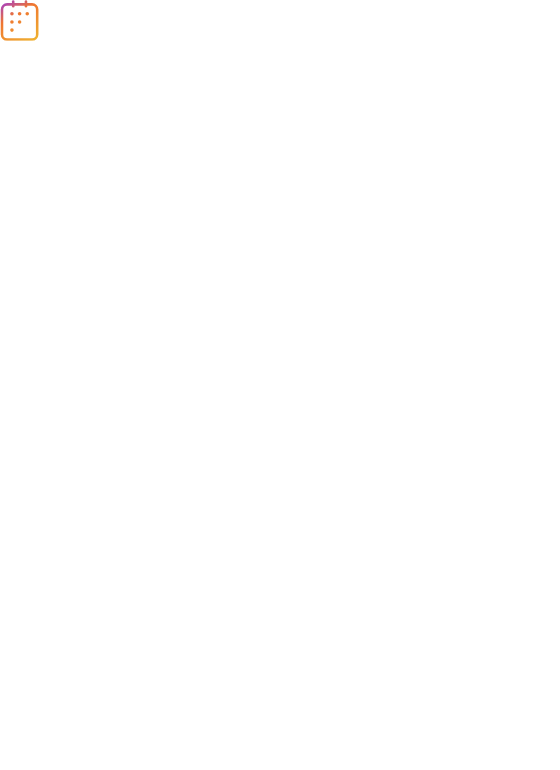 scroll, scrollTop: 0, scrollLeft: 0, axis: both 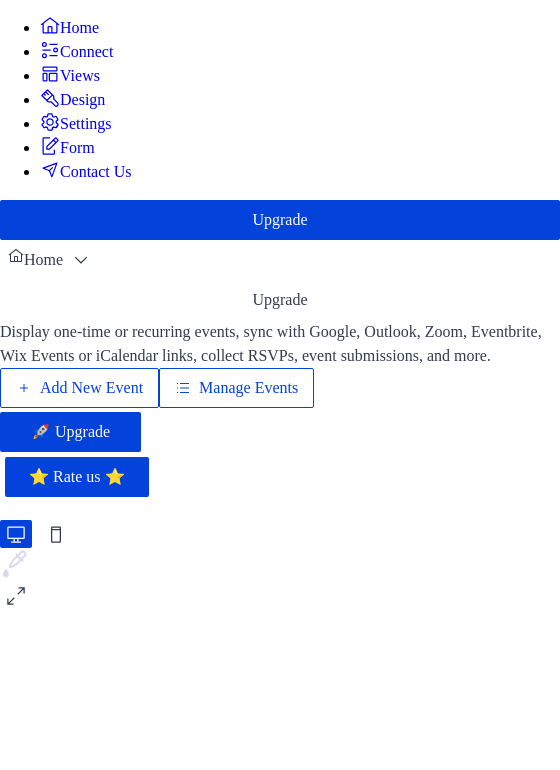 click on "Add New Event" at bounding box center [91, 388] 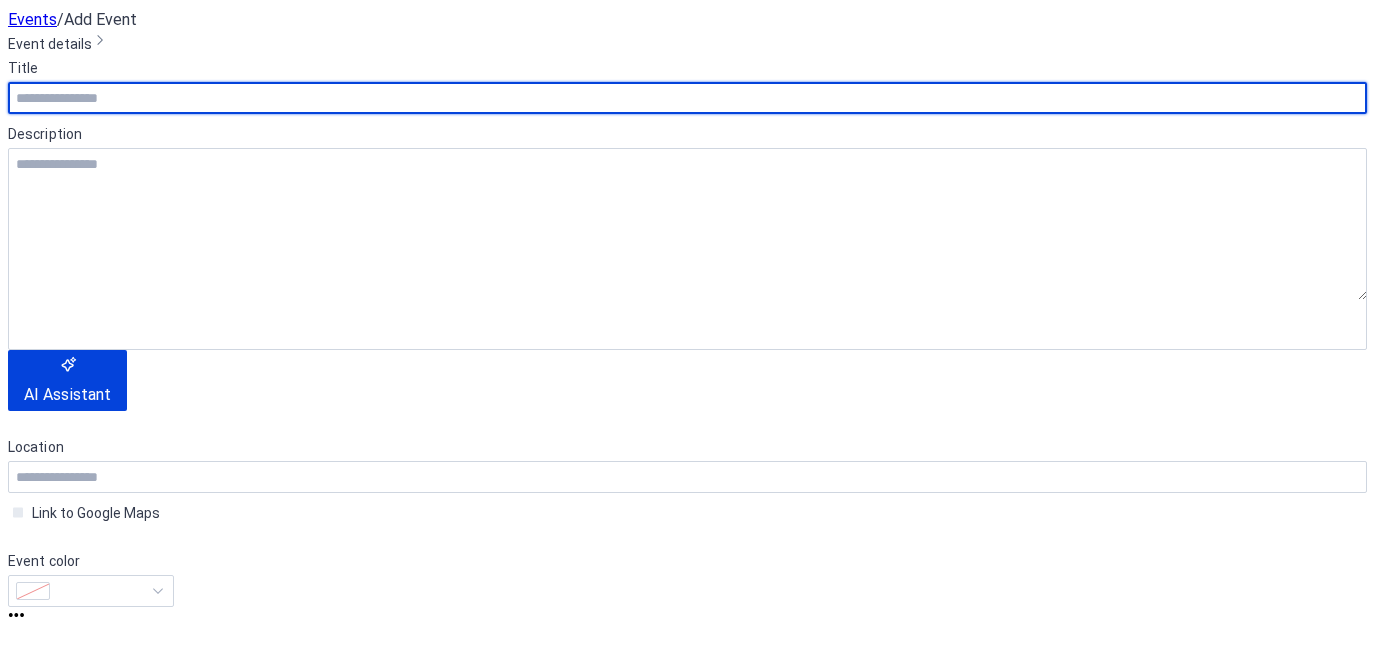 scroll, scrollTop: 0, scrollLeft: 0, axis: both 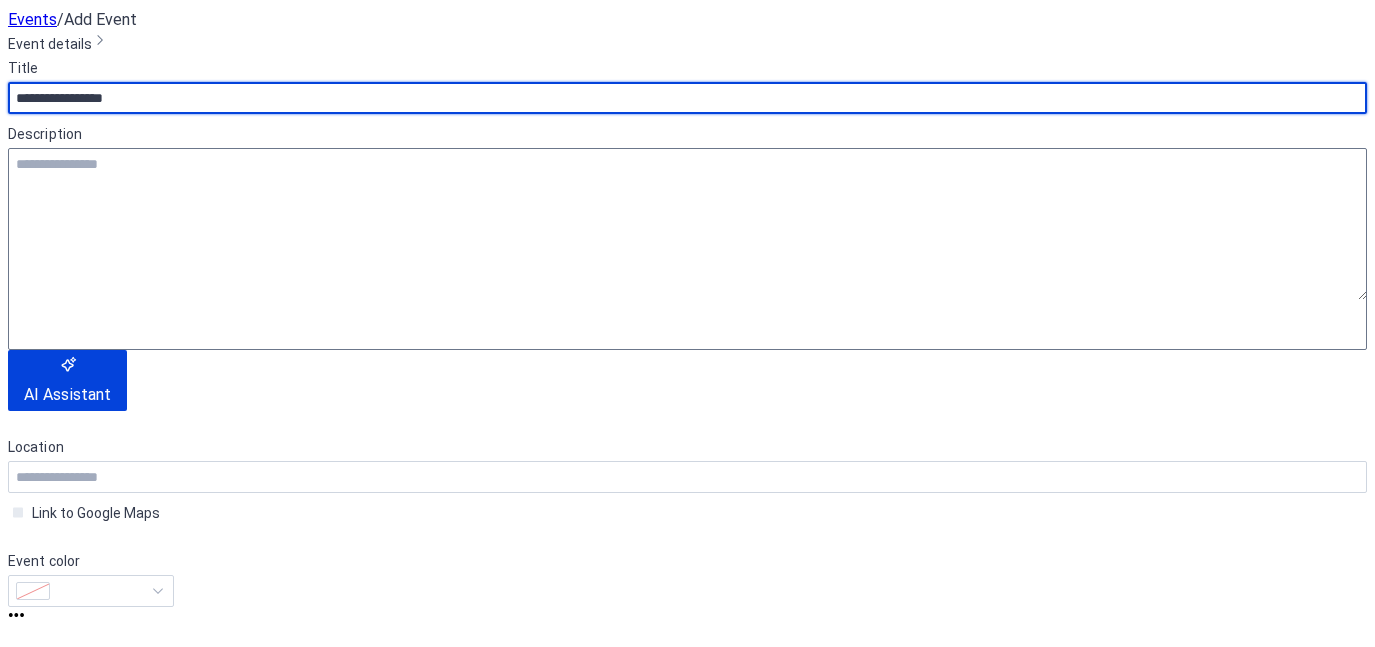type on "**********" 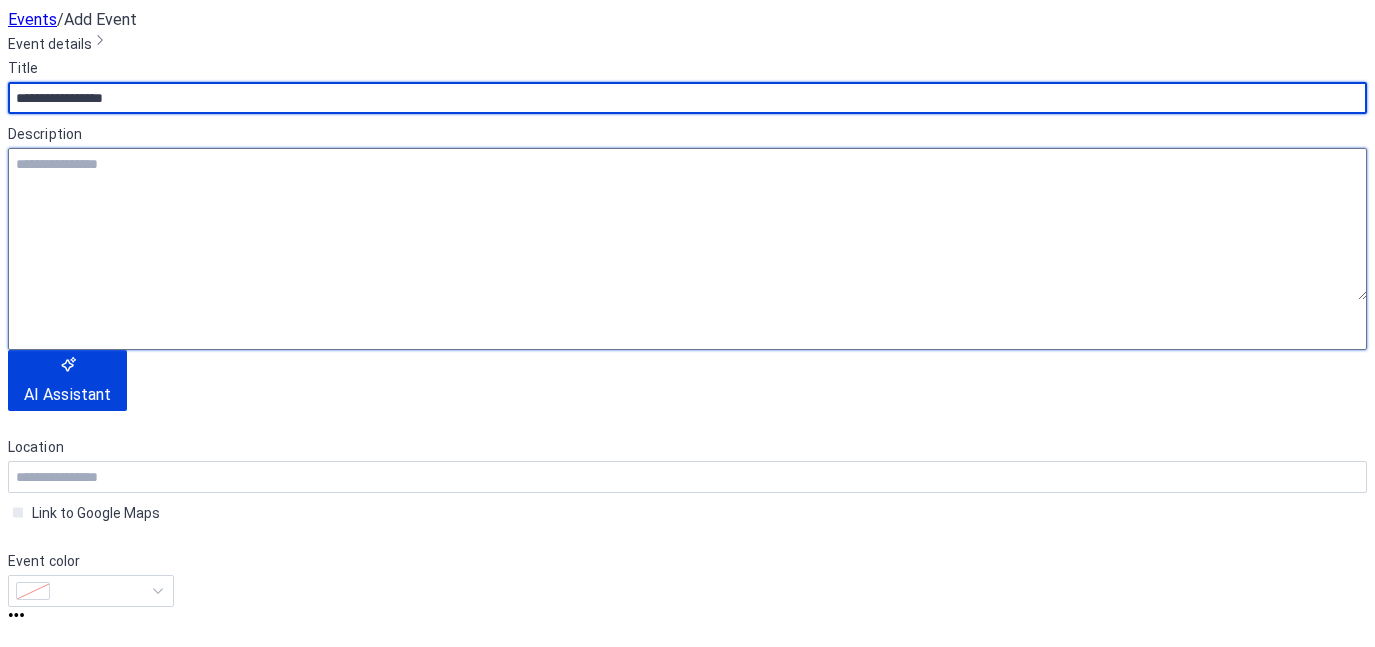 click at bounding box center (687, 224) 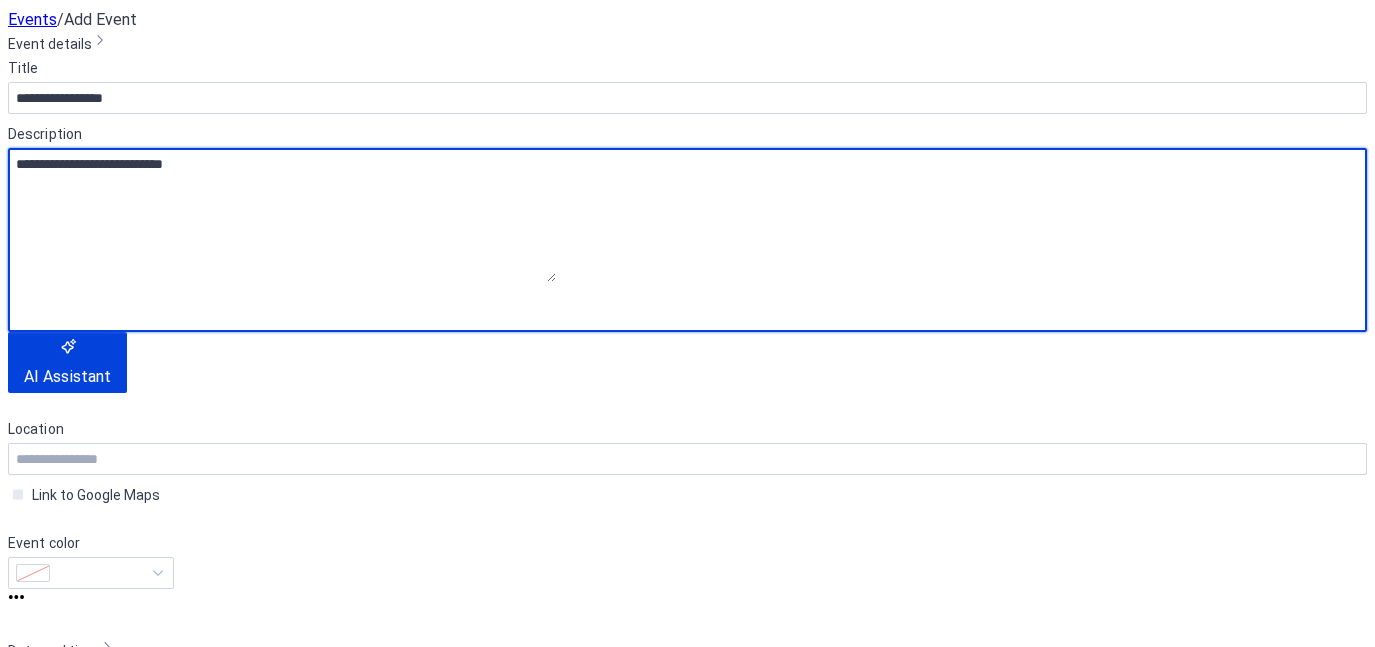 type on "**********" 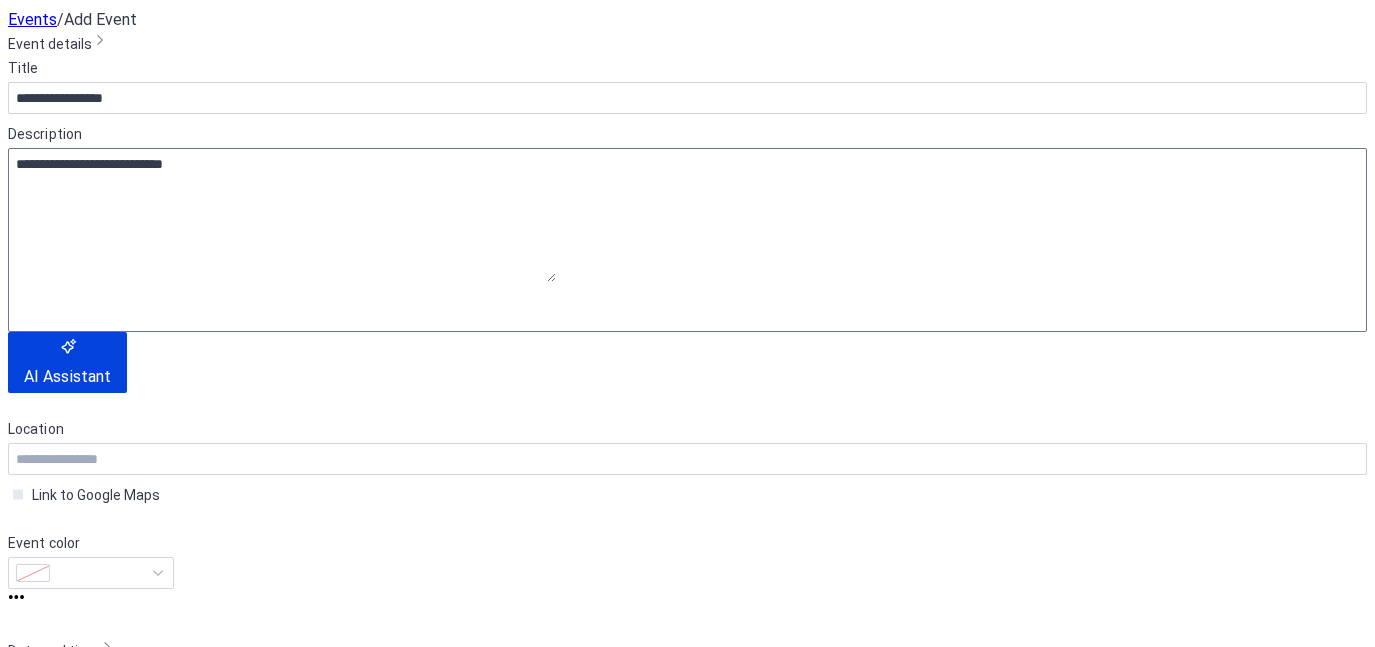 type 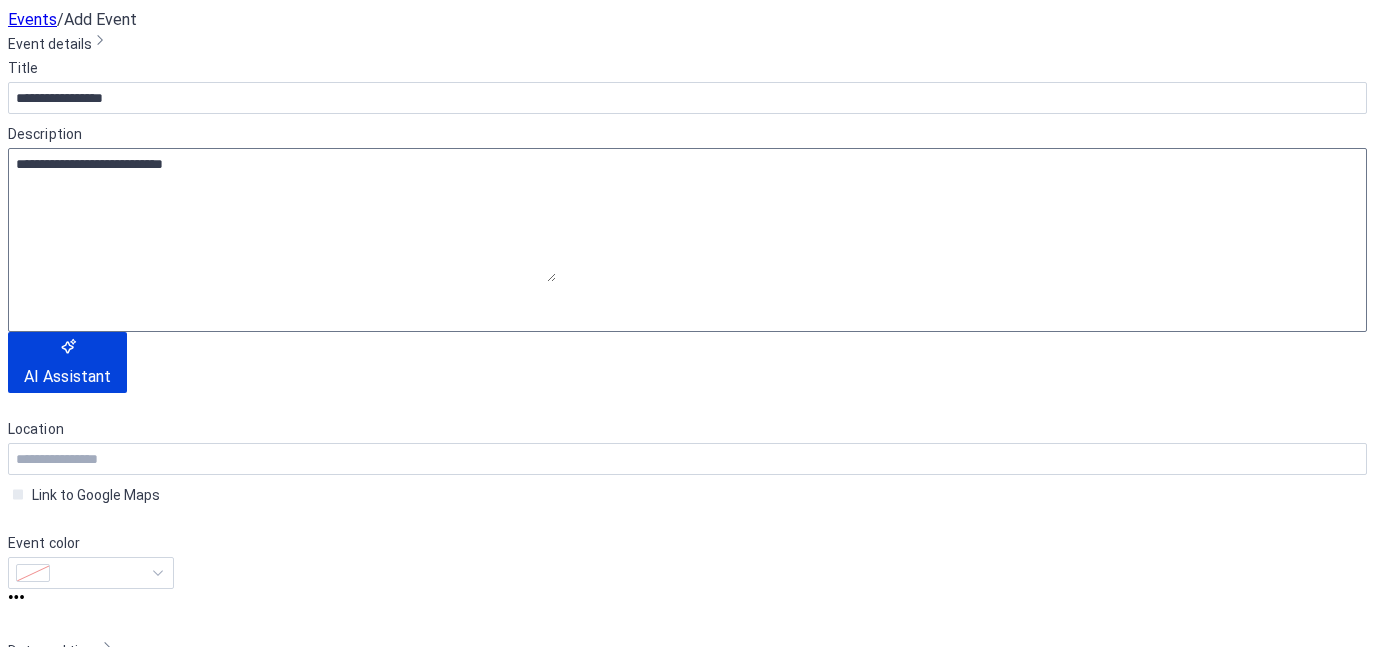 scroll, scrollTop: 191, scrollLeft: 0, axis: vertical 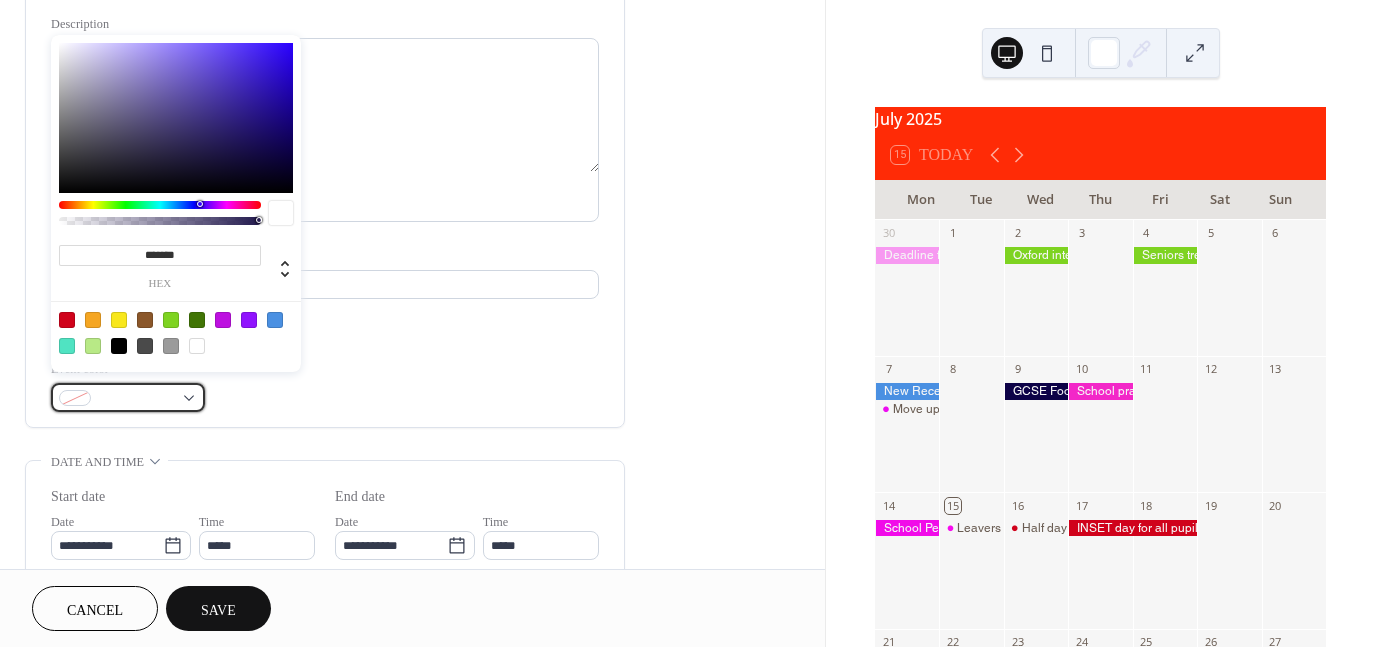 click at bounding box center [128, 397] 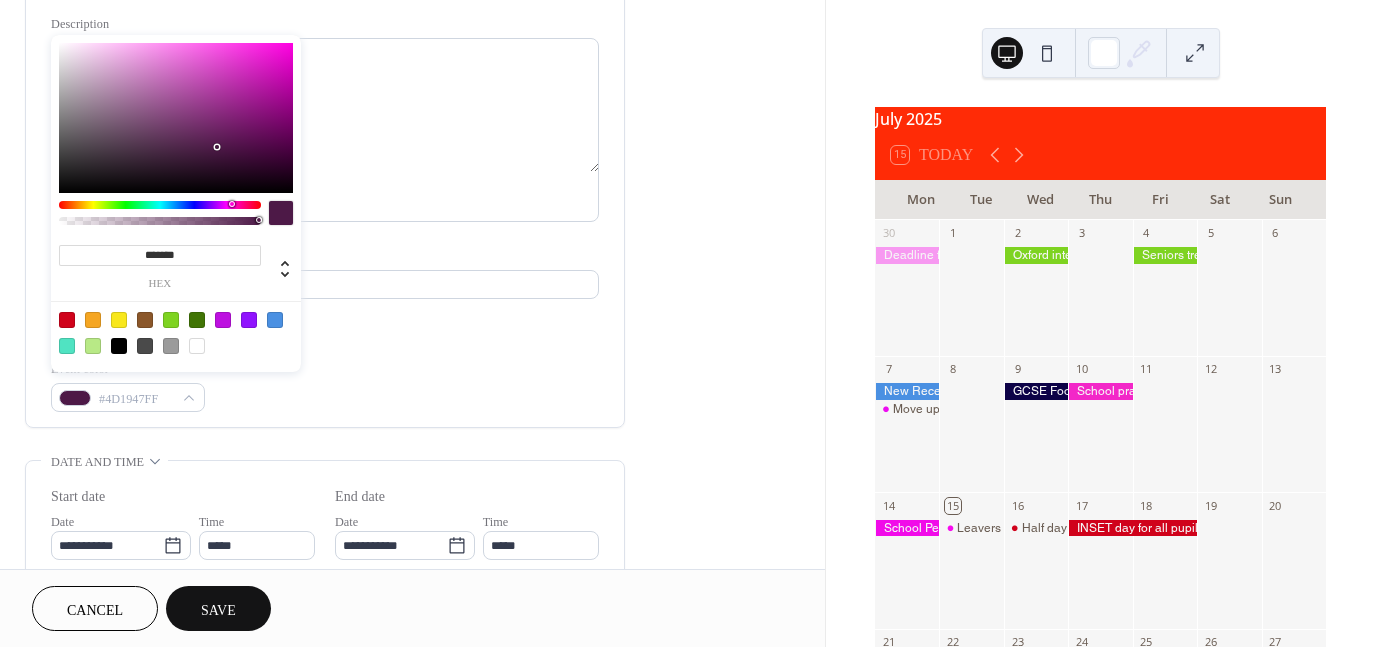 click at bounding box center [160, 205] 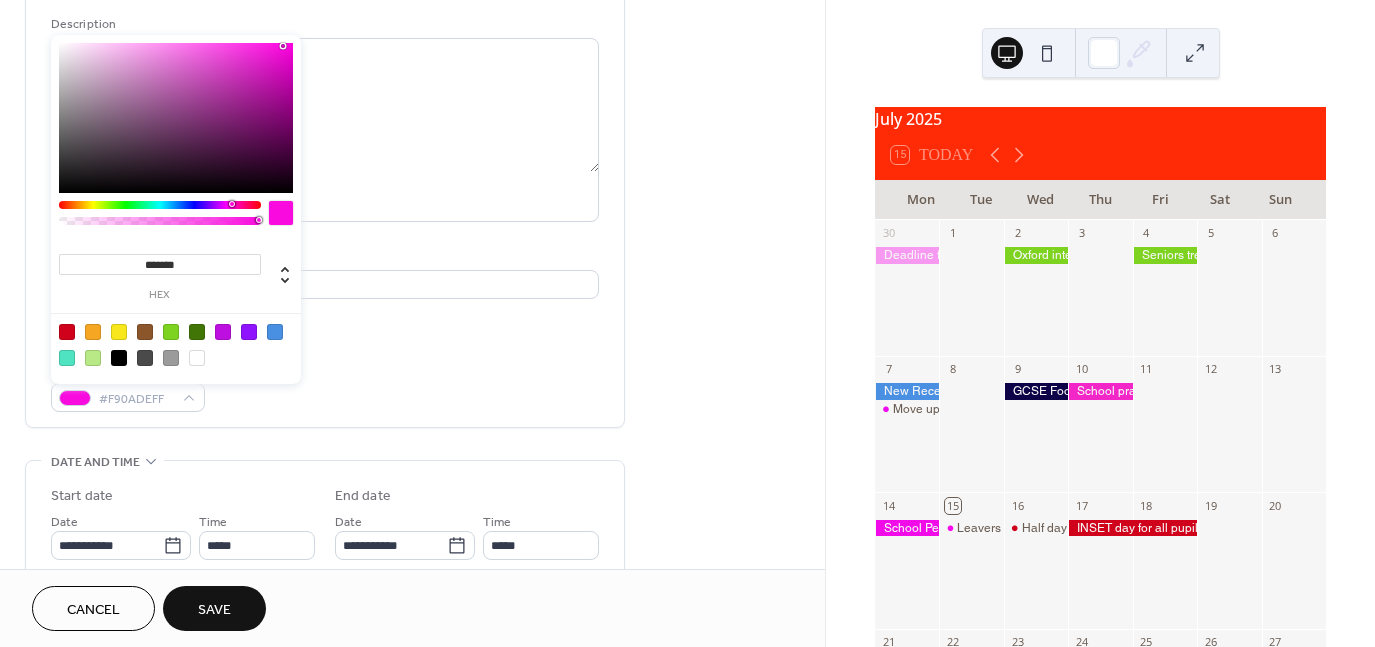 click at bounding box center (176, 118) 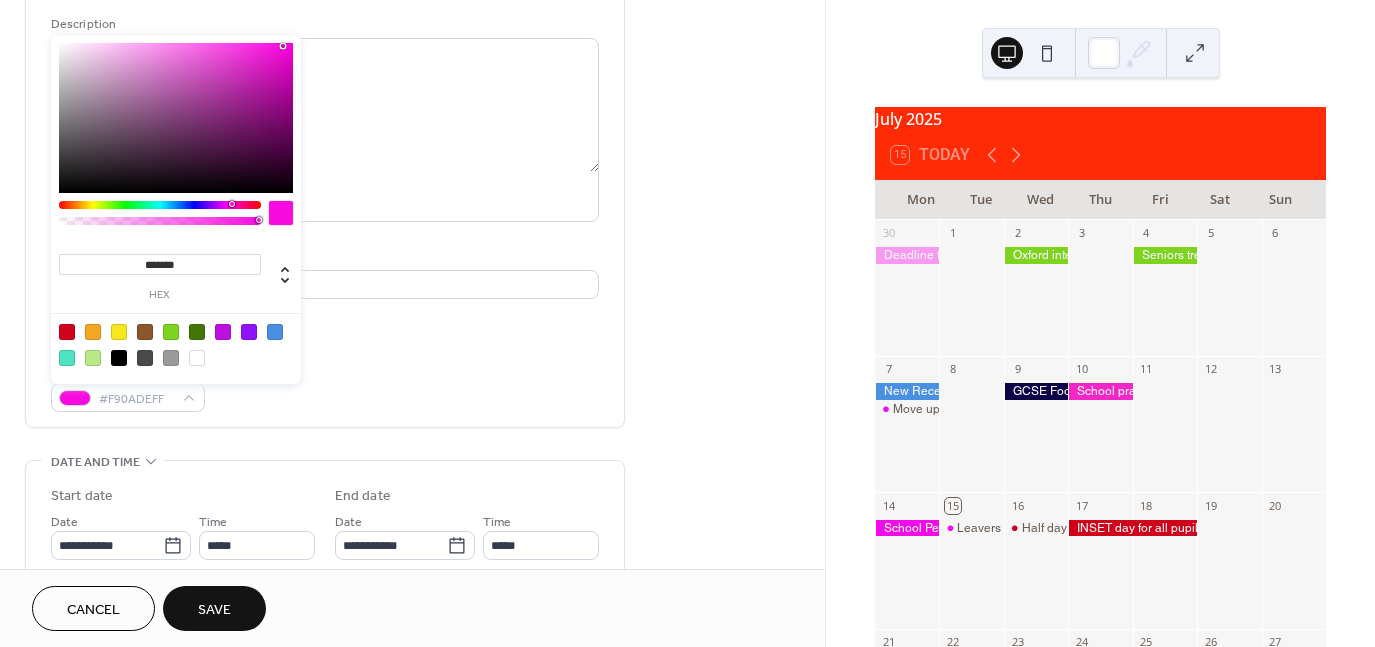 click on "**********" at bounding box center (325, 179) 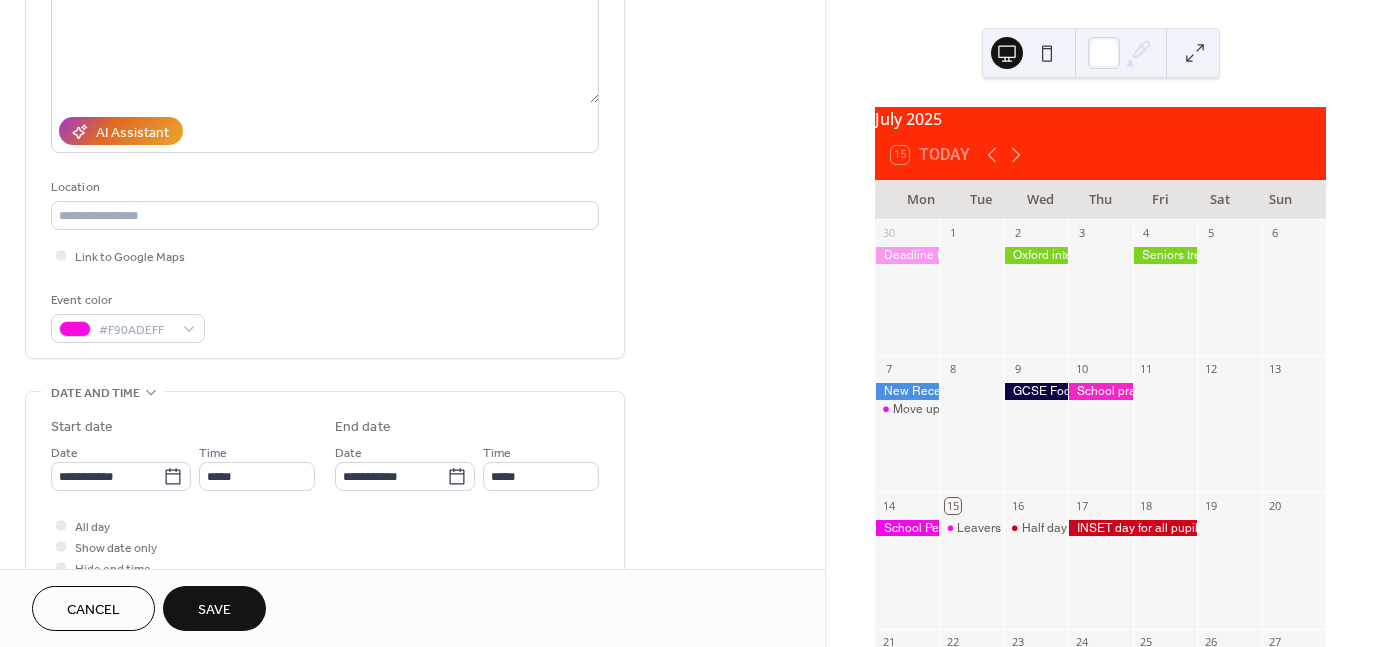 scroll, scrollTop: 264, scrollLeft: 0, axis: vertical 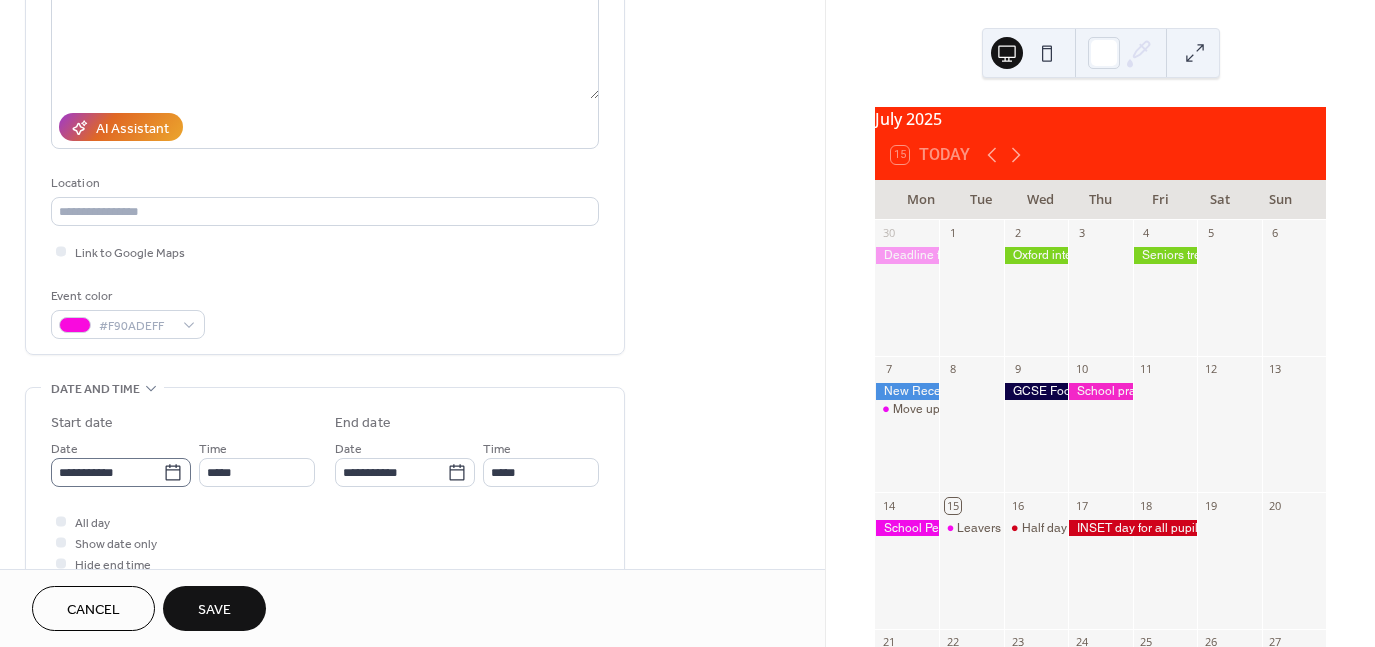 click 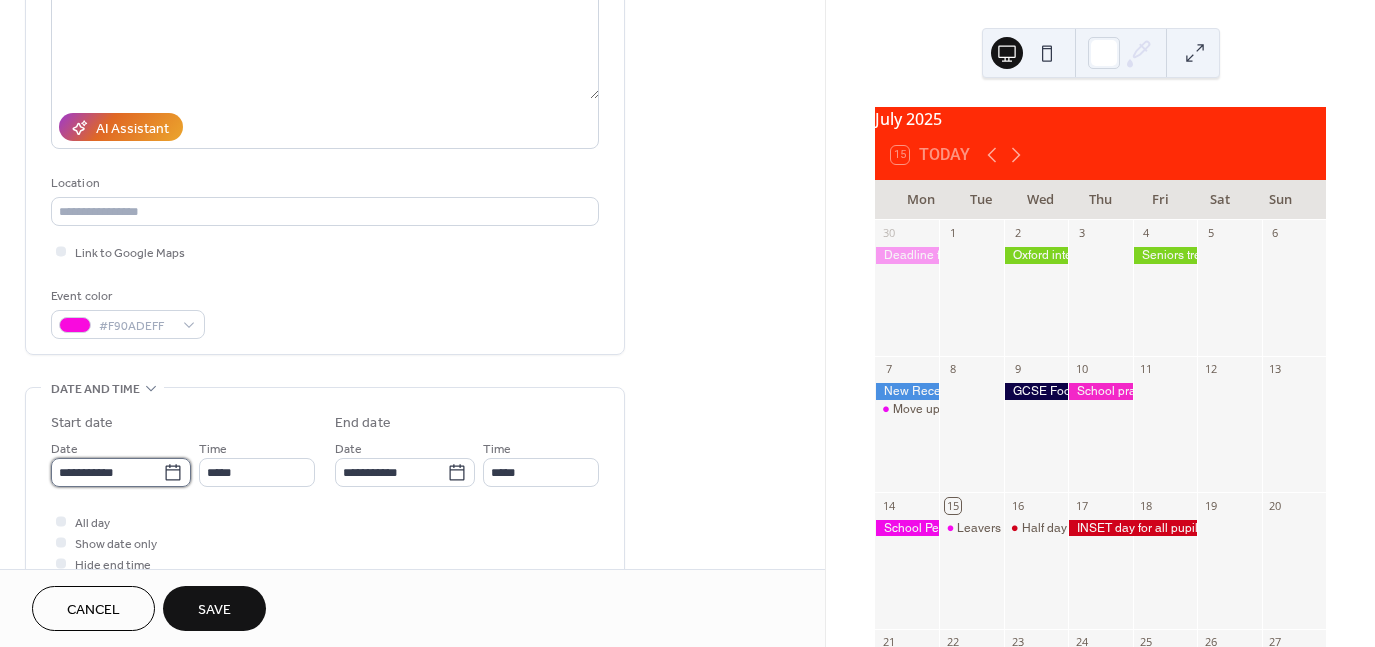 click on "**********" at bounding box center [107, 472] 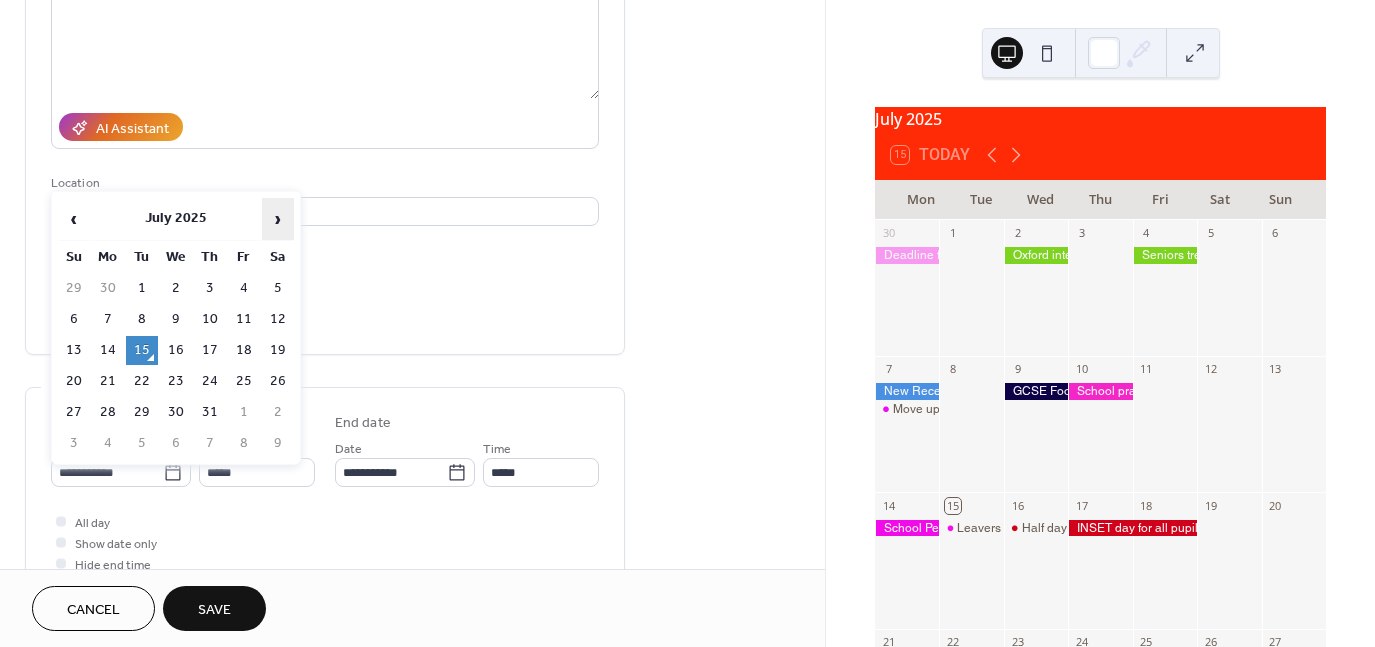 click on "›" at bounding box center (278, 219) 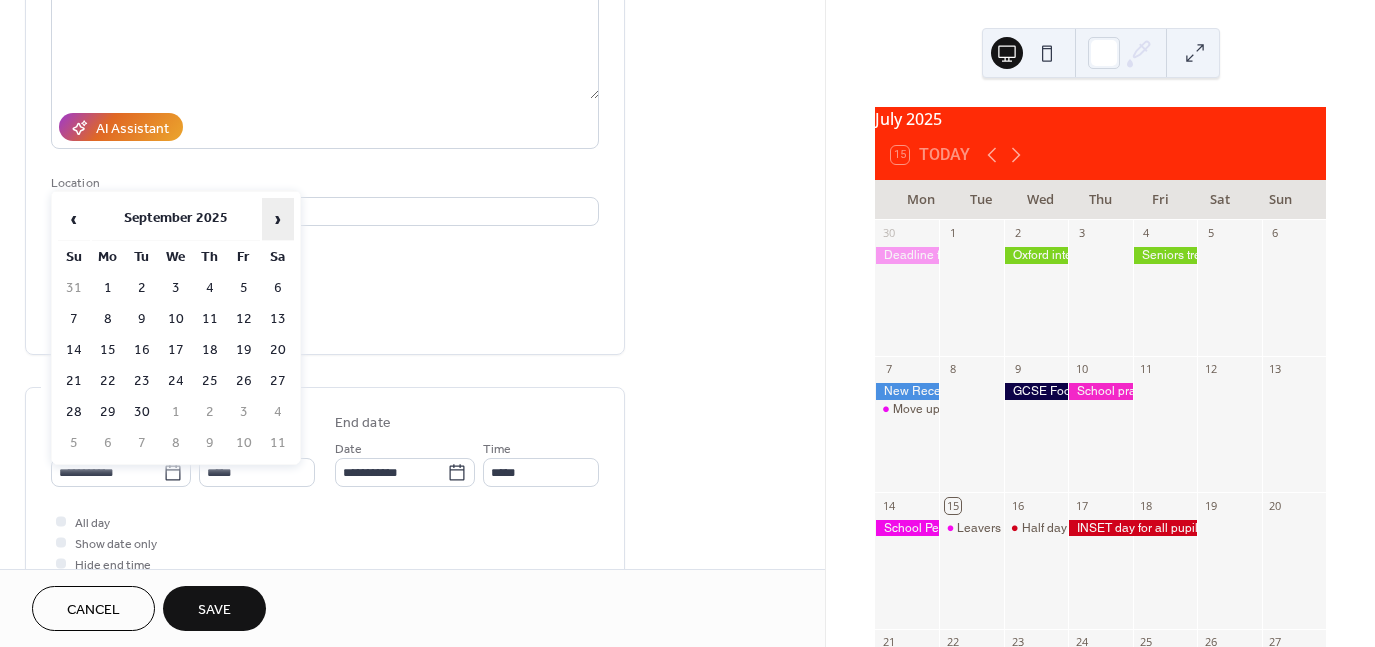 click on "›" at bounding box center (278, 219) 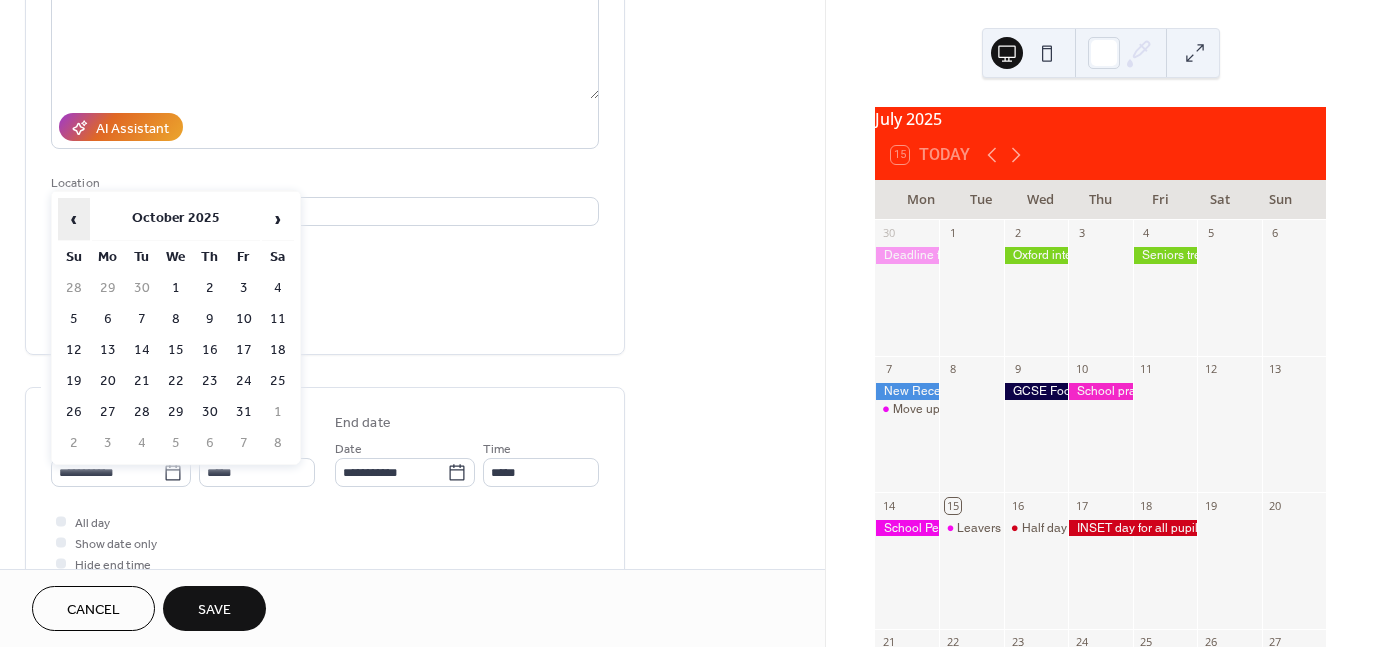 click on "‹" at bounding box center [74, 219] 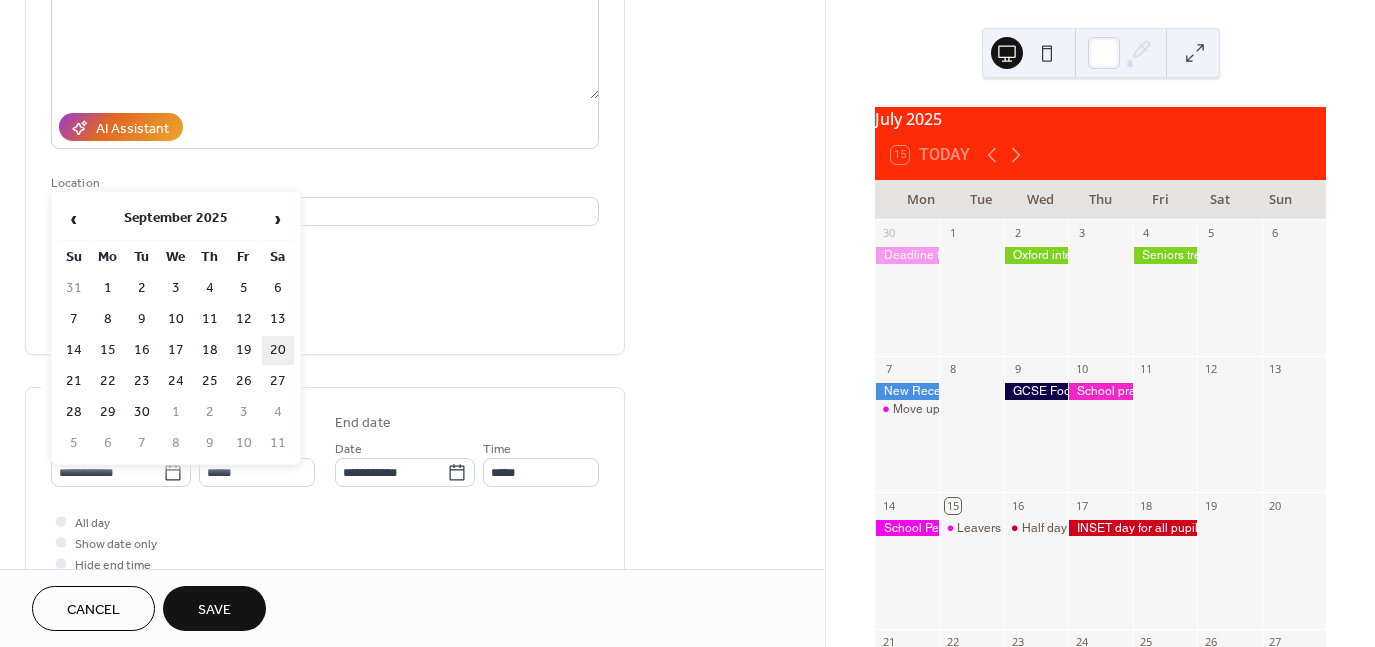 click on "20" at bounding box center (278, 350) 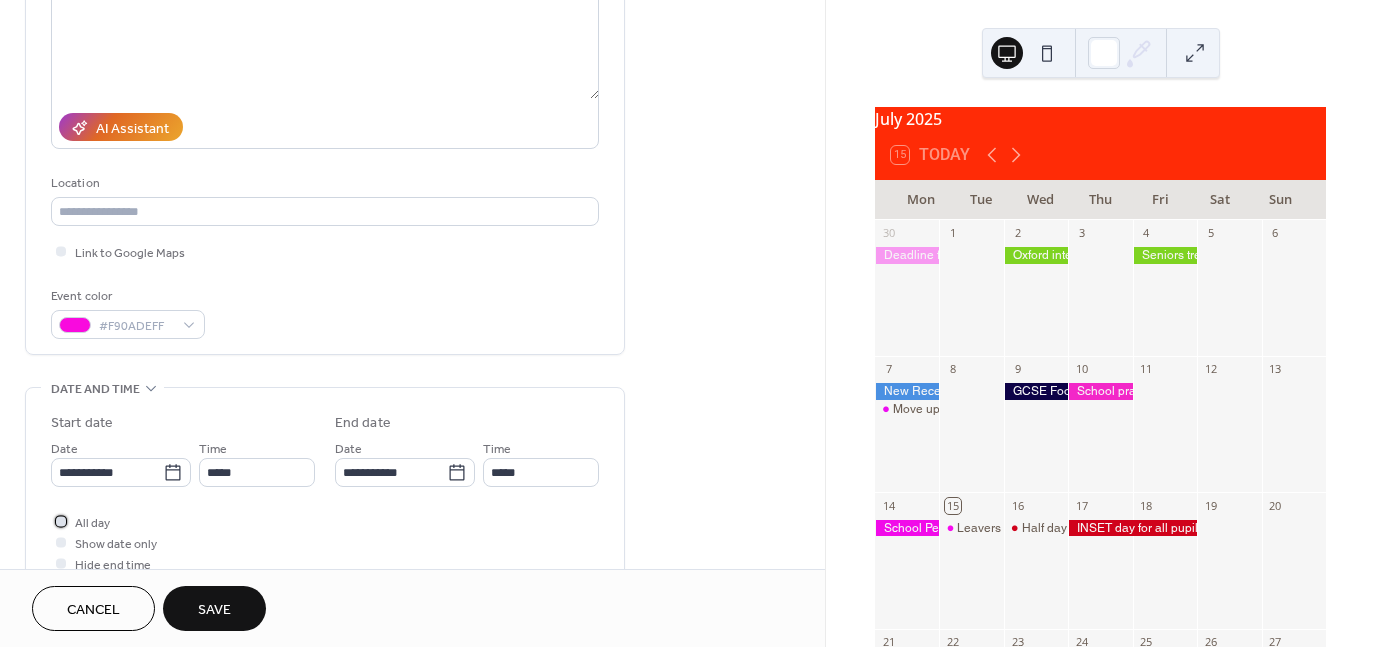 click at bounding box center [61, 521] 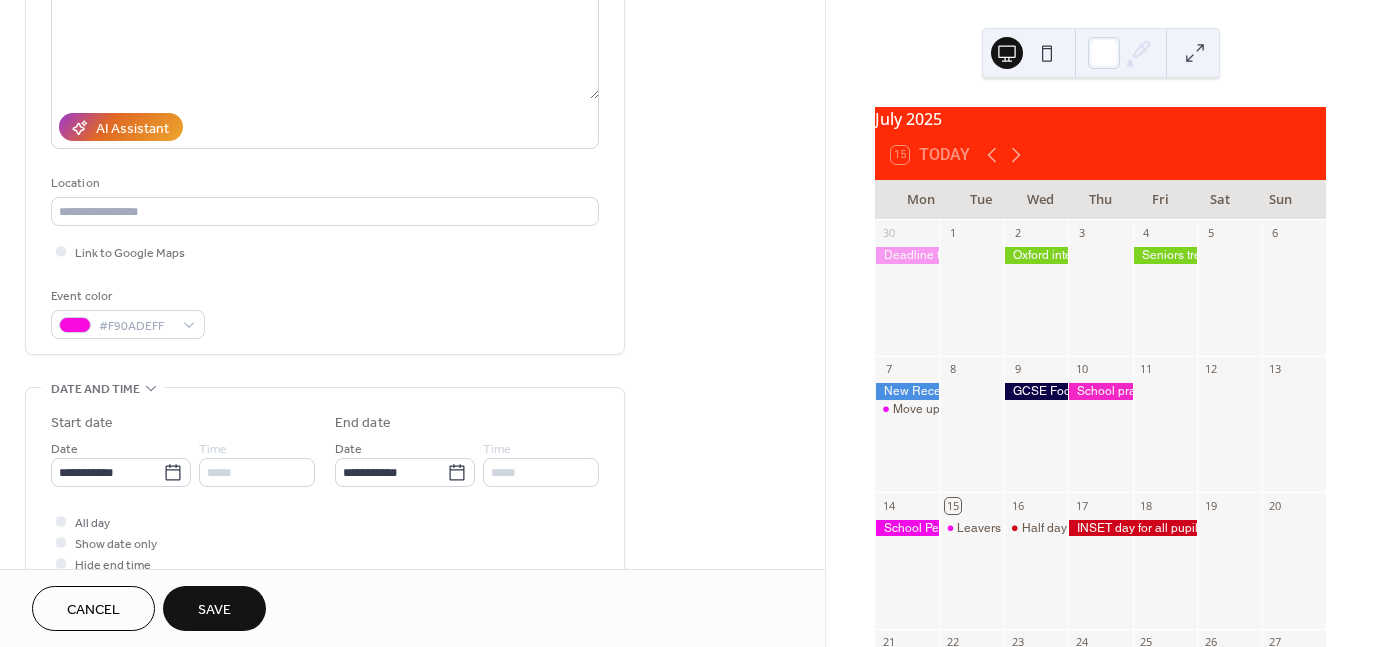 click on "Save" at bounding box center [214, 610] 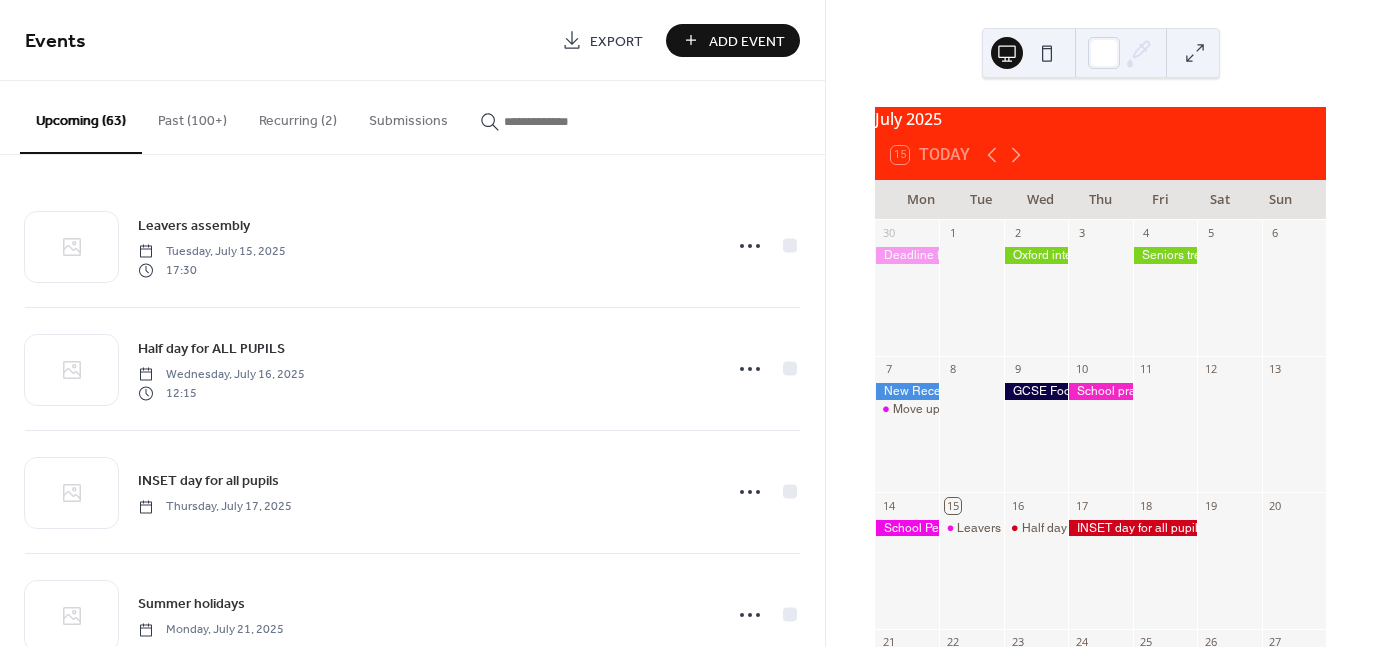 click on "Add Event" at bounding box center [747, 41] 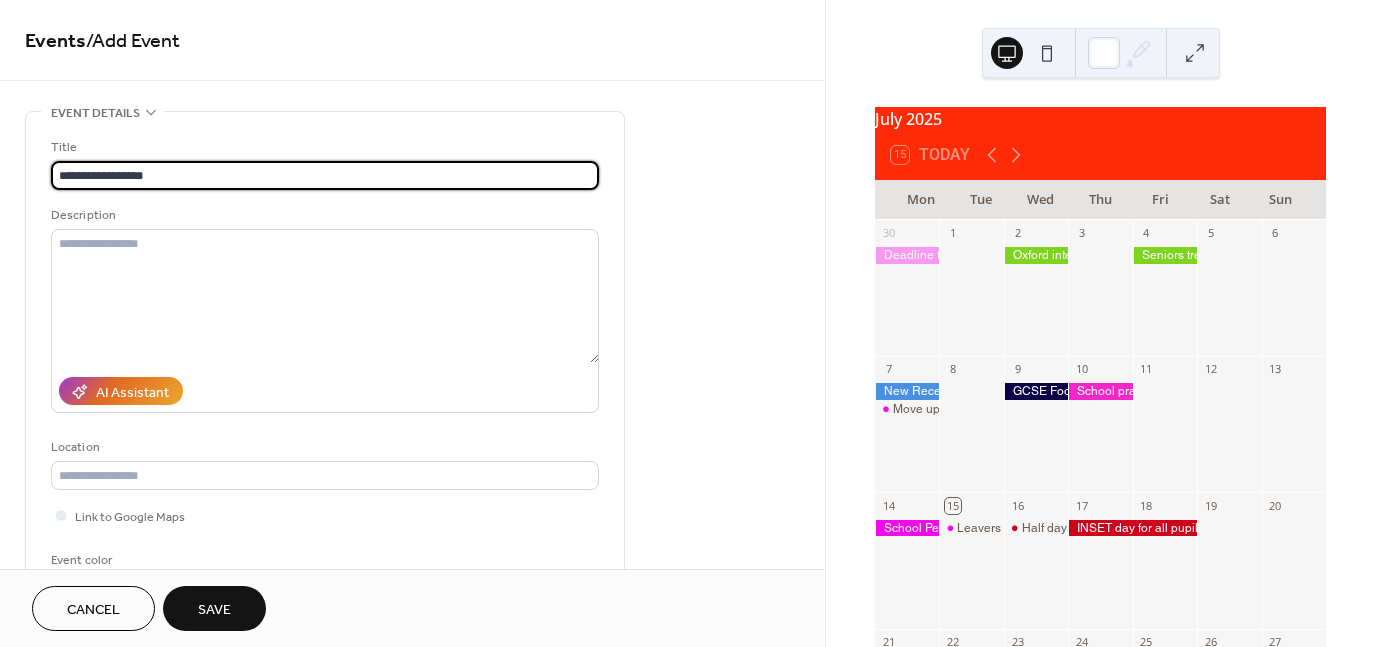 type on "**********" 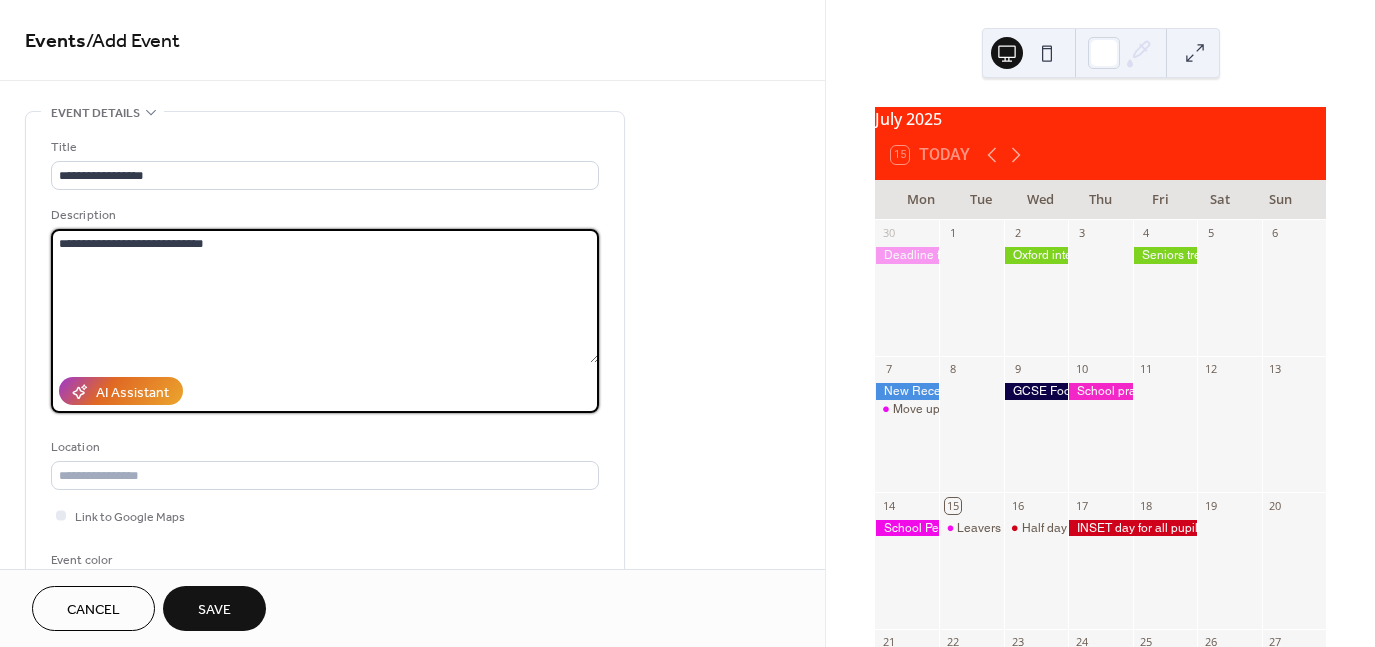 drag, startPoint x: 400, startPoint y: 253, endPoint x: 47, endPoint y: 255, distance: 353.00568 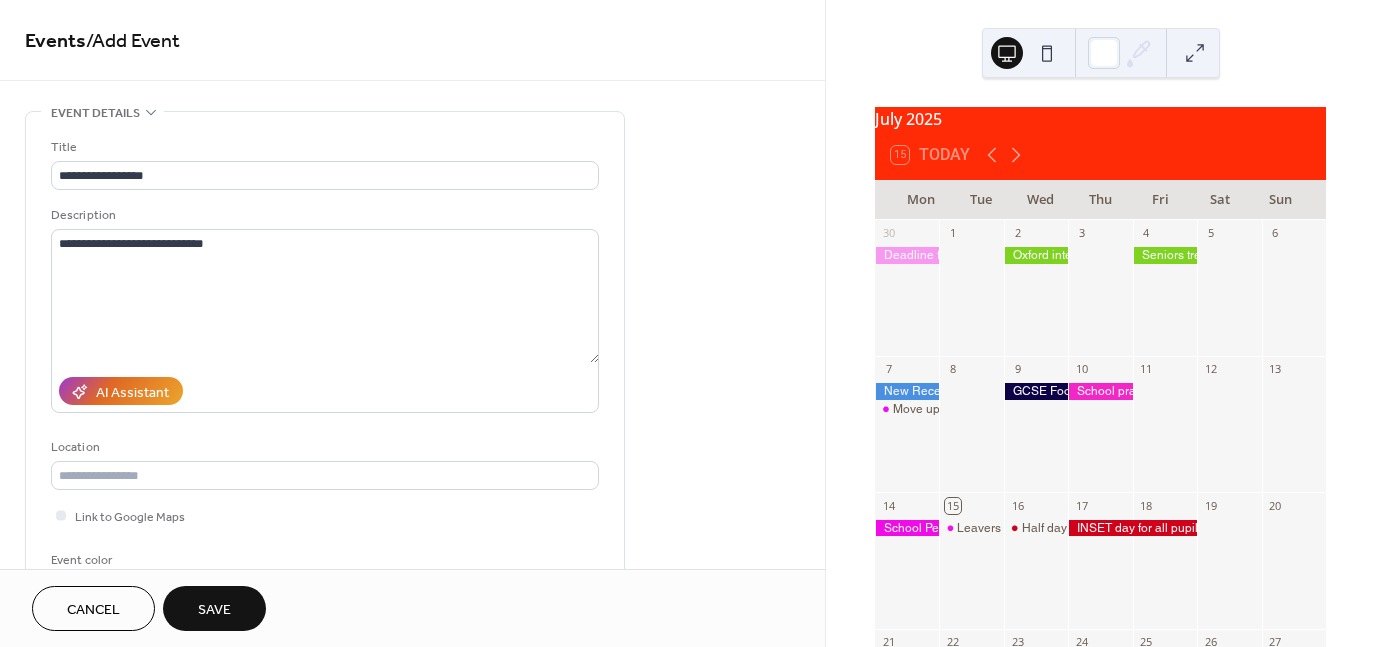 click on "**********" at bounding box center [325, 365] 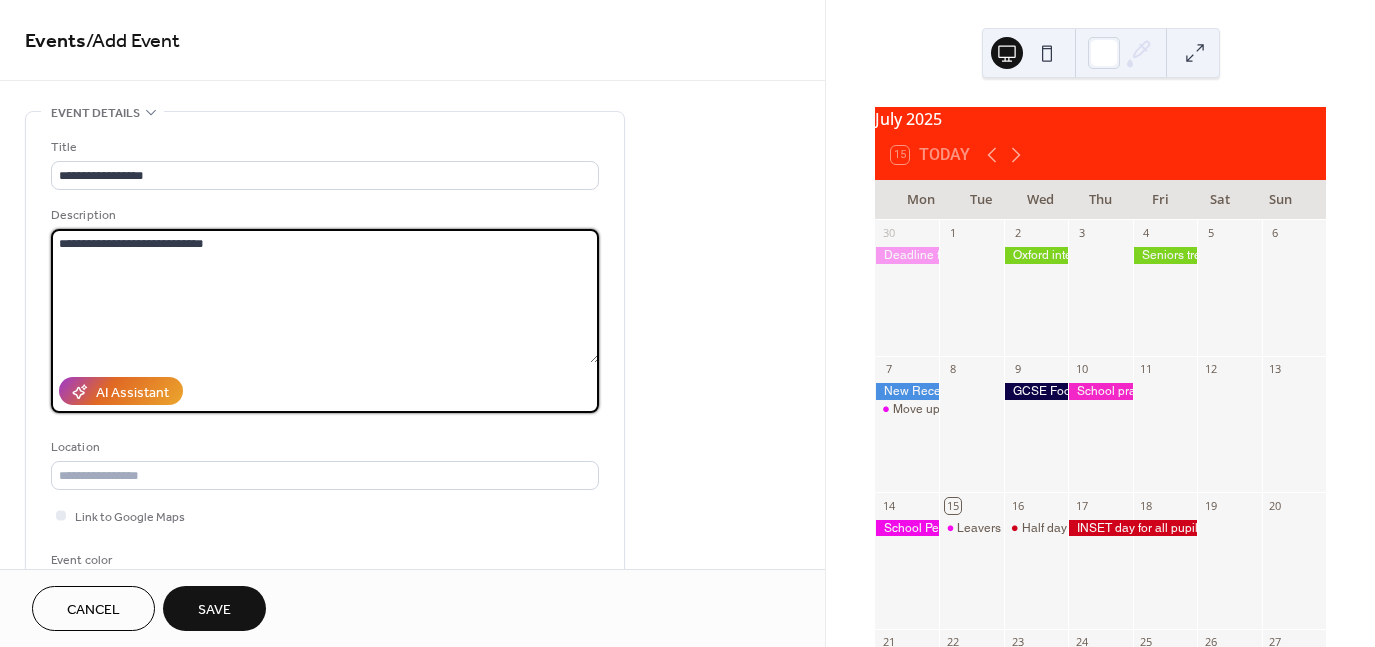 drag, startPoint x: 227, startPoint y: 250, endPoint x: 27, endPoint y: 245, distance: 200.06248 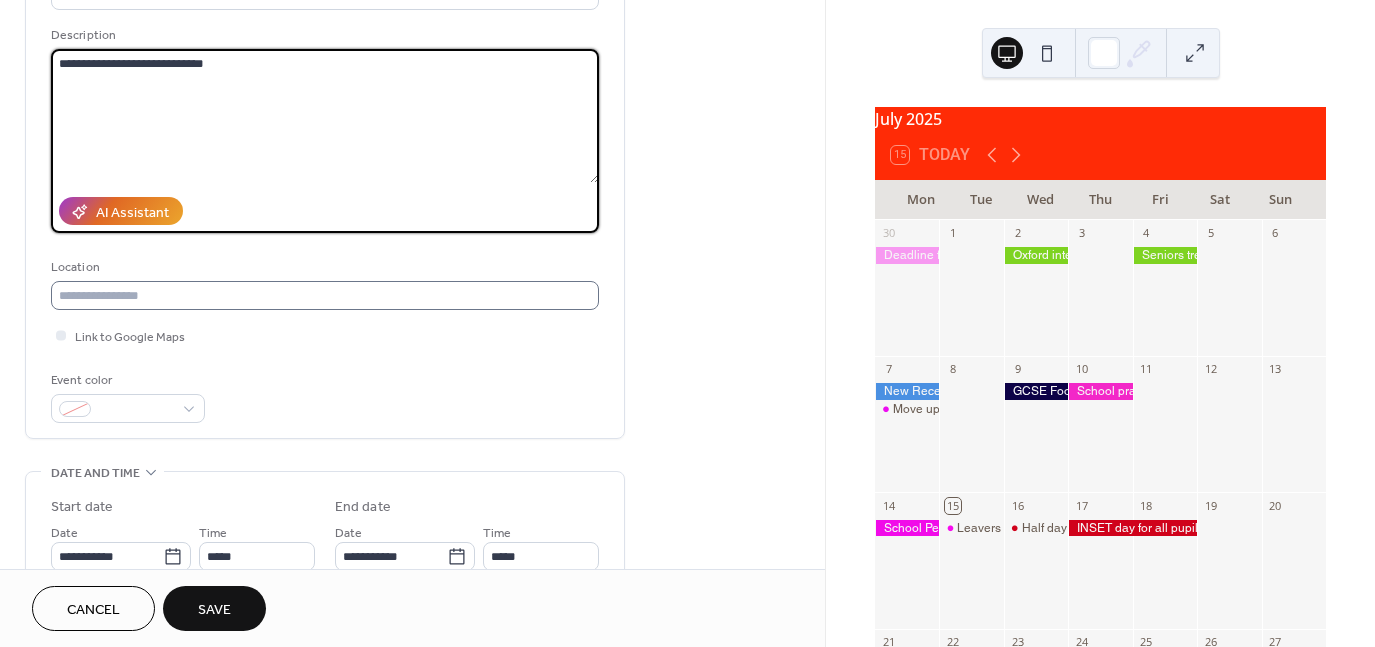 scroll, scrollTop: 188, scrollLeft: 0, axis: vertical 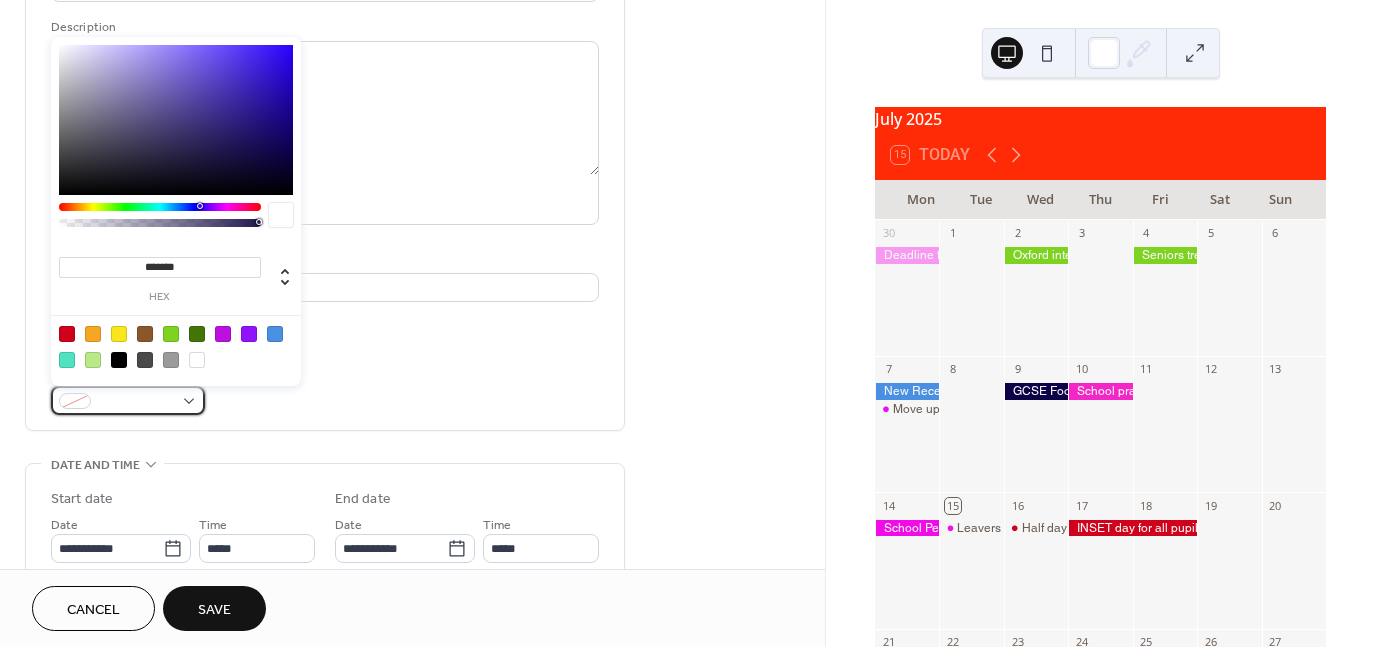 click at bounding box center (128, 400) 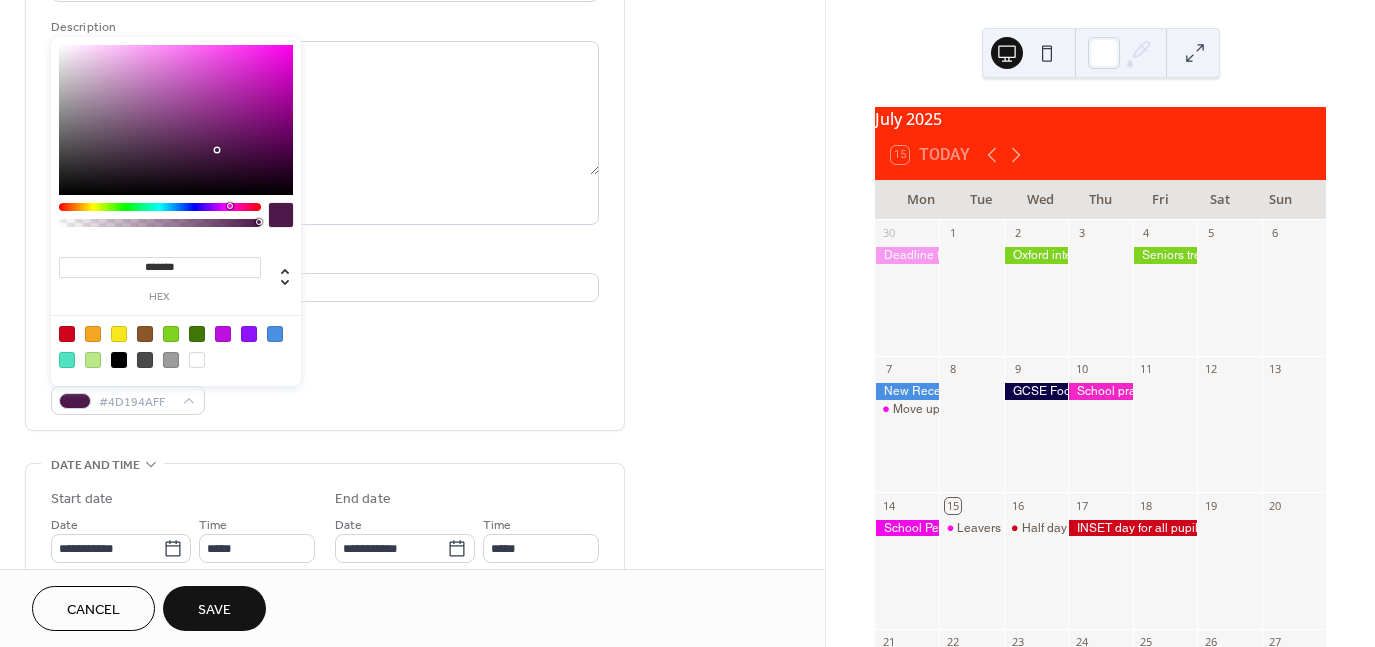 click at bounding box center (160, 207) 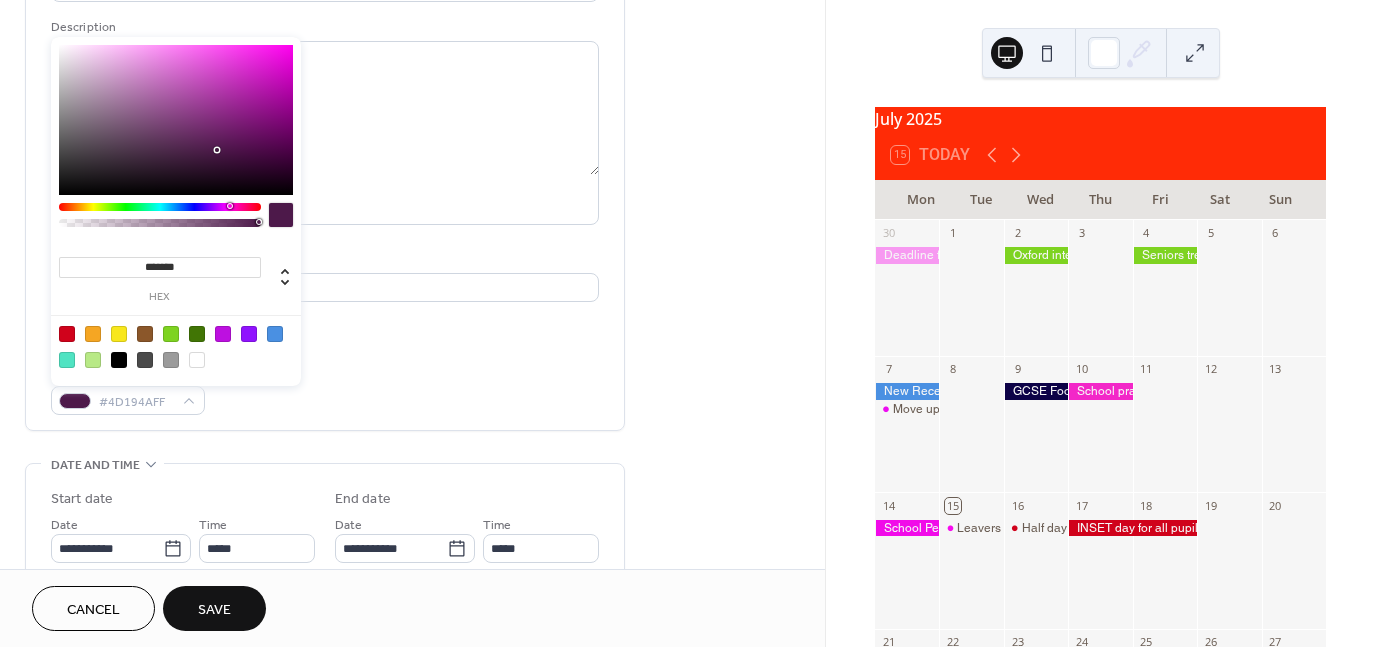 type on "*******" 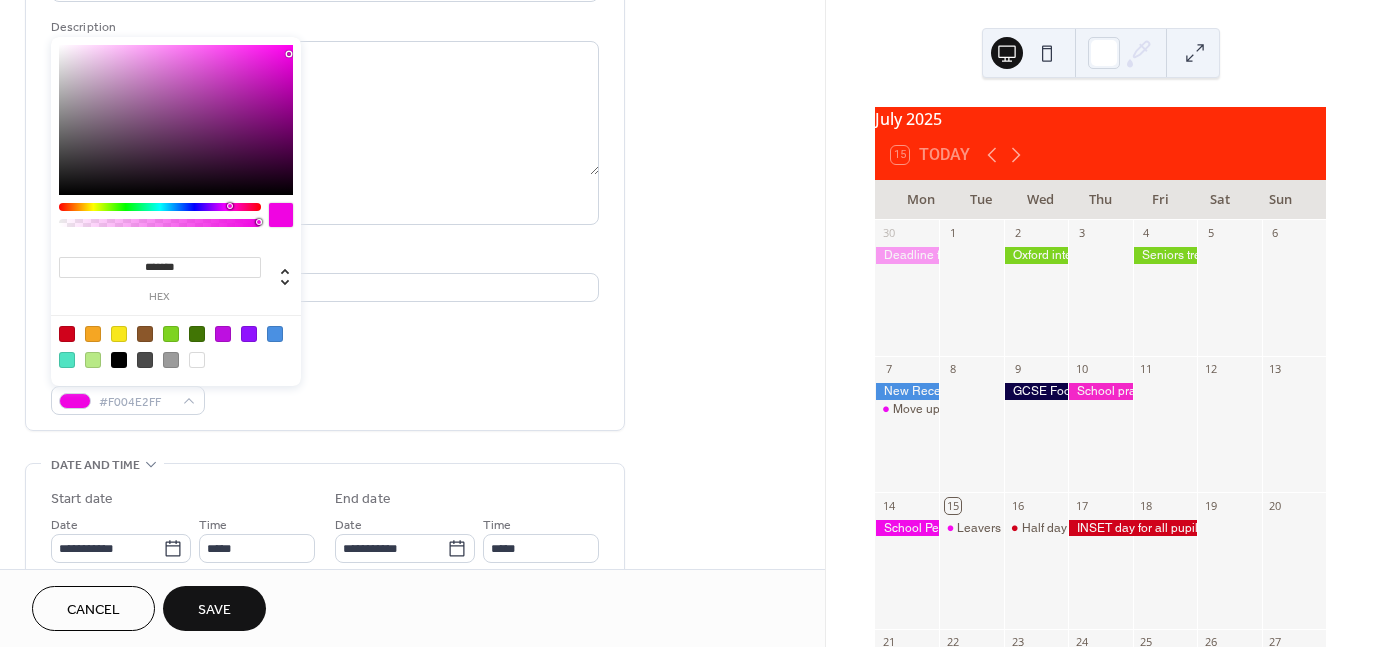 click at bounding box center (176, 120) 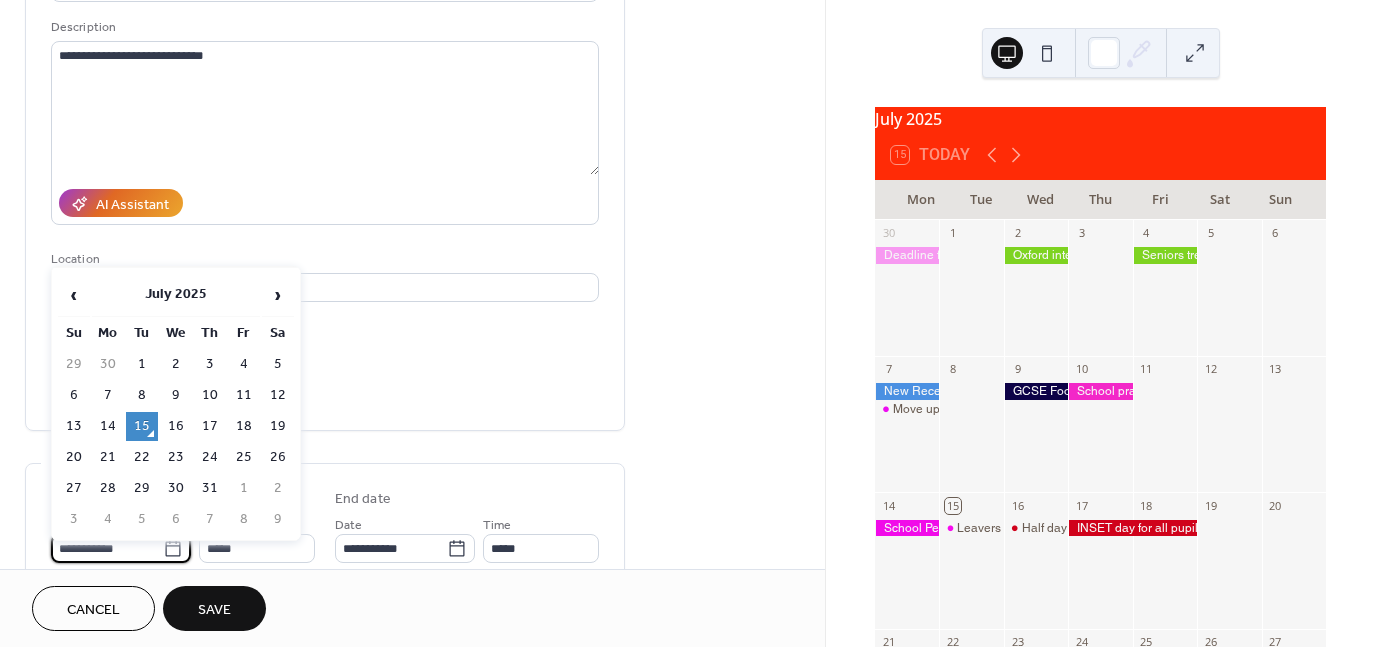 click on "**********" at bounding box center (107, 548) 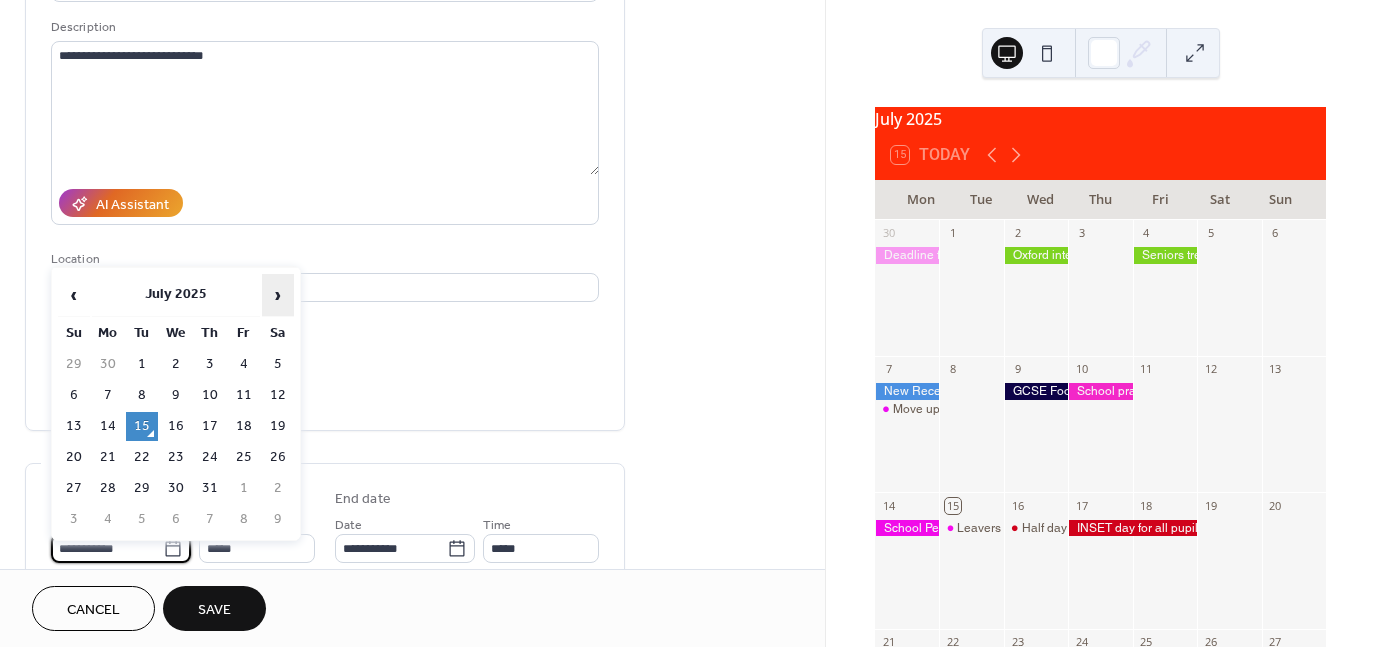 click on "›" at bounding box center [278, 295] 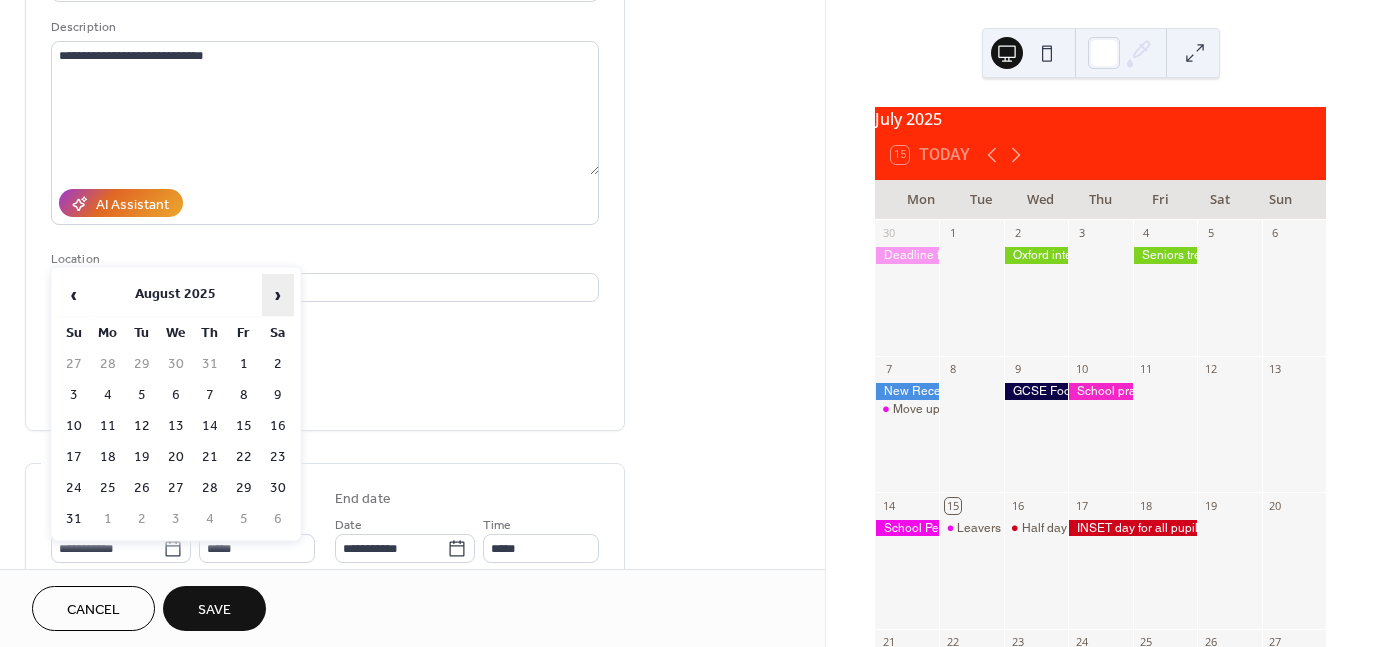 click on "›" at bounding box center [278, 295] 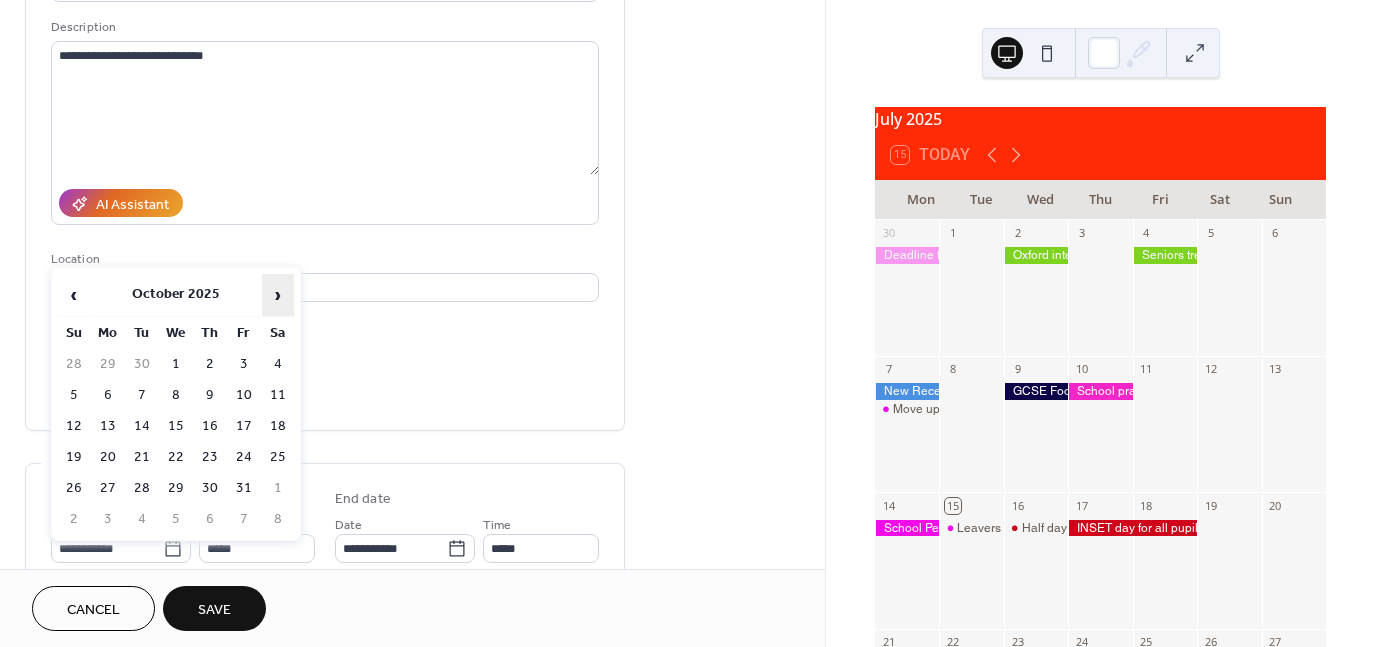 click on "›" at bounding box center [278, 295] 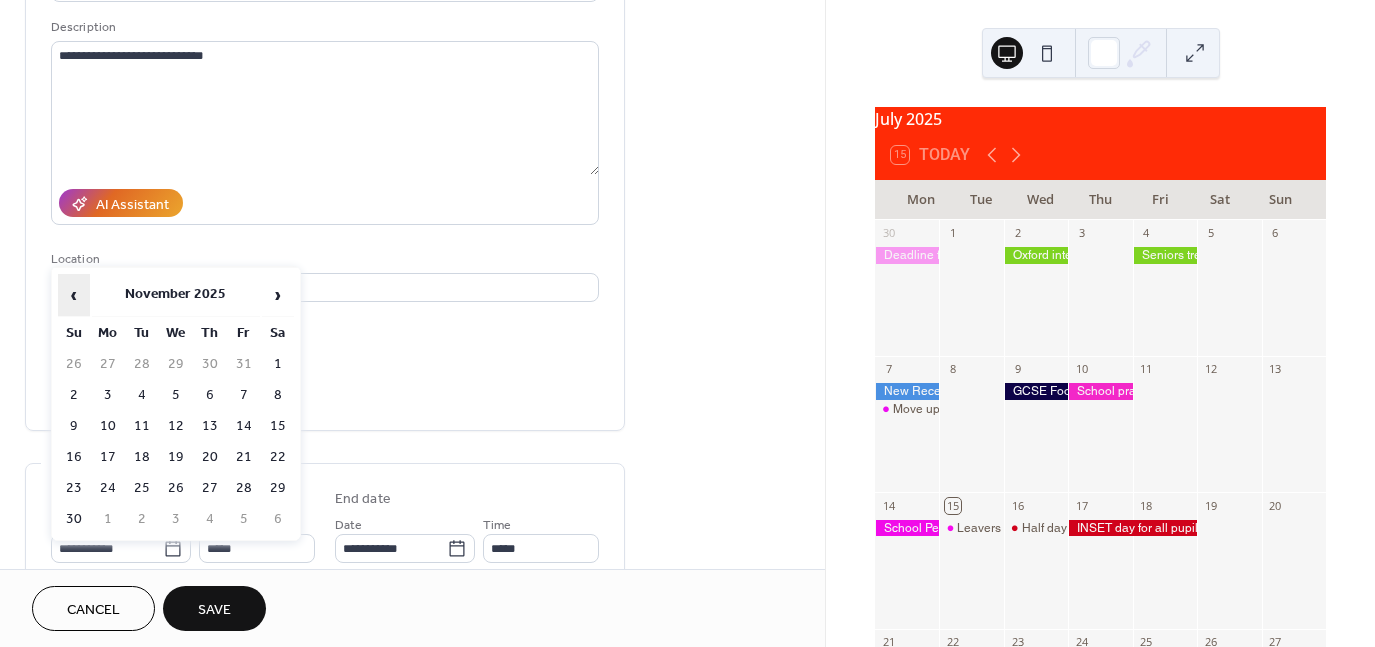 click on "‹" at bounding box center (74, 295) 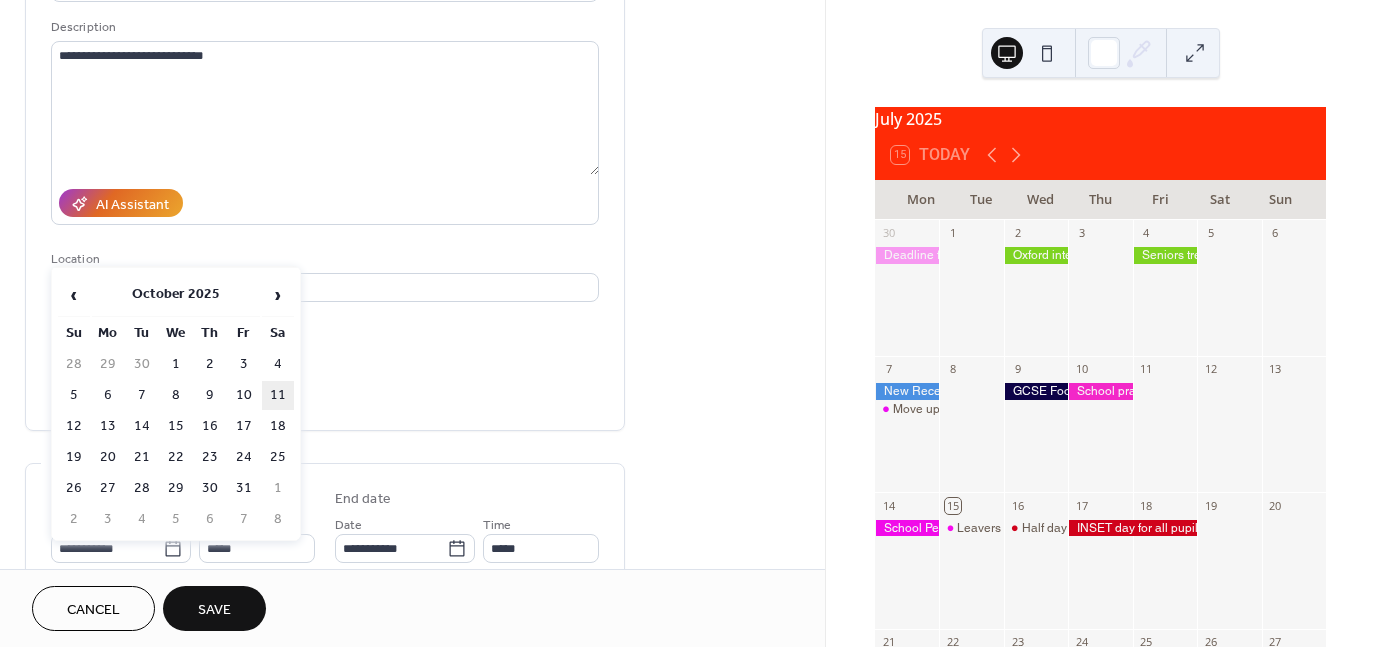 click on "11" at bounding box center (278, 395) 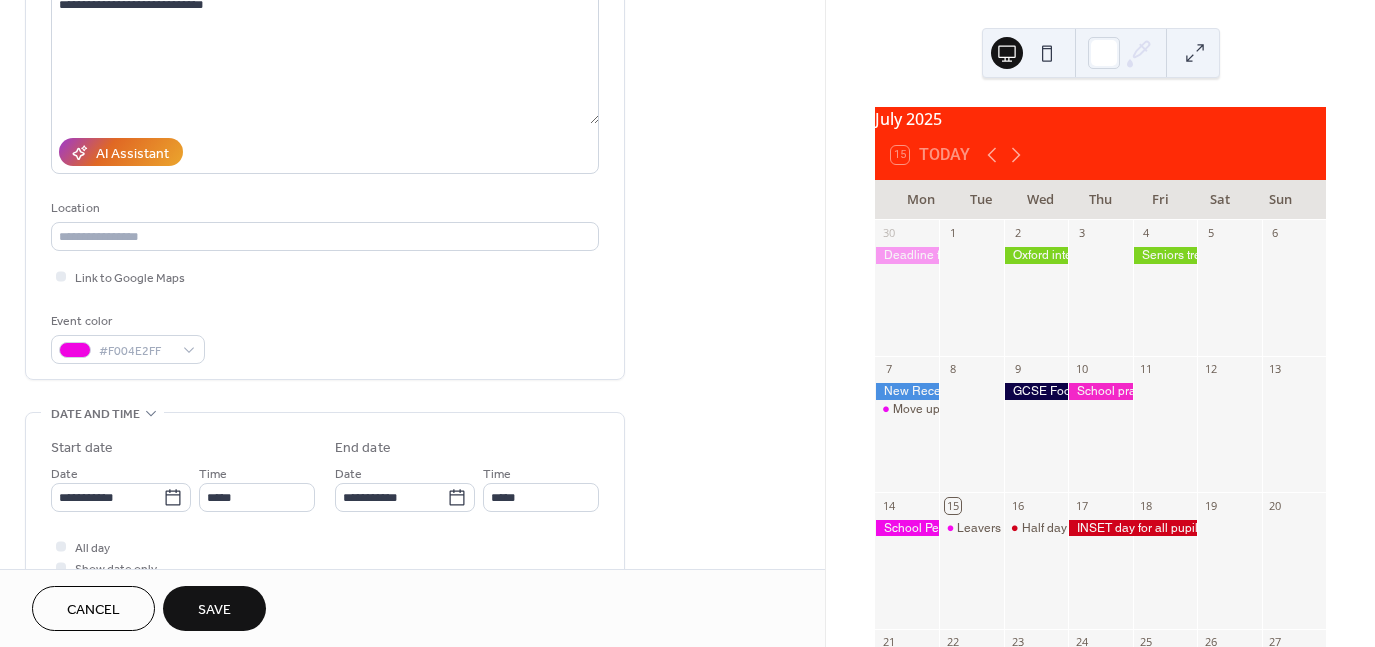 scroll, scrollTop: 240, scrollLeft: 0, axis: vertical 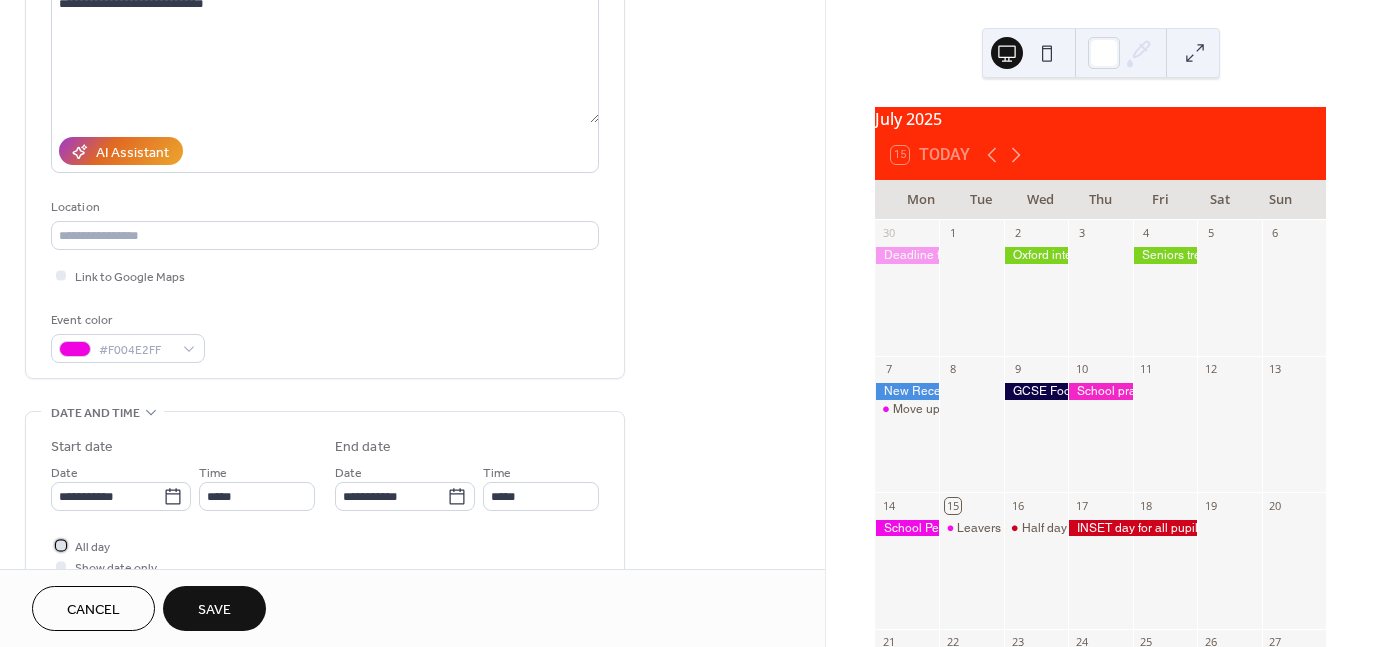 click on "All day" at bounding box center [92, 547] 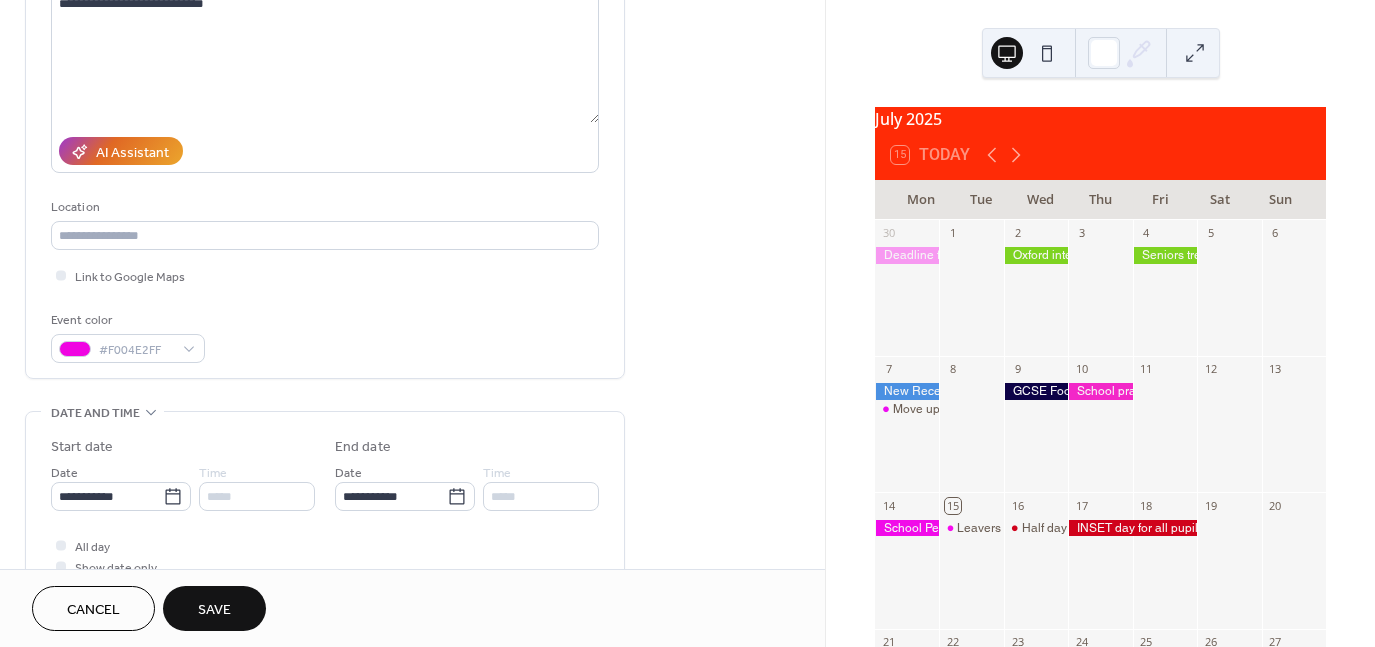 click on "Save" at bounding box center [214, 610] 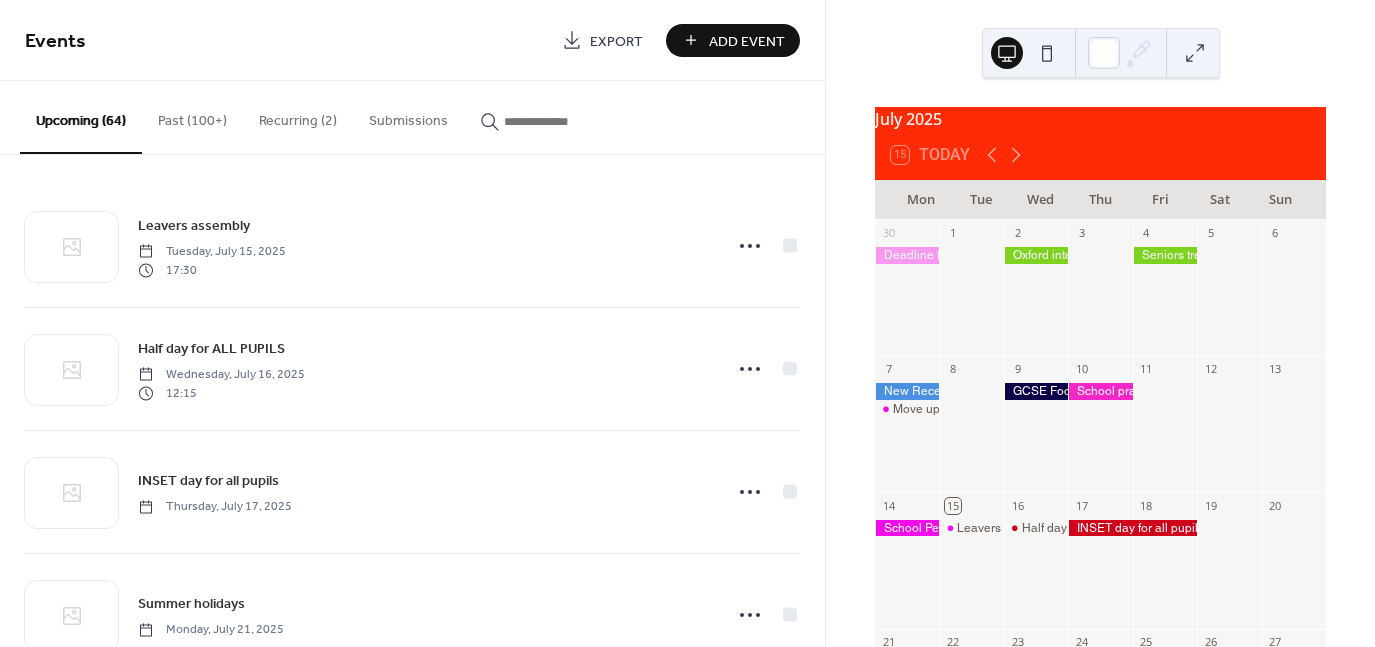 click on "Add Event" at bounding box center [747, 41] 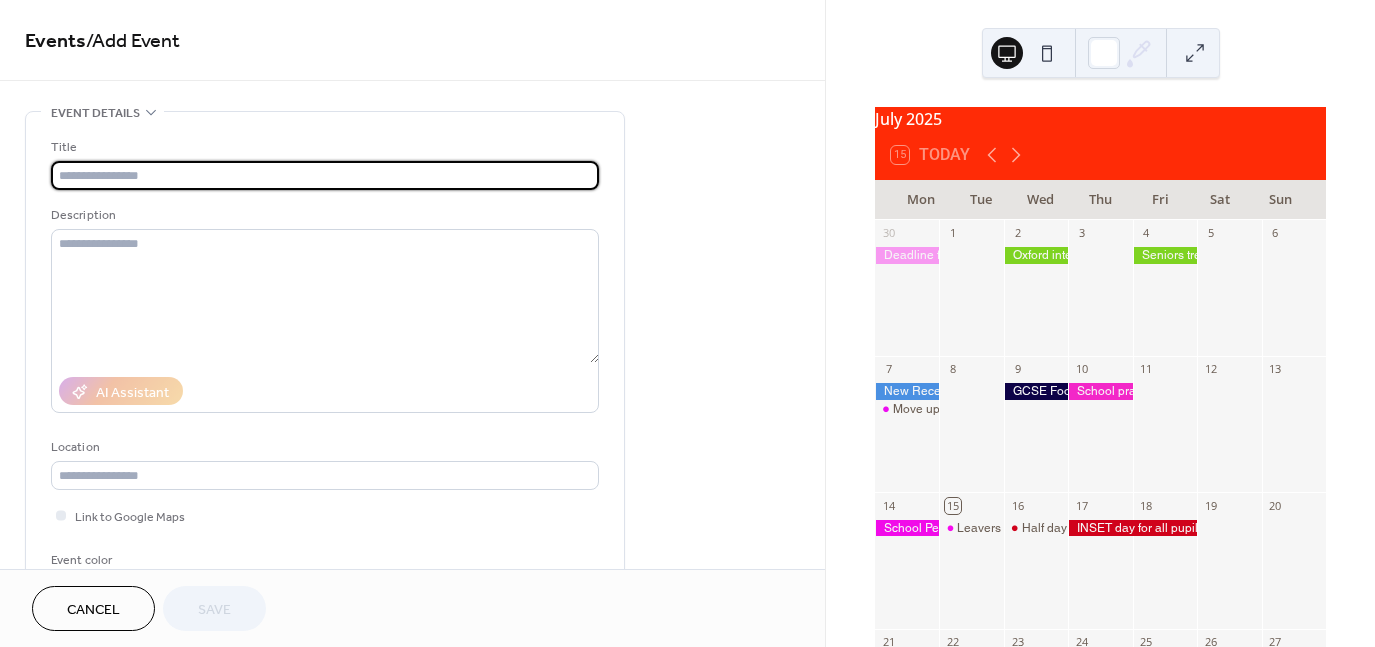 type on "*" 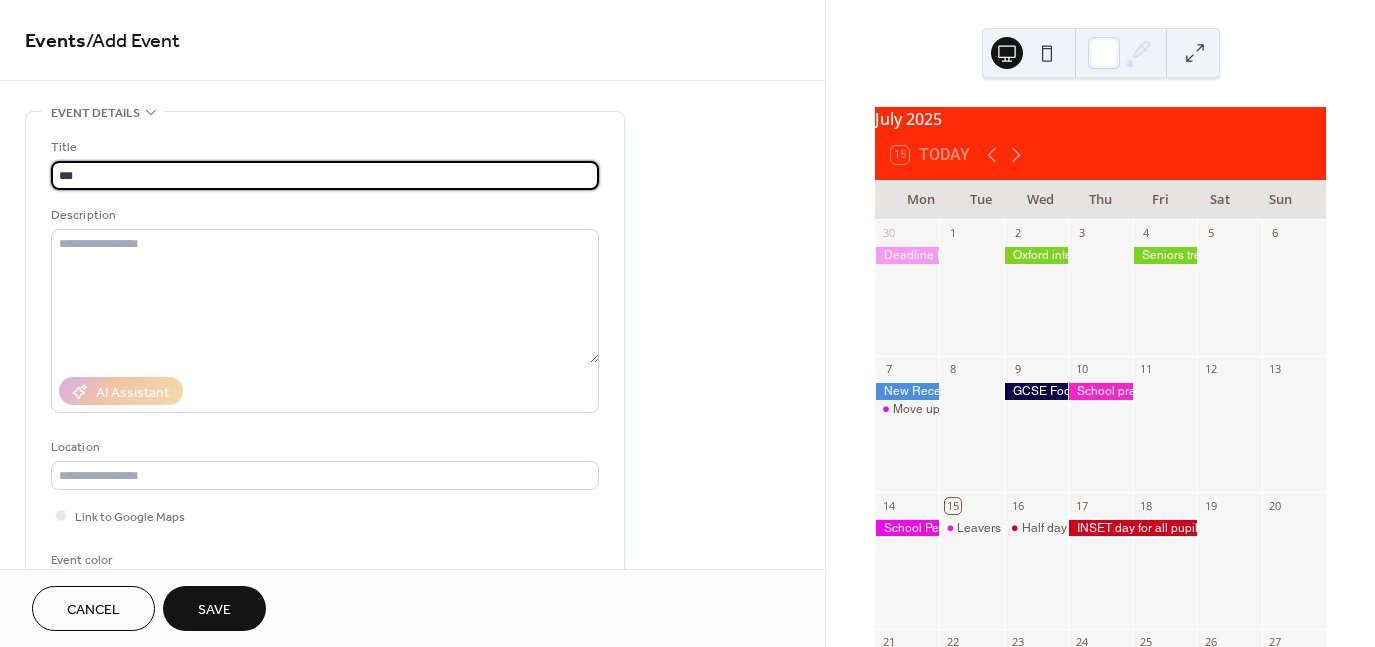 type on "**********" 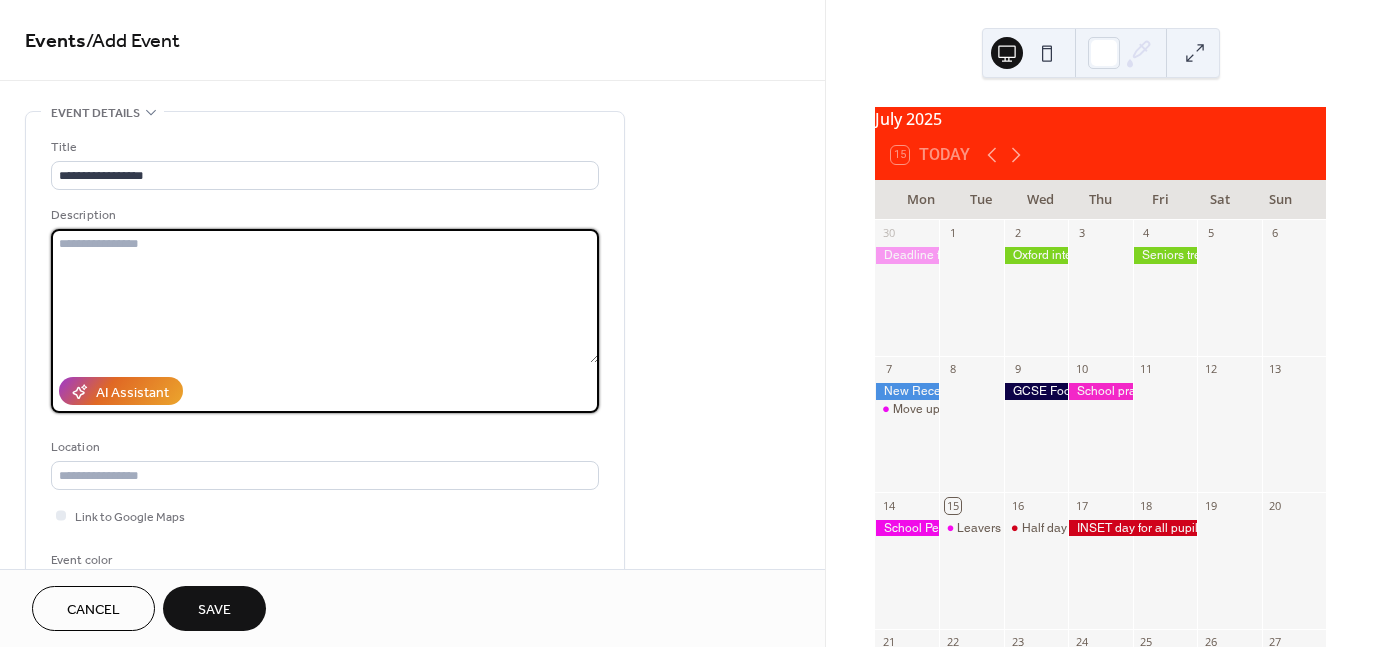 paste on "**********" 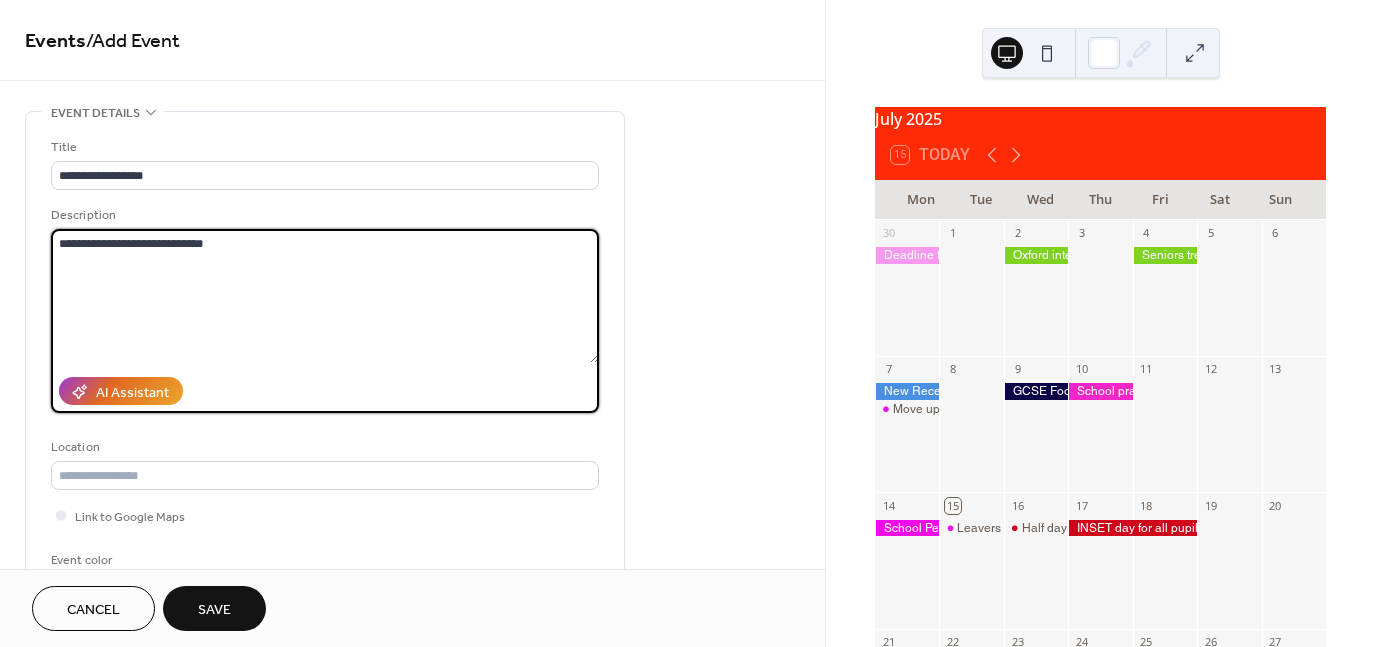 type on "**********" 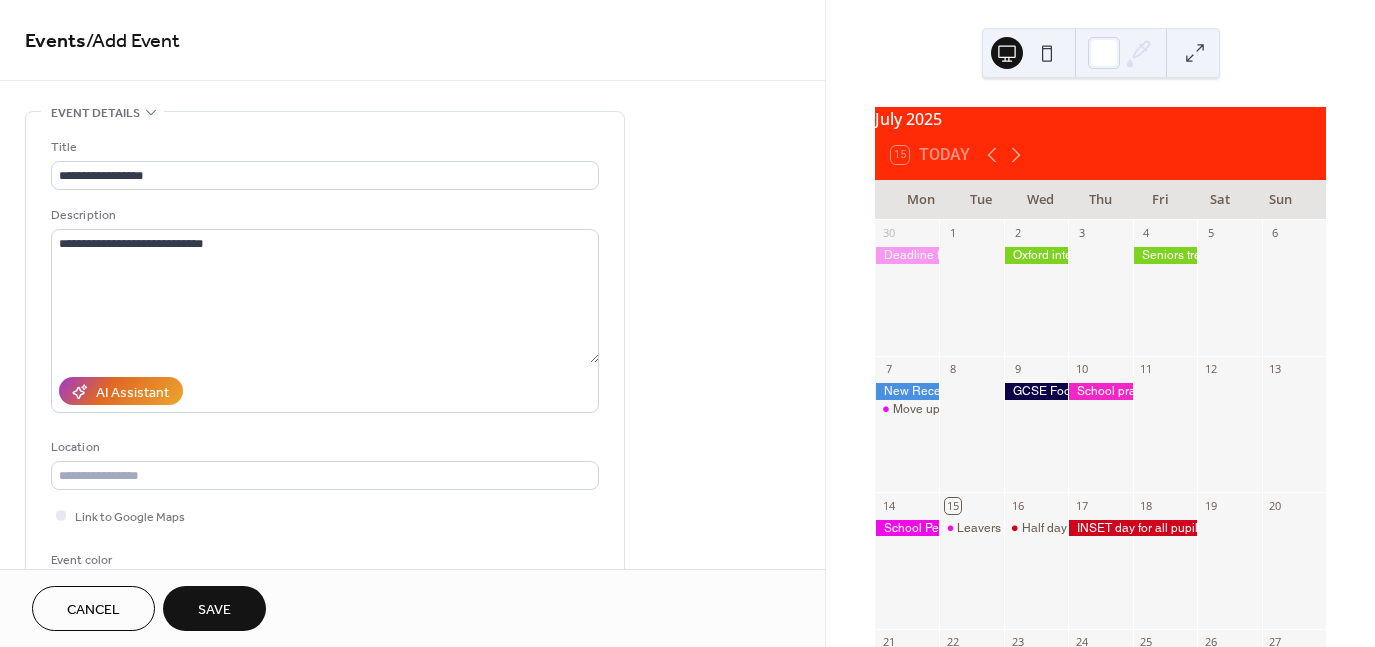 type 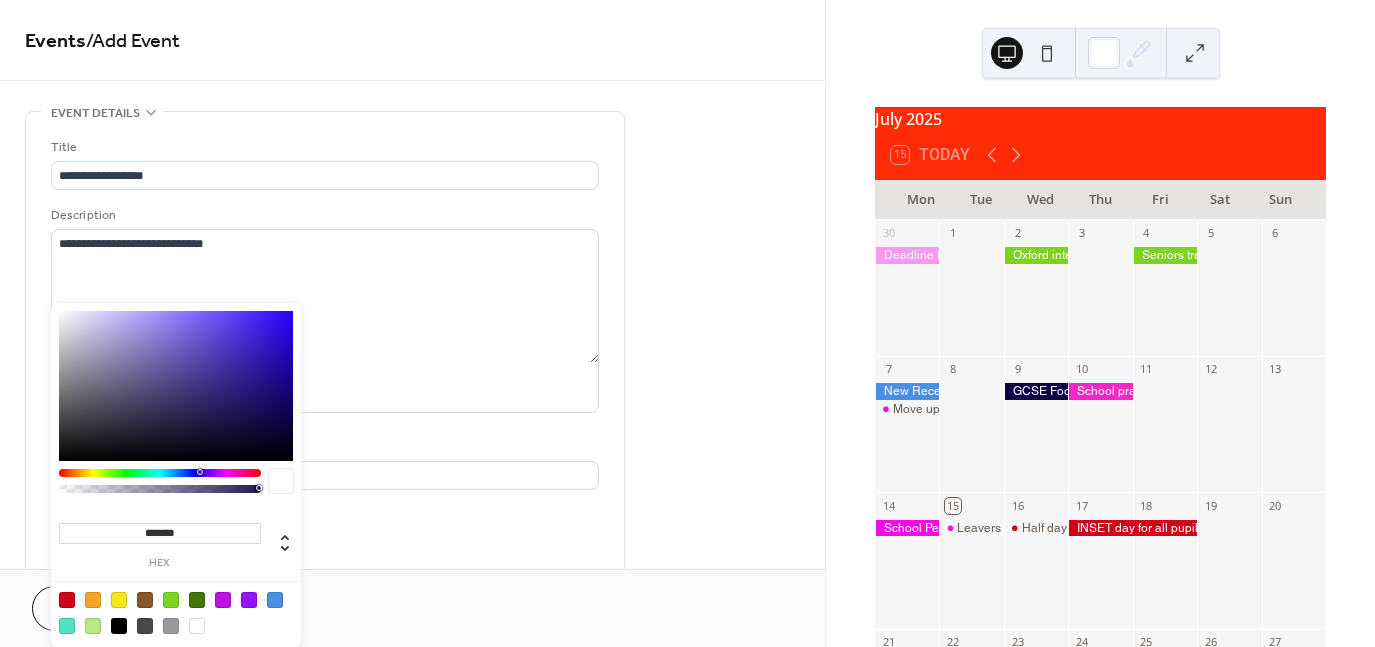 scroll, scrollTop: 303, scrollLeft: 0, axis: vertical 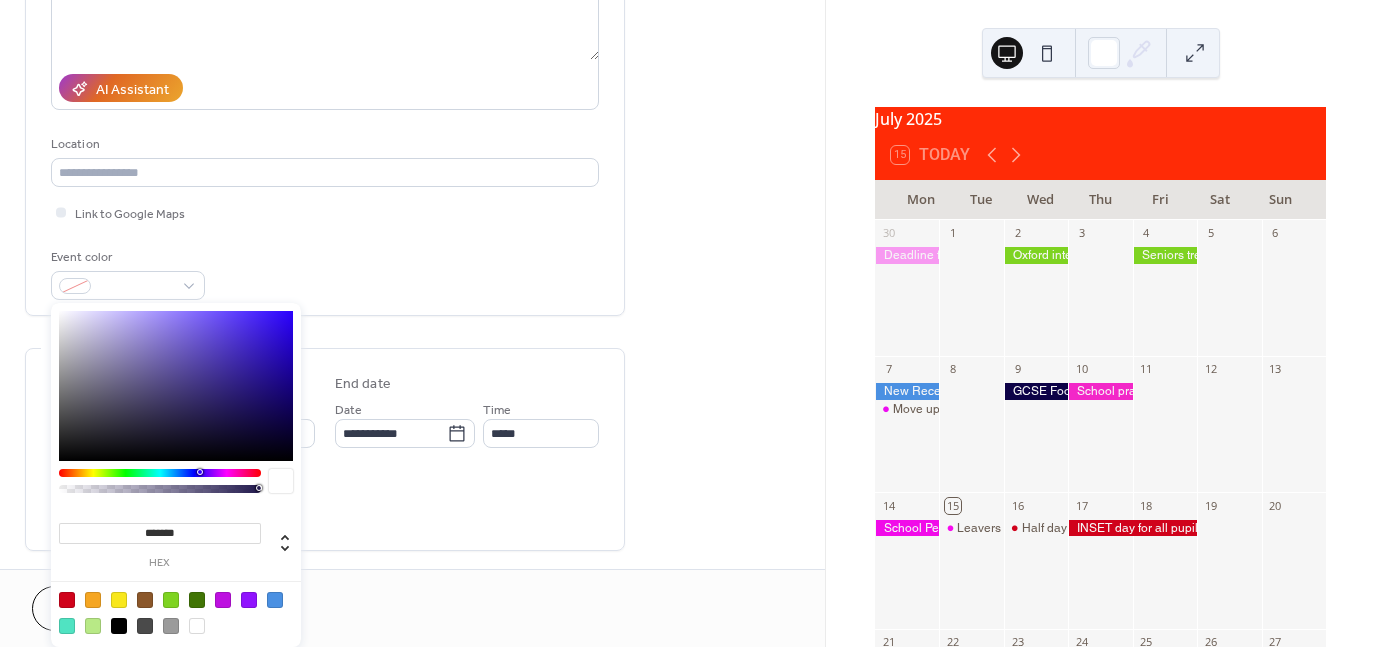 click at bounding box center (160, 473) 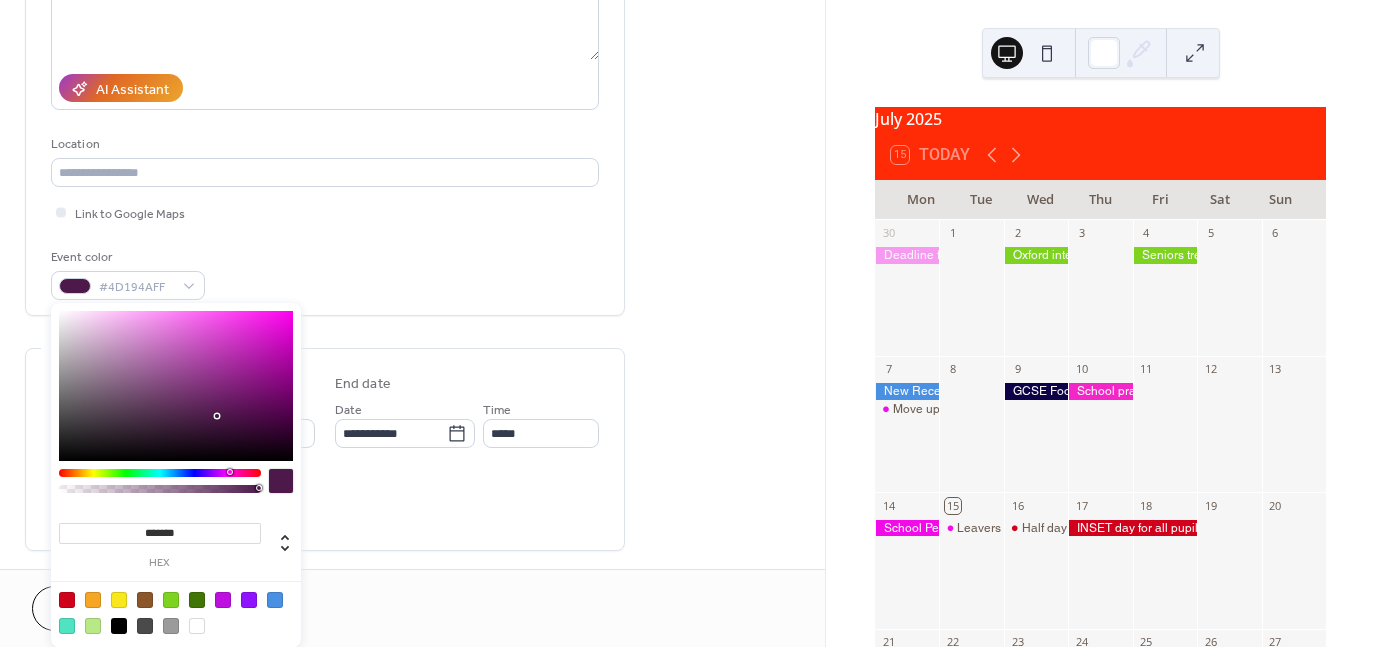 type on "*******" 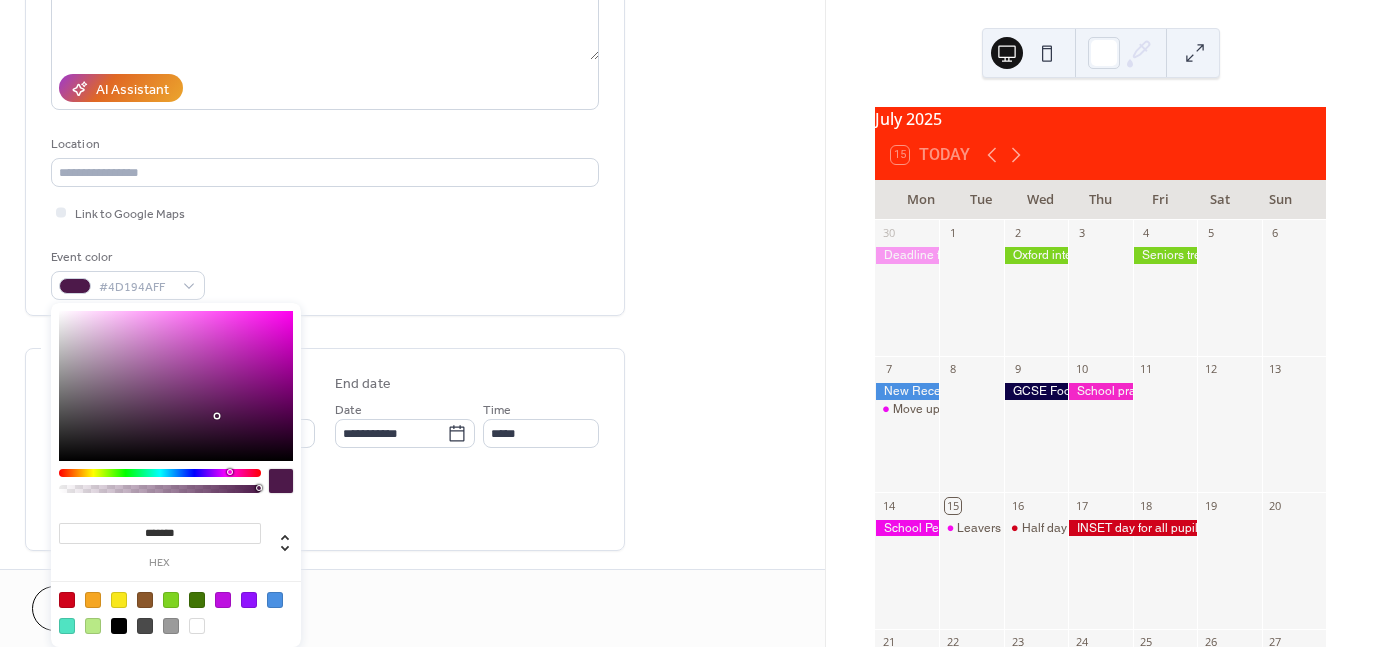 click at bounding box center (176, 386) 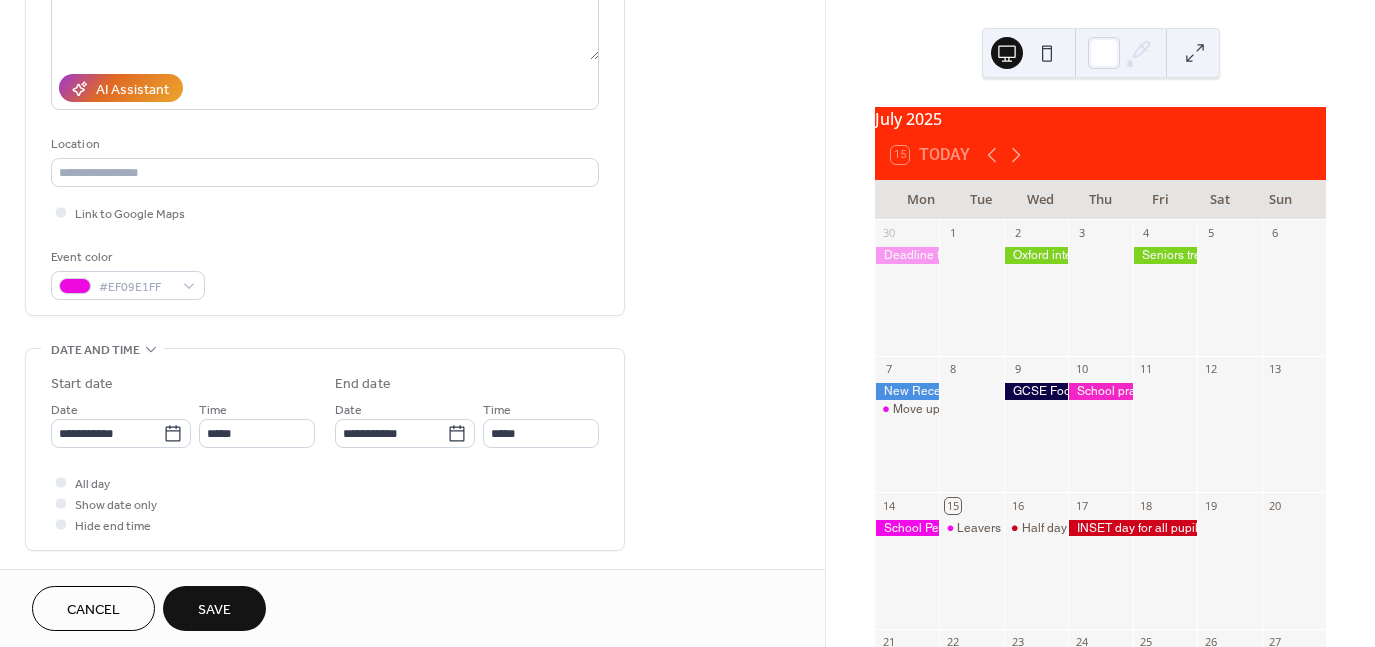 click on "All day Show date only Hide end time" at bounding box center [325, 503] 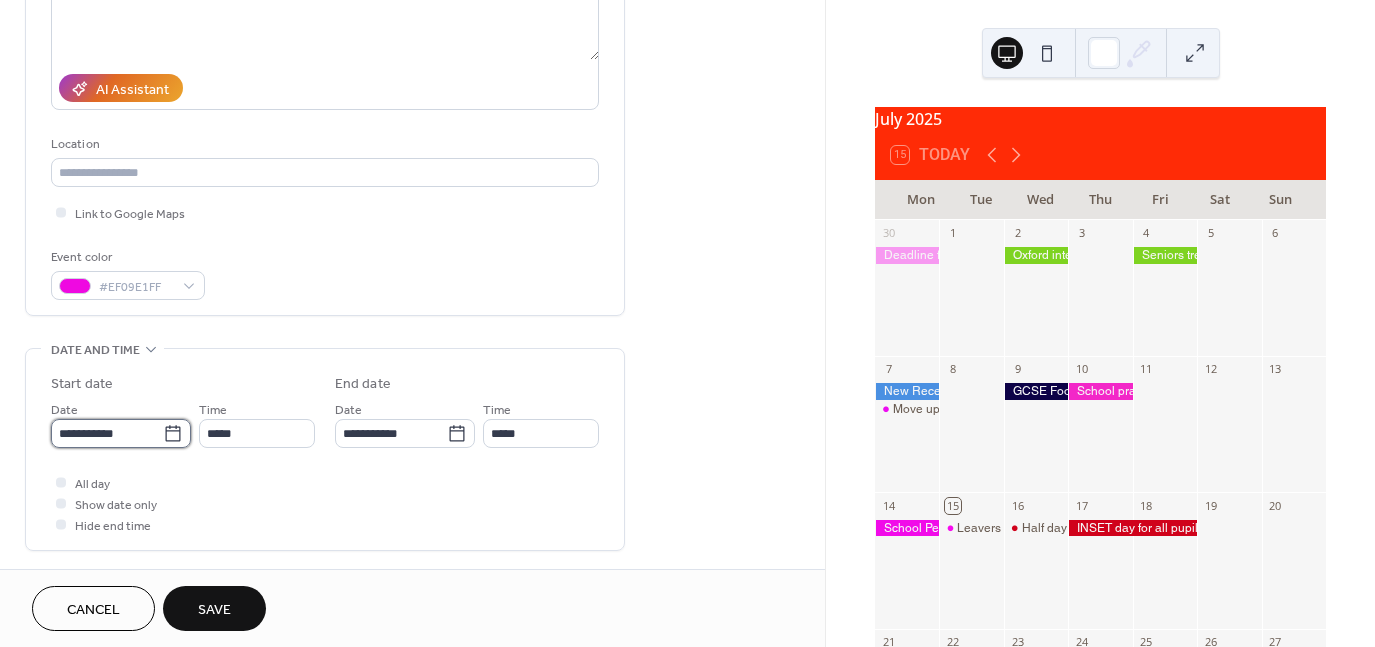 click on "**********" at bounding box center [107, 433] 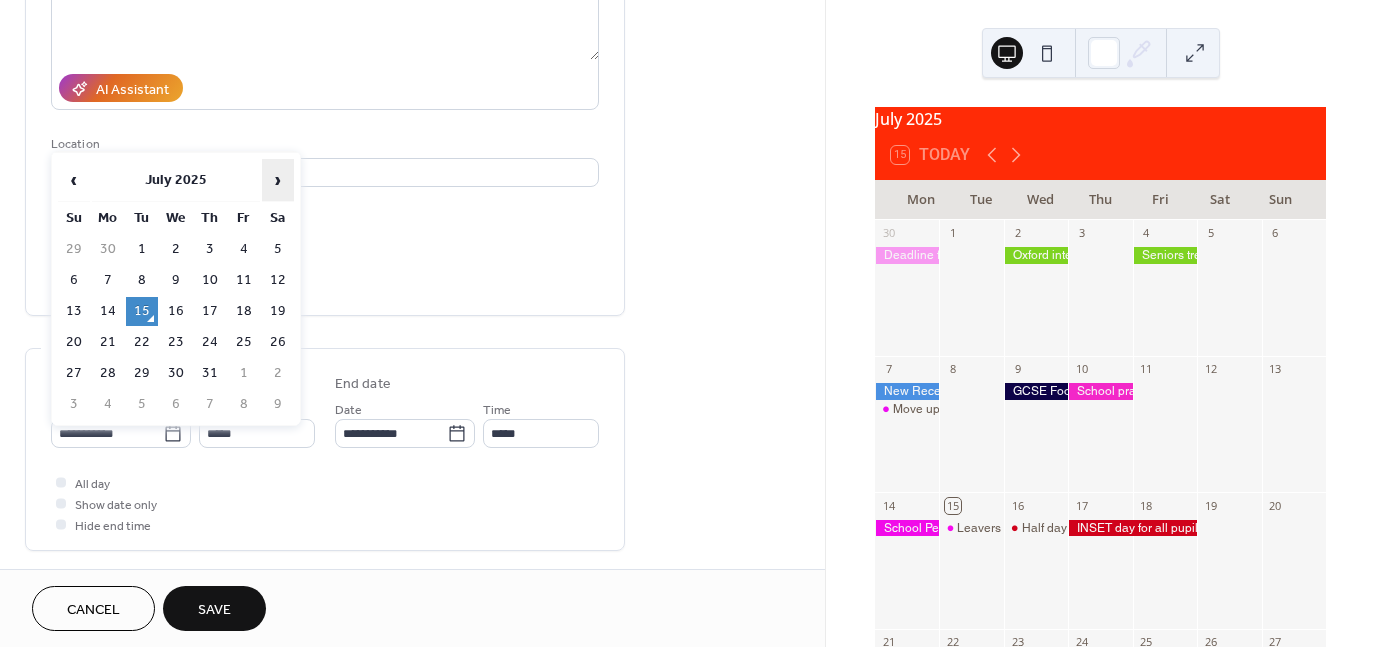 click on "›" at bounding box center (278, 180) 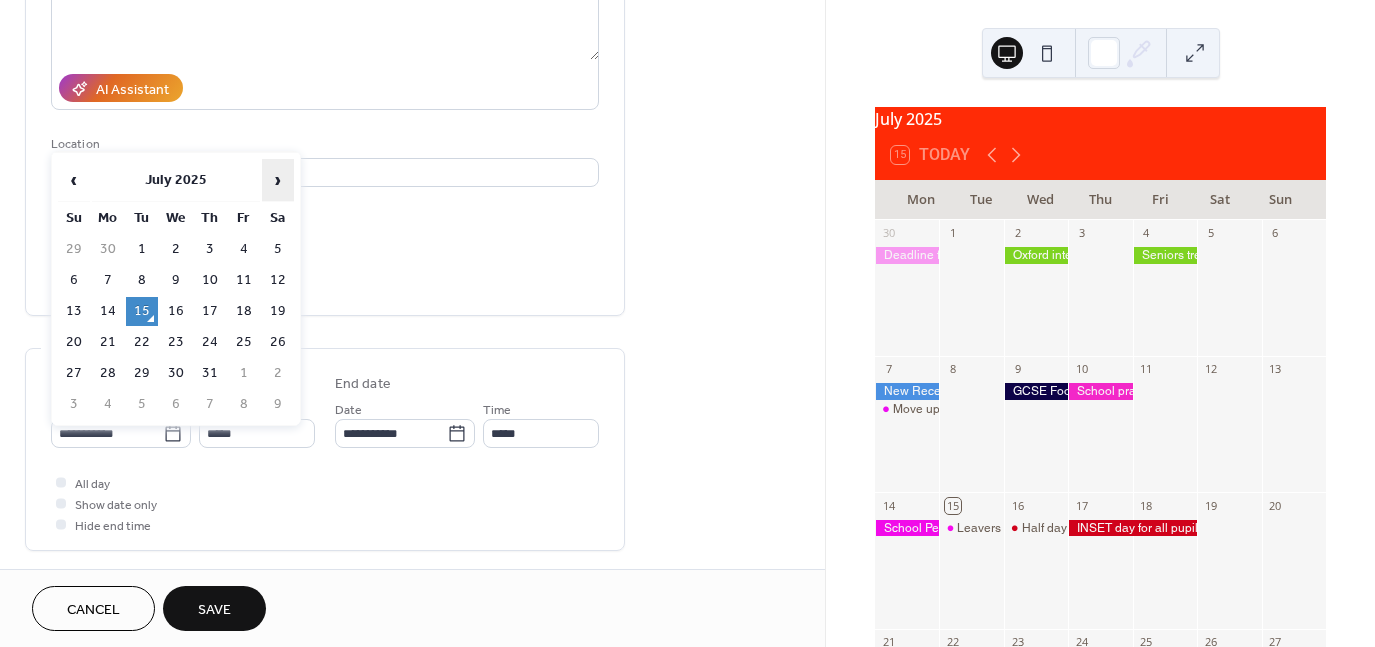 click on "›" at bounding box center (278, 180) 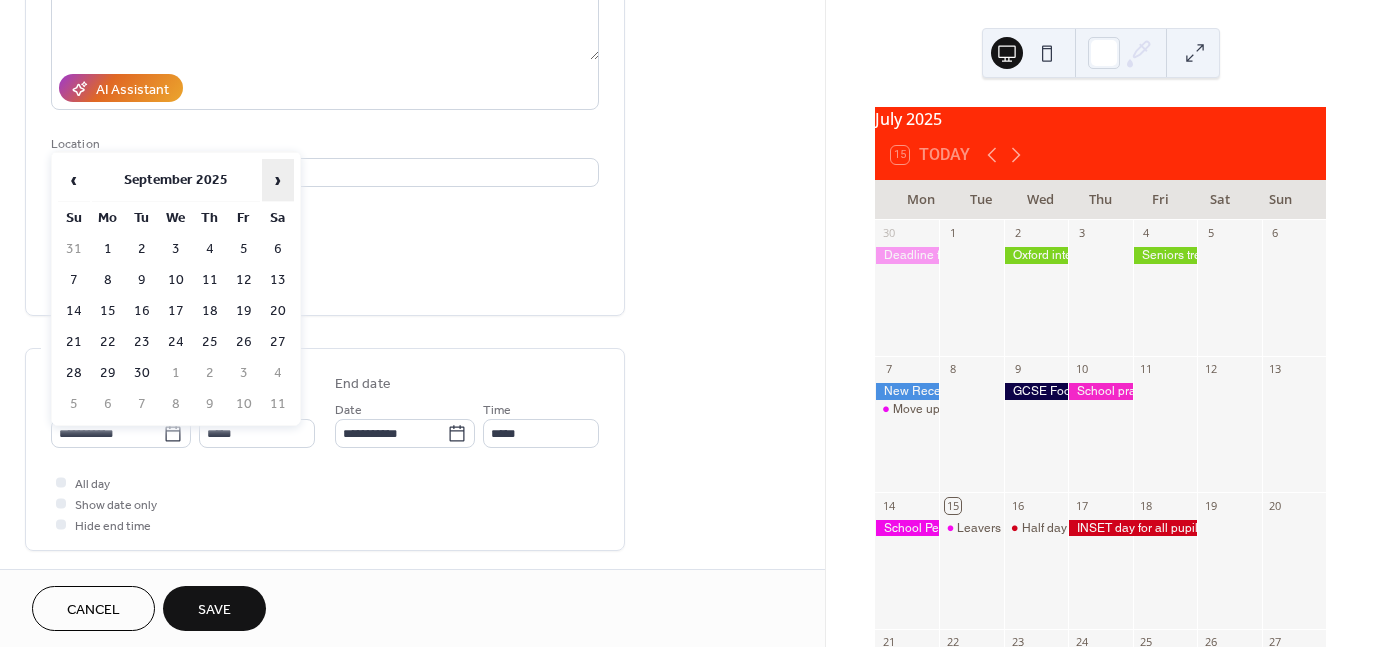 click on "›" at bounding box center (278, 180) 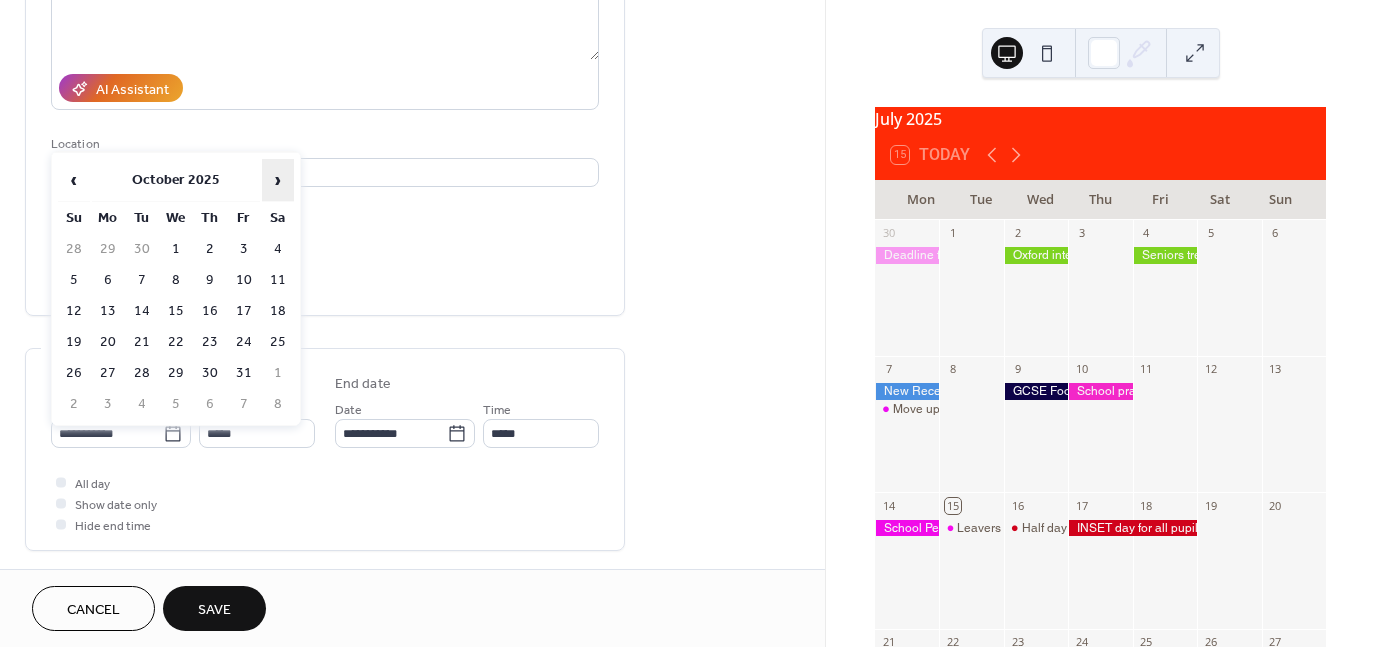 click on "›" at bounding box center (278, 180) 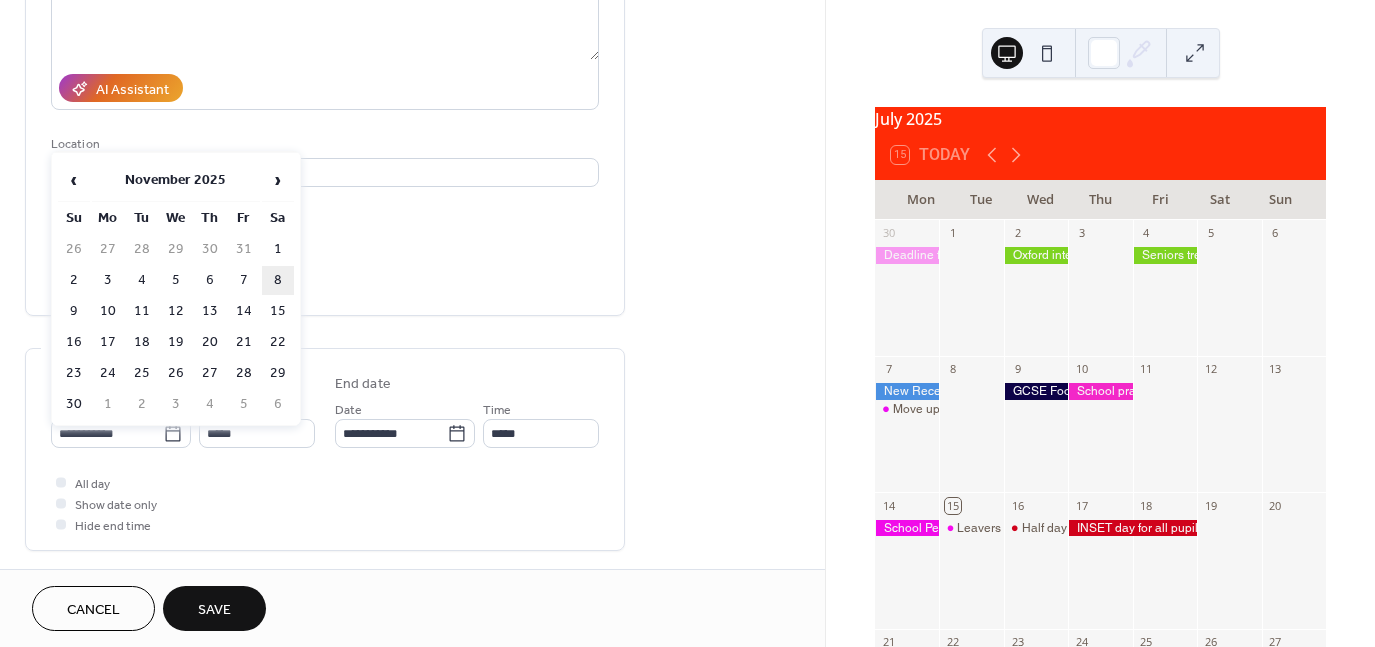 click on "8" at bounding box center (278, 280) 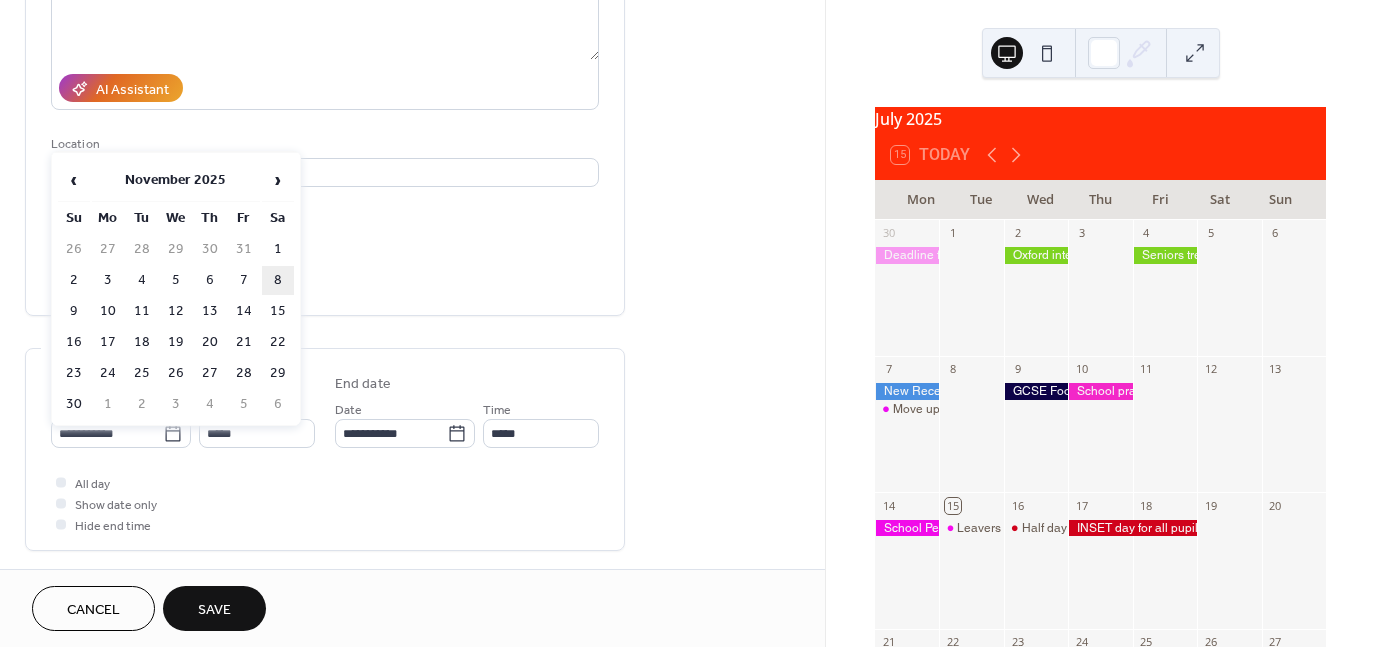 type on "**********" 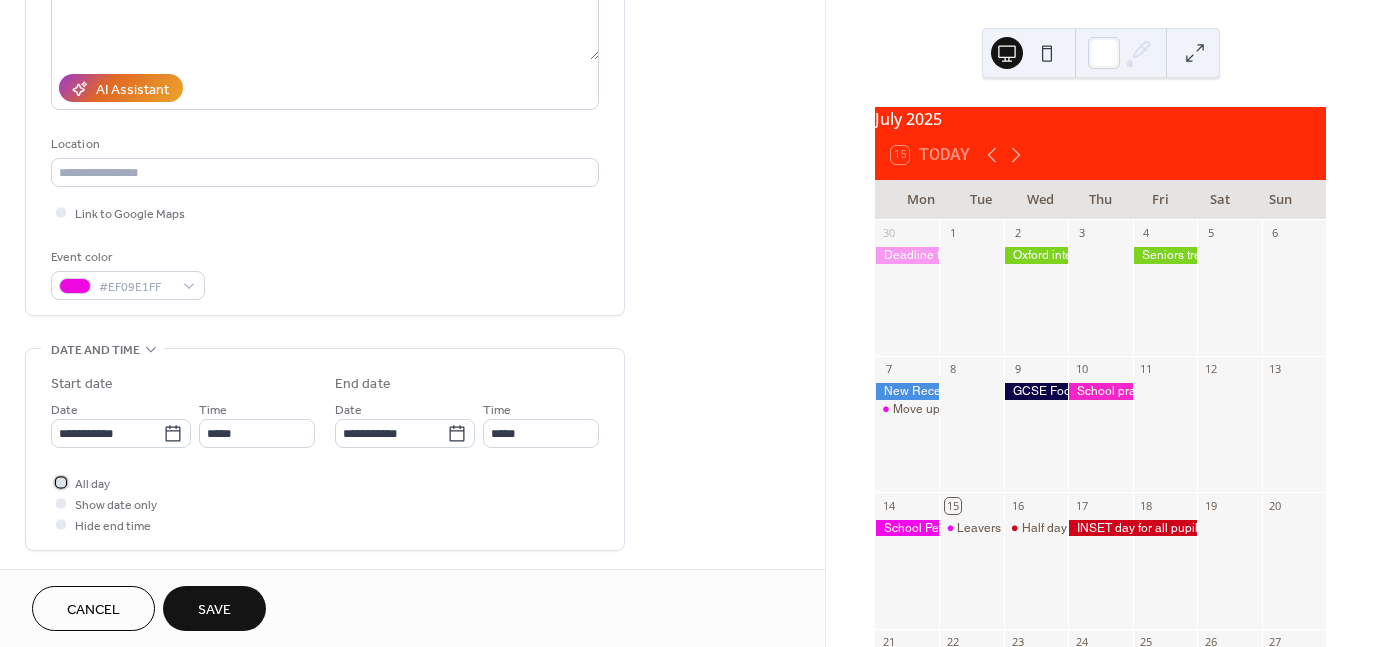 click at bounding box center [61, 482] 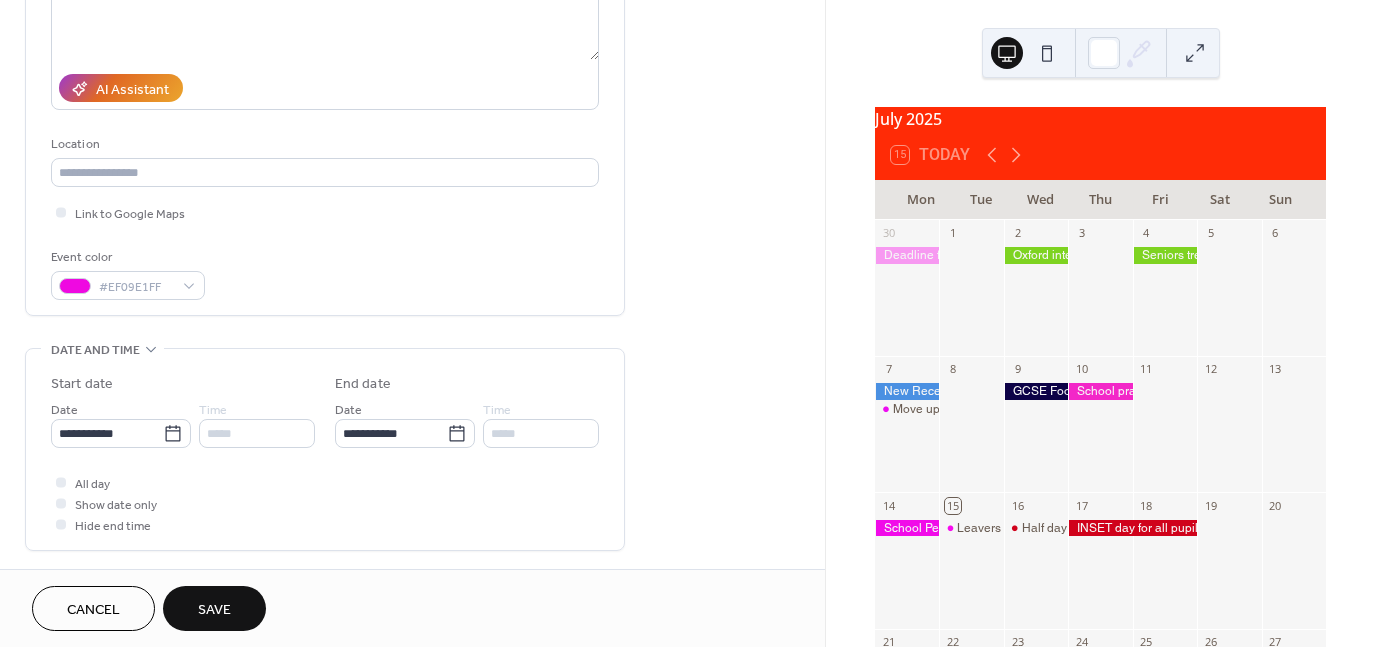 click on "Save" at bounding box center [214, 610] 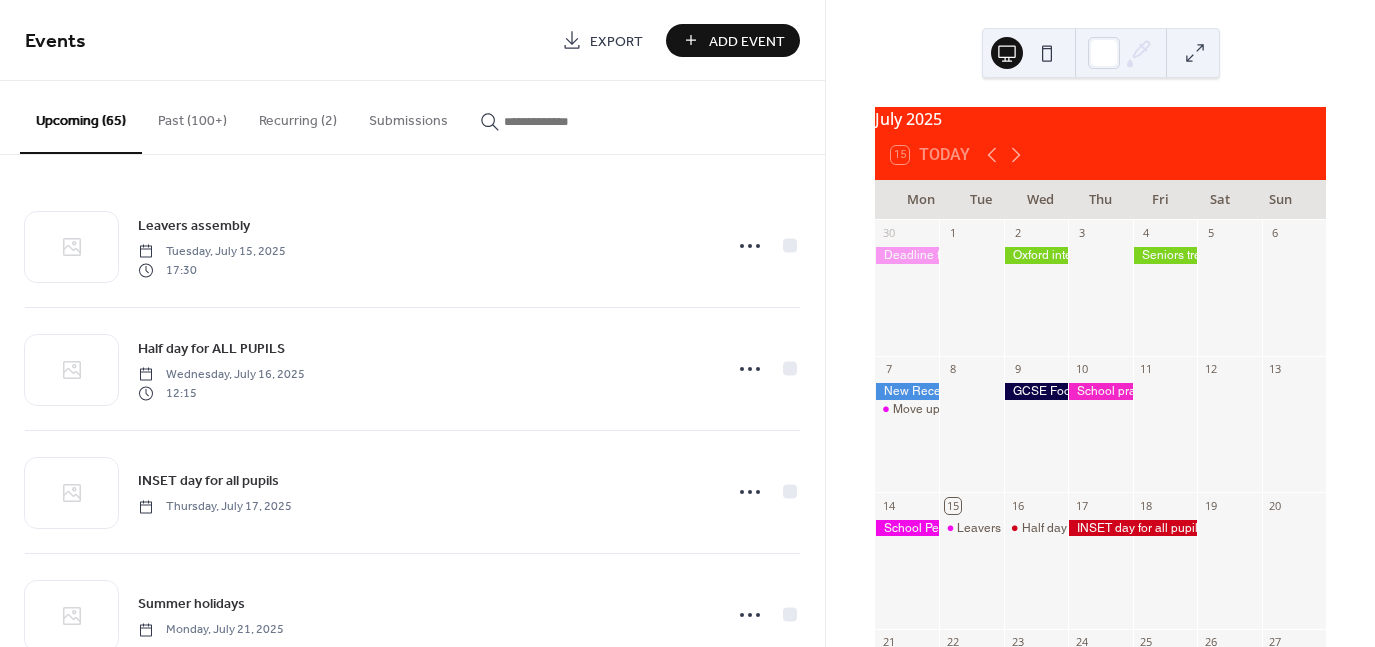 click on "Add Event" at bounding box center [747, 41] 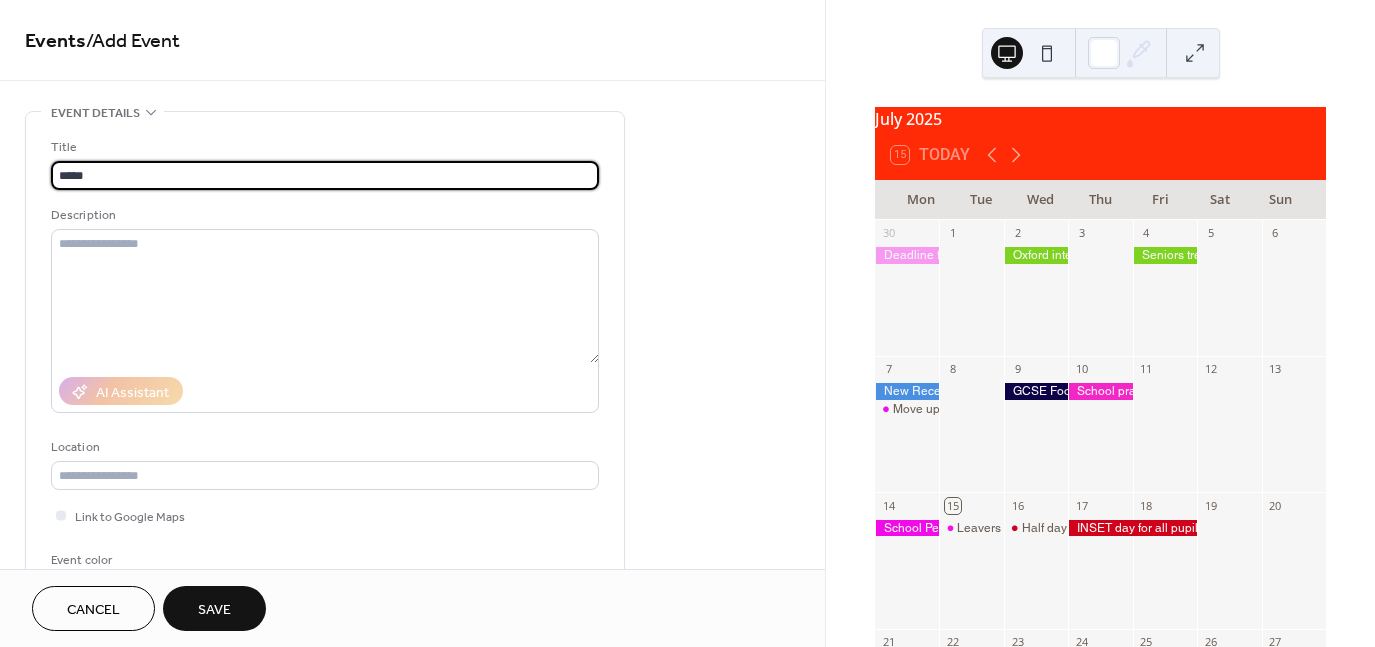 type on "**********" 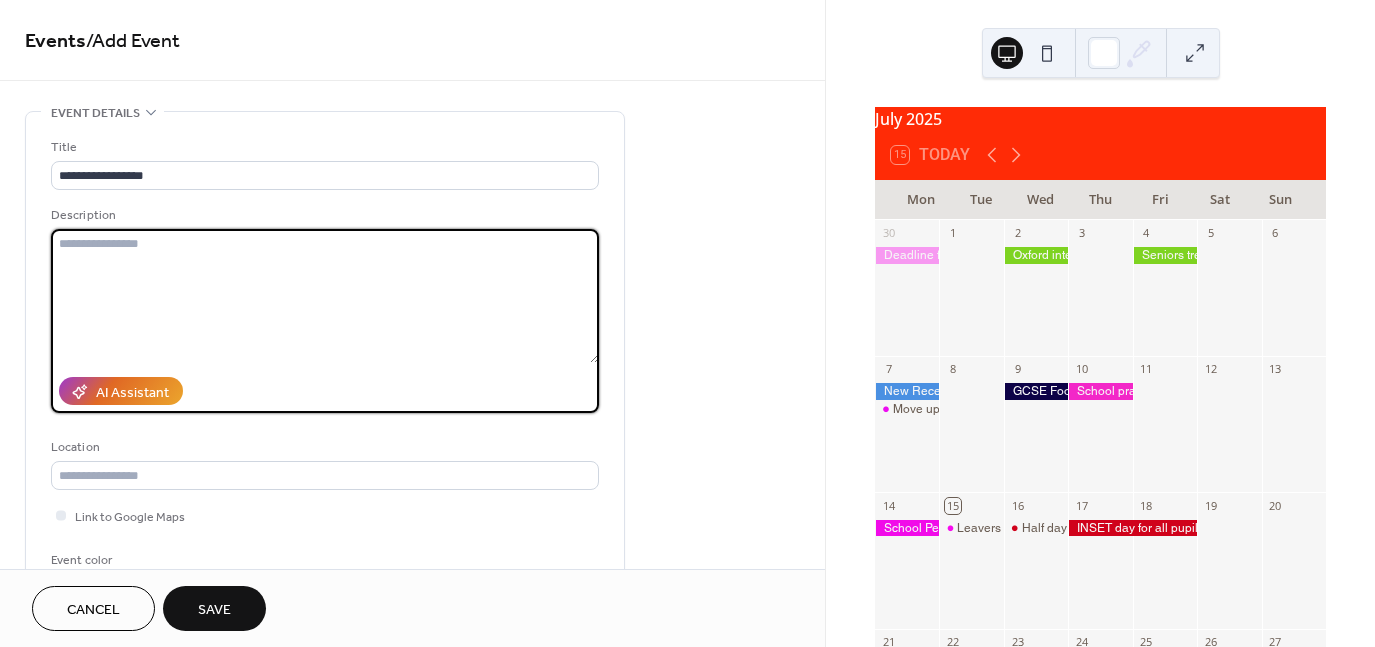 paste on "**********" 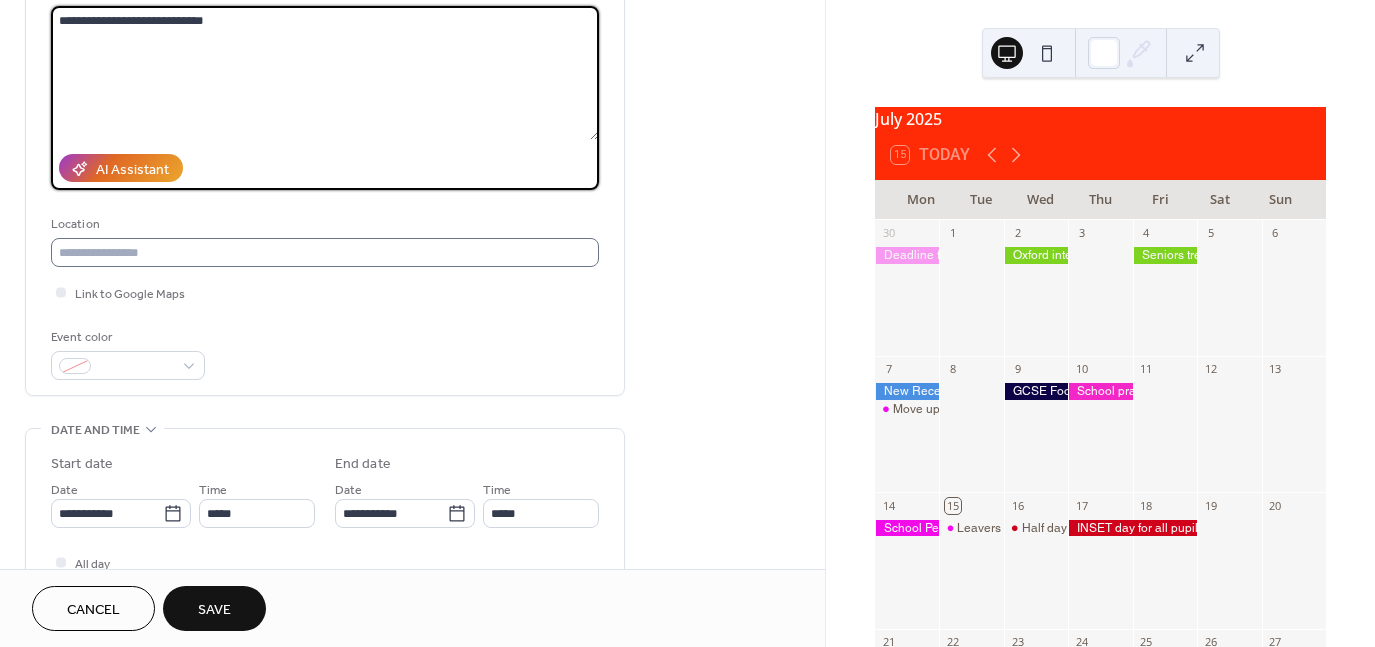 scroll, scrollTop: 260, scrollLeft: 0, axis: vertical 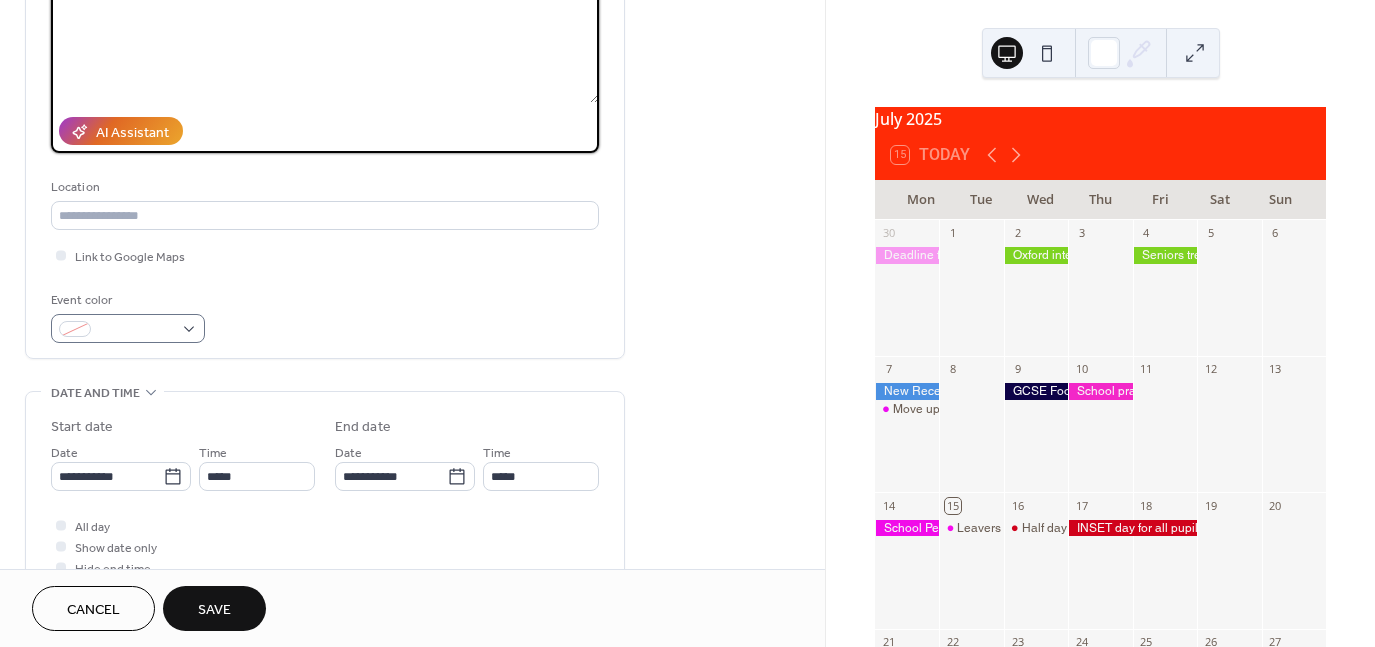 type on "**********" 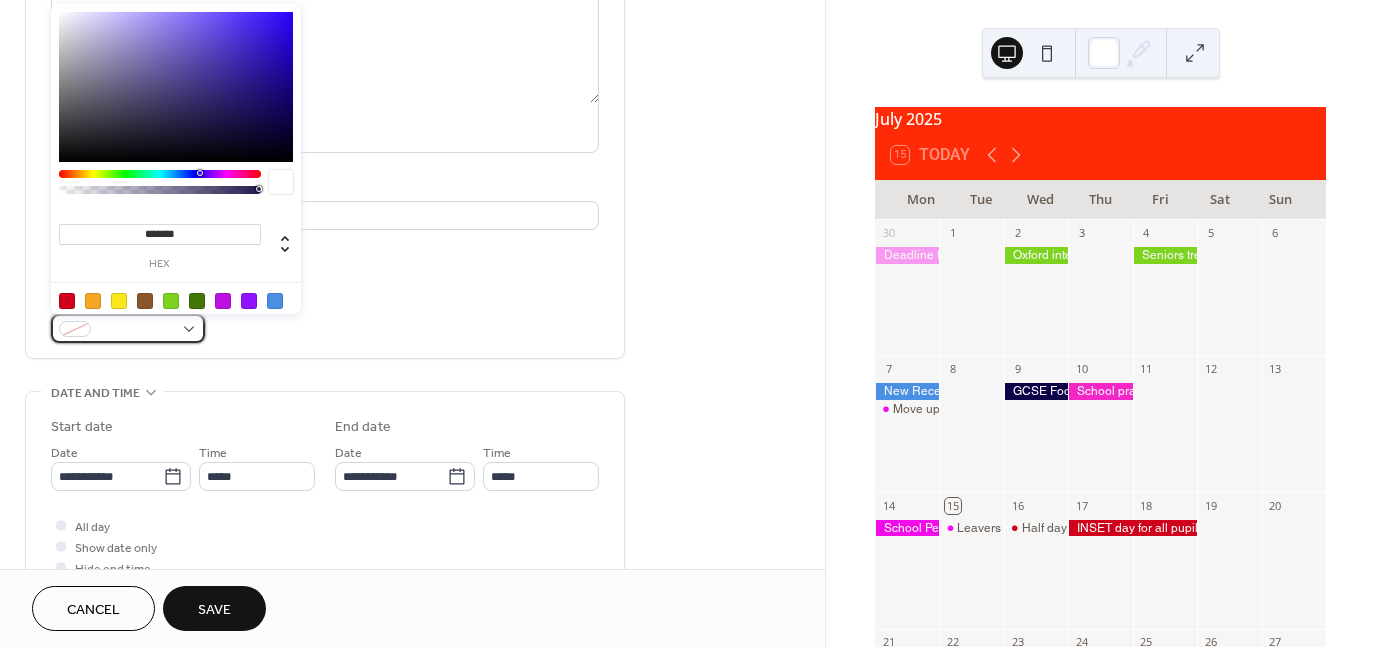 click at bounding box center [136, 330] 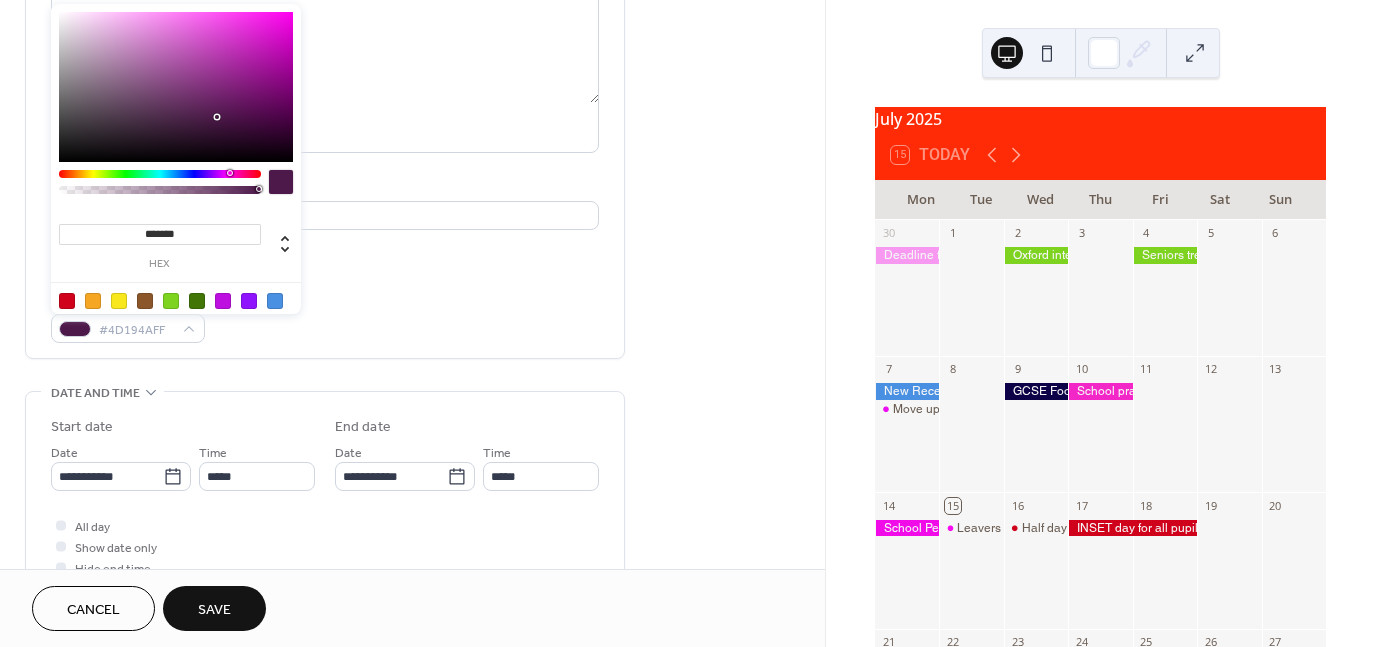 click at bounding box center (160, 174) 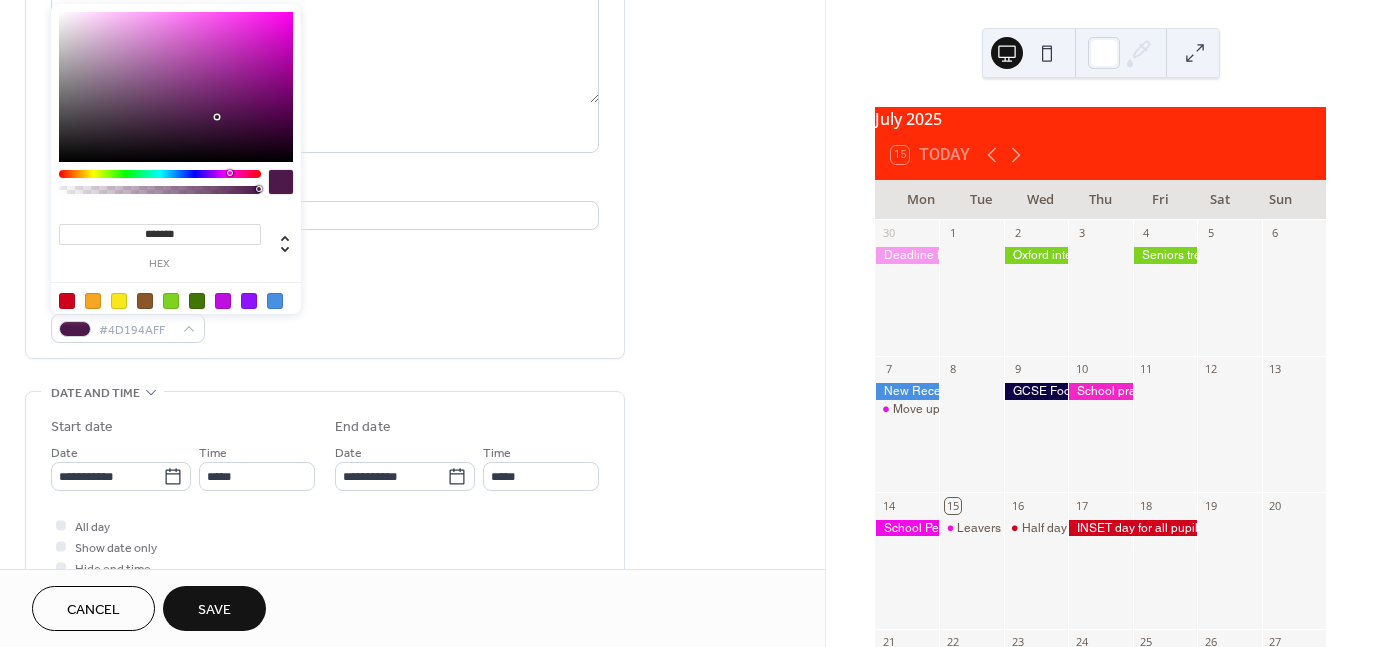 type on "*******" 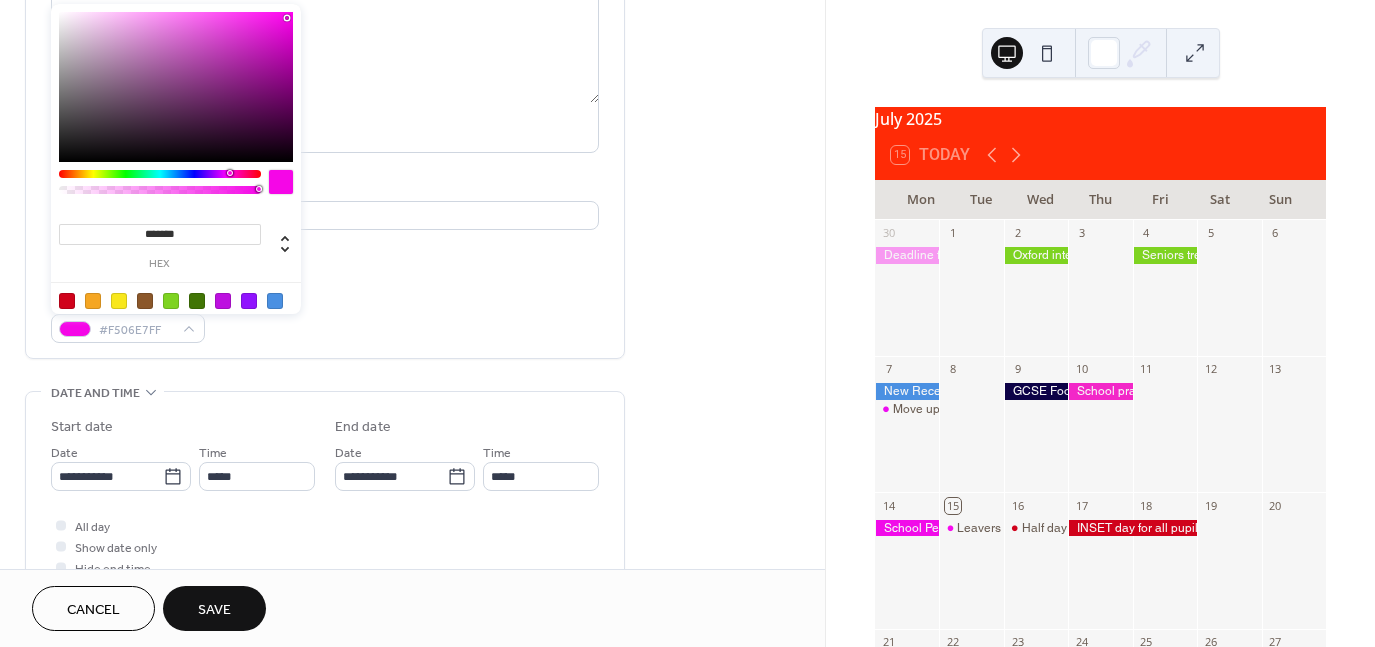 click at bounding box center (176, 87) 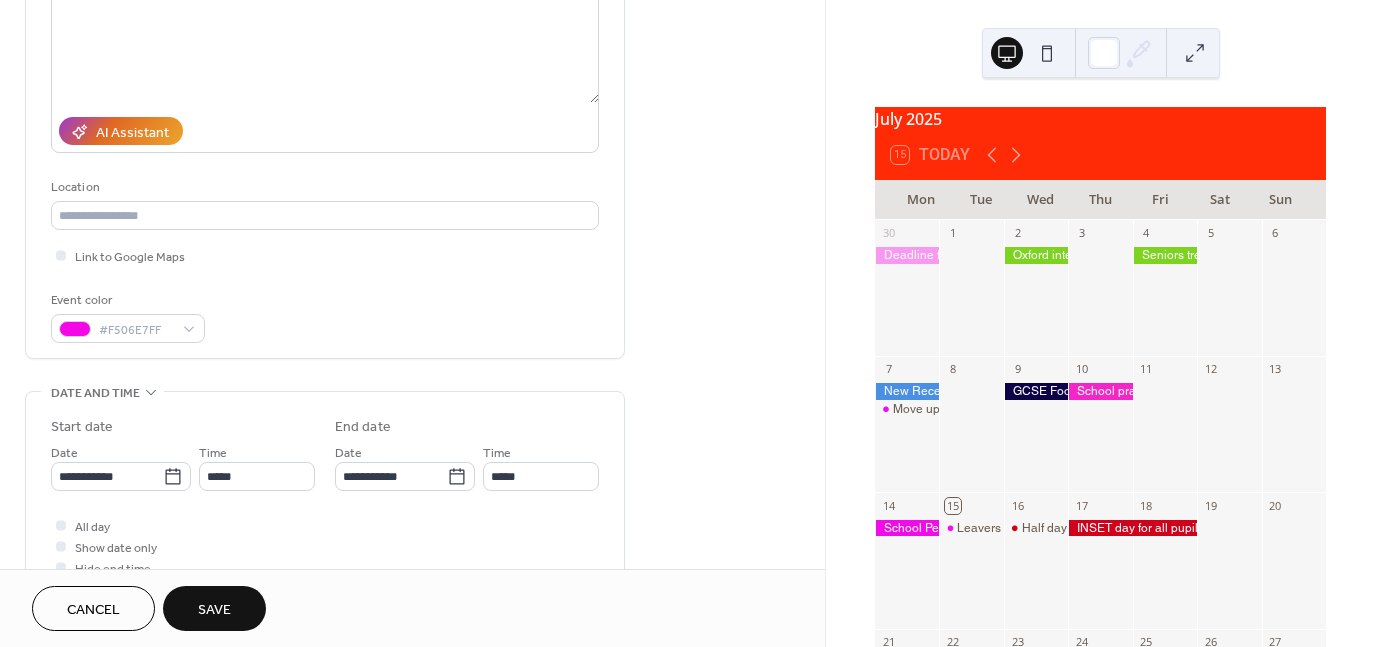 click on "**********" at bounding box center (325, 105) 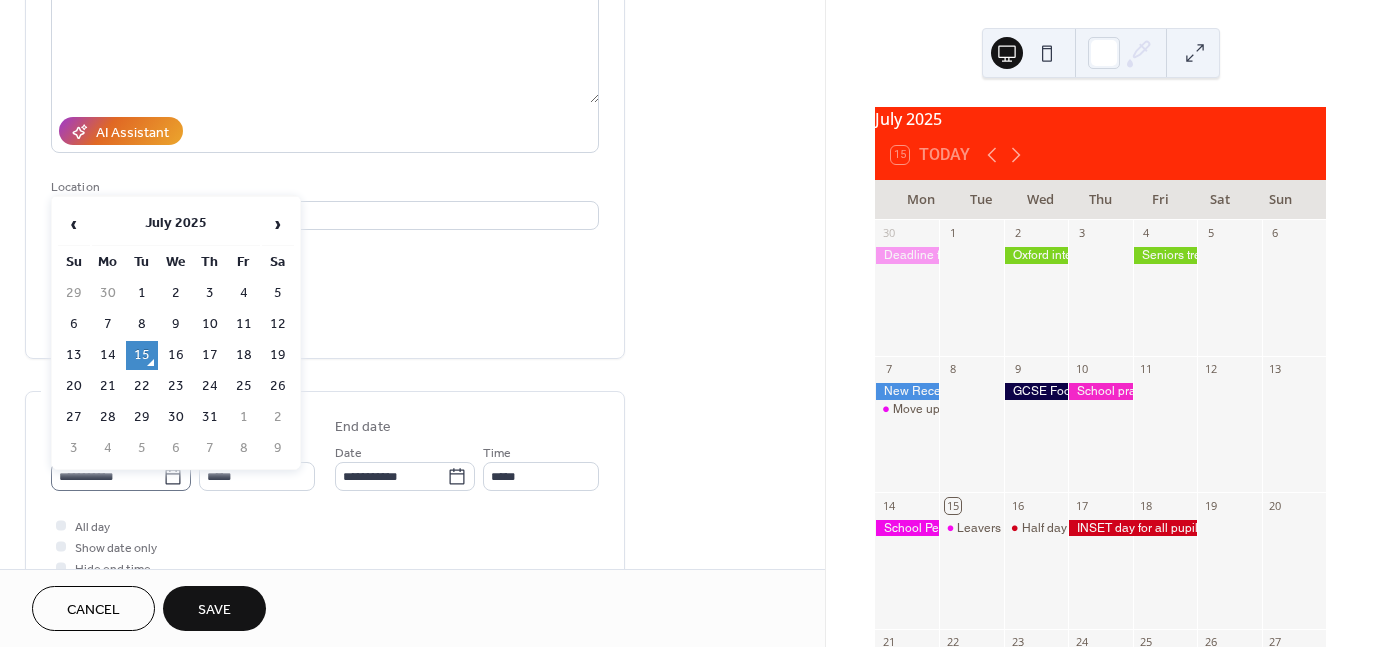 click 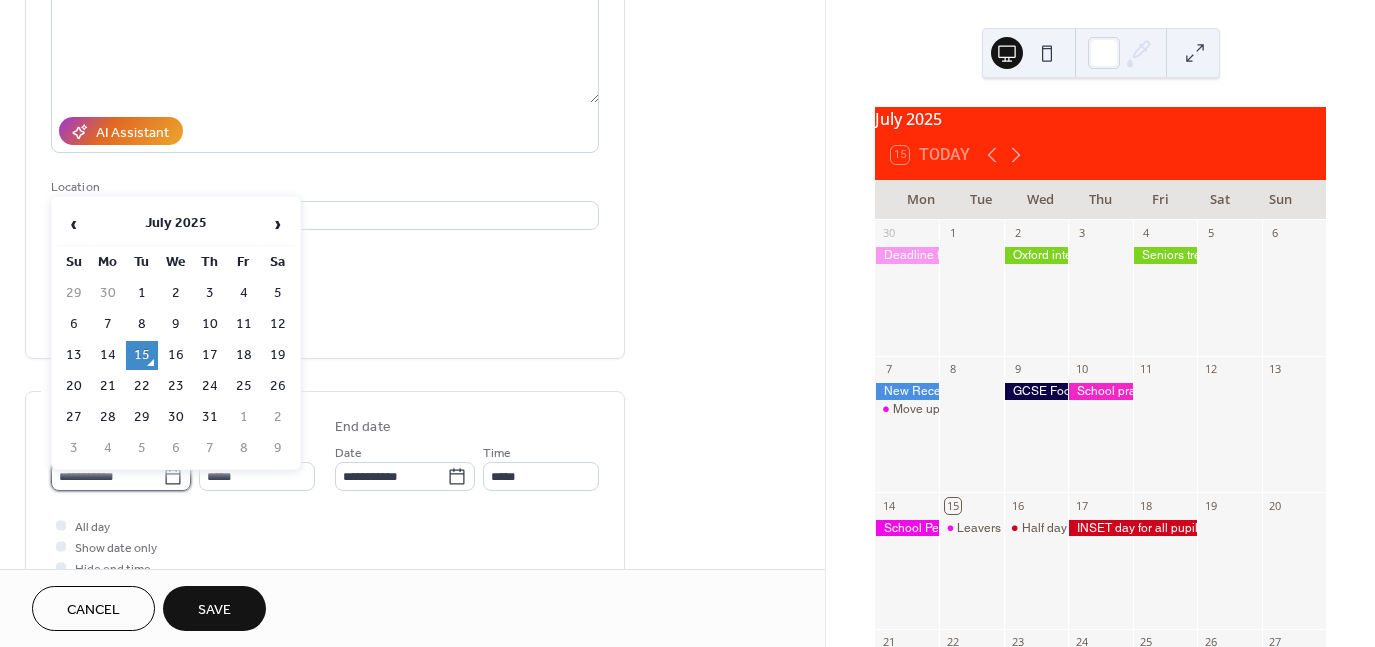 click on "**********" at bounding box center (107, 476) 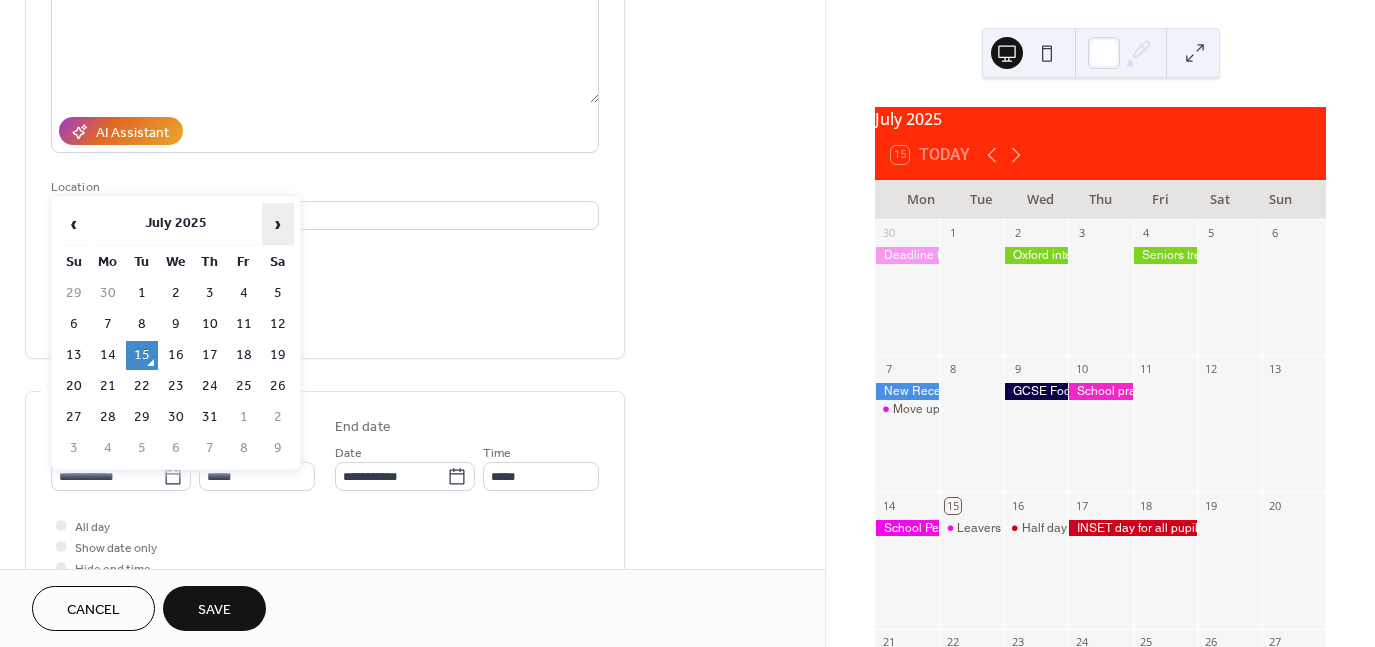 click on "›" at bounding box center [278, 224] 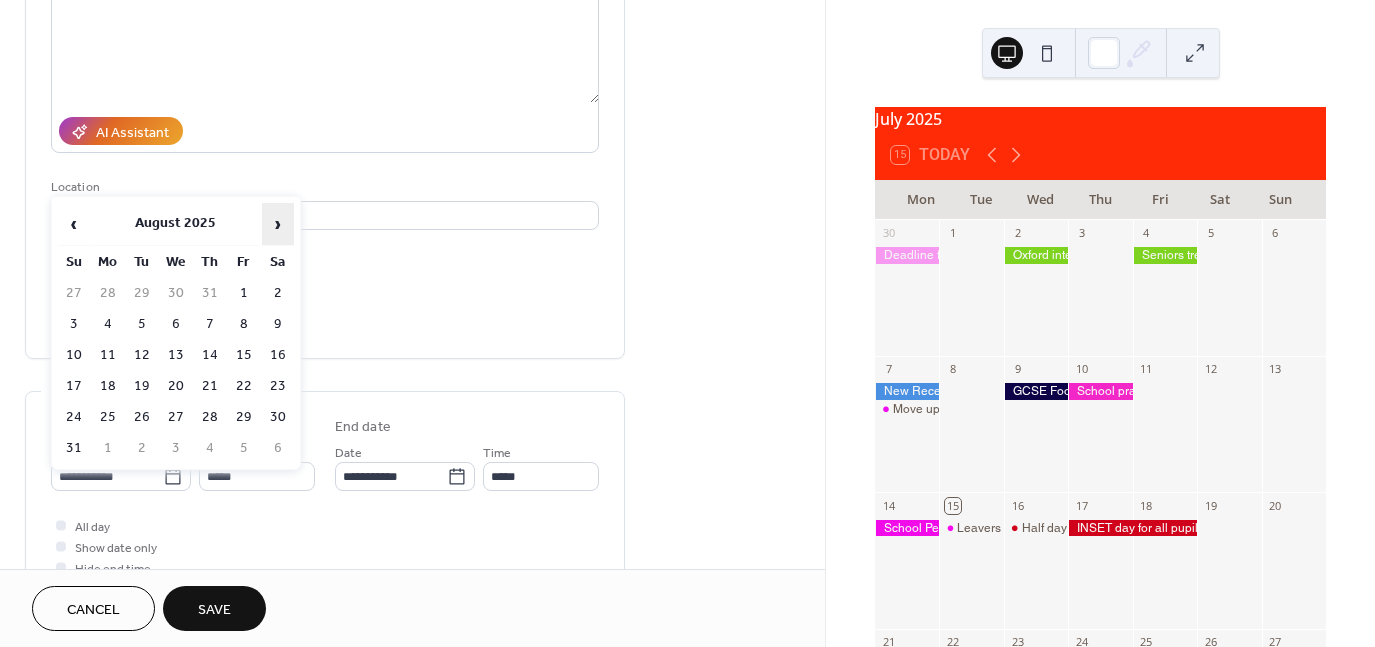 click on "›" at bounding box center (278, 224) 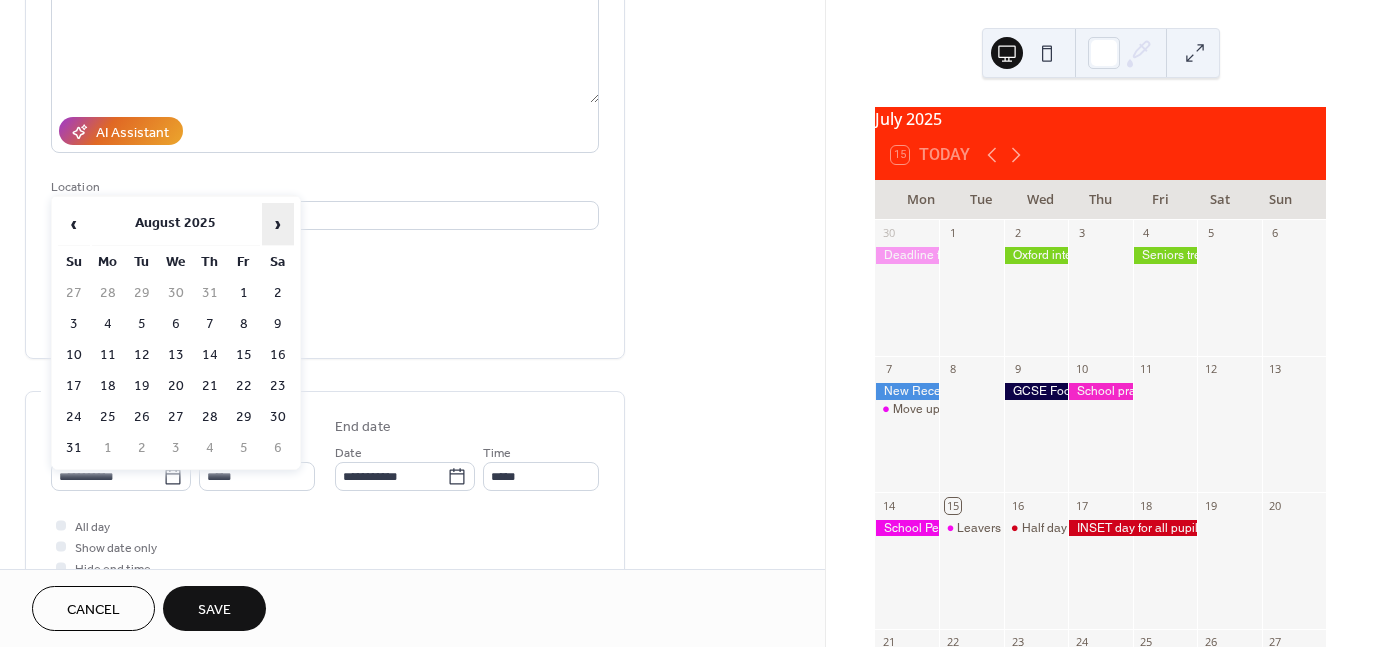 click on "›" at bounding box center [278, 224] 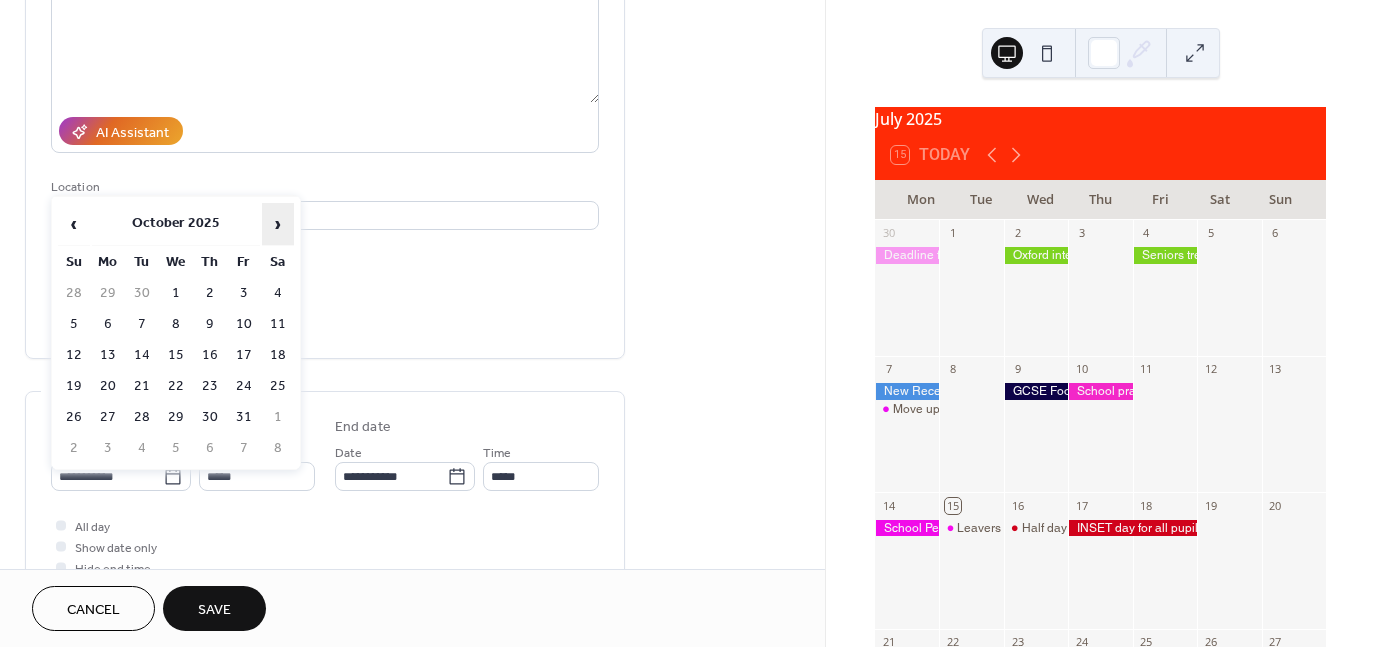 click on "›" at bounding box center (278, 224) 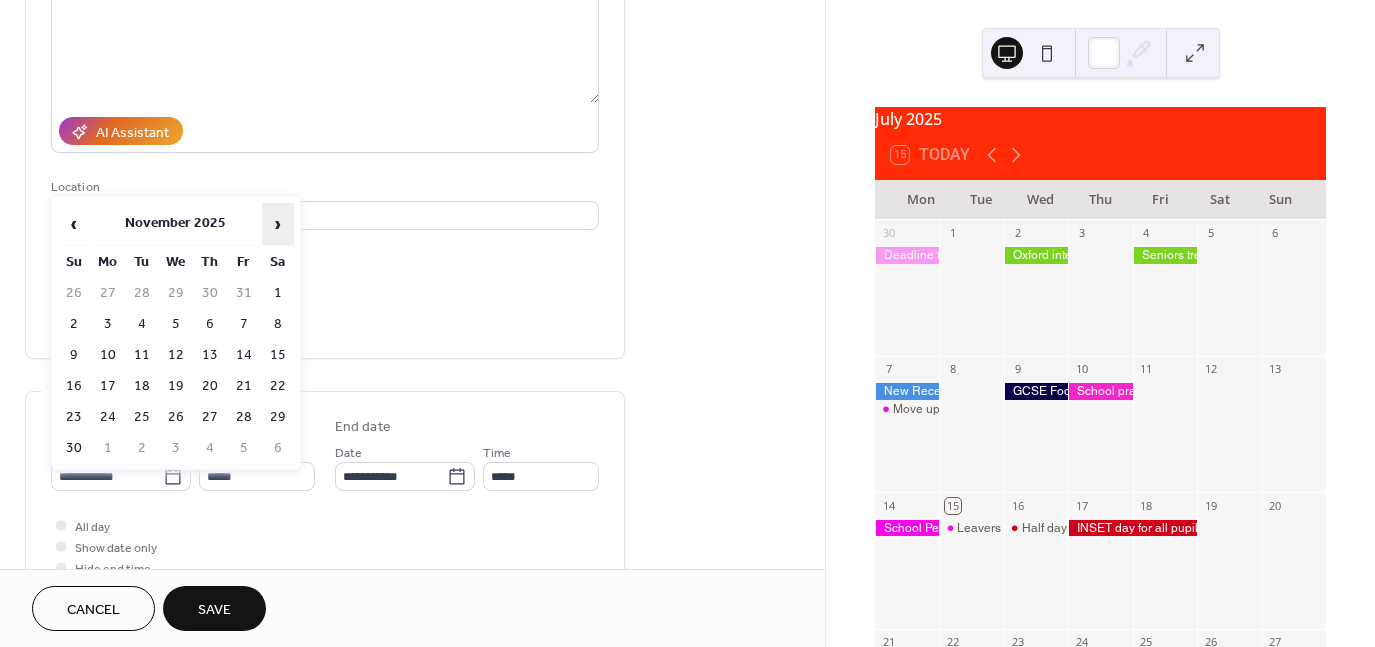 click on "›" at bounding box center (278, 224) 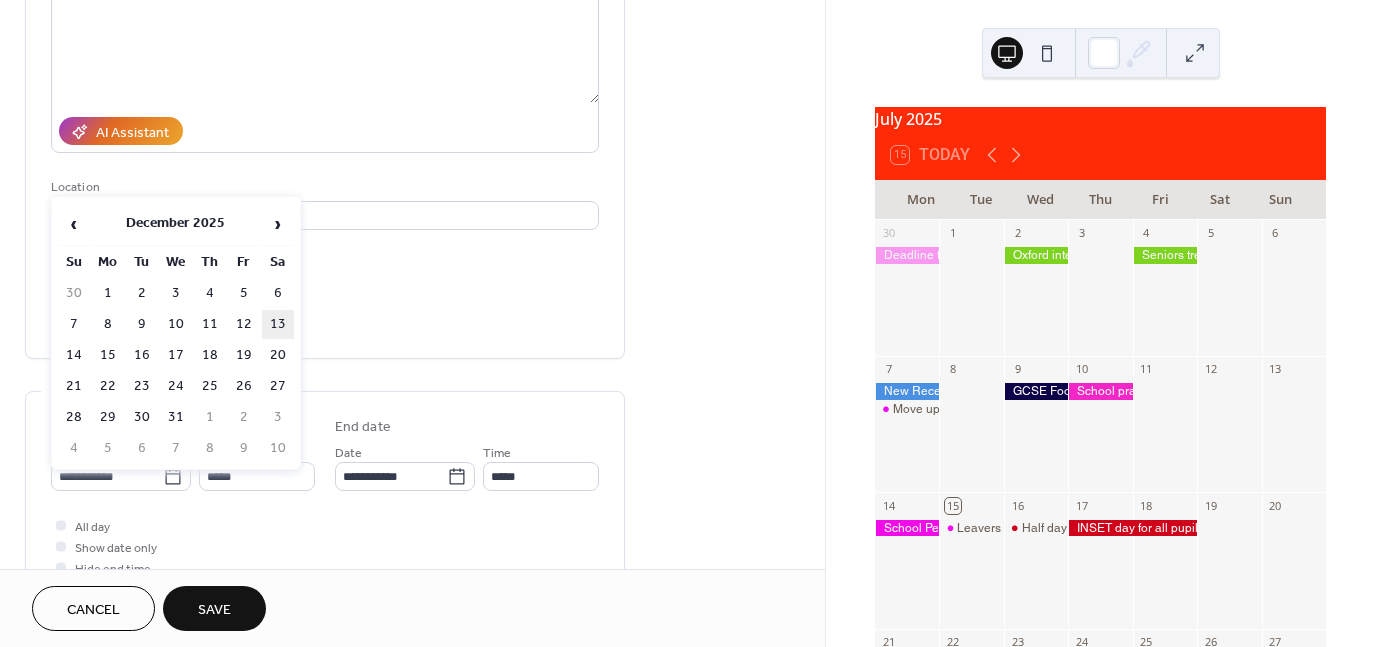 click on "13" at bounding box center [278, 324] 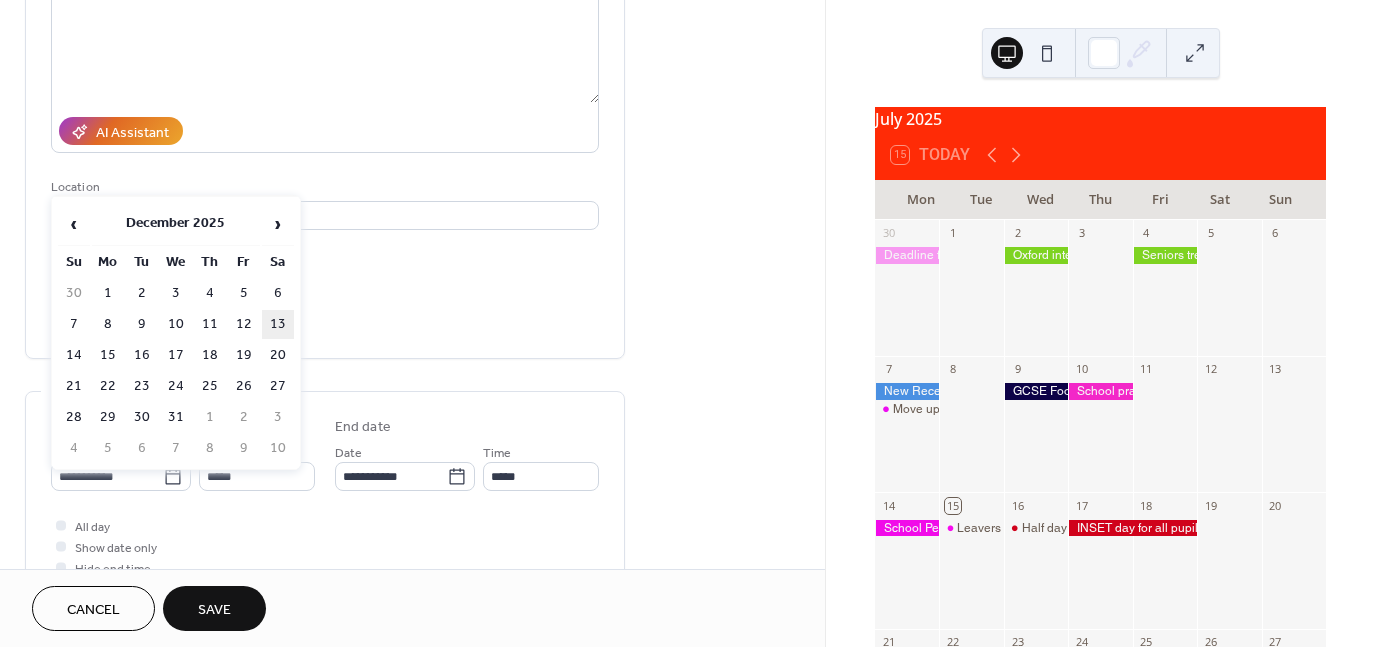 type on "**********" 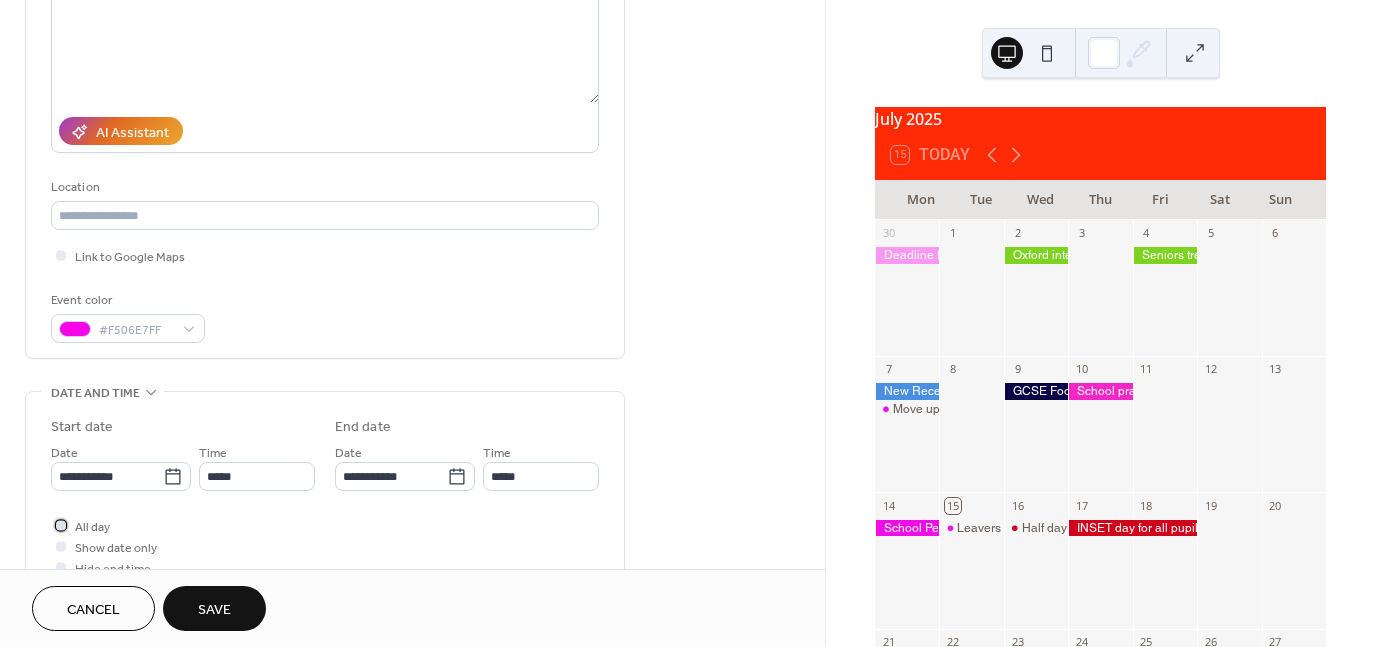 click at bounding box center [61, 525] 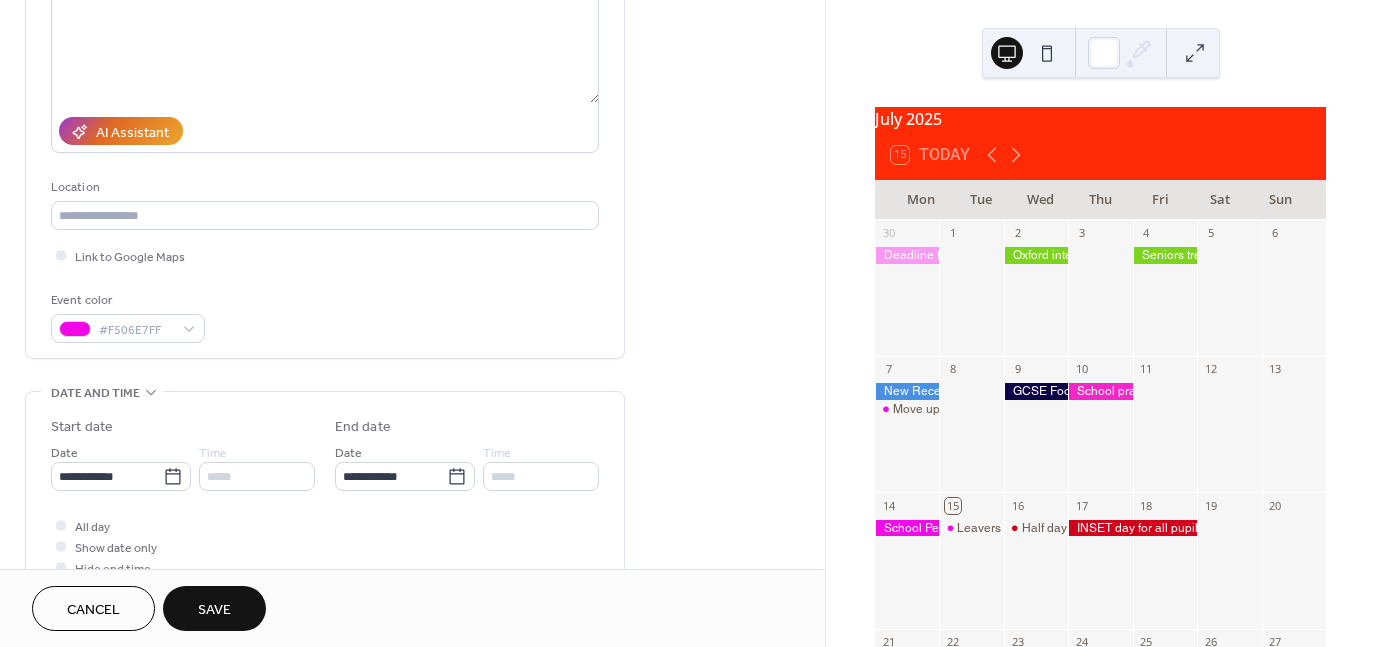 click on "Save" at bounding box center (214, 608) 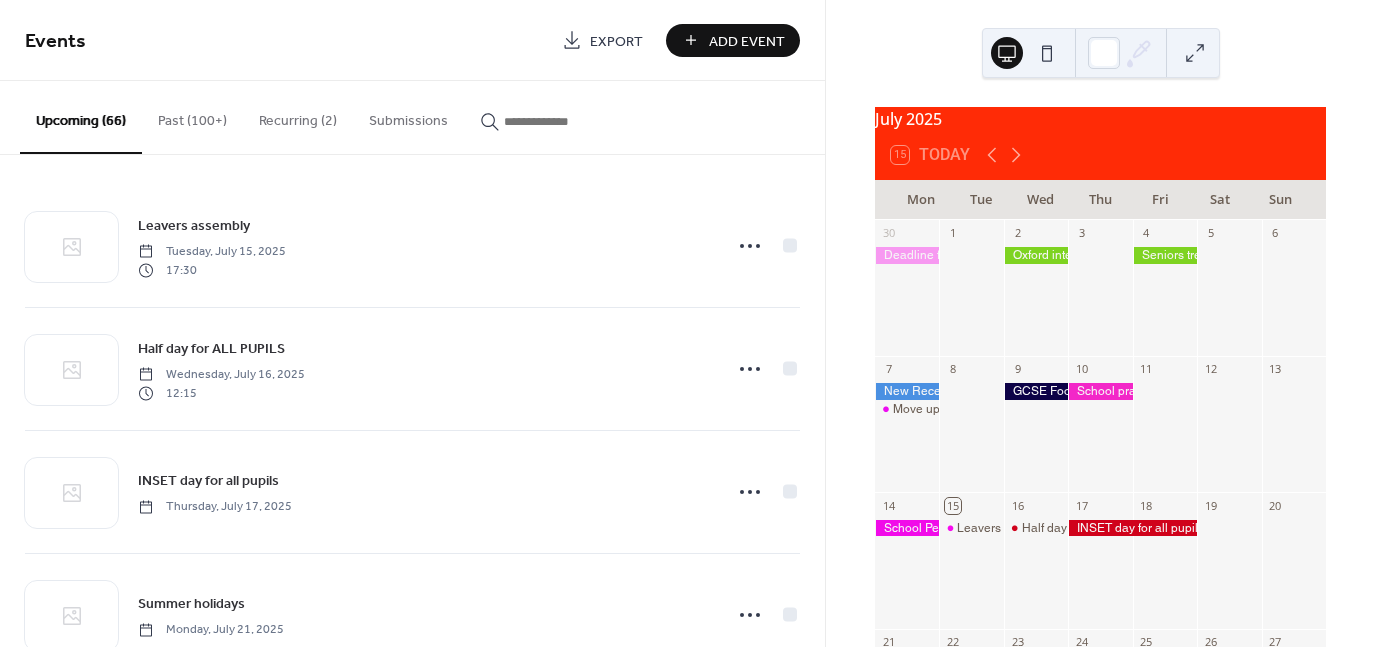 click on "Add Event" at bounding box center (747, 41) 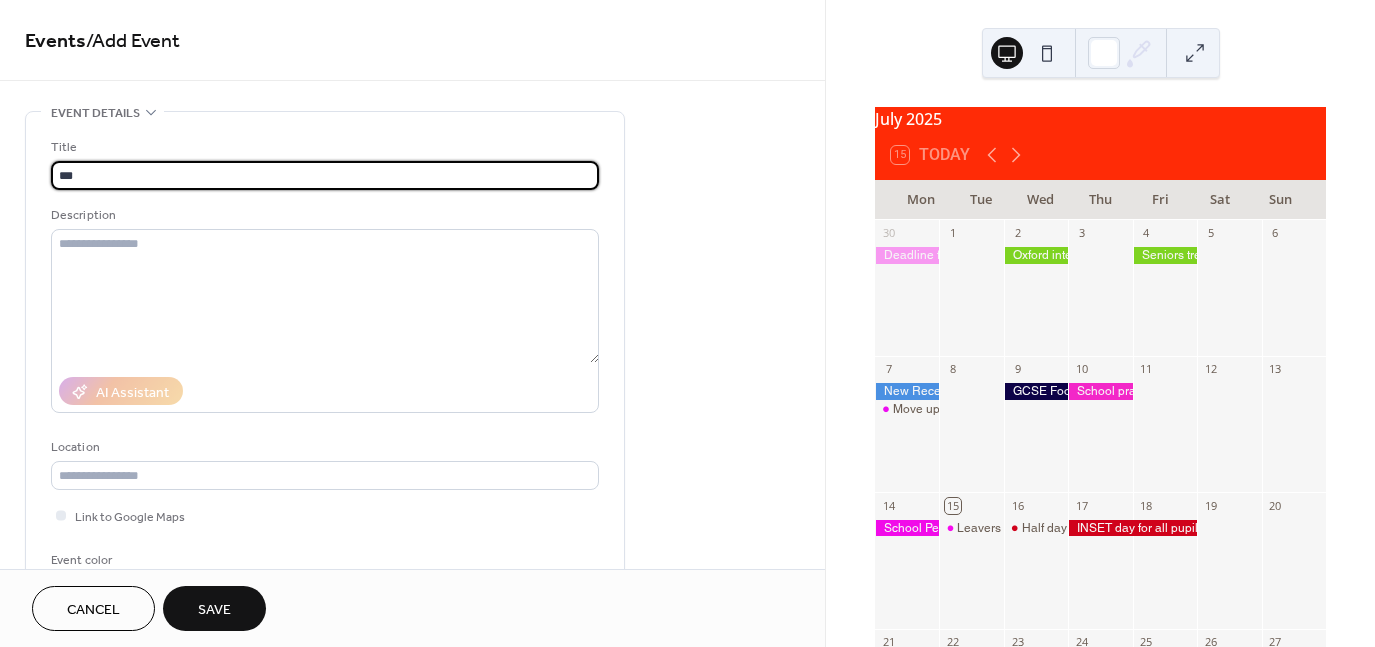 type on "**********" 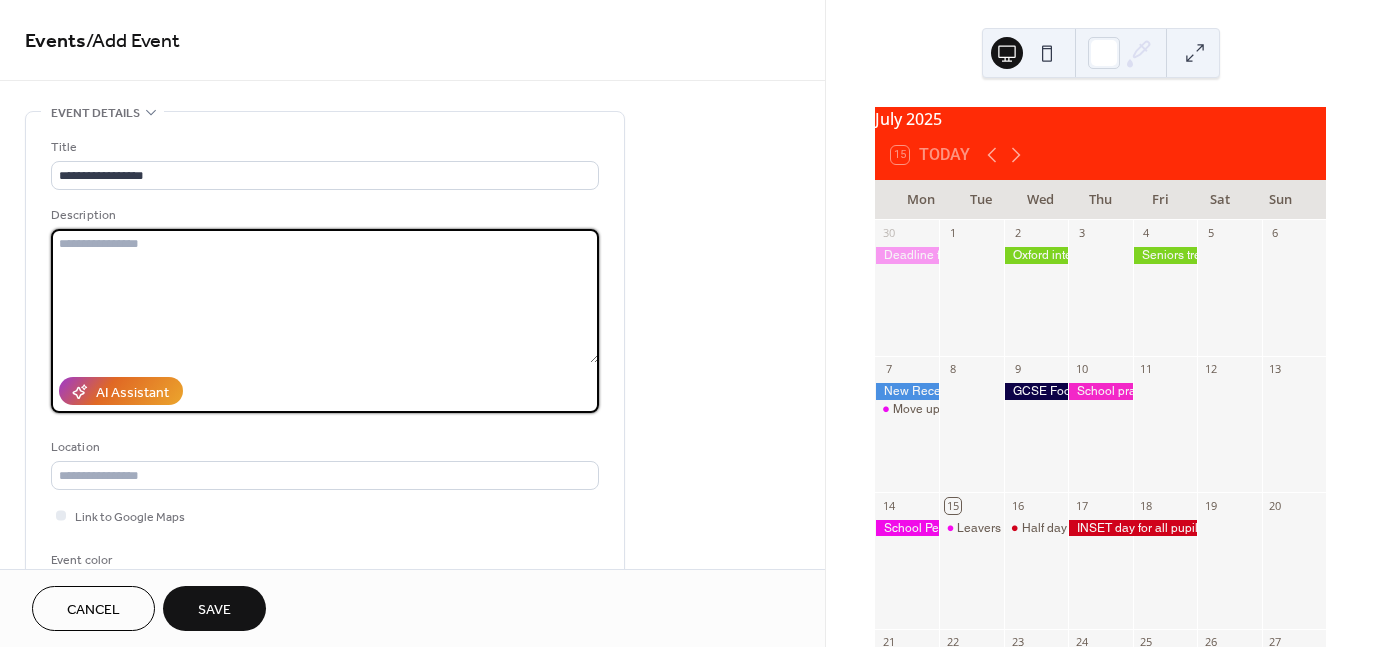 paste on "**********" 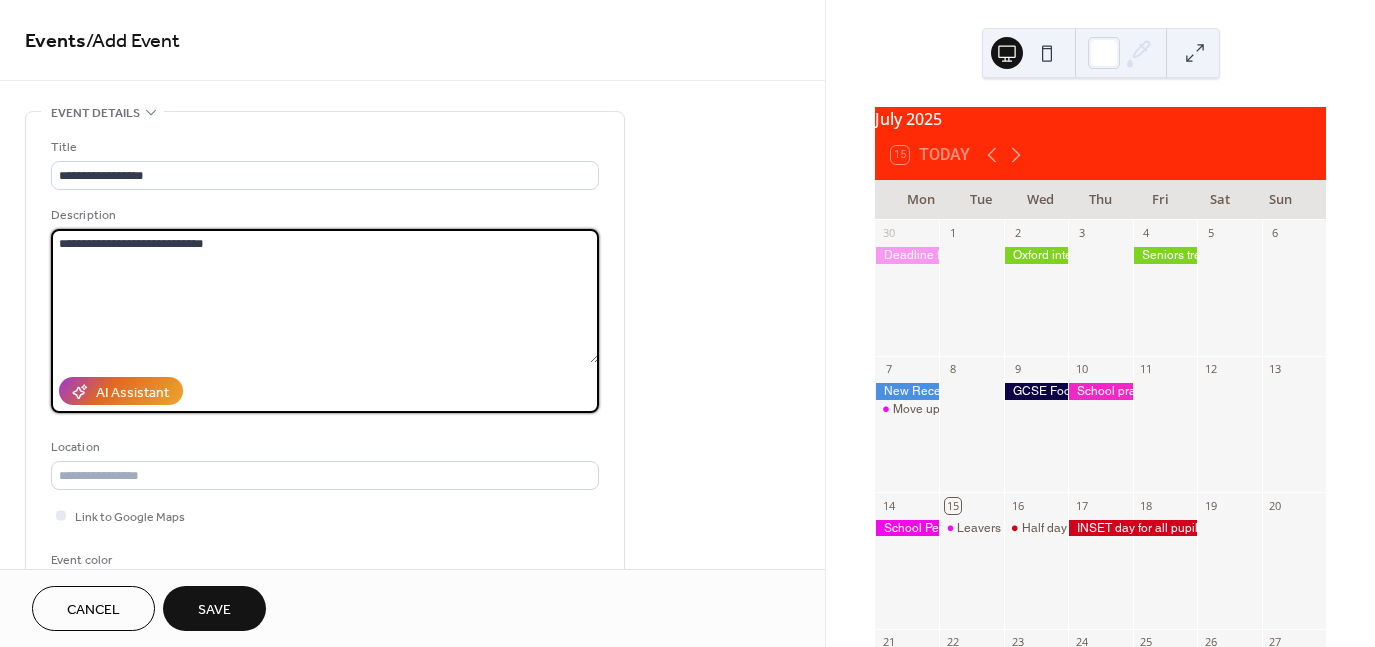 type on "**********" 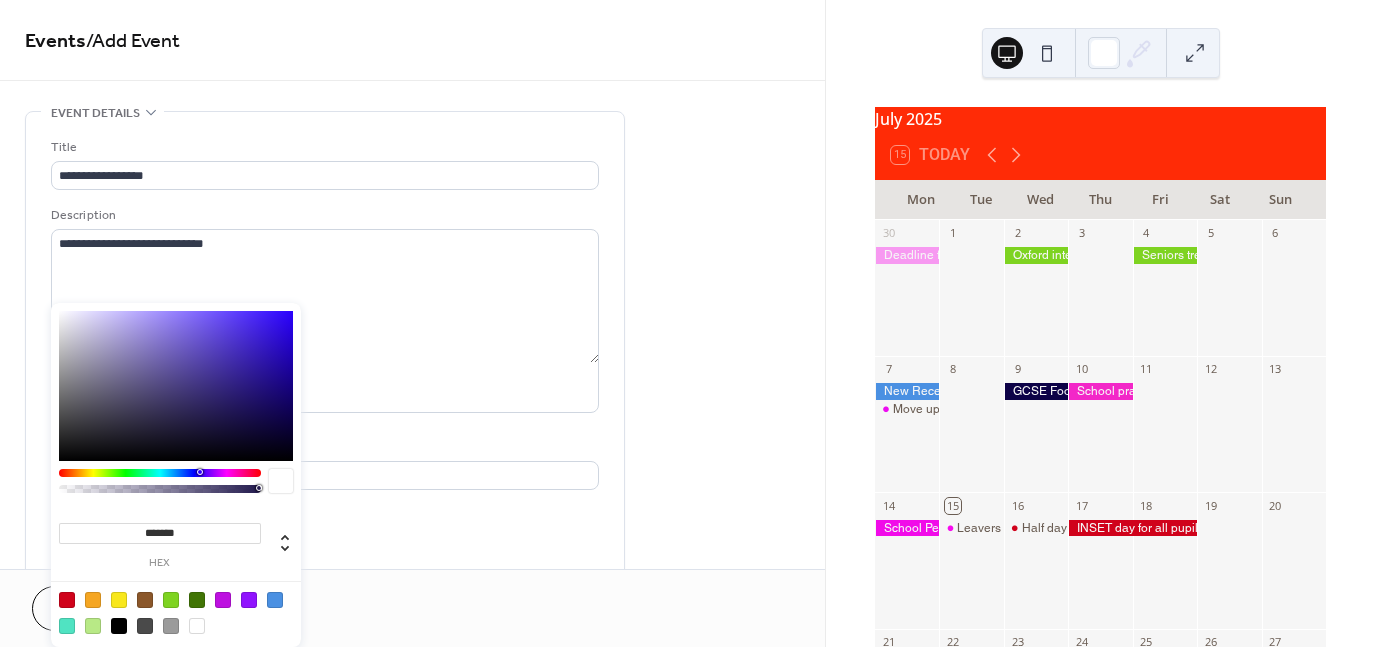 scroll, scrollTop: 303, scrollLeft: 0, axis: vertical 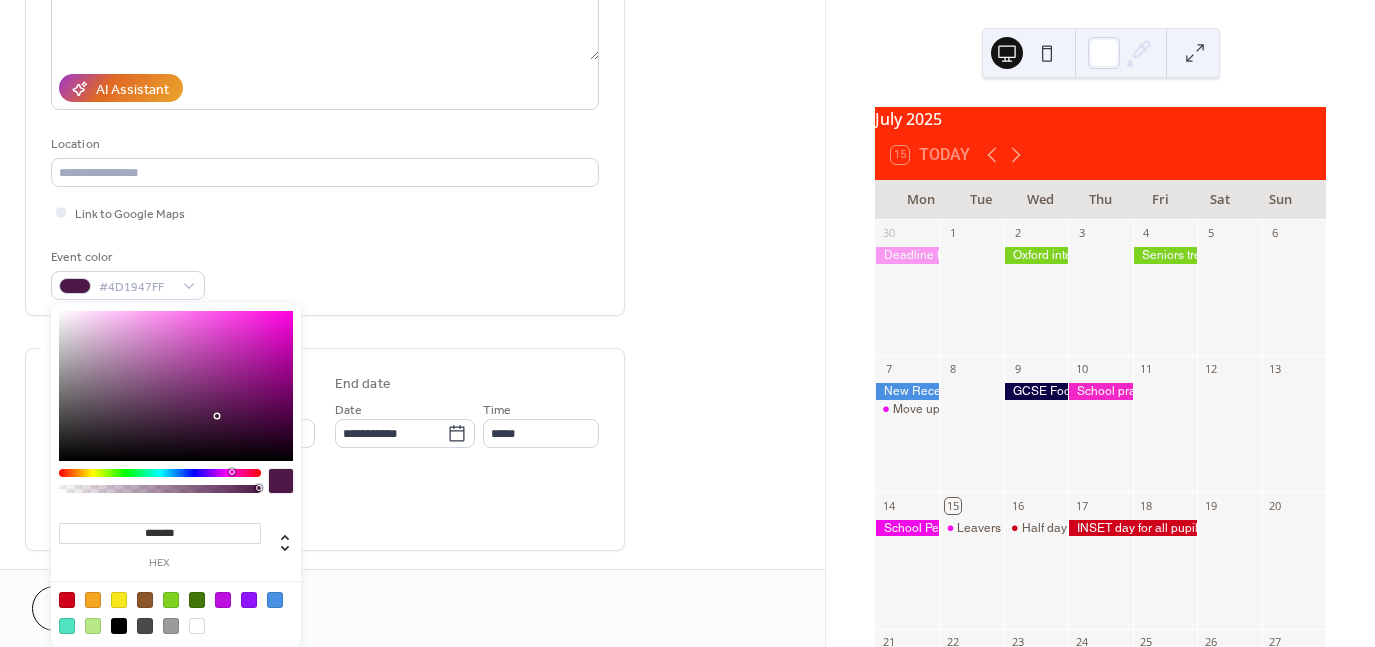 click at bounding box center [160, 473] 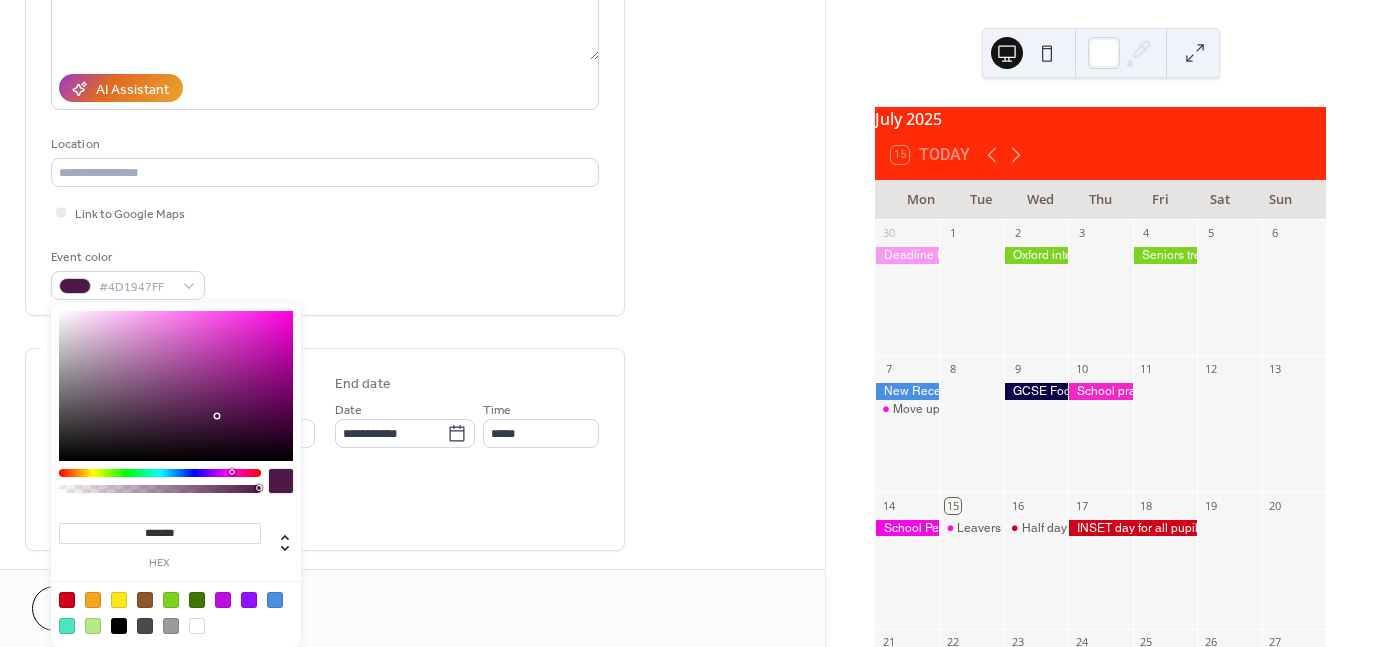 type on "*******" 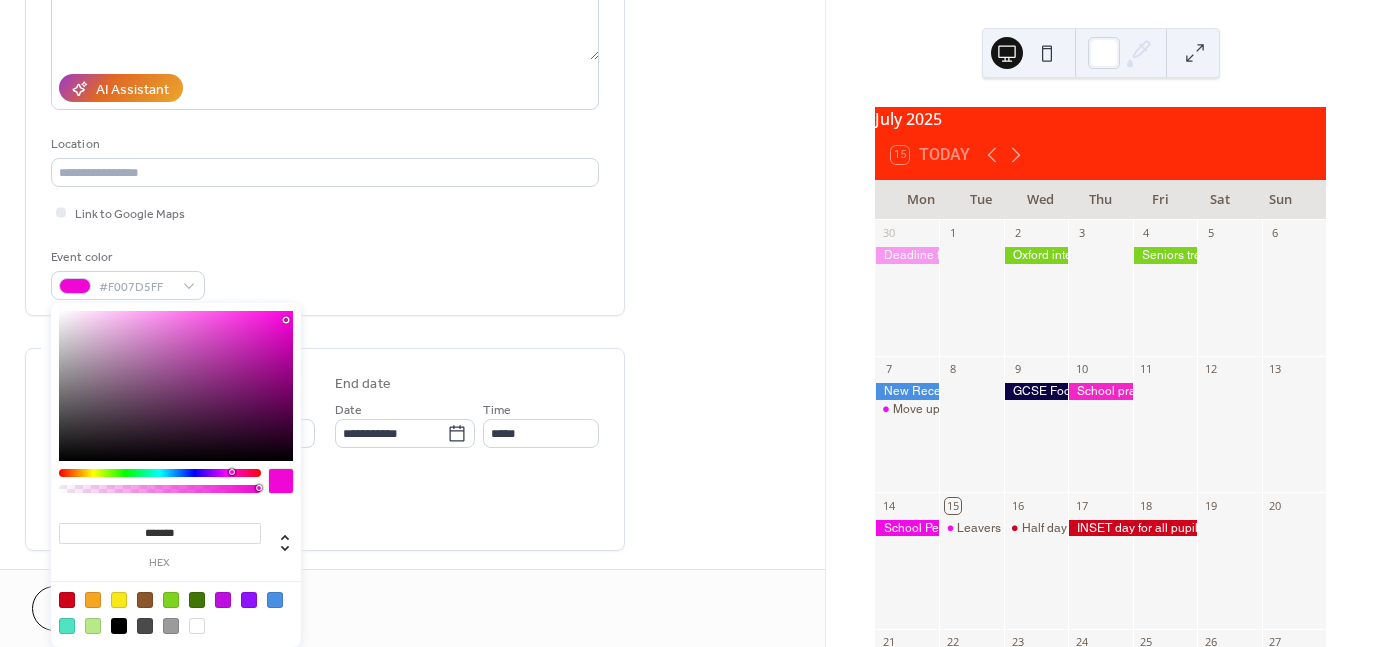 click at bounding box center (176, 386) 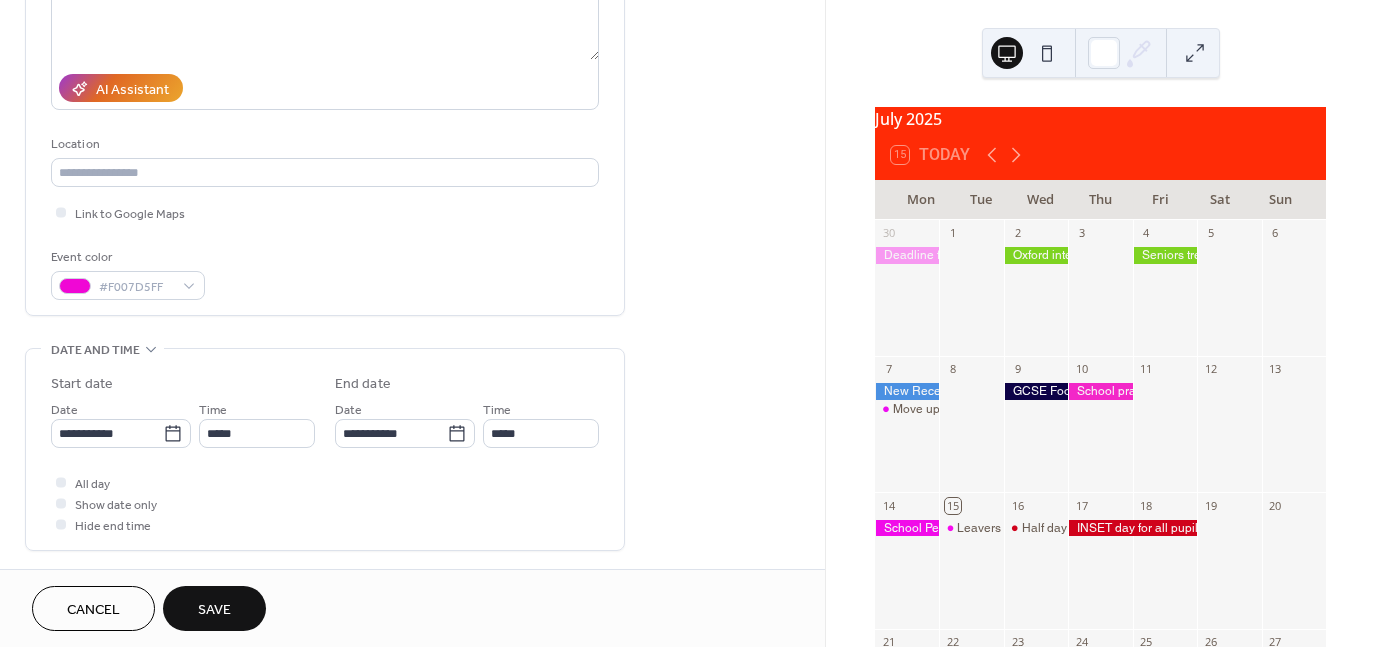 click on "Event color #F007D5FF" at bounding box center [325, 273] 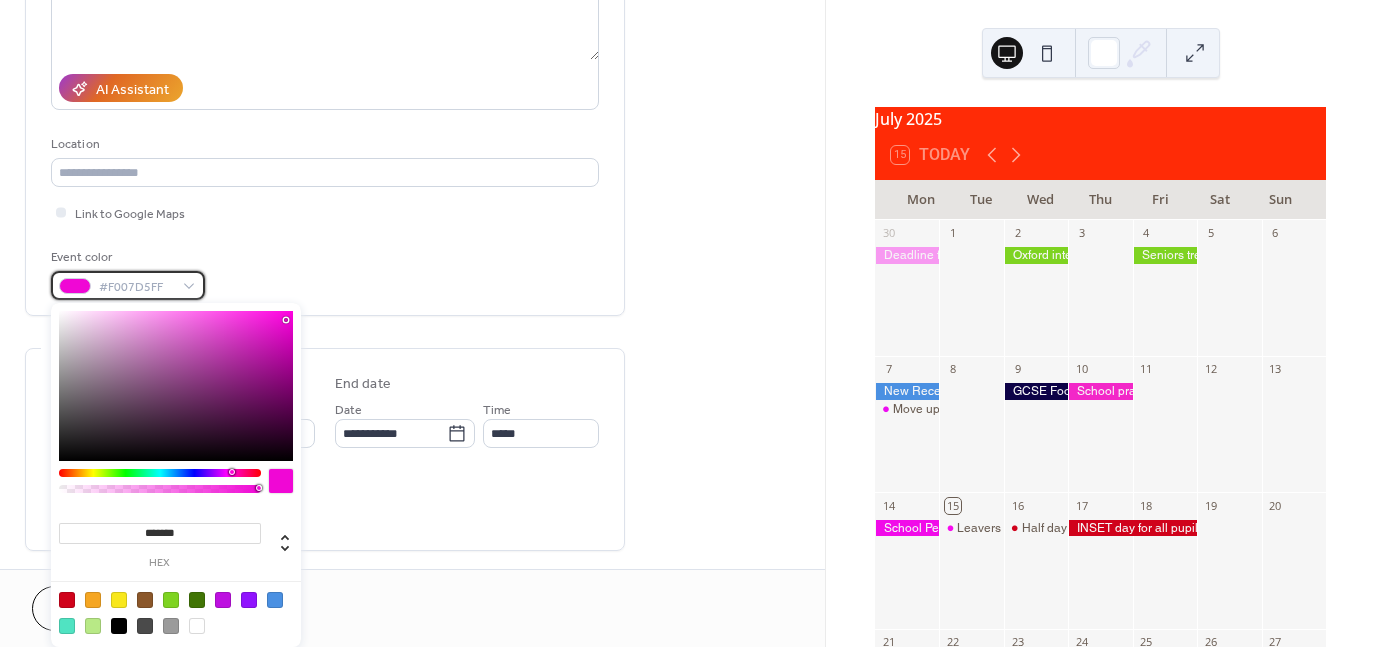 click on "Event color #F007D5FF" at bounding box center [325, 273] 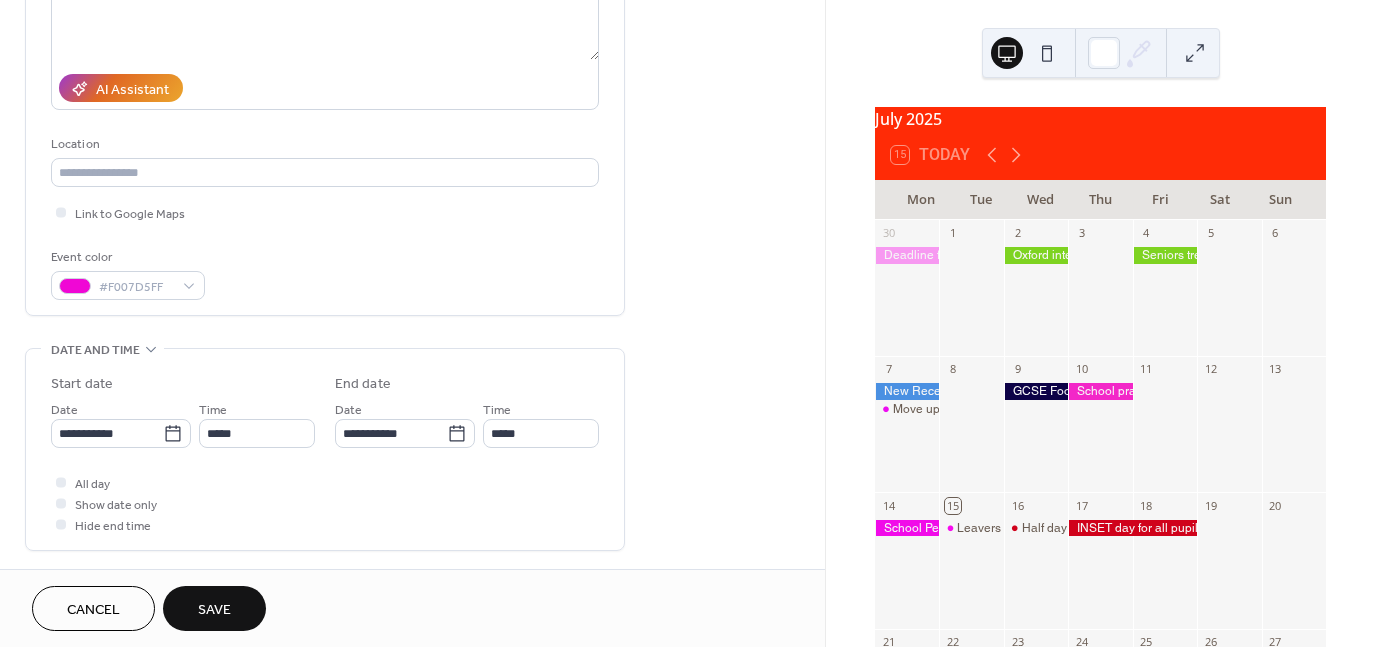 click on "**********" at bounding box center (325, 449) 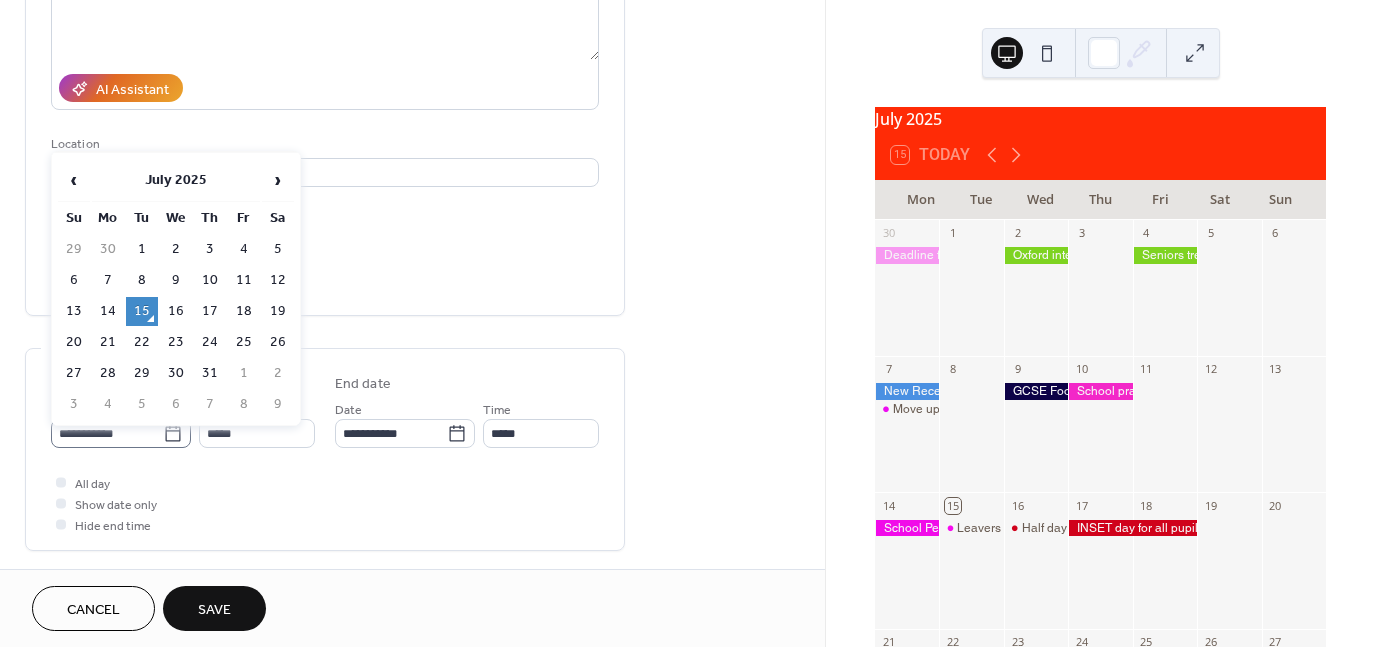 click 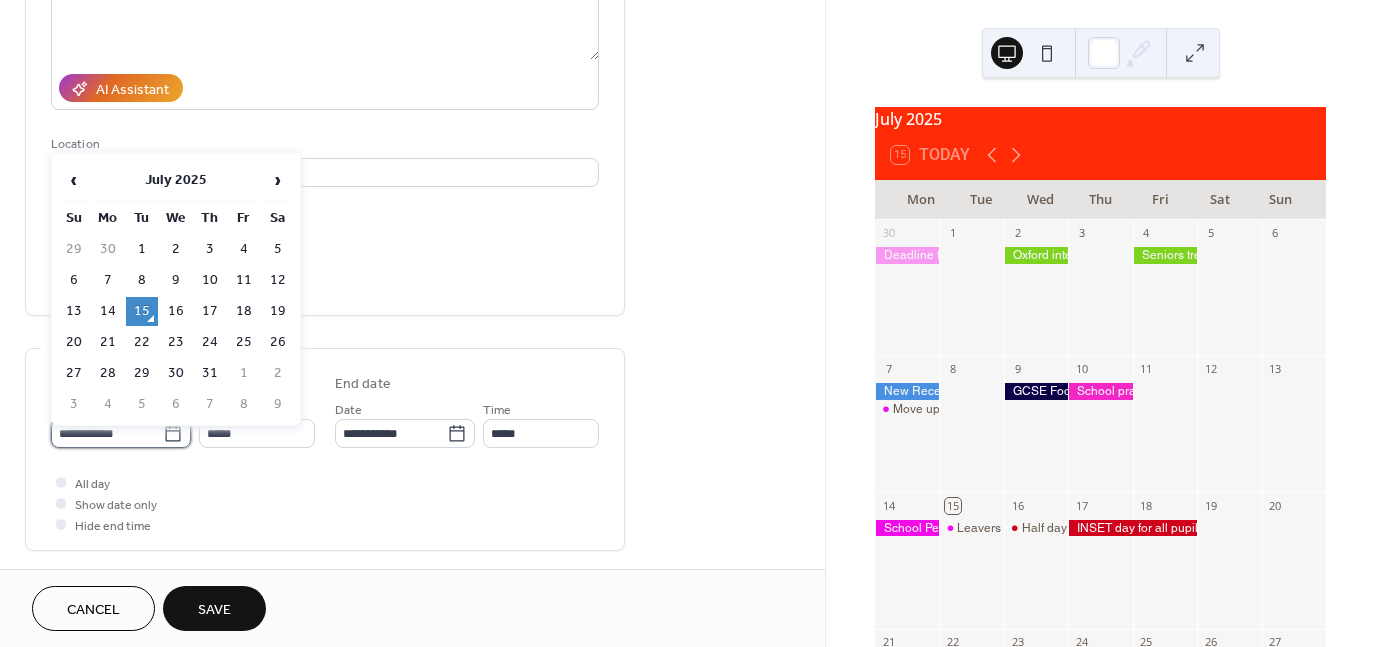 click on "**********" at bounding box center (107, 433) 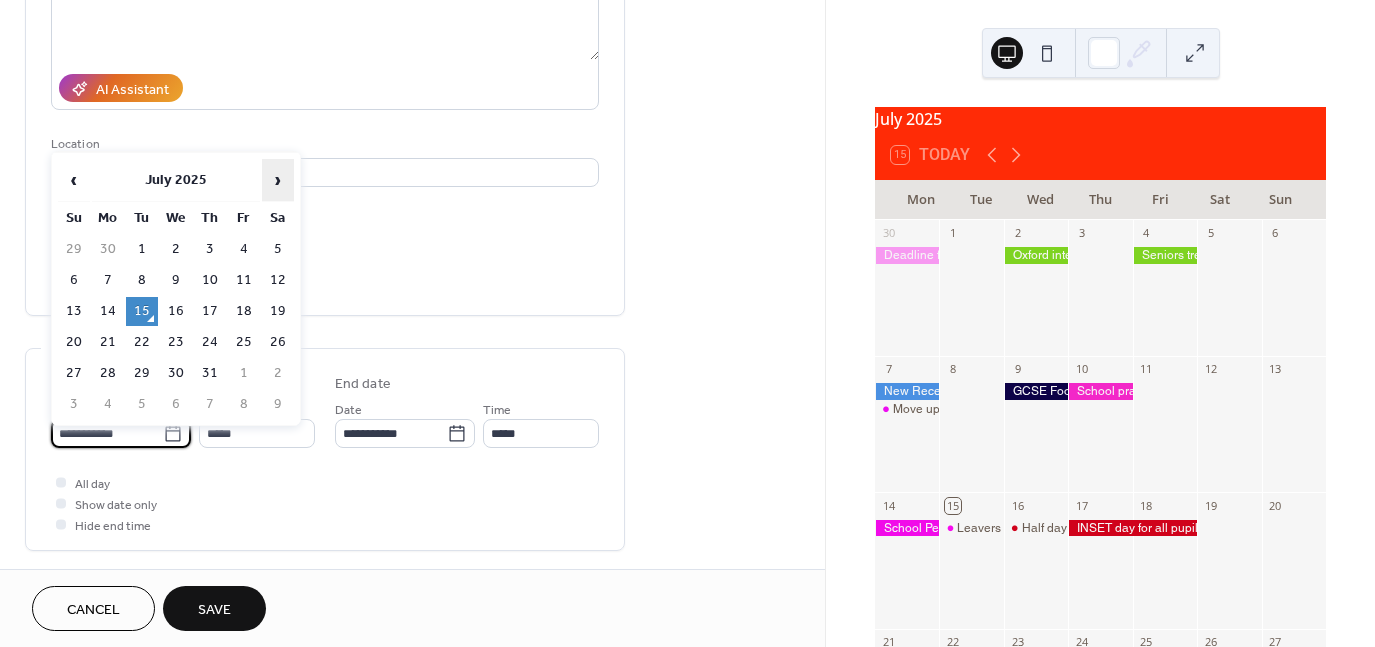 click on "›" at bounding box center [278, 180] 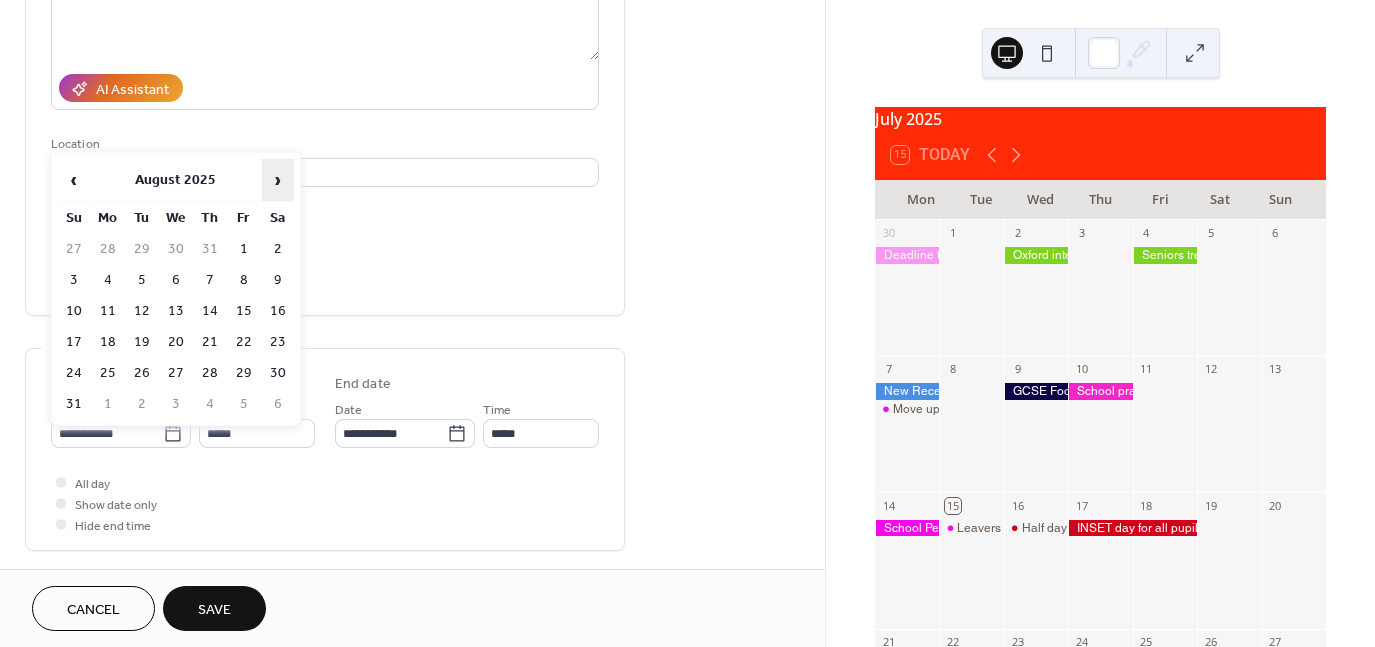 click on "›" at bounding box center [278, 180] 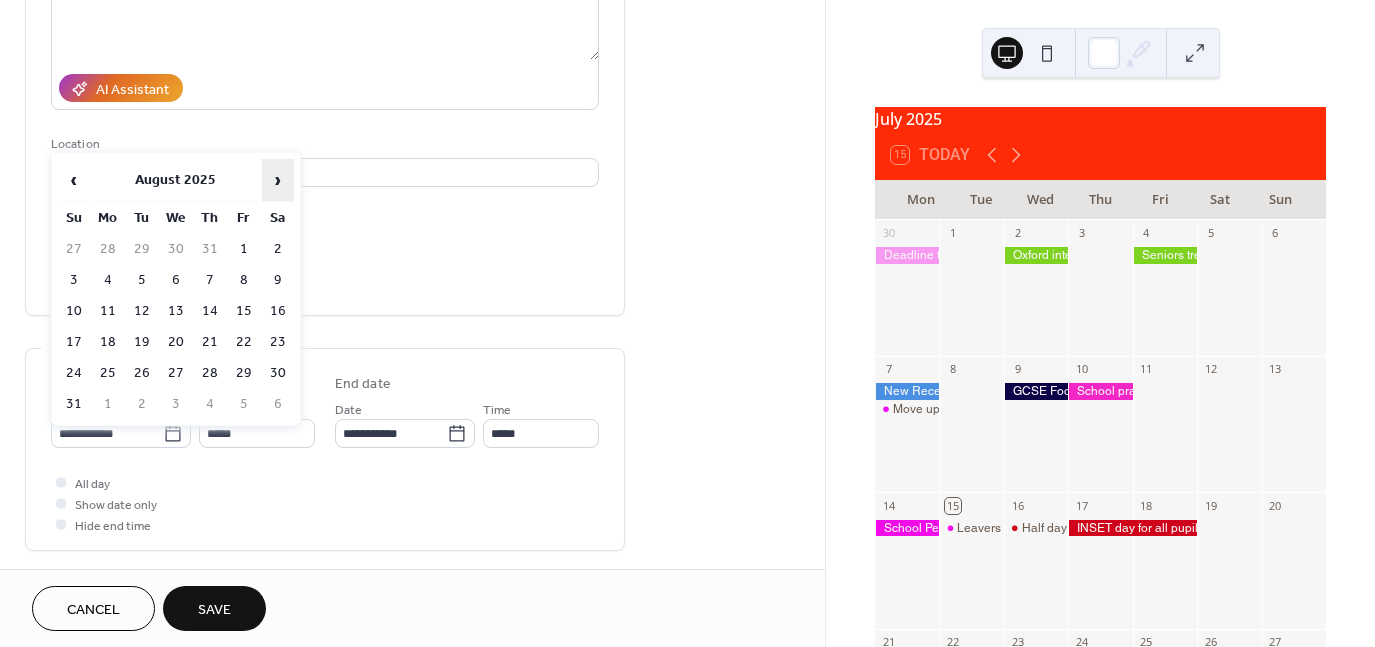click on "›" at bounding box center [278, 180] 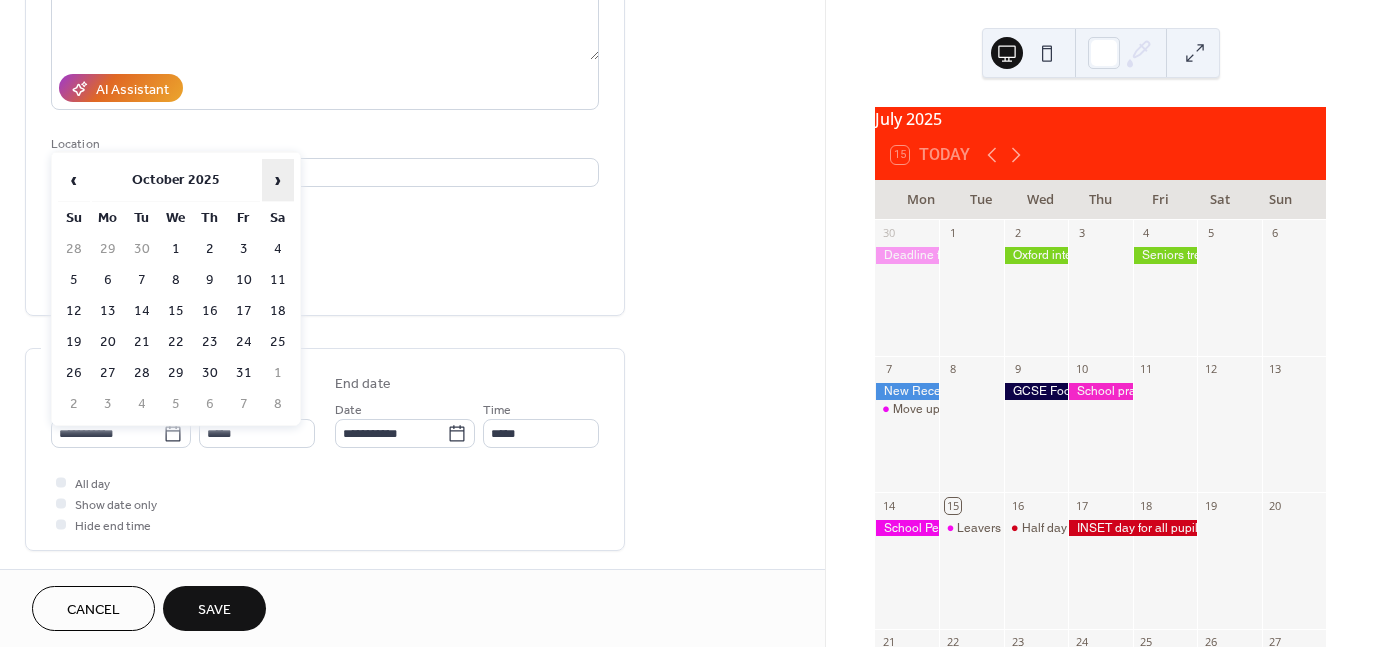 click on "›" at bounding box center (278, 180) 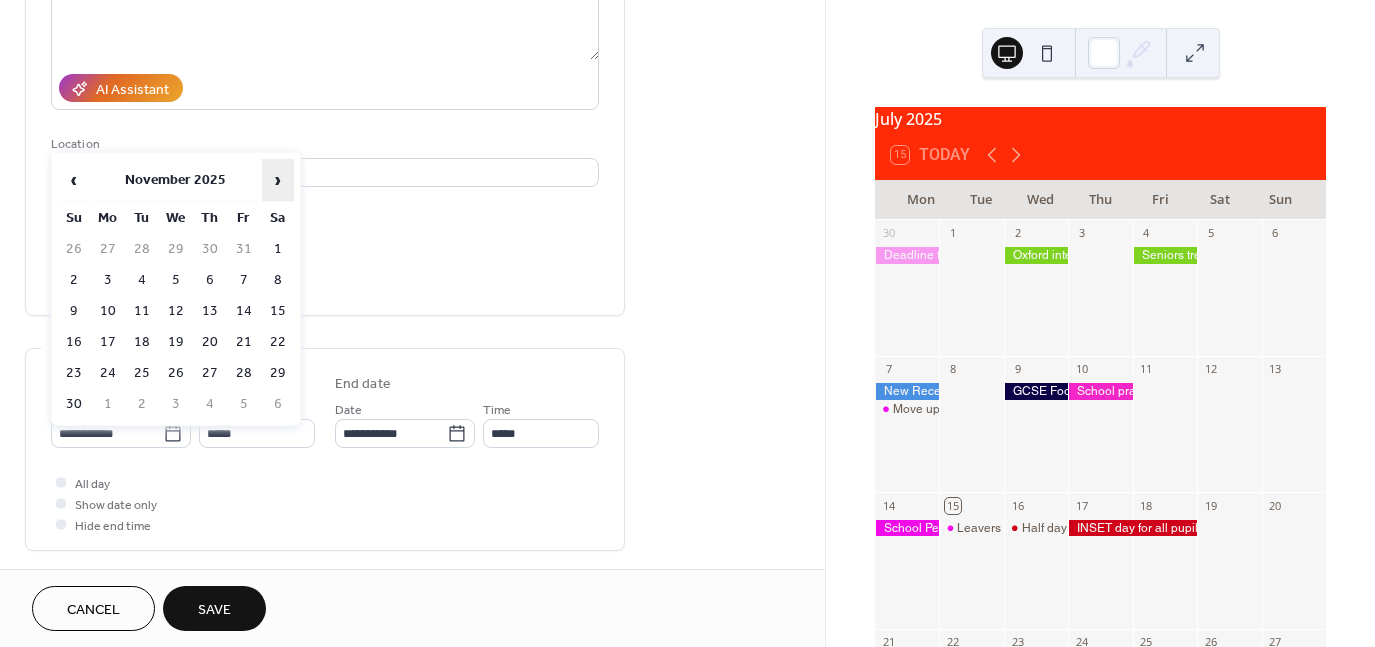 click on "›" at bounding box center [278, 180] 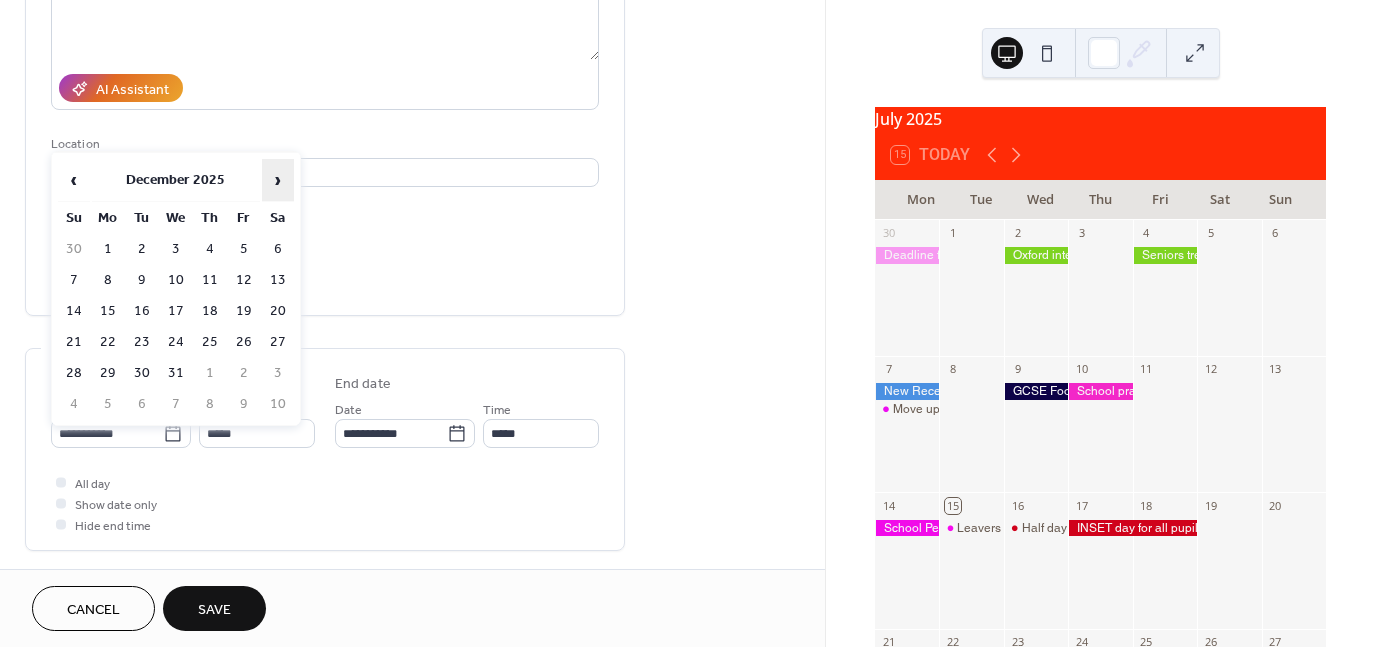 click on "›" at bounding box center [278, 180] 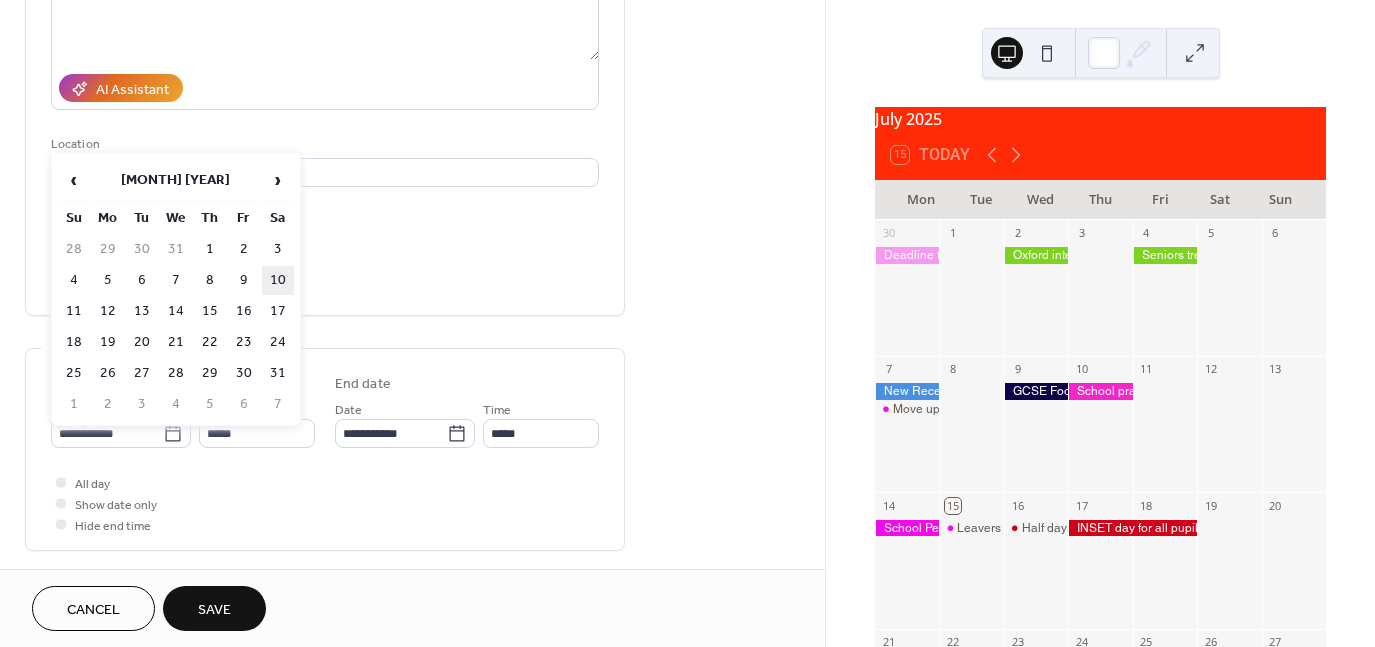 click on "10" at bounding box center [278, 280] 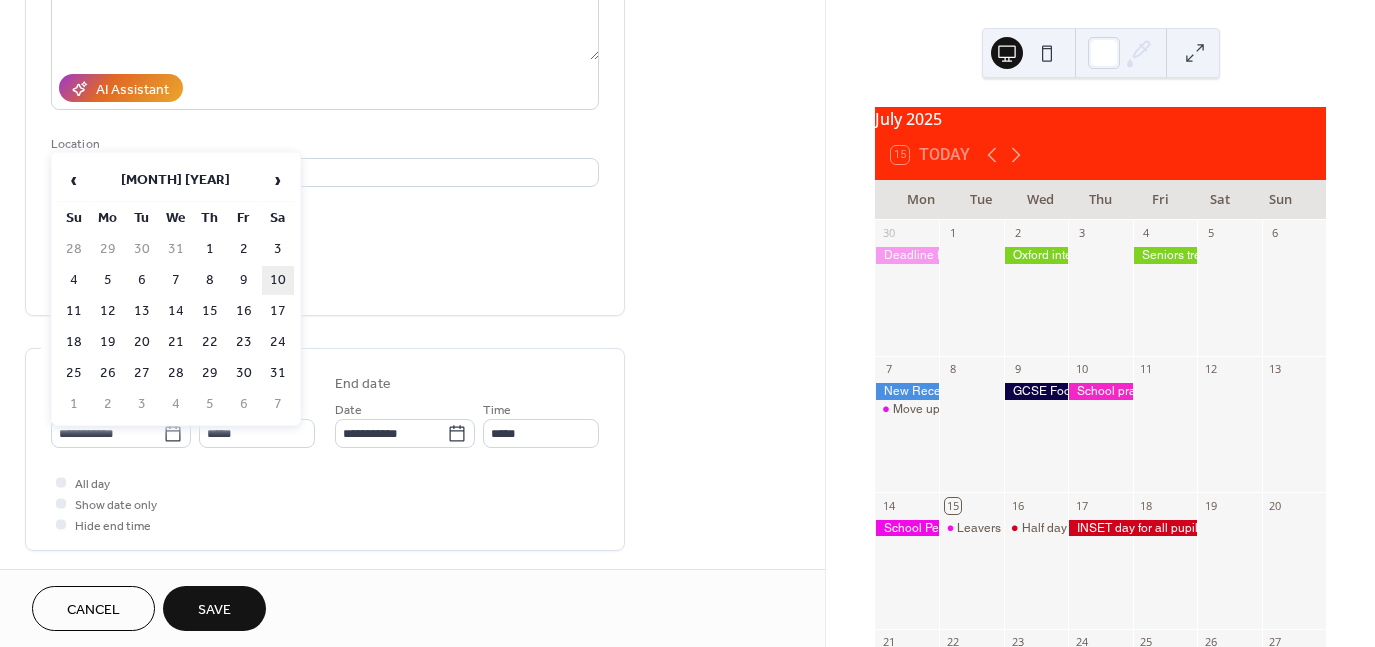 type on "**********" 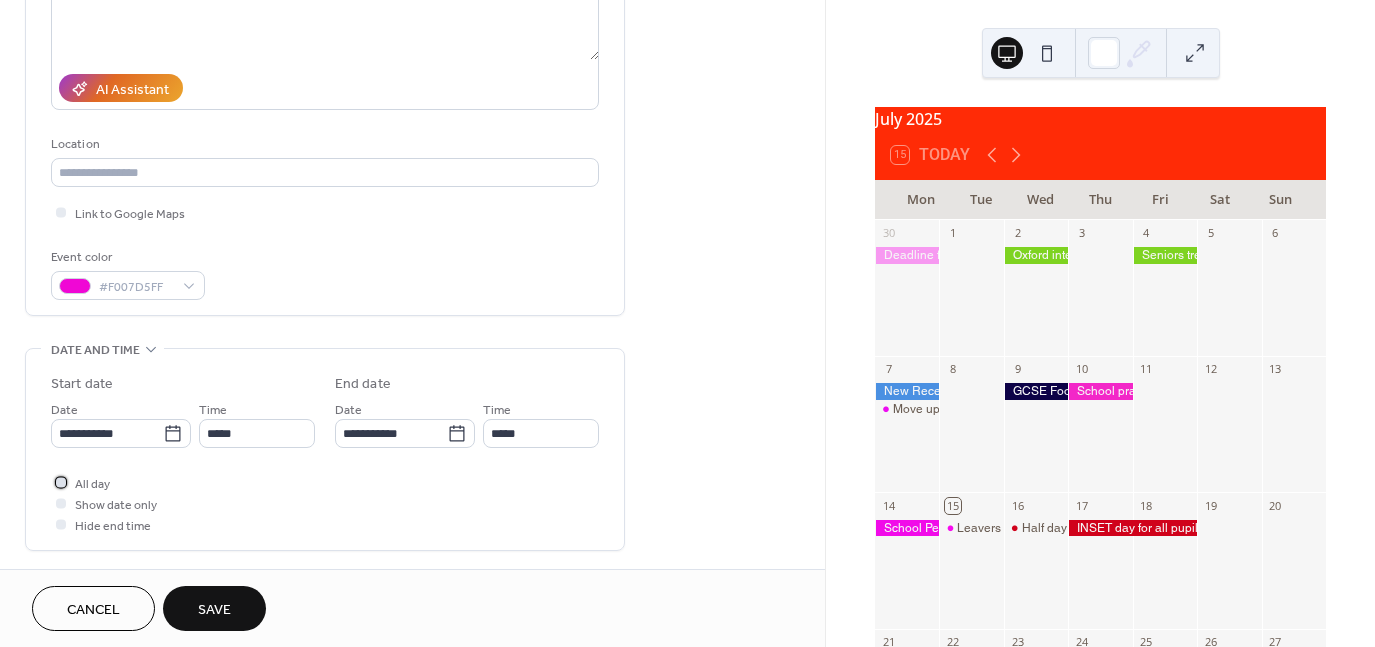 click at bounding box center [61, 482] 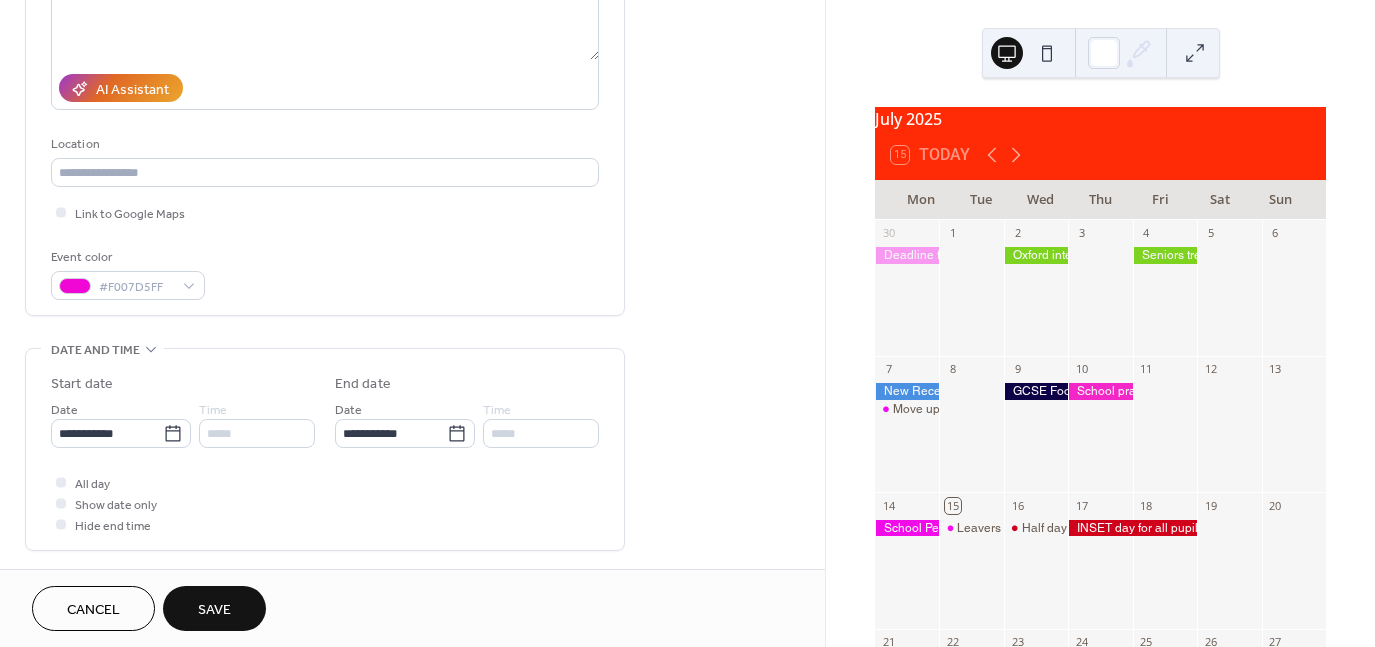 click on "Save" at bounding box center [214, 610] 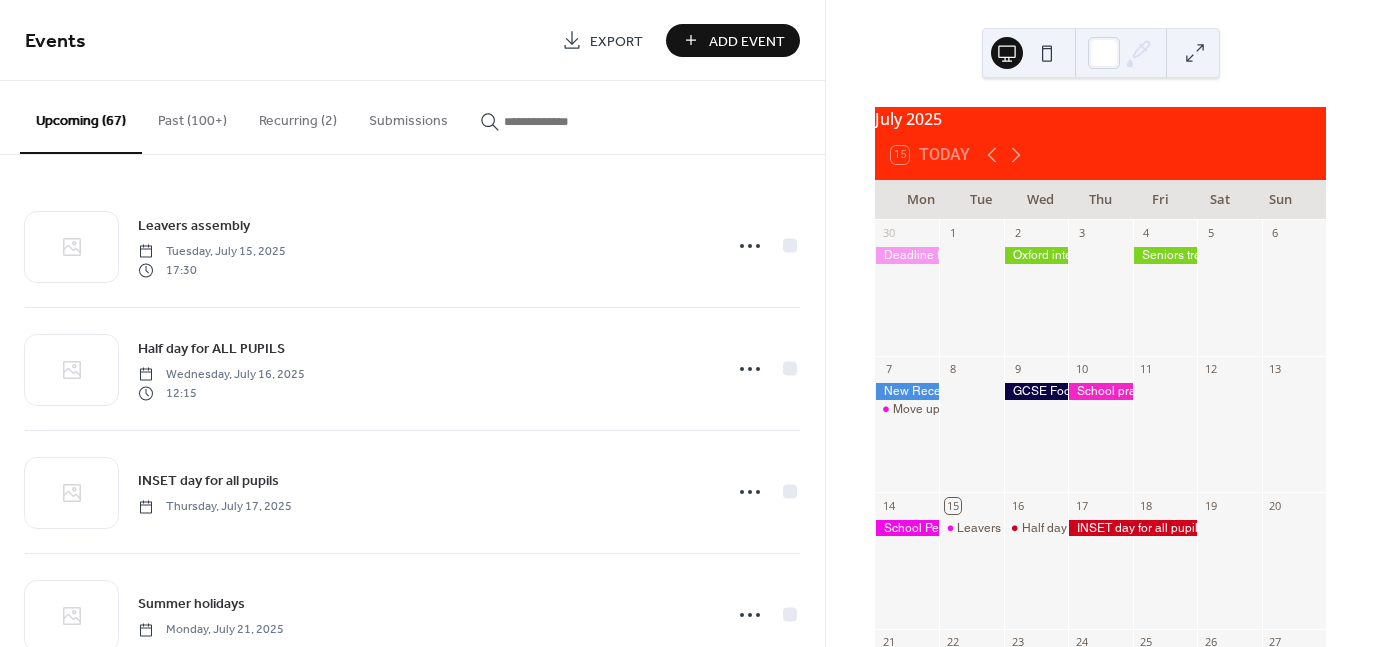 click on "Add Event" at bounding box center [747, 41] 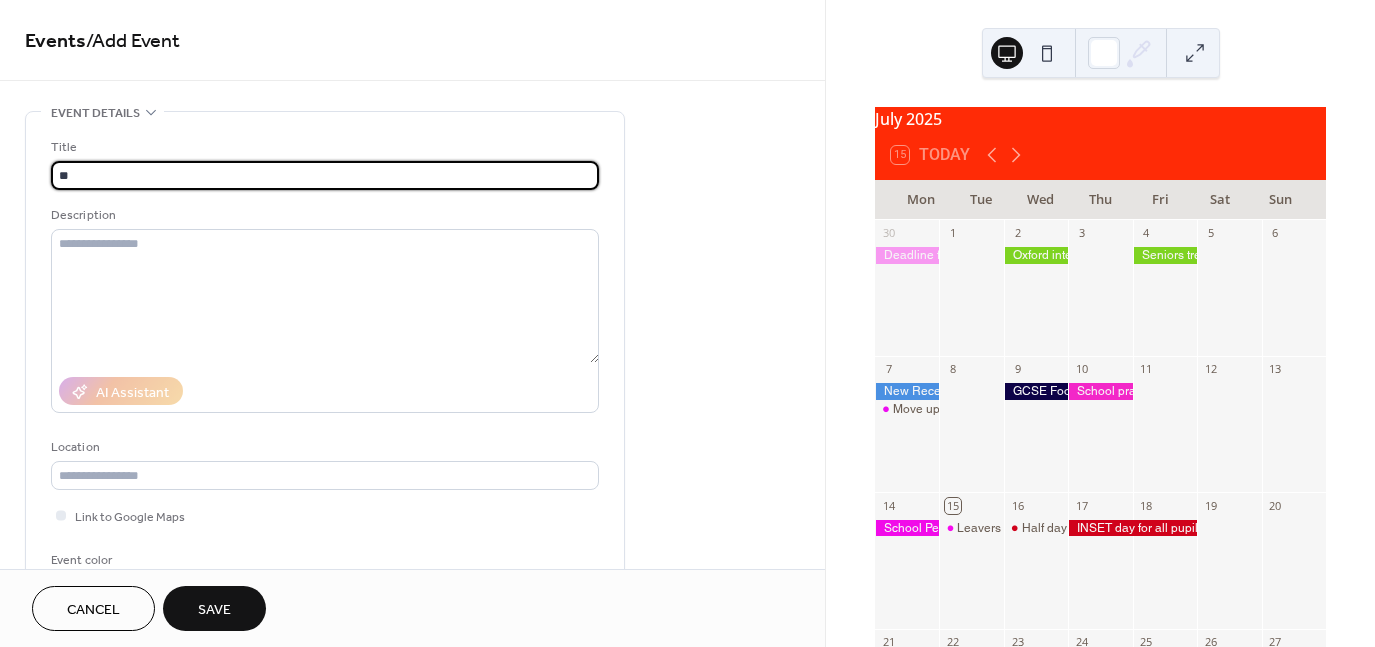 type on "**********" 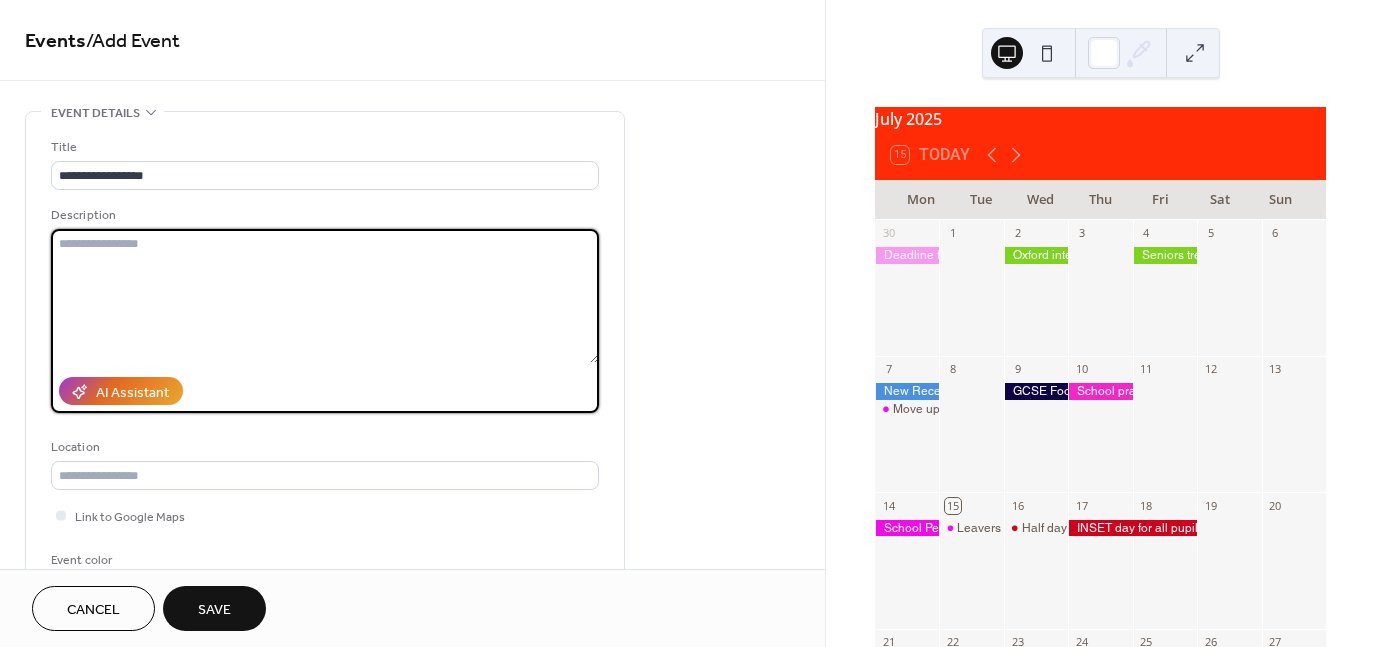 click at bounding box center [325, 296] 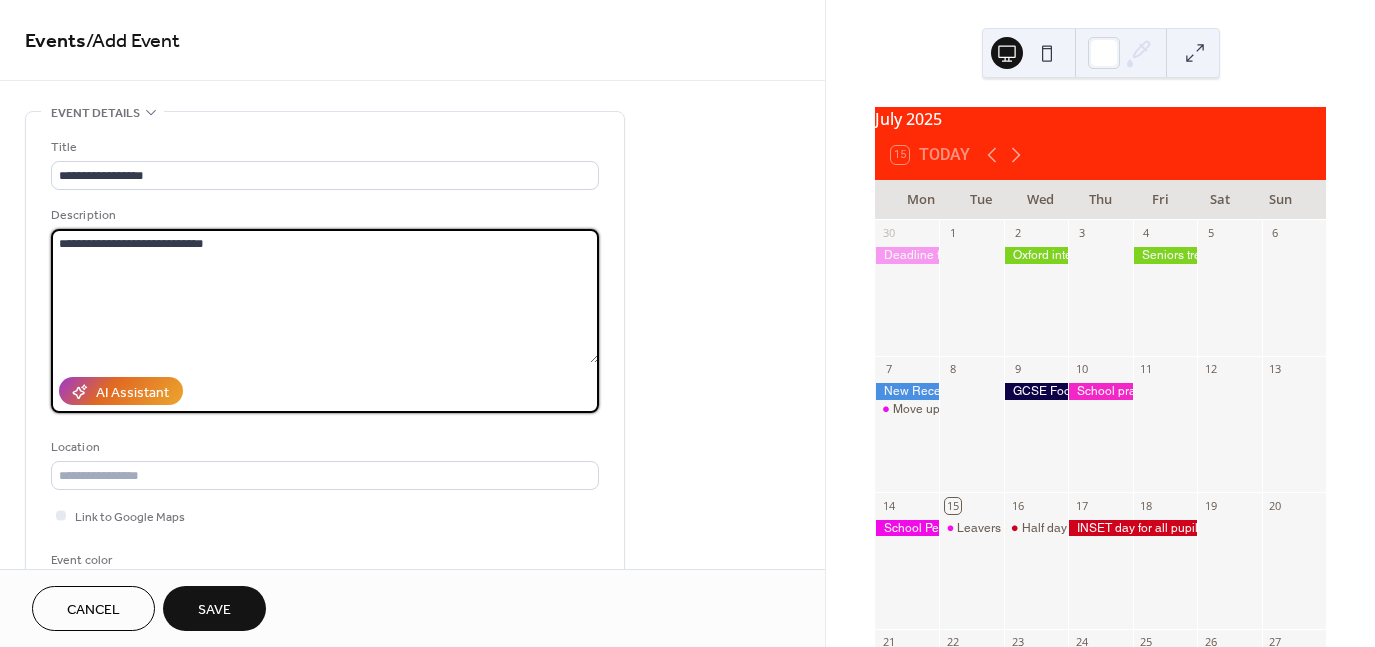 type on "**********" 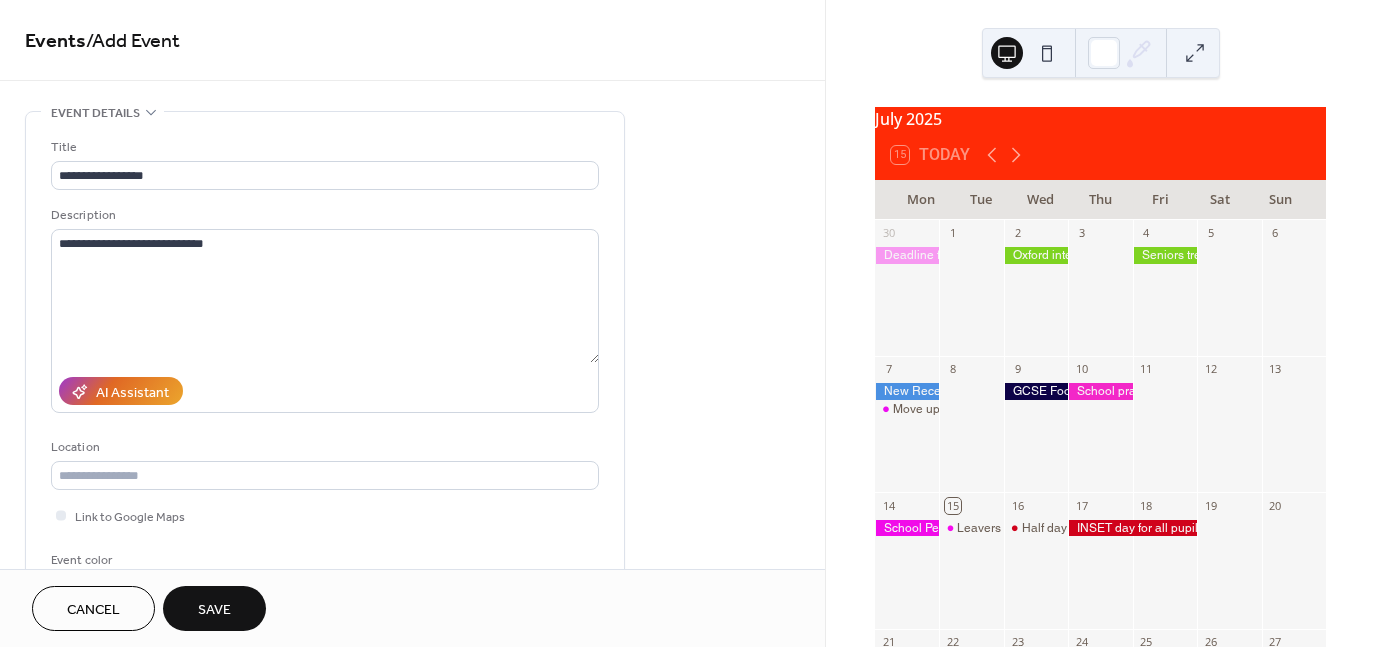 type 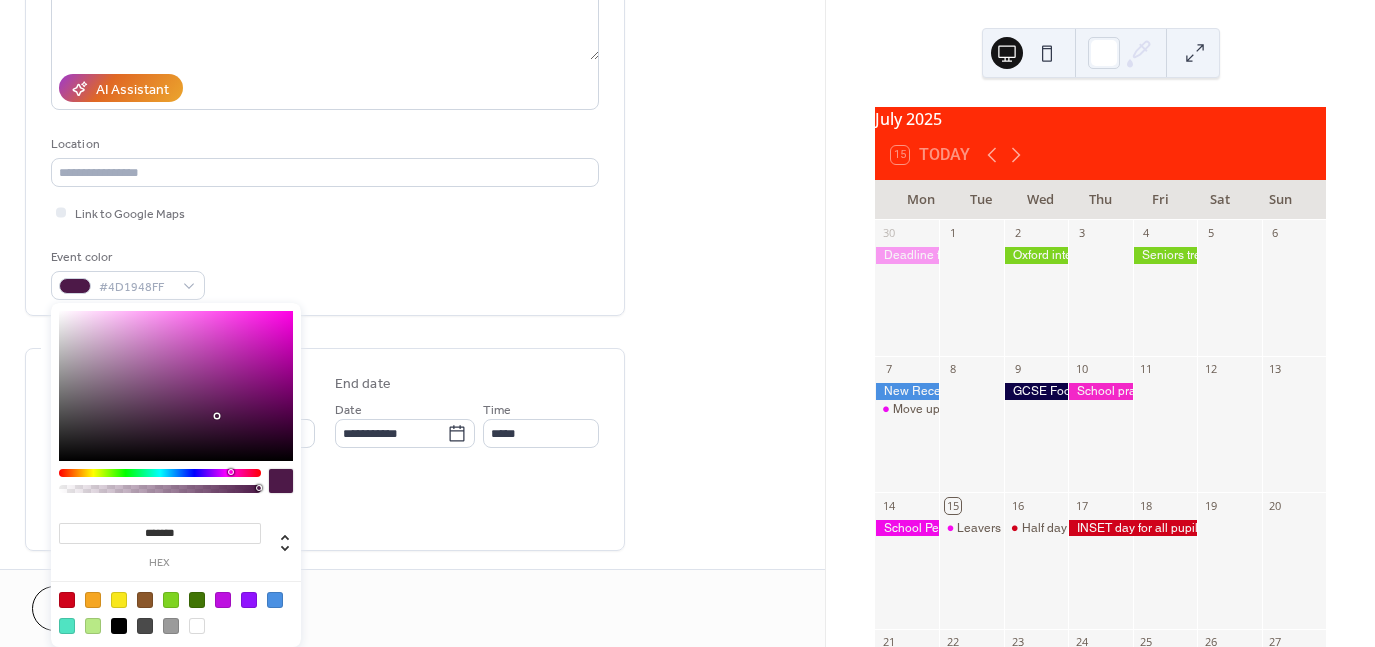 click at bounding box center (160, 473) 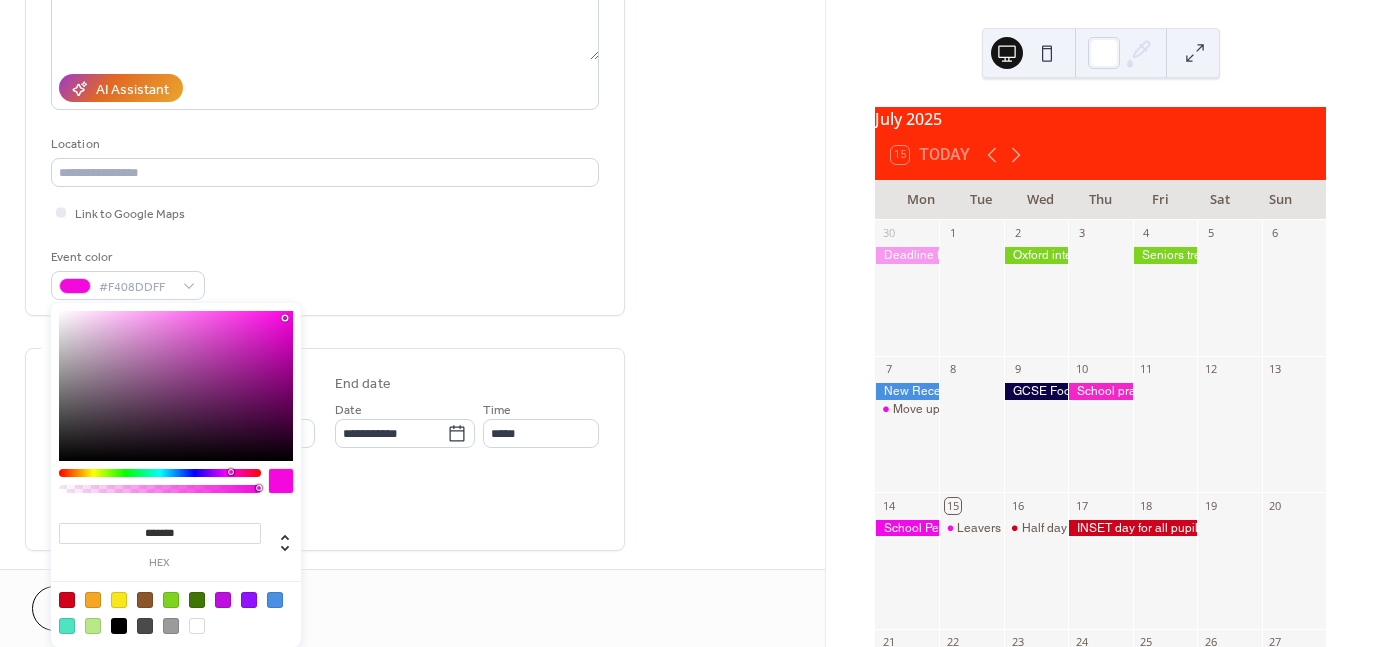 click at bounding box center [176, 386] 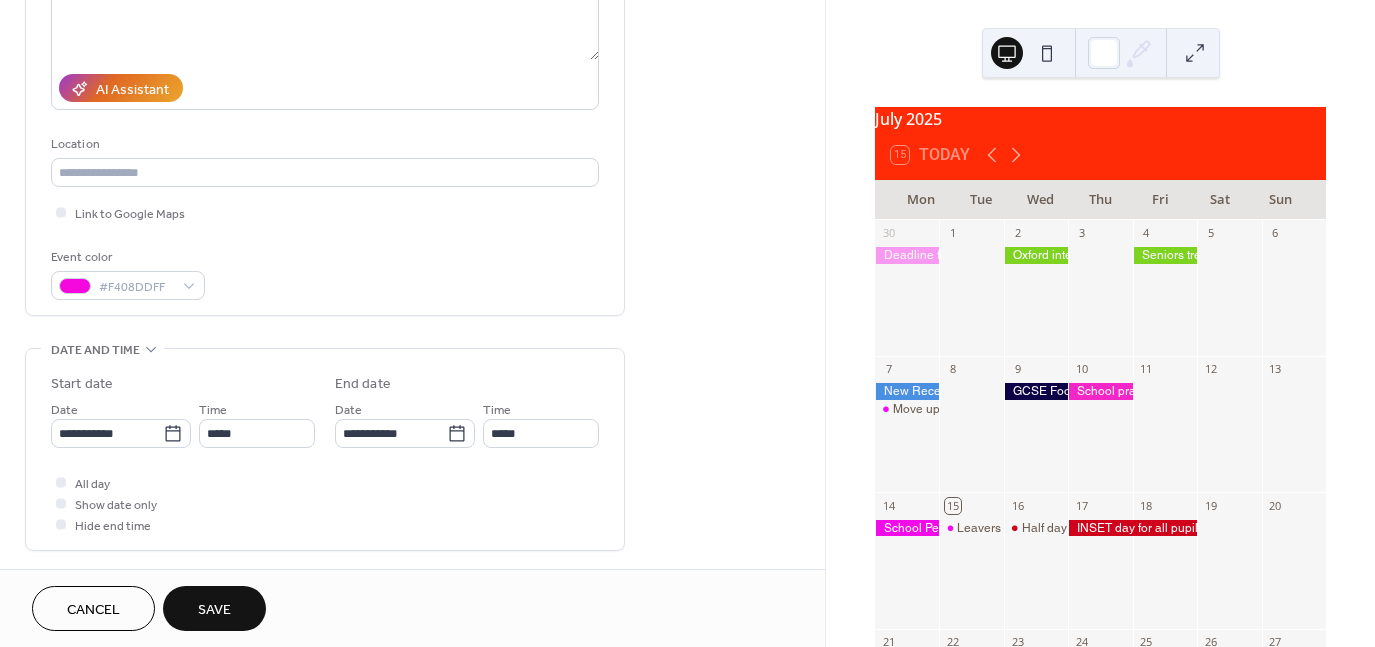 click on "All day Show date only Hide end time" at bounding box center (325, 503) 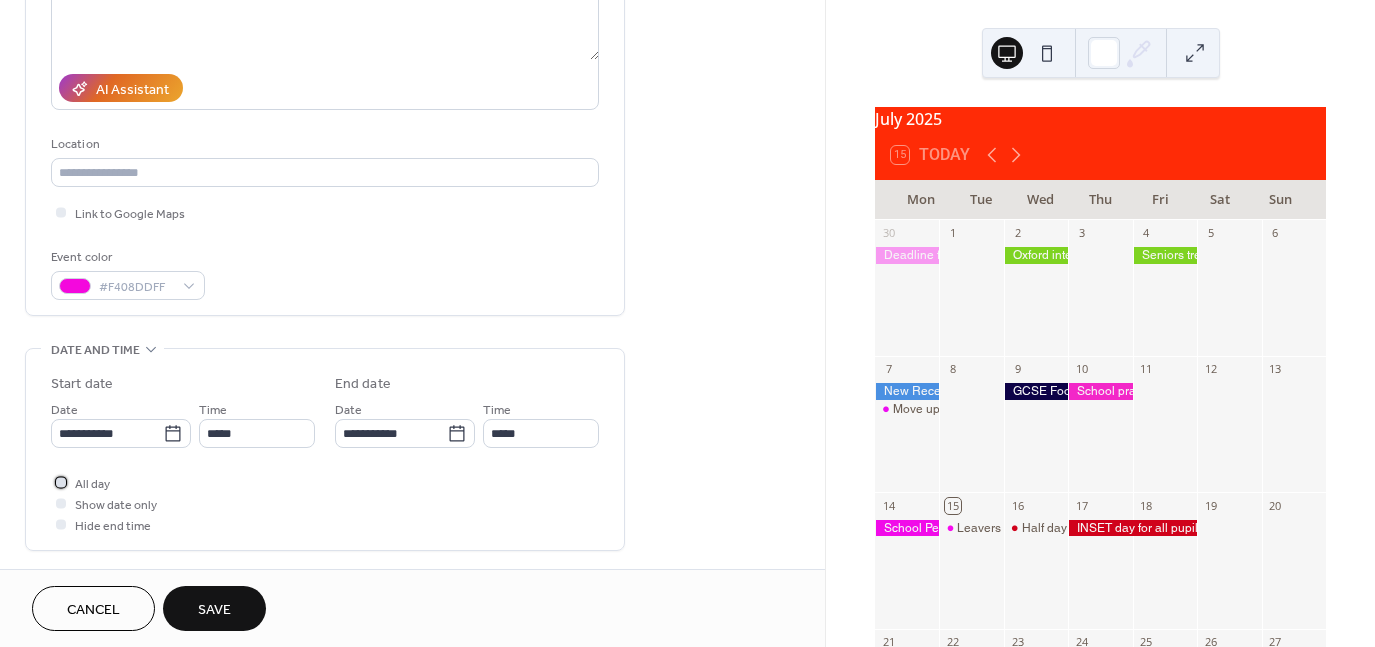 click at bounding box center (61, 482) 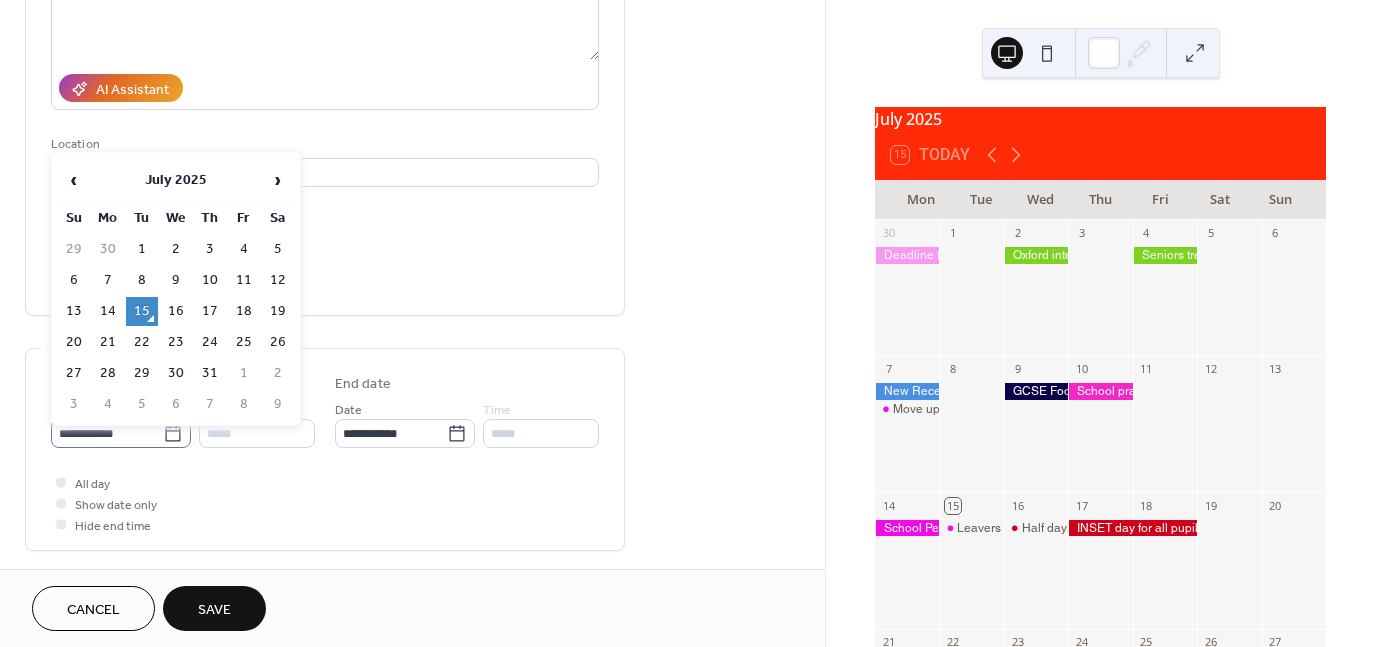 click 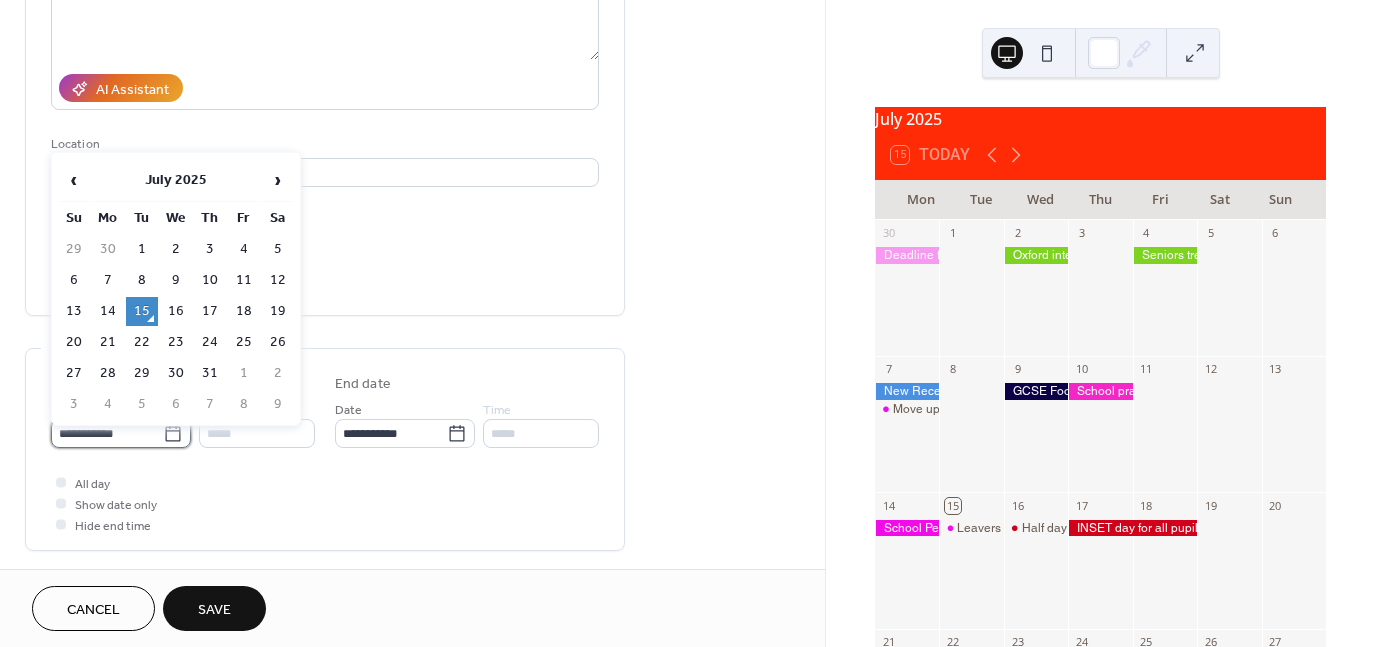 click on "**********" at bounding box center (107, 433) 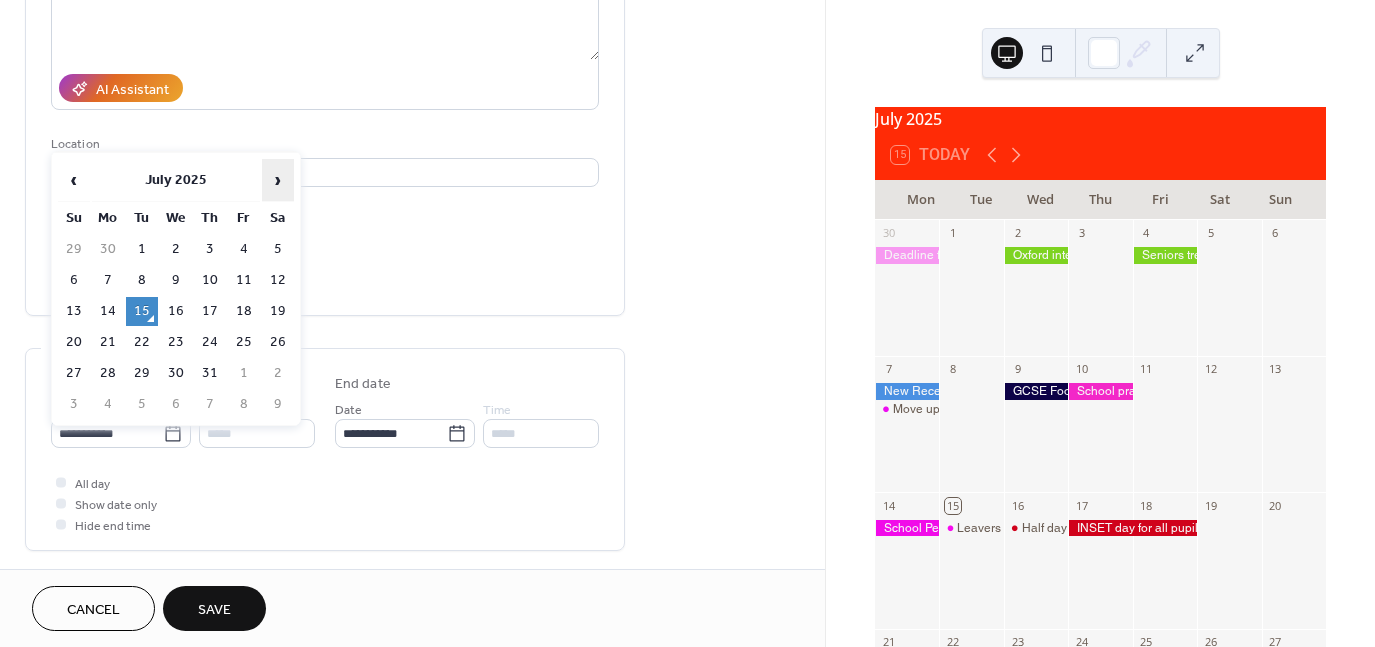 click on "›" at bounding box center [278, 180] 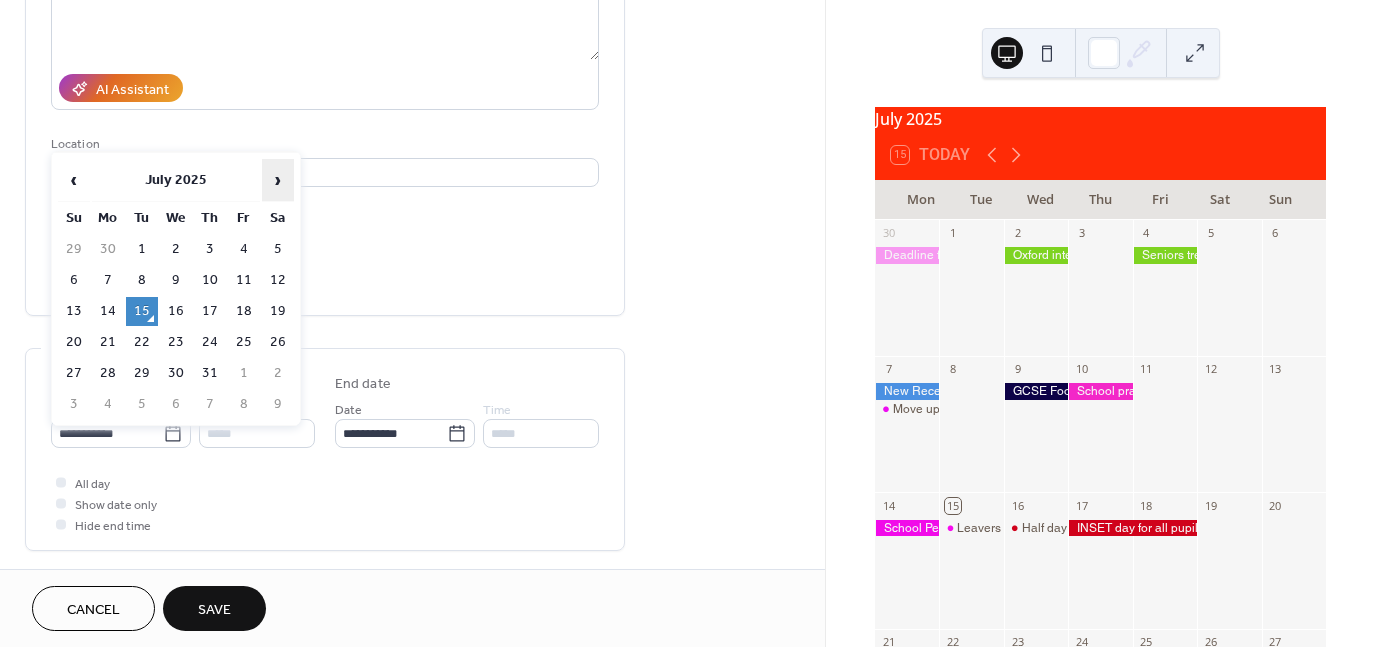 click on "›" at bounding box center [278, 180] 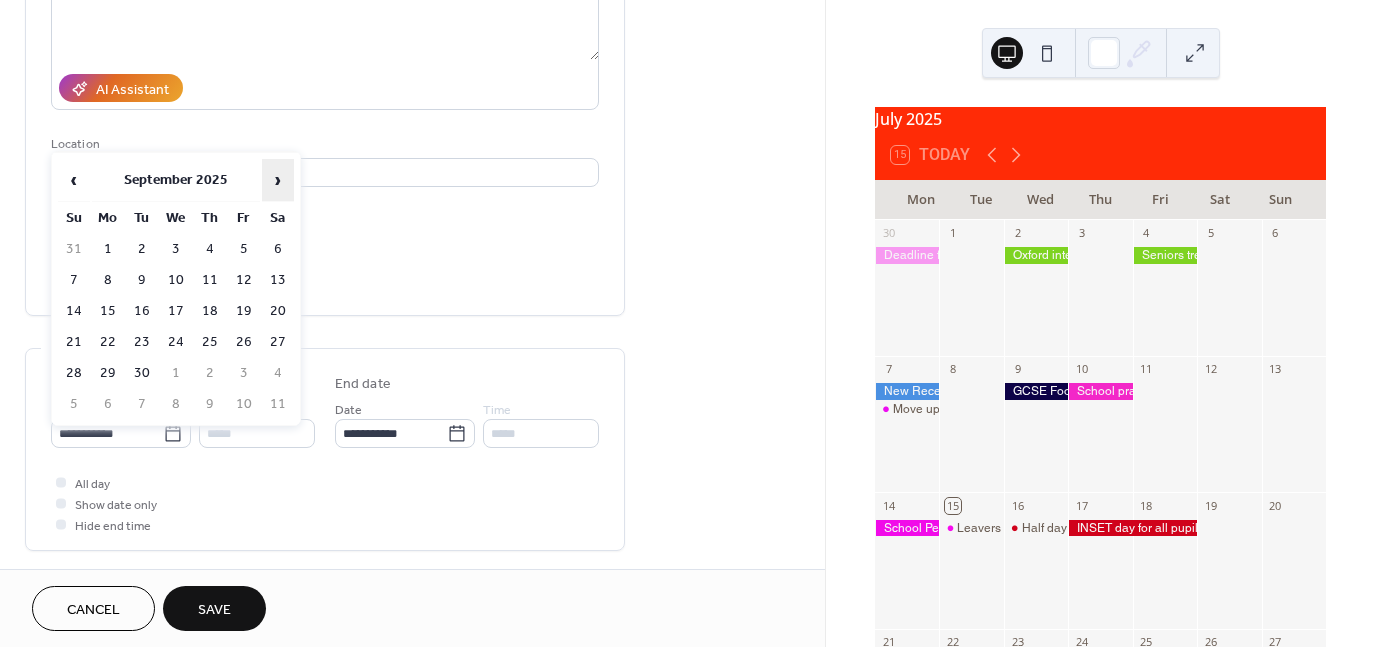 click on "›" at bounding box center (278, 180) 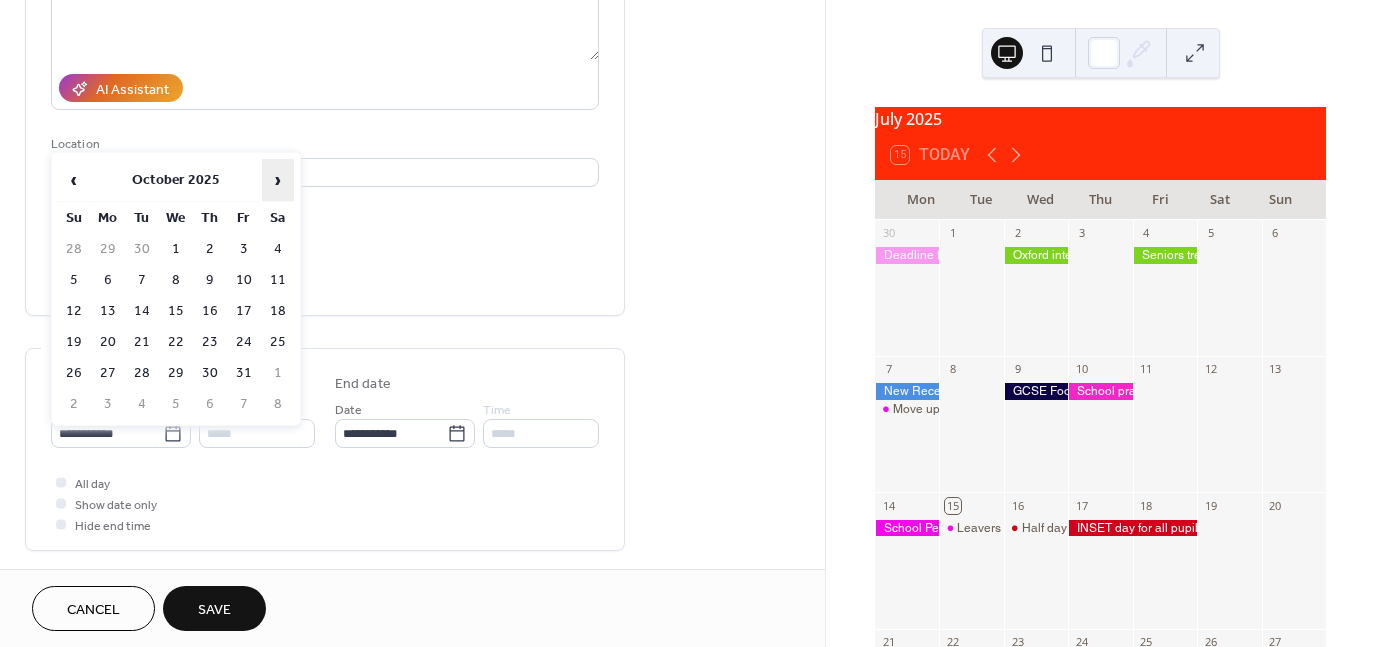 click on "›" at bounding box center [278, 180] 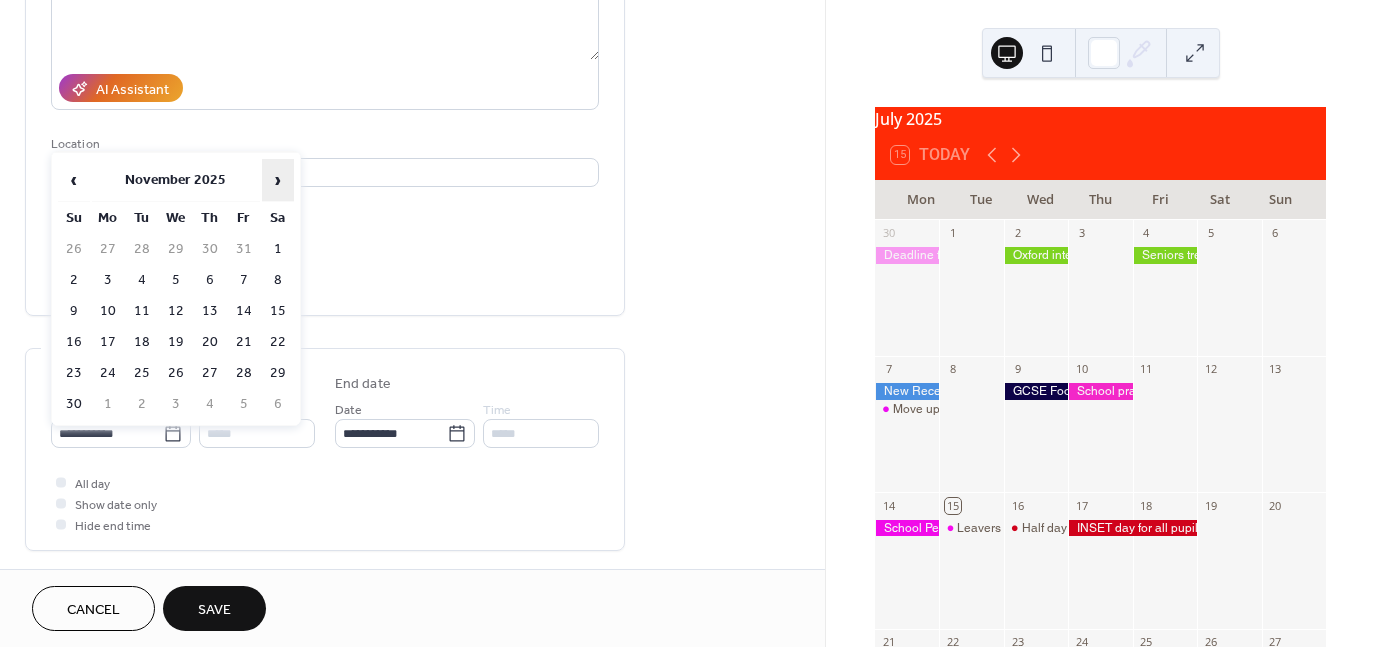 click on "›" at bounding box center [278, 180] 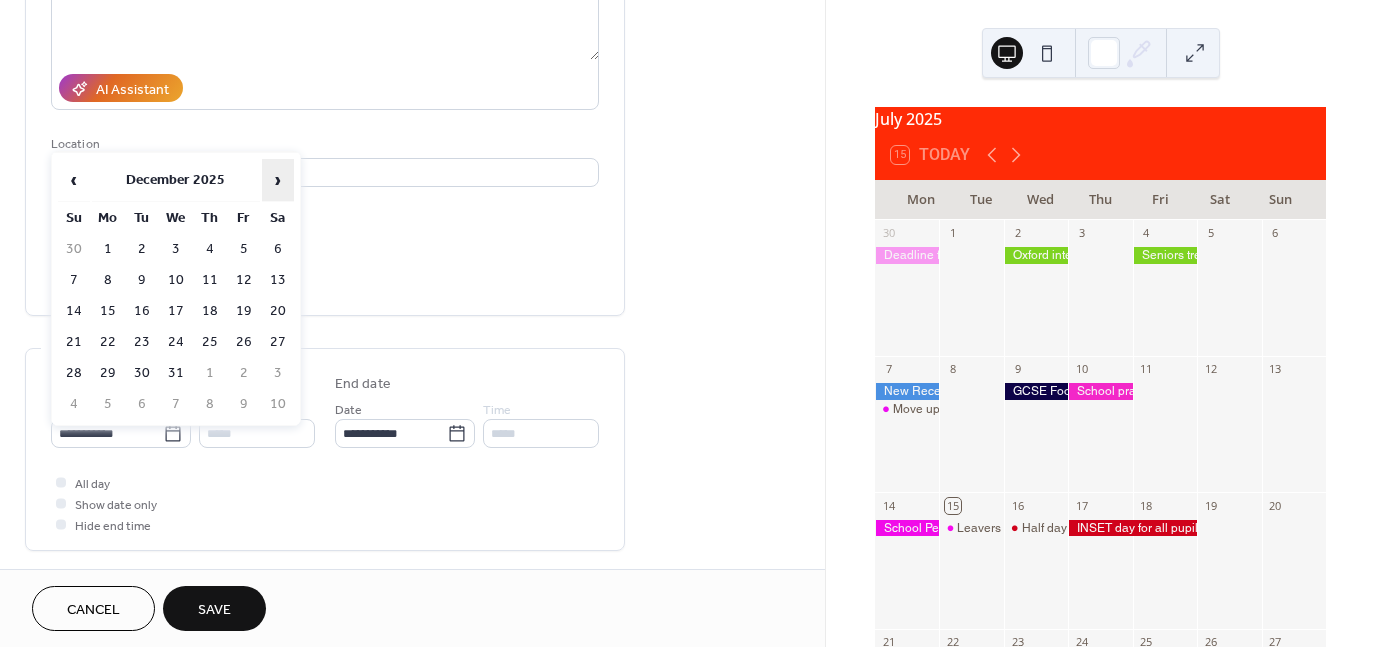 click on "›" at bounding box center [278, 180] 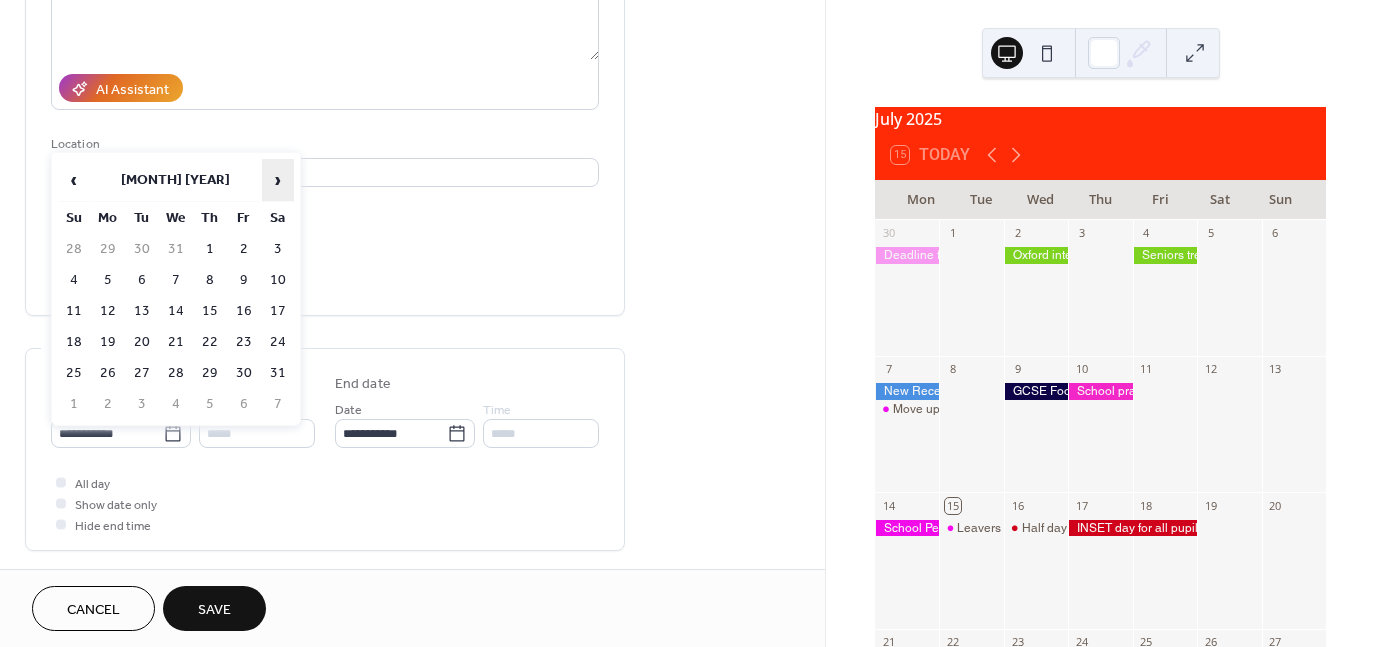 click on "›" at bounding box center (278, 180) 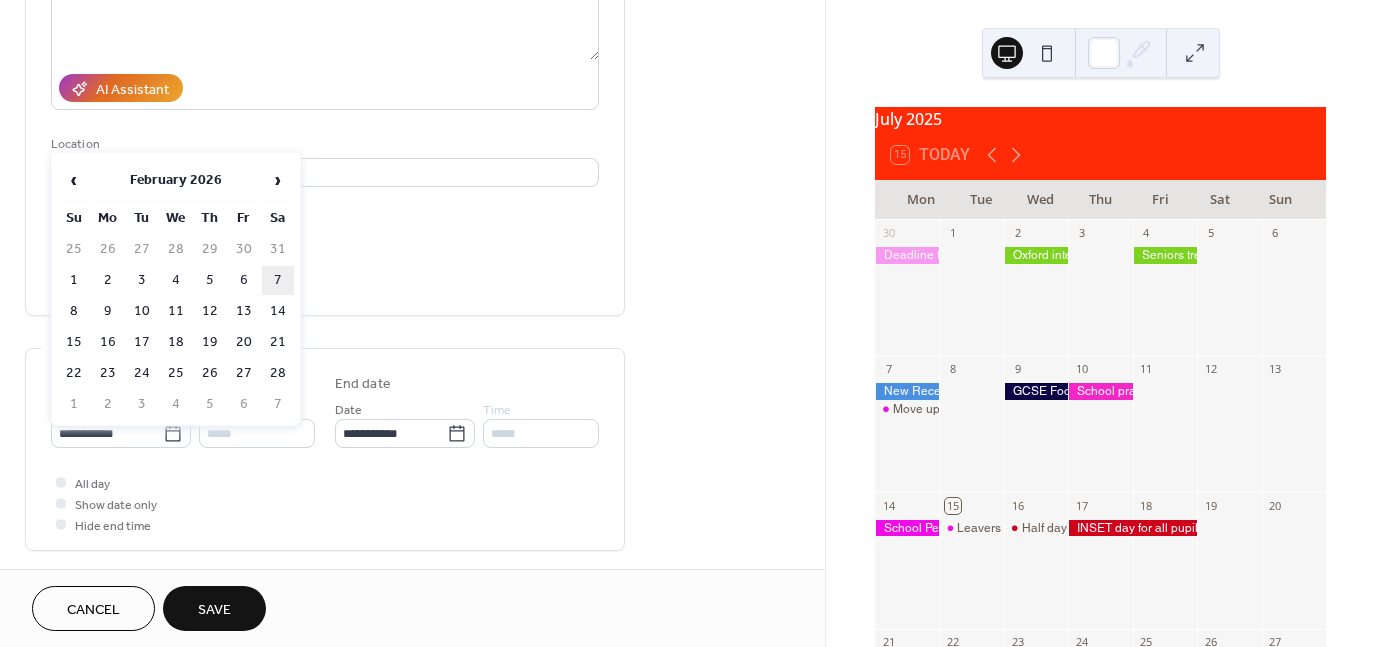 click on "7" at bounding box center (278, 280) 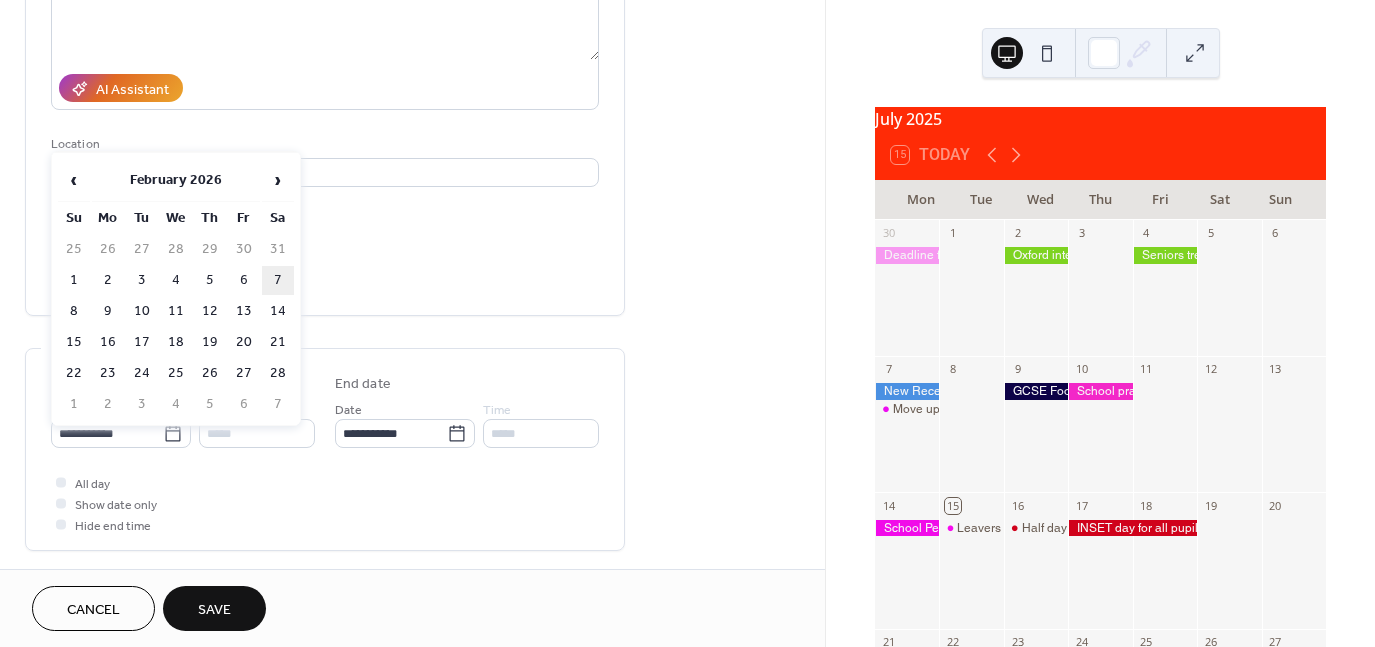 type on "**********" 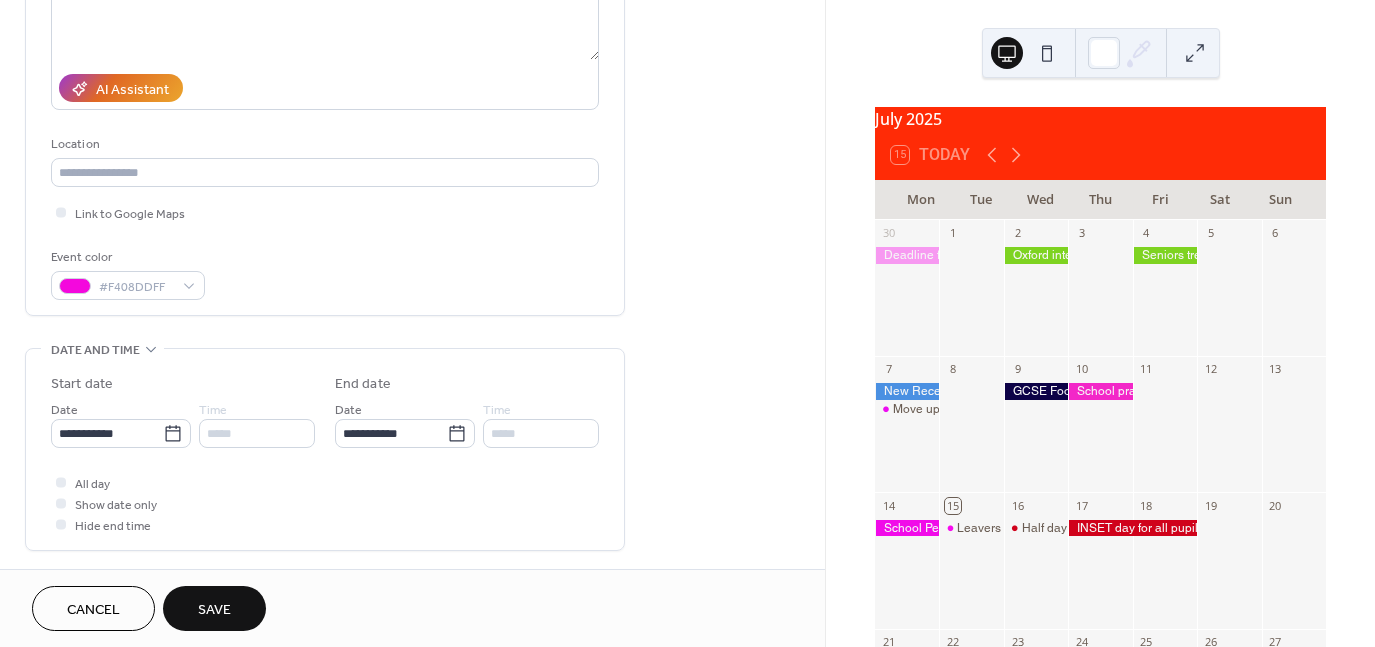 click on "Save" at bounding box center (214, 608) 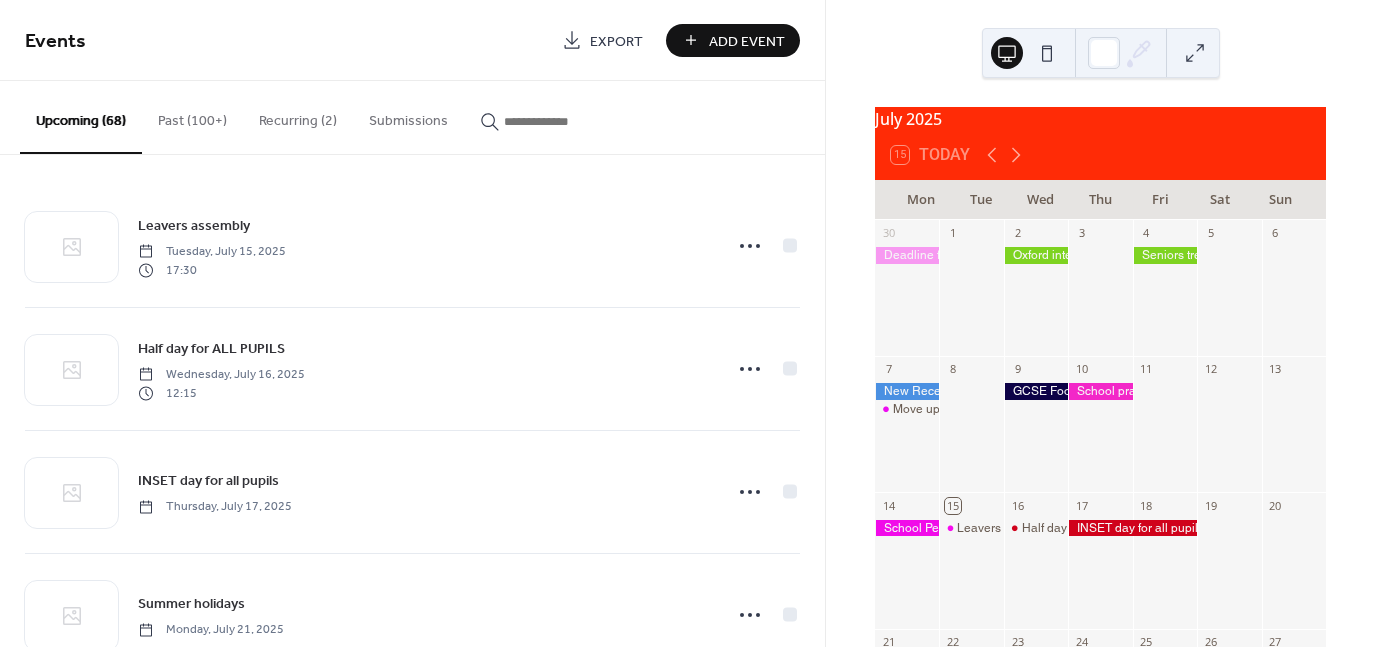 click on "Add Event" at bounding box center (747, 41) 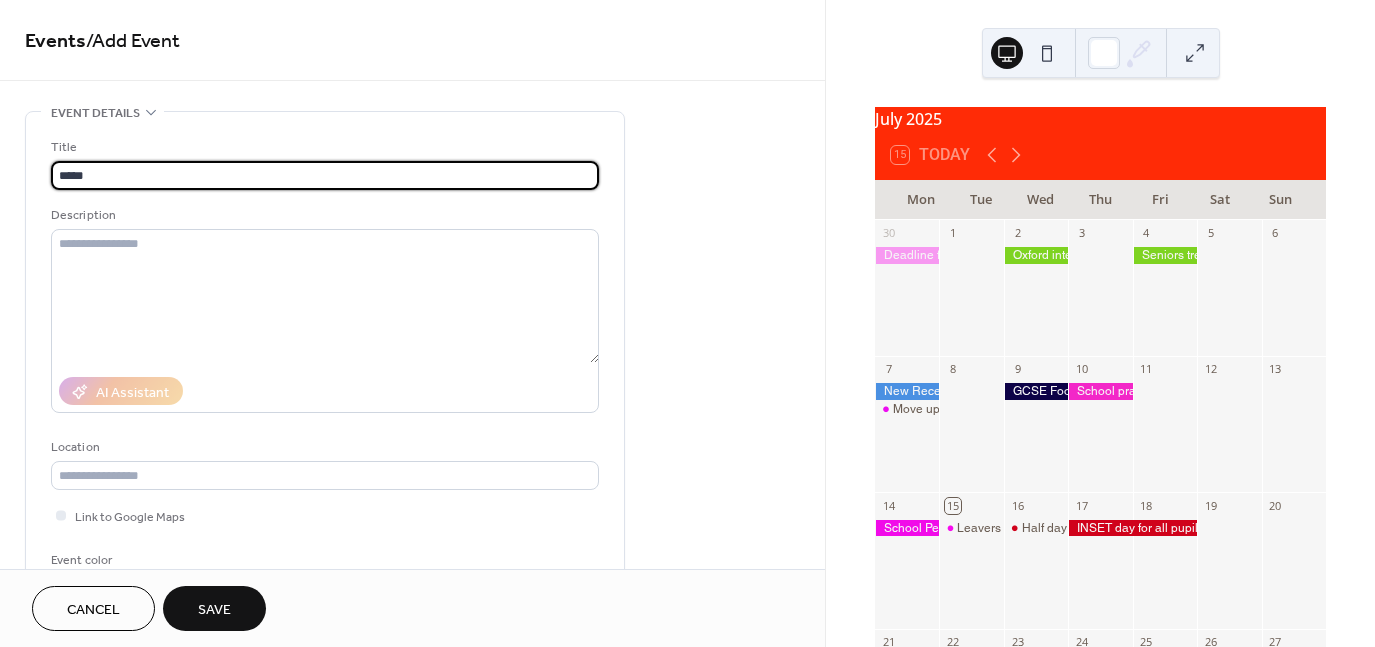 type on "**********" 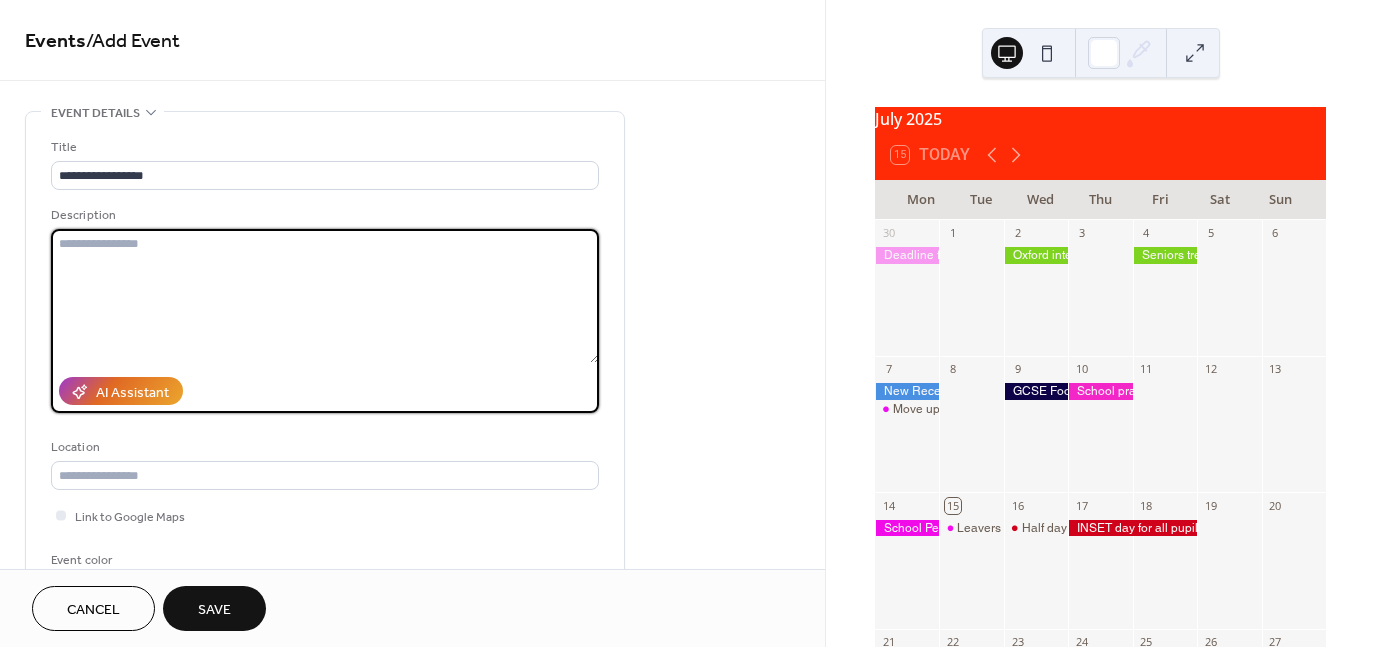 paste on "**********" 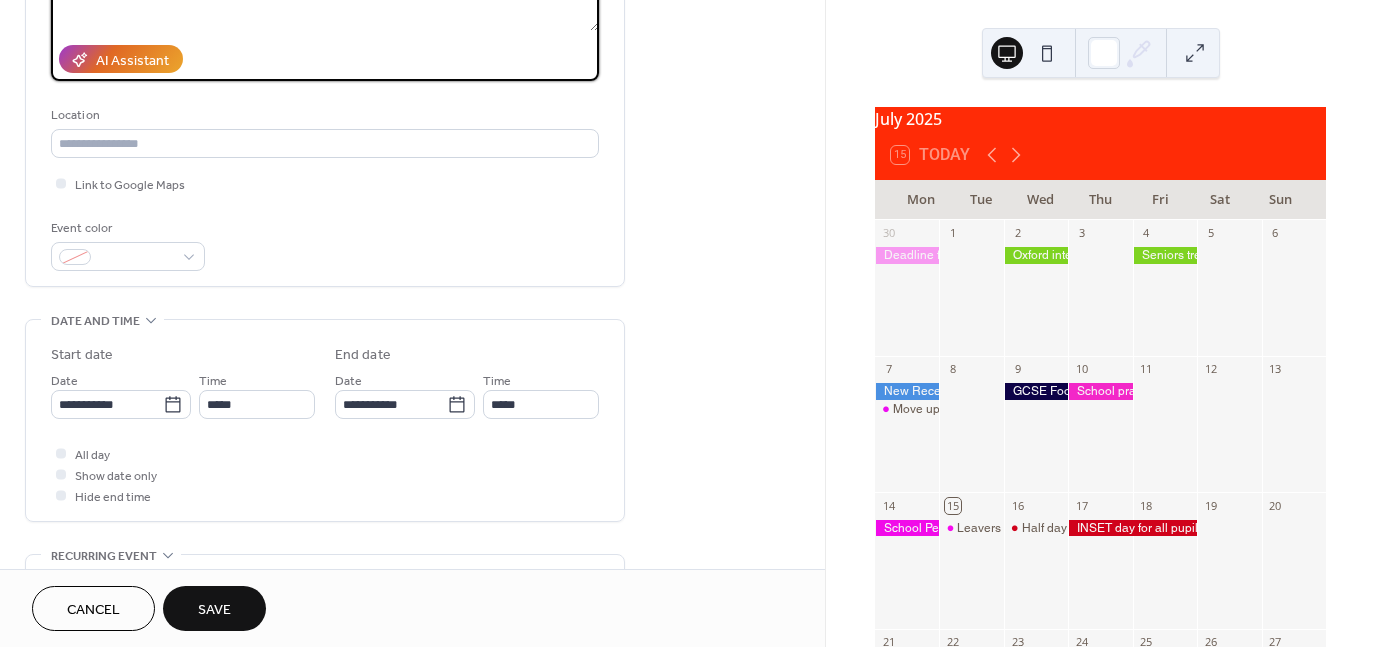 scroll, scrollTop: 356, scrollLeft: 0, axis: vertical 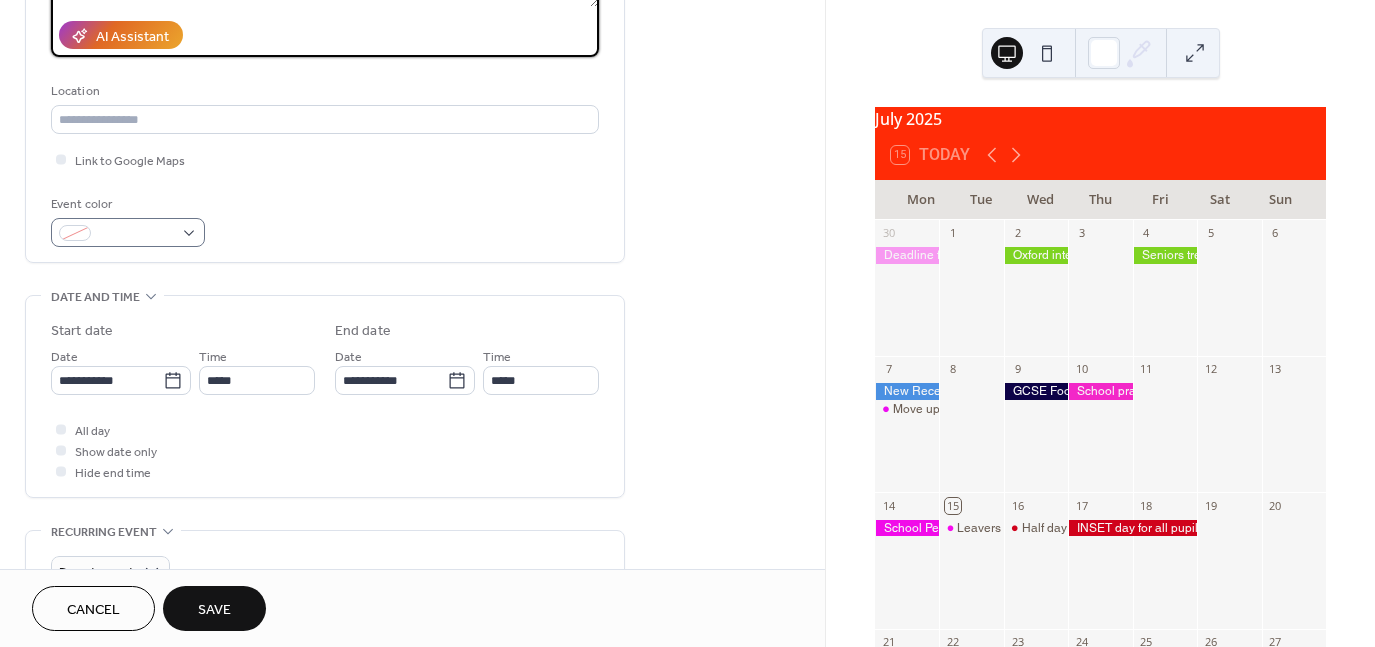 type on "**********" 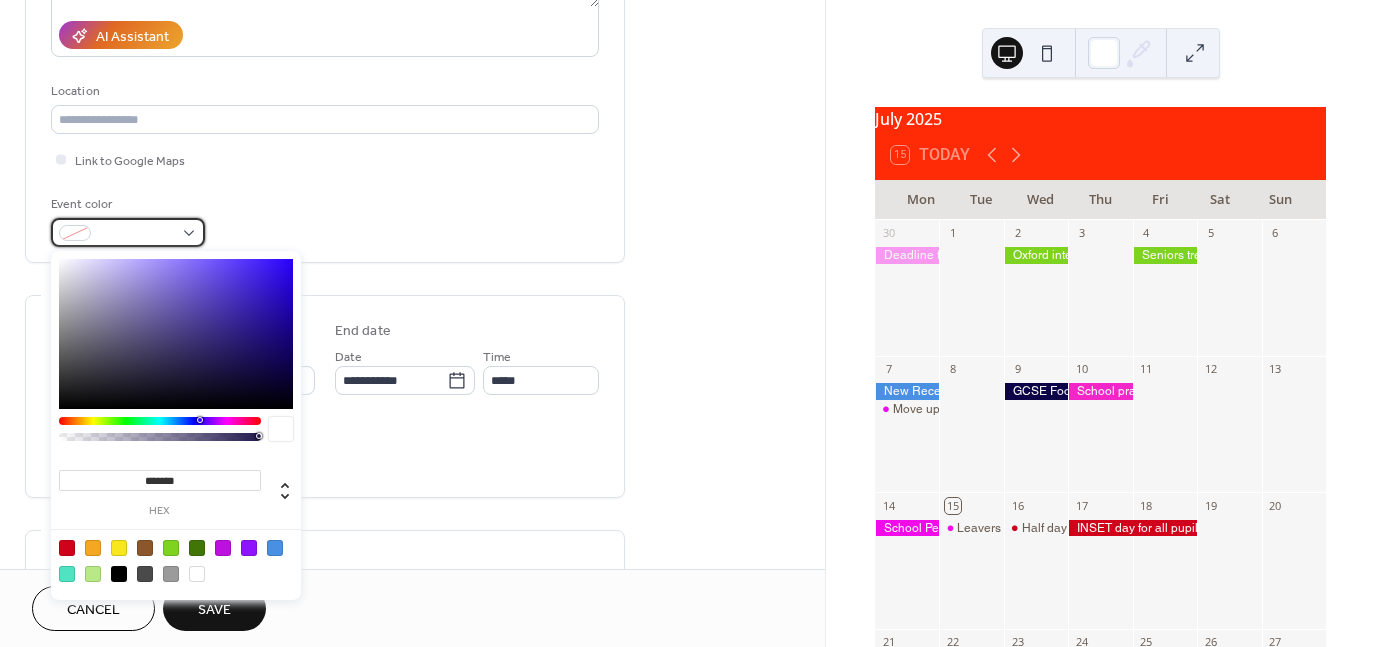 click at bounding box center (128, 232) 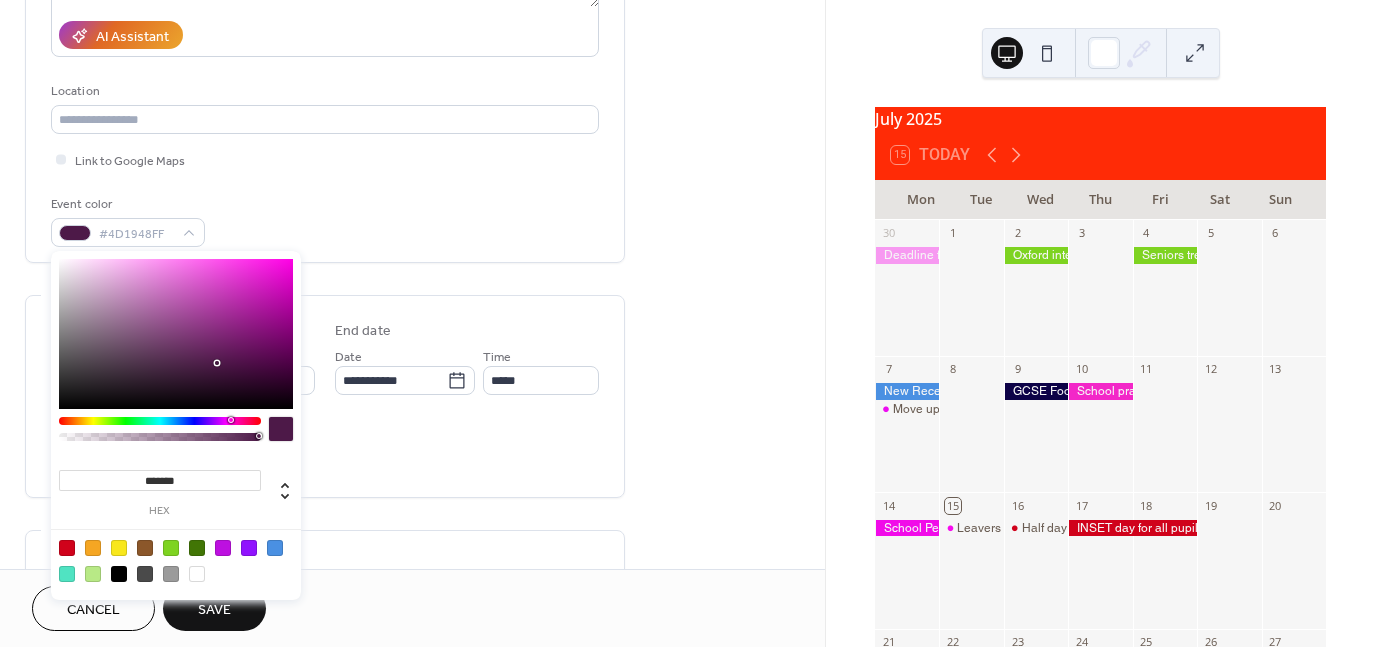 click at bounding box center (160, 421) 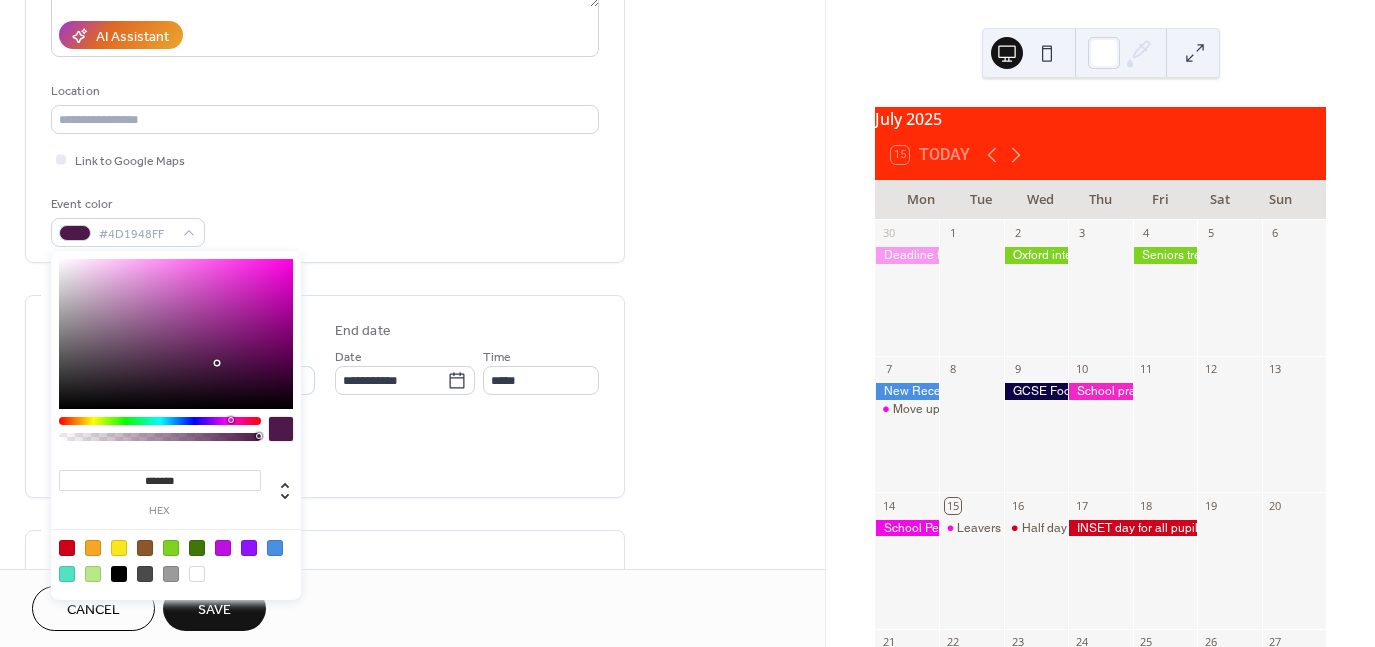 type on "*******" 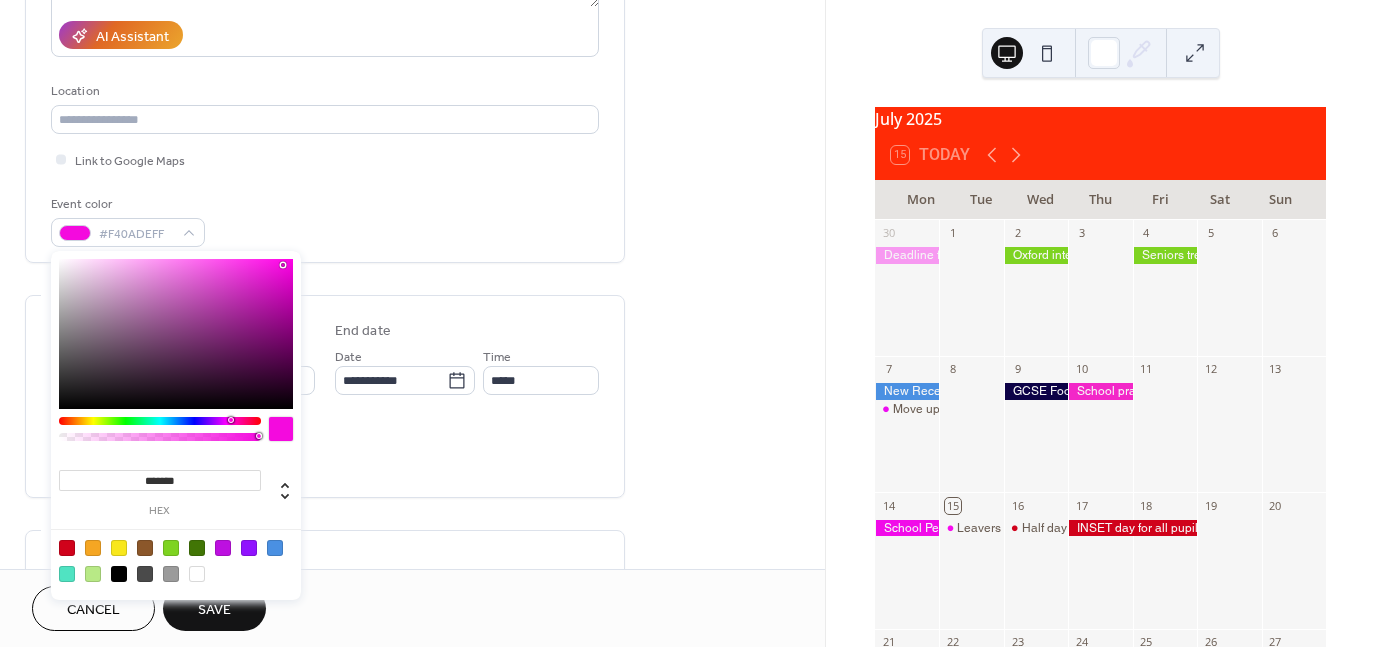 click at bounding box center [176, 334] 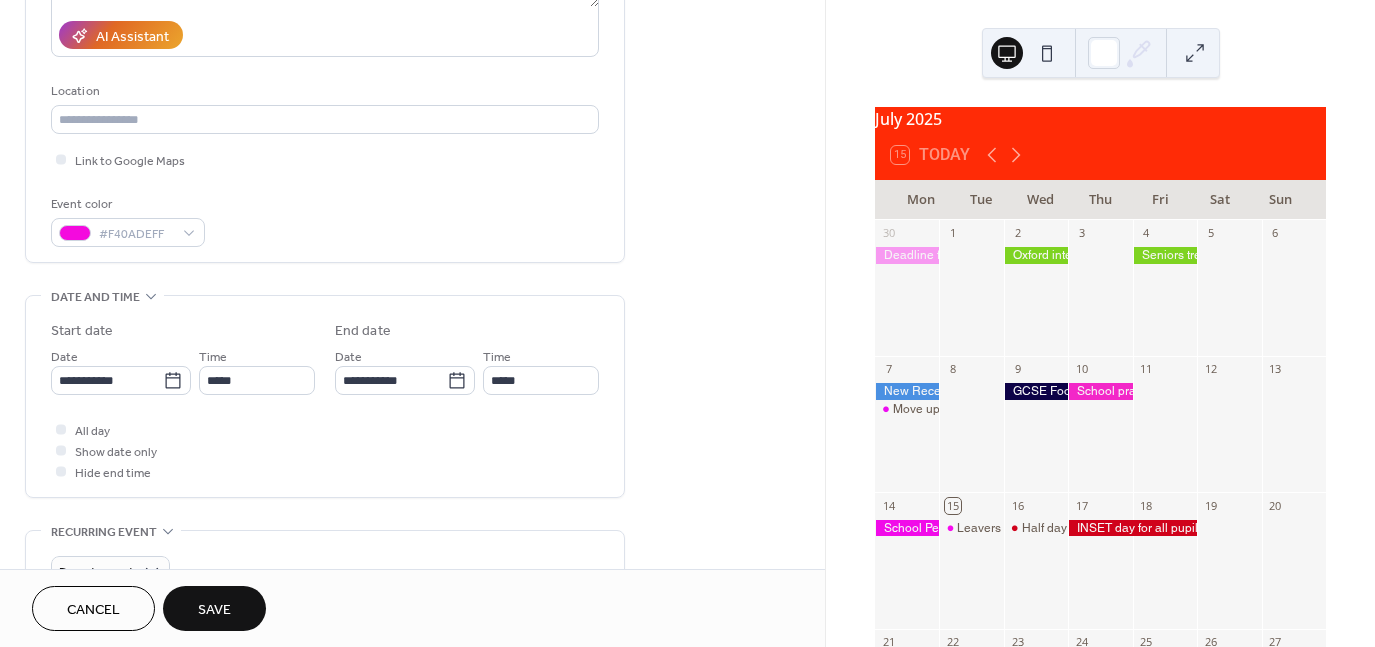 click on "All day Show date only Hide end time" at bounding box center (325, 450) 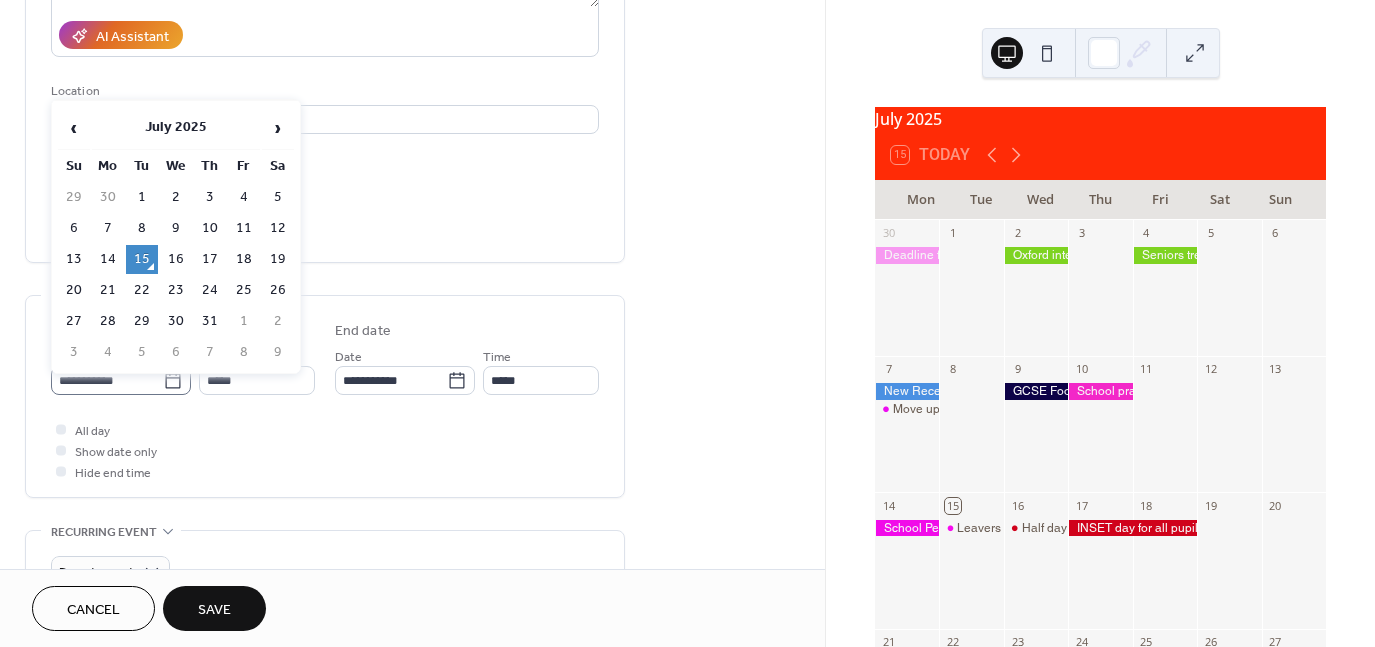 click 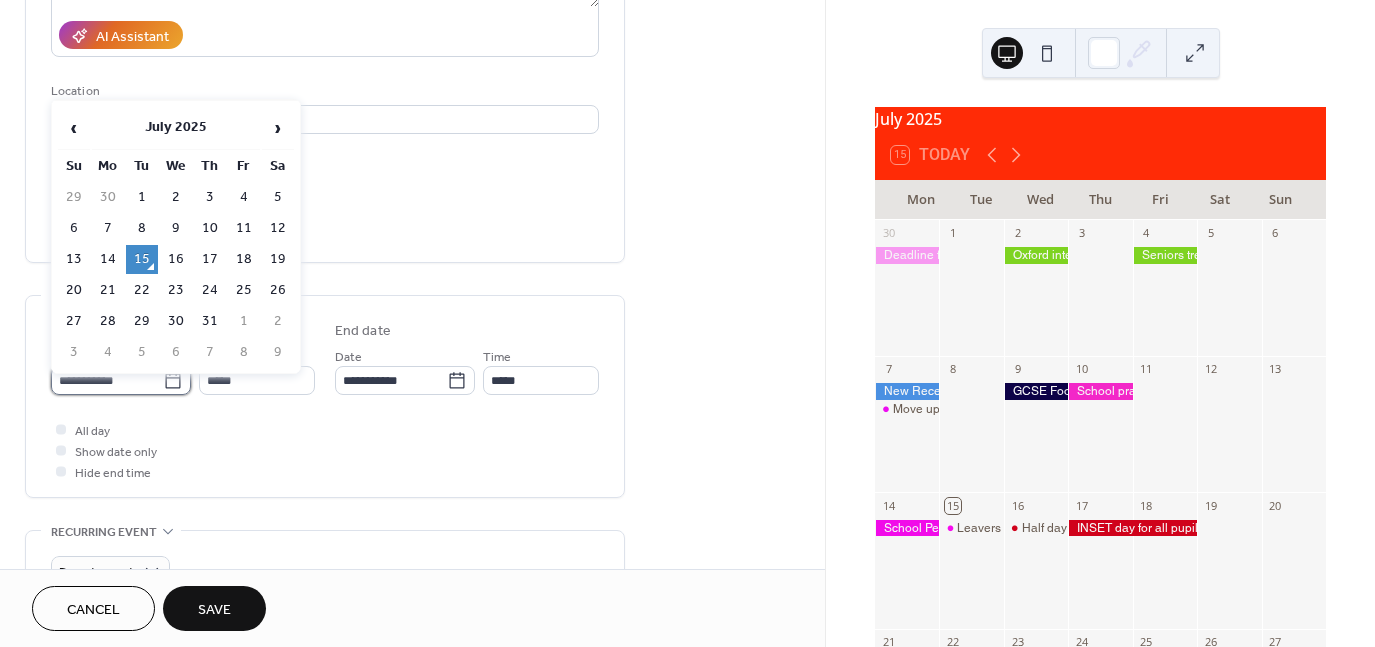 click on "**********" at bounding box center [107, 380] 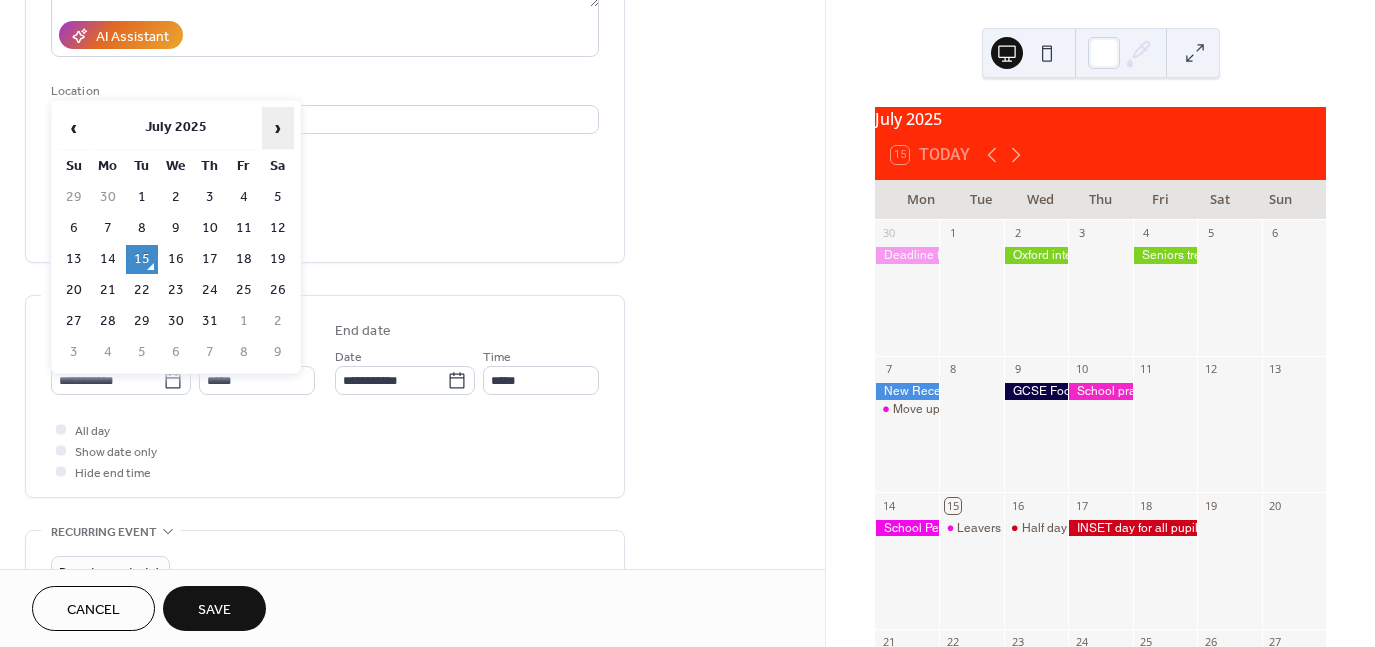 click on "›" at bounding box center [278, 128] 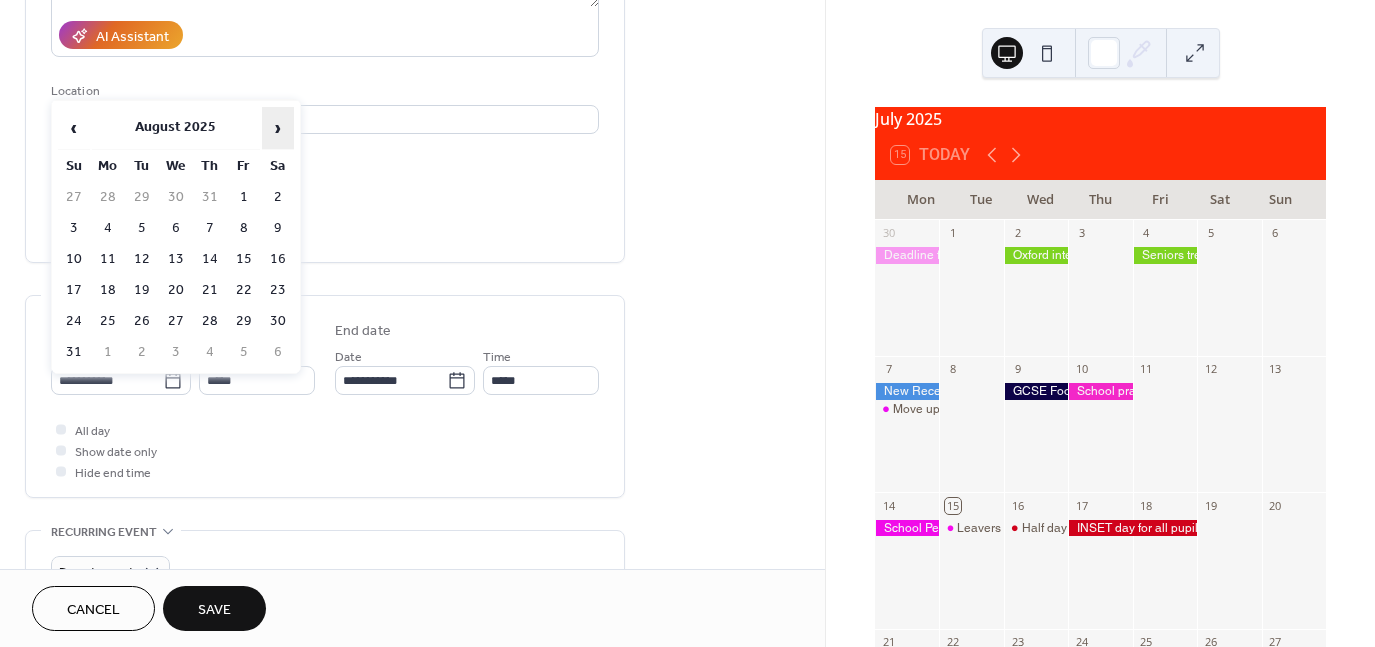 click on "›" at bounding box center (278, 128) 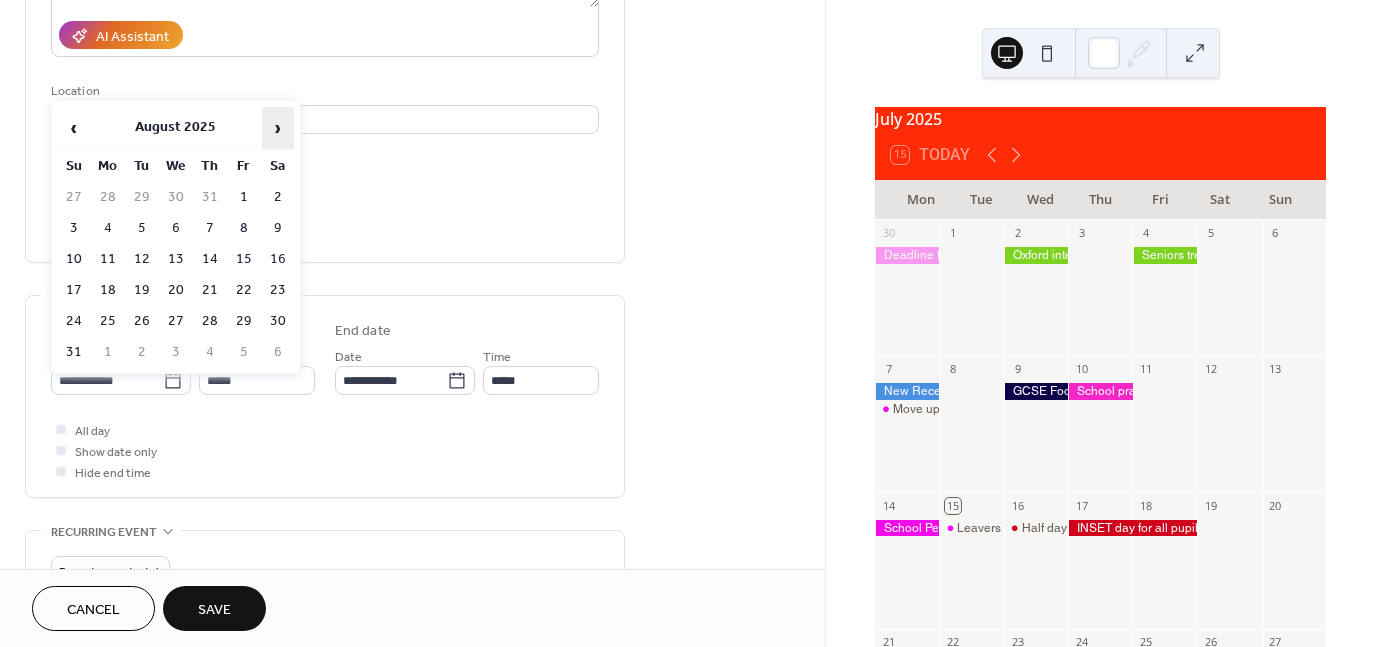 click on "›" at bounding box center (278, 128) 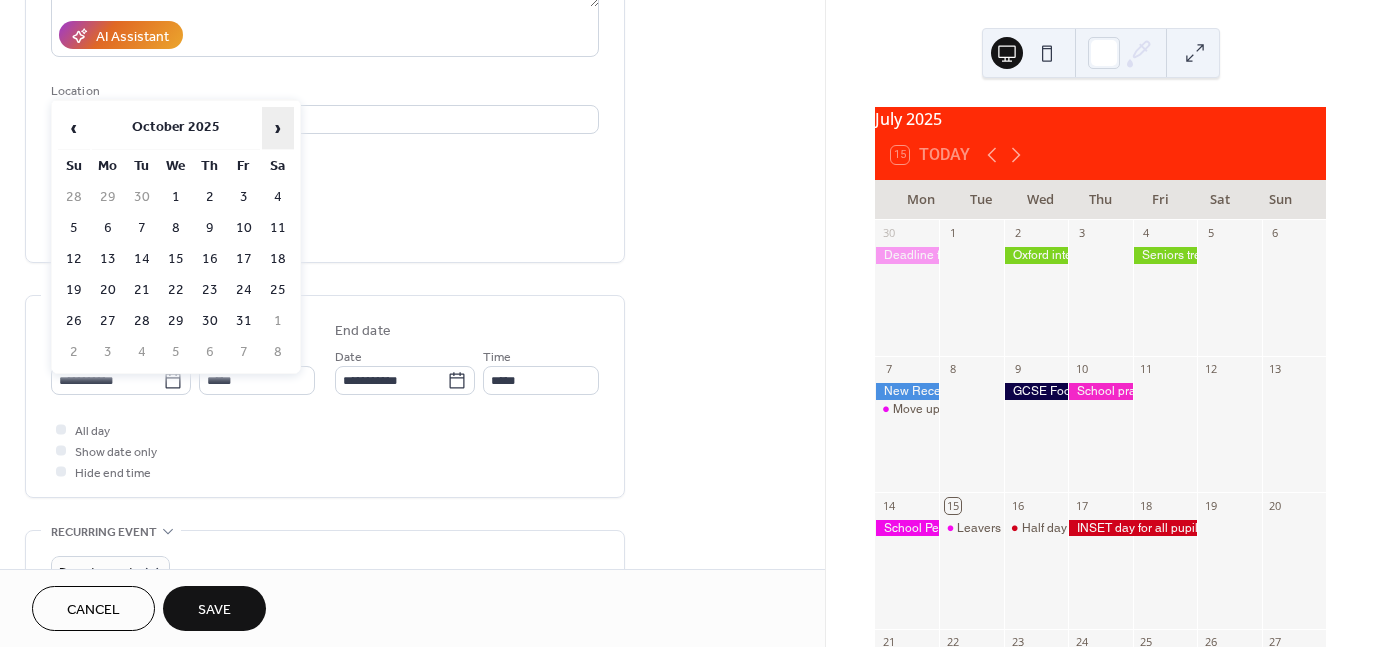 click on "›" at bounding box center [278, 128] 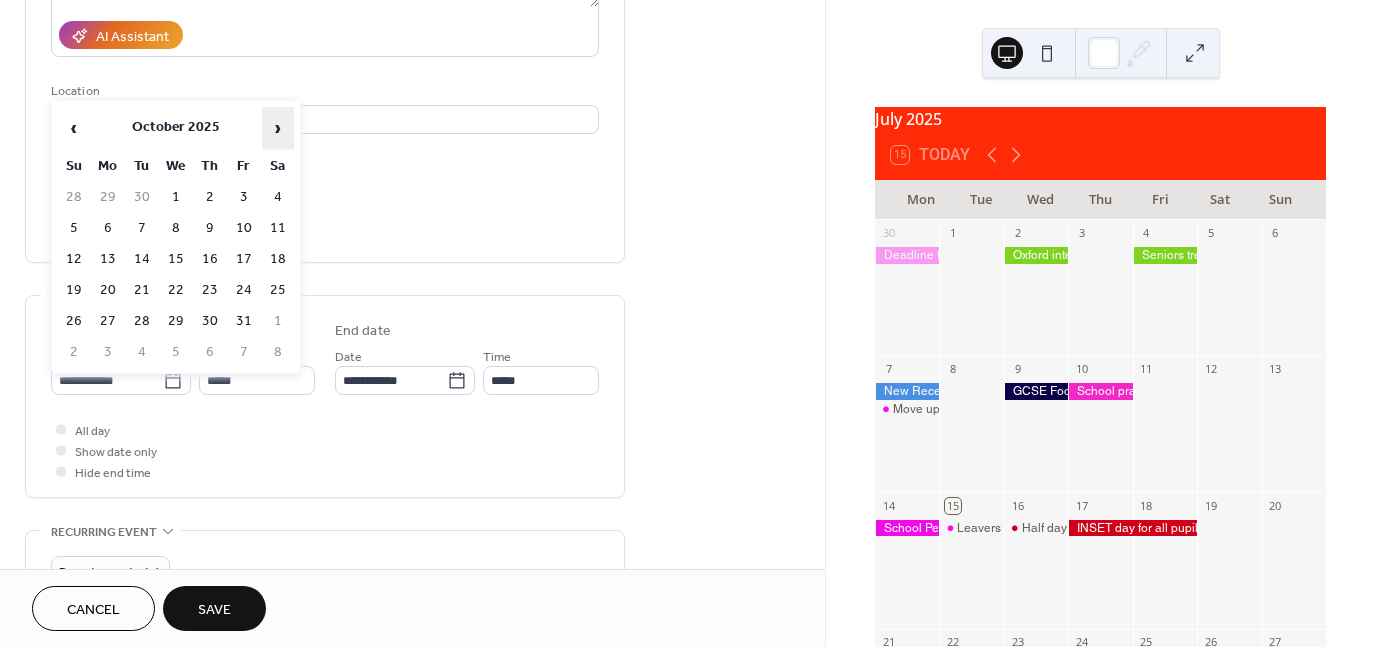 click on "›" at bounding box center (278, 128) 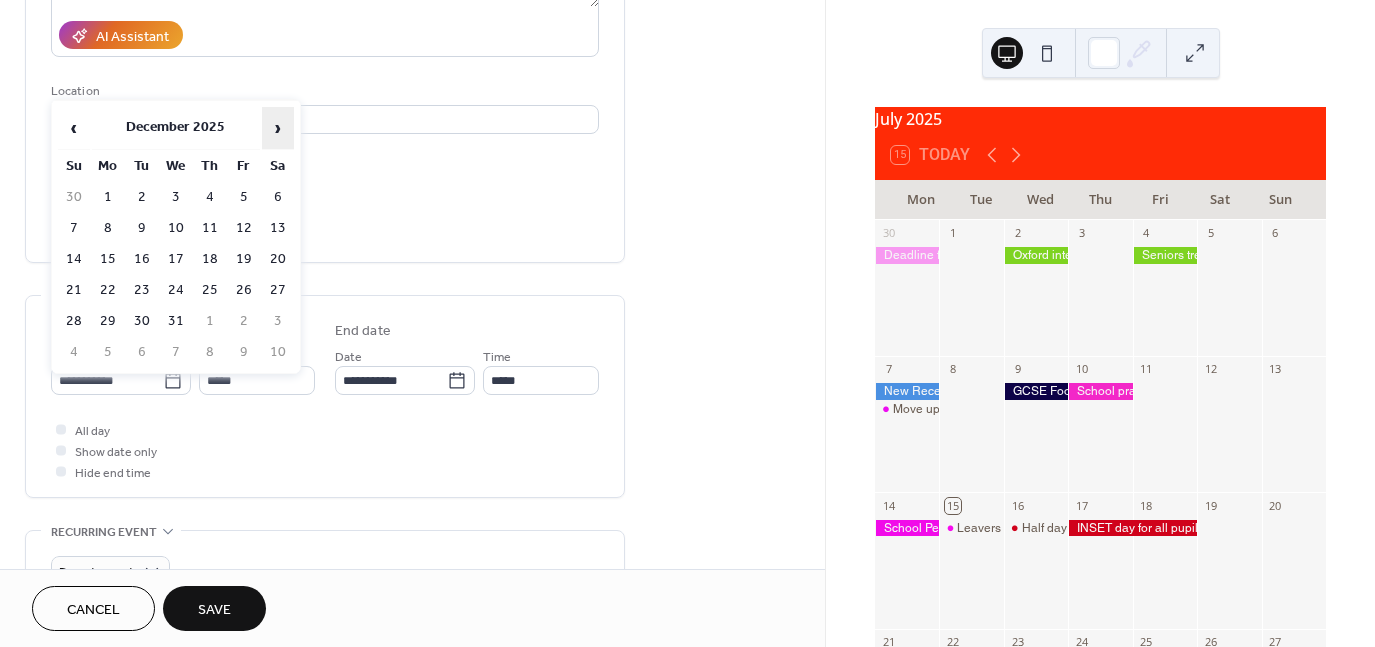 click on "›" at bounding box center (278, 128) 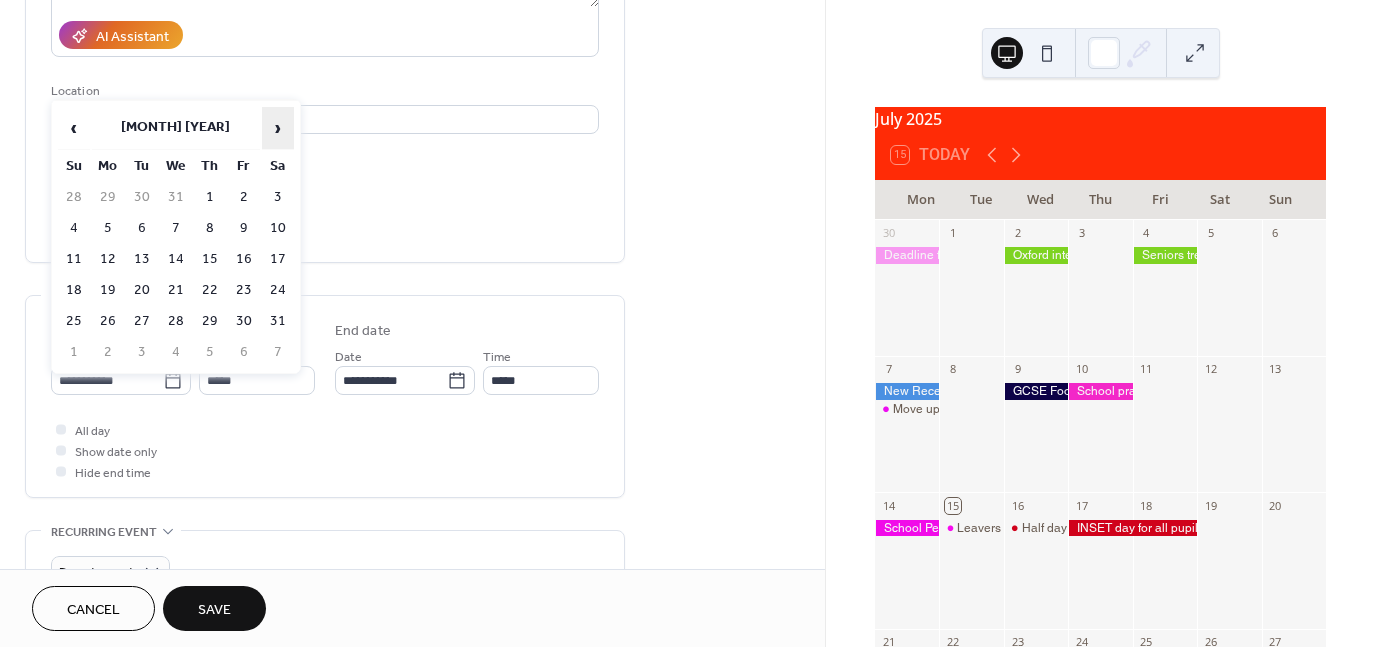 click on "›" at bounding box center [278, 128] 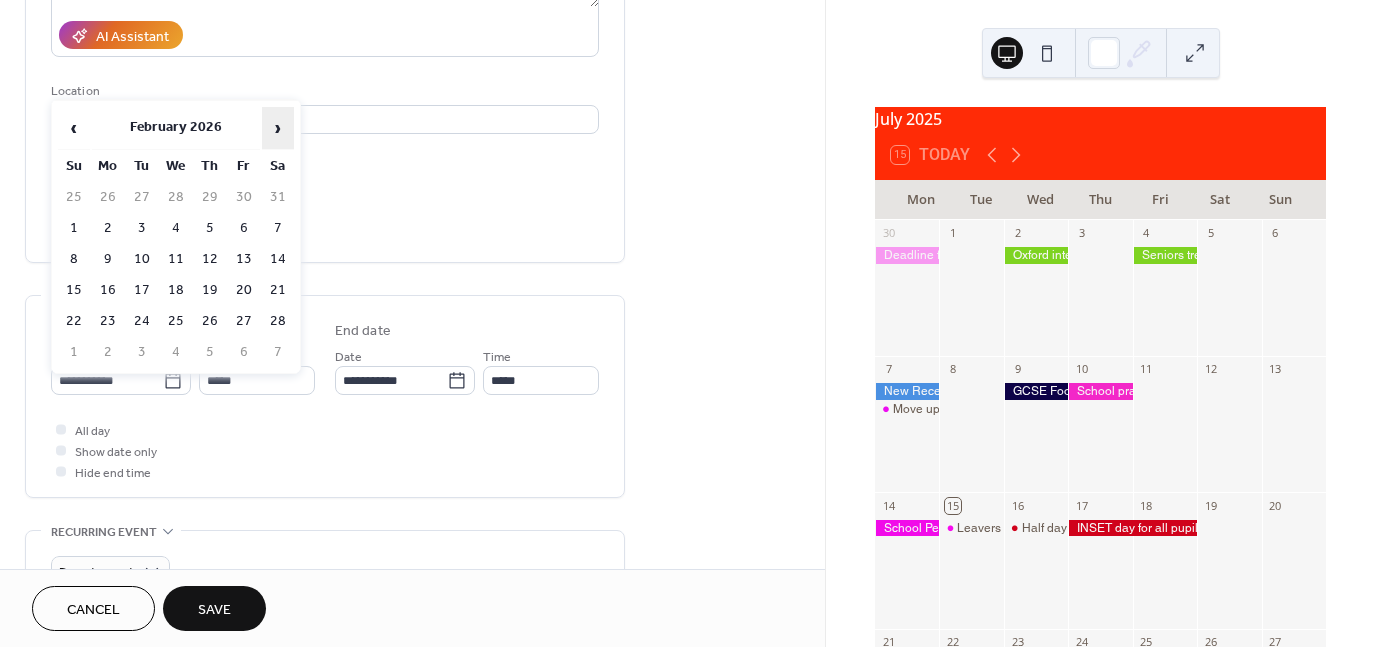 click on "›" at bounding box center (278, 128) 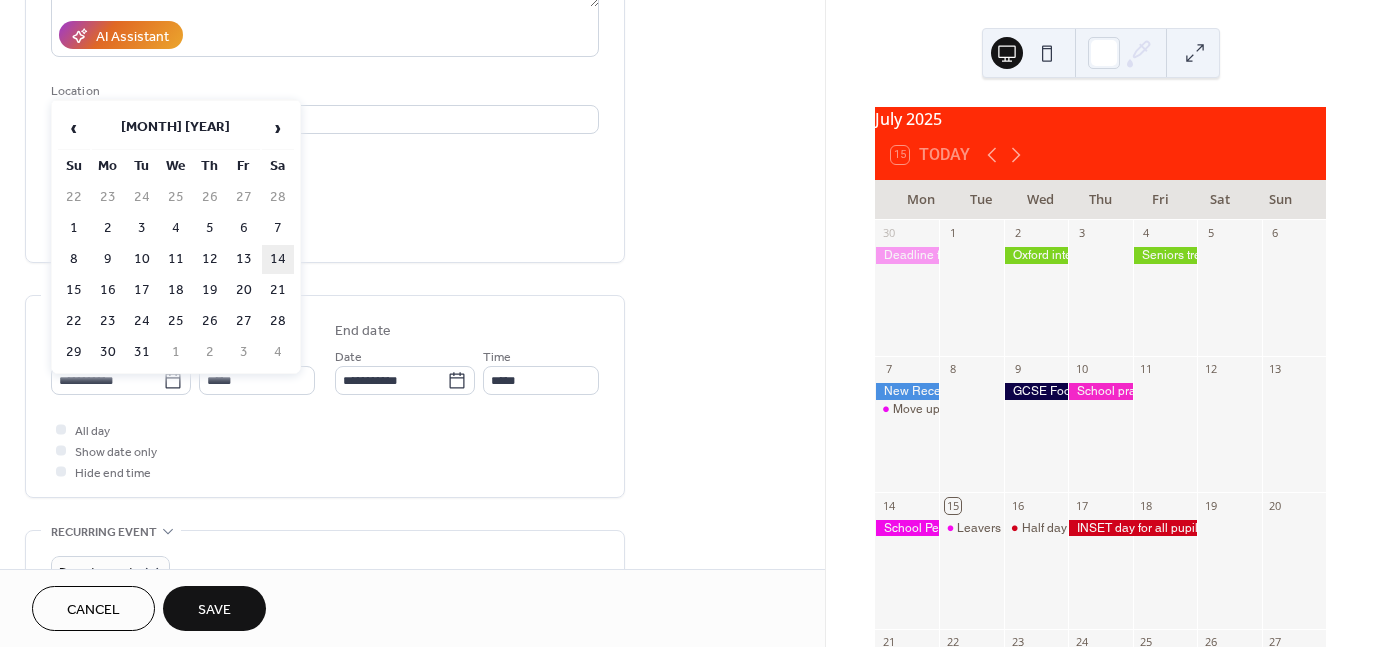 click on "14" at bounding box center (278, 259) 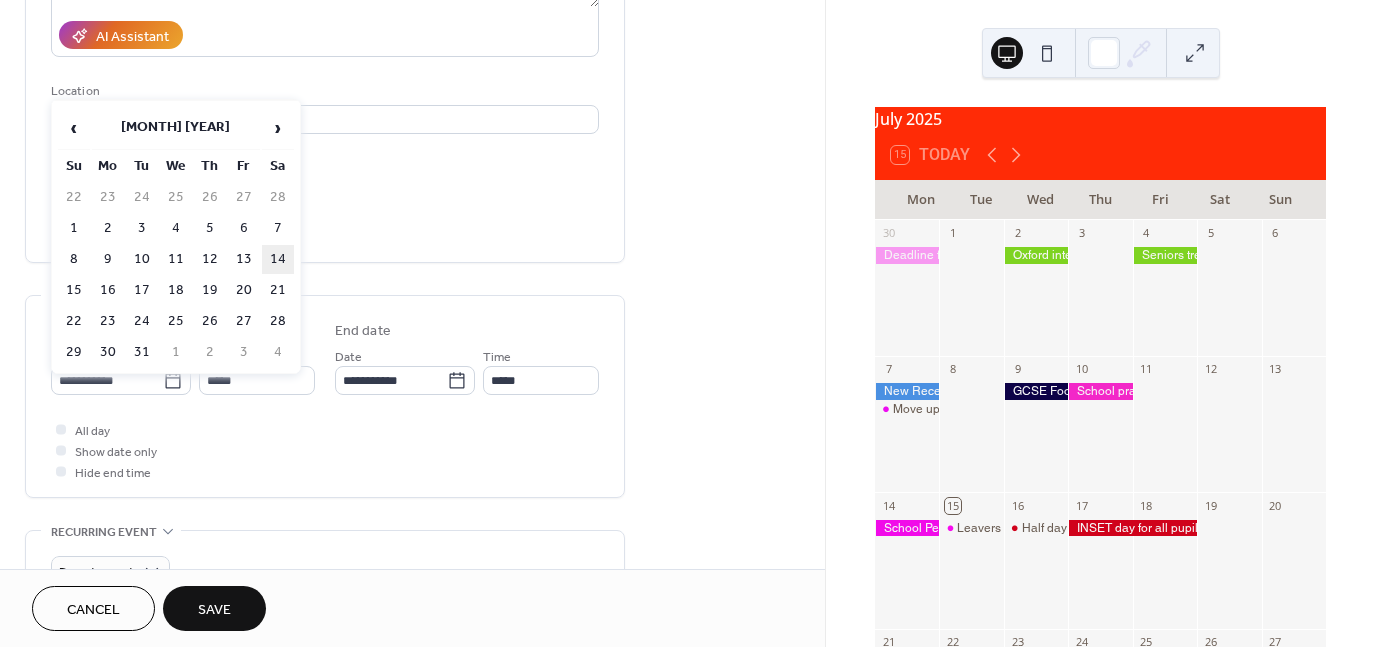 type on "**********" 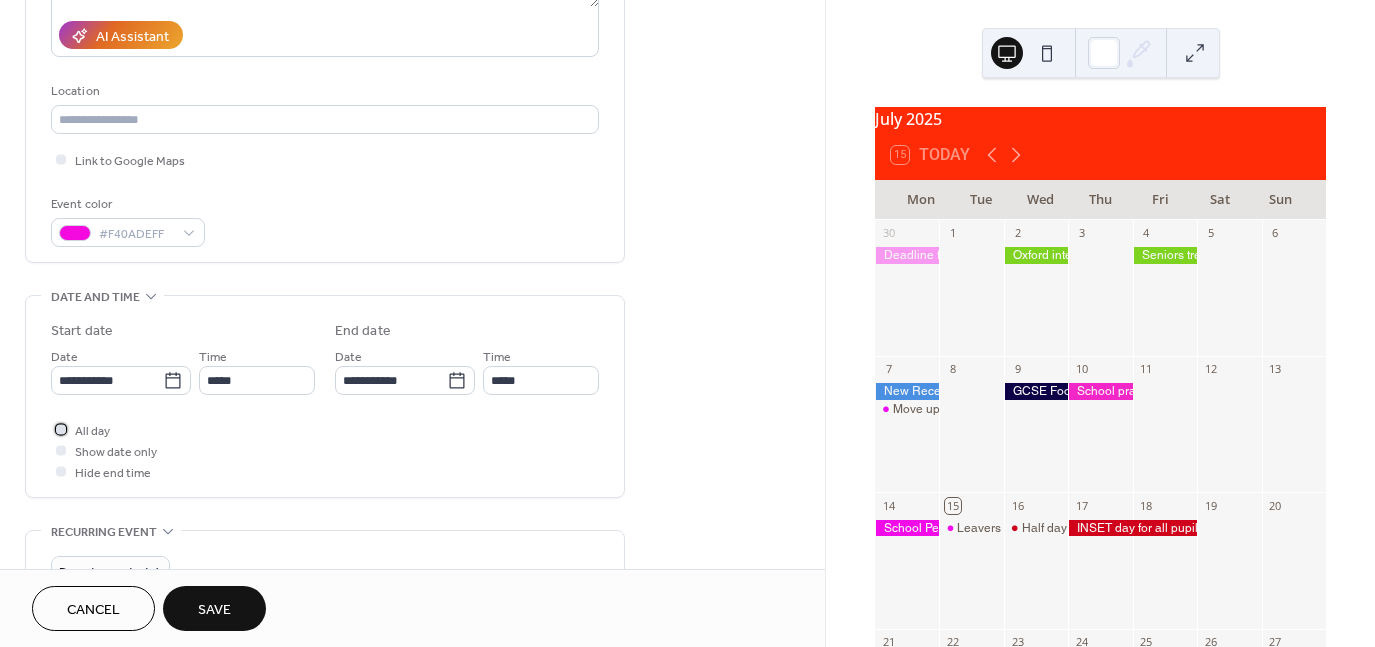 click at bounding box center (61, 429) 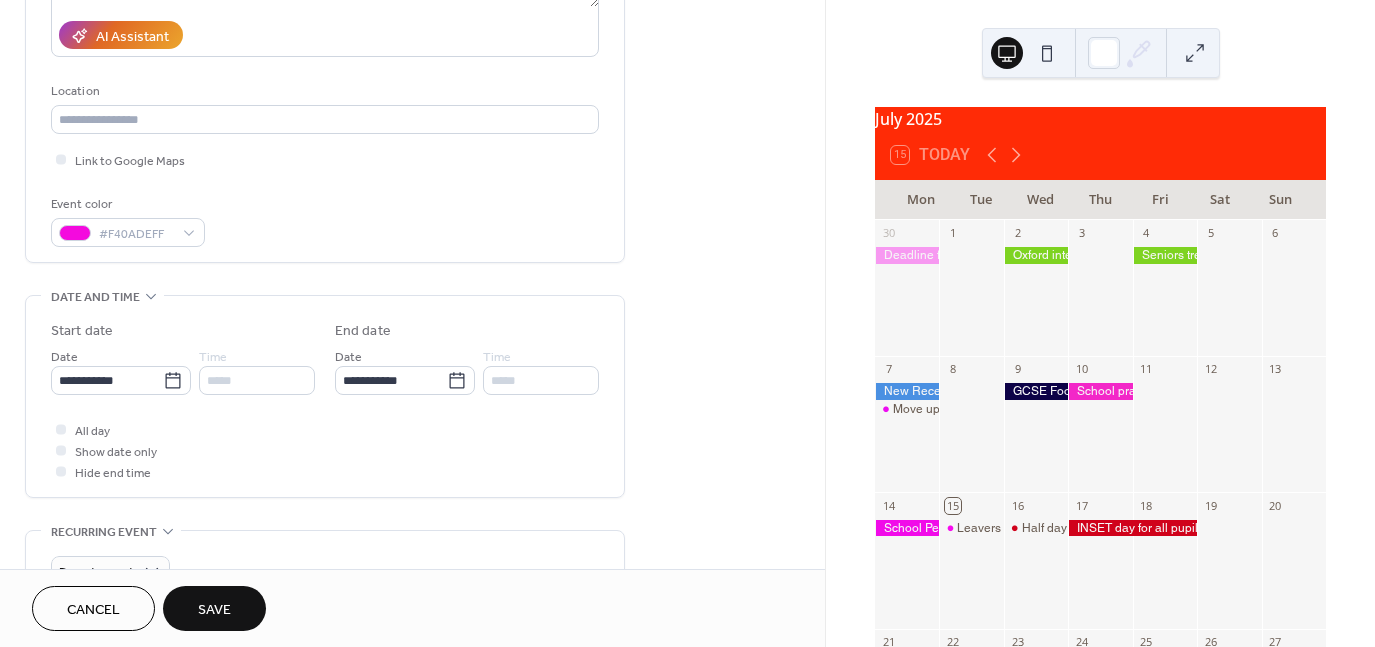 click on "Save" at bounding box center [214, 610] 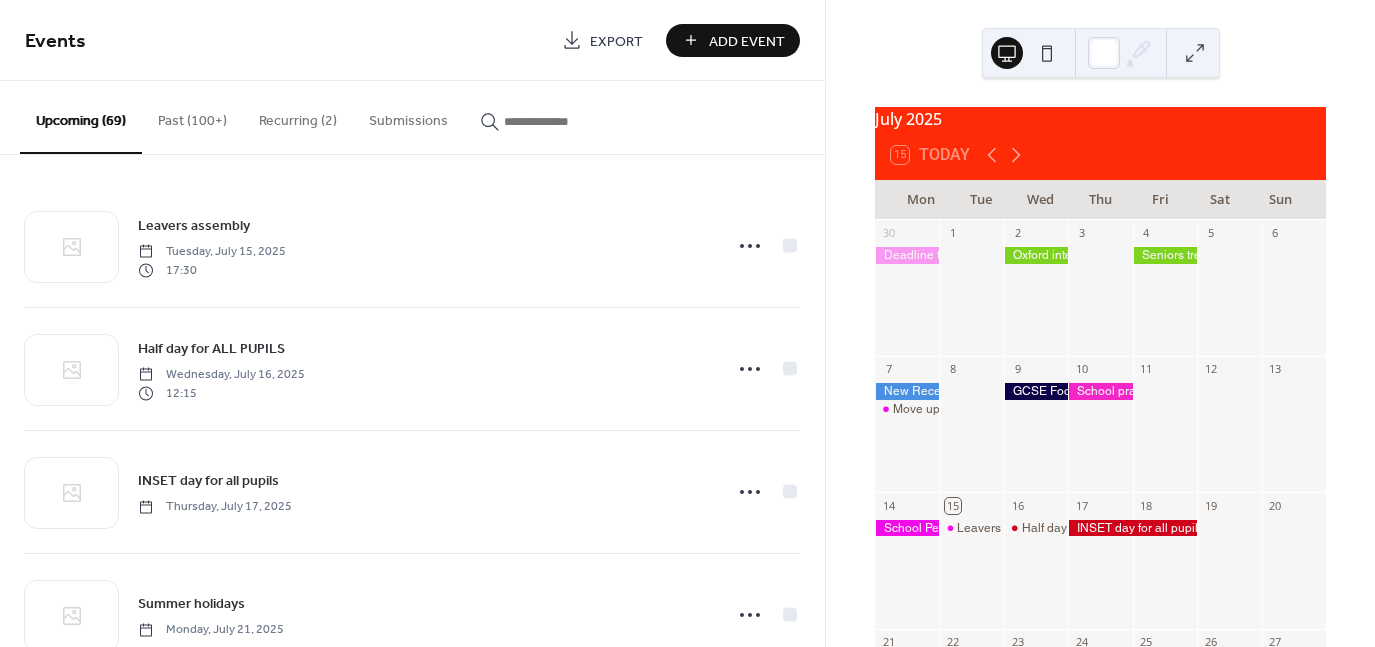 click on "Add Event" at bounding box center [747, 41] 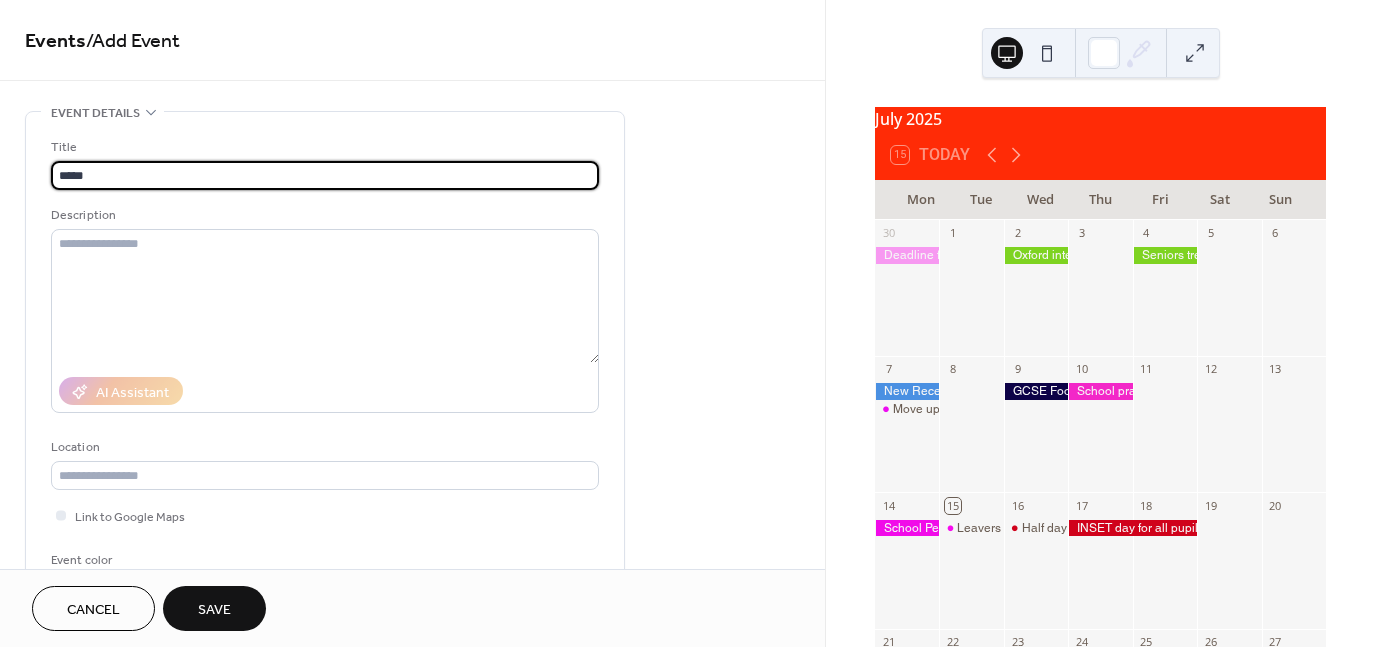 type on "**********" 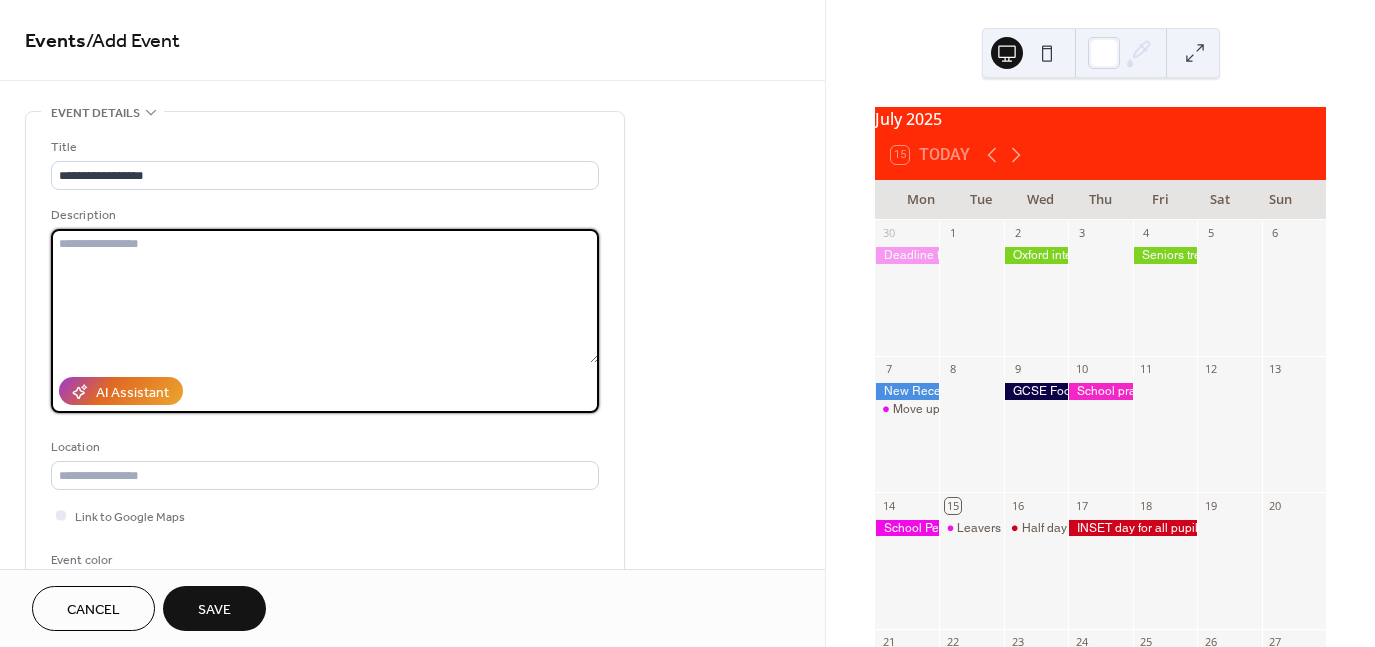 click at bounding box center (325, 296) 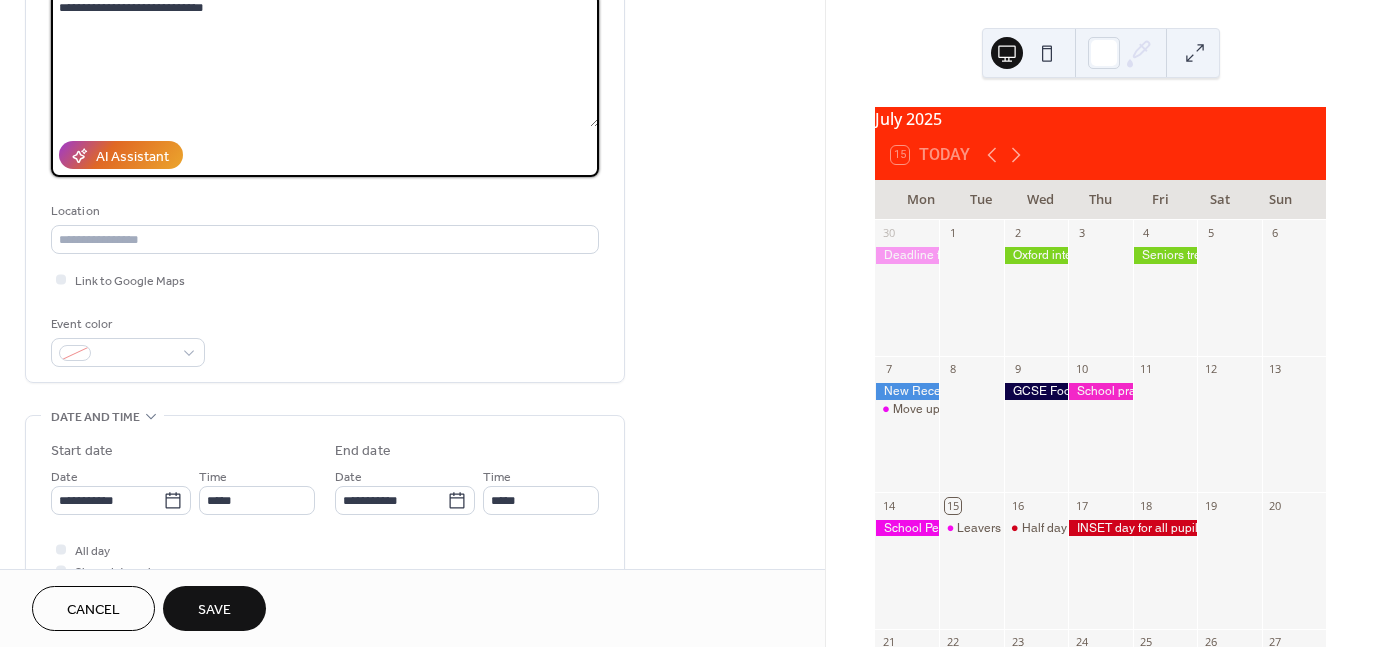 scroll, scrollTop: 239, scrollLeft: 0, axis: vertical 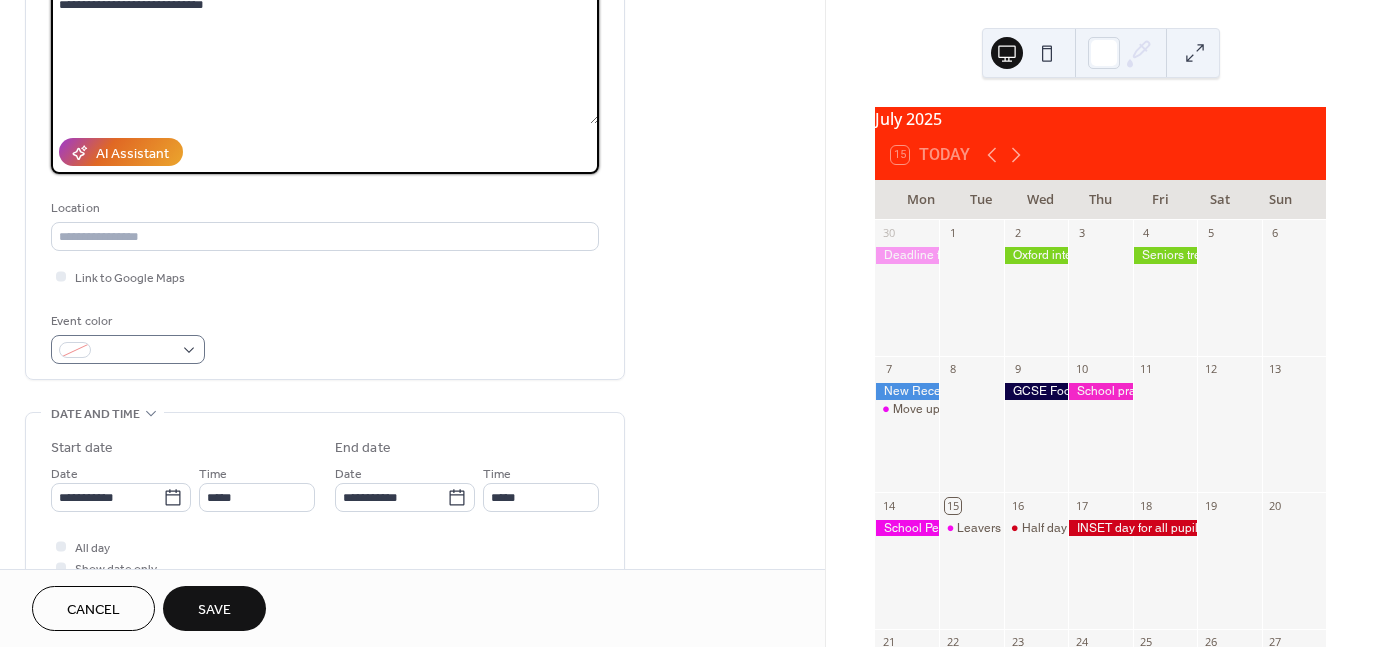 type on "**********" 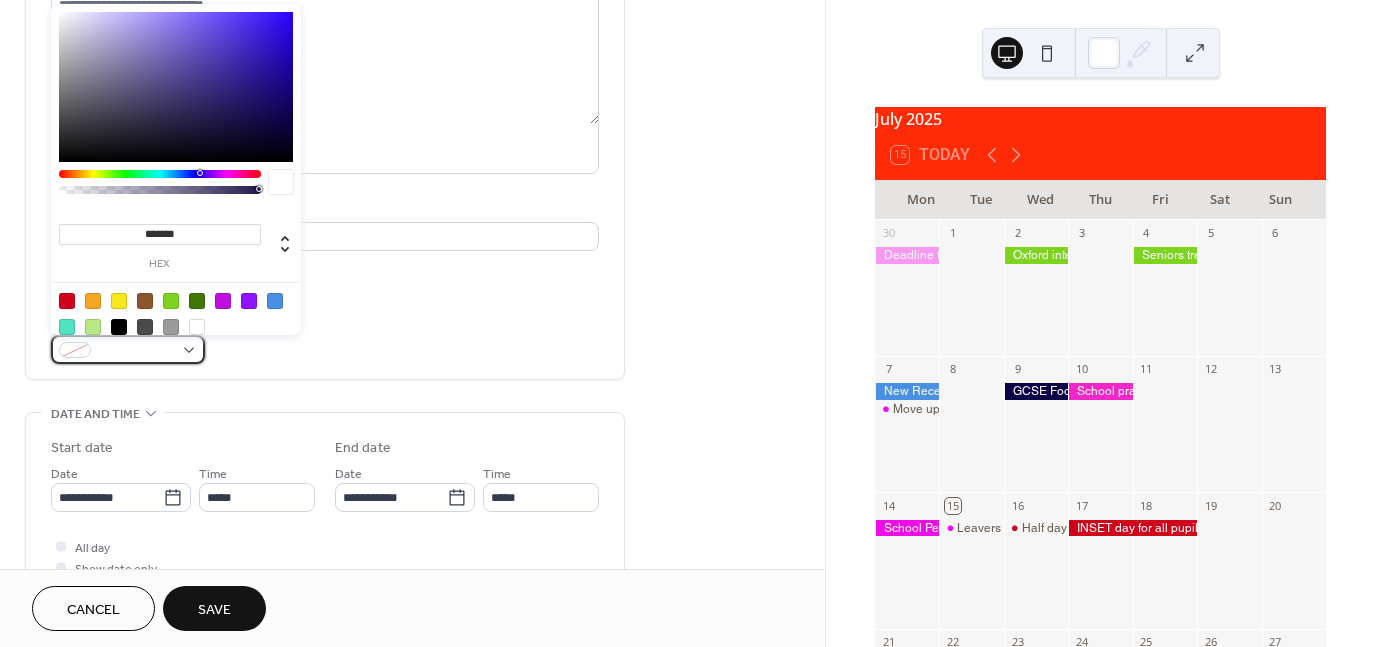 click at bounding box center [136, 351] 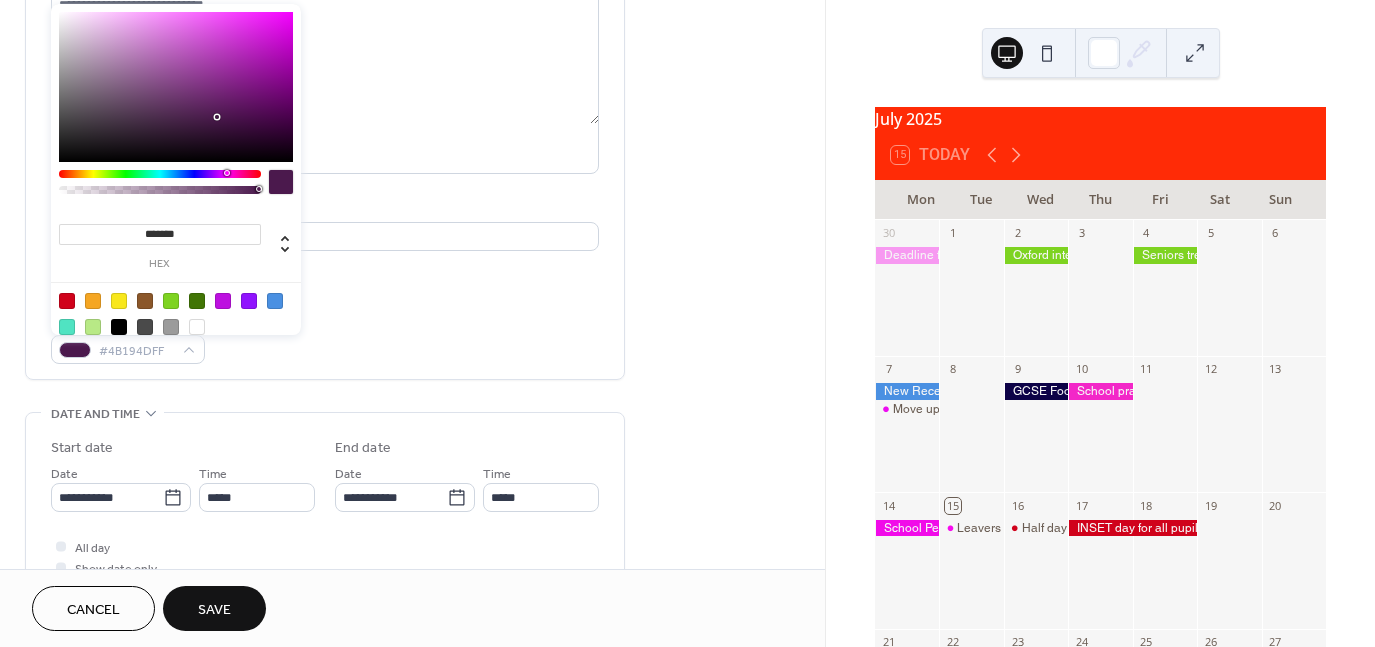 click at bounding box center [160, 174] 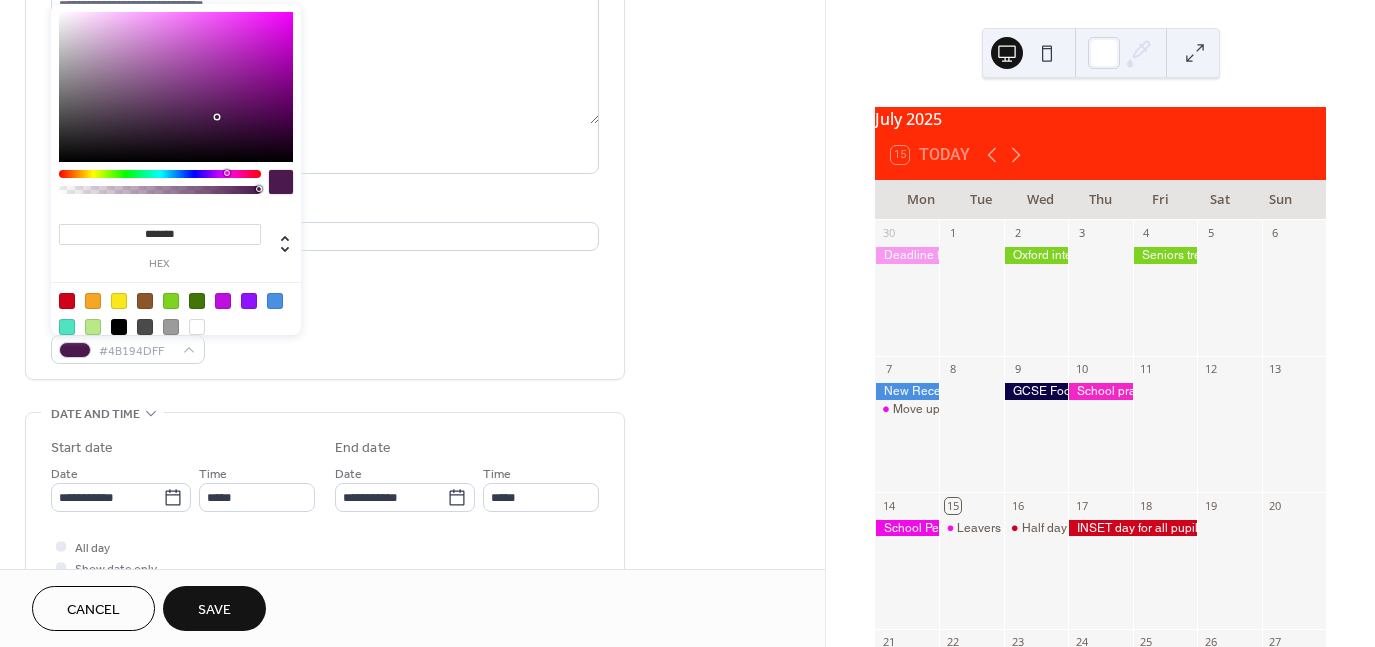type on "*******" 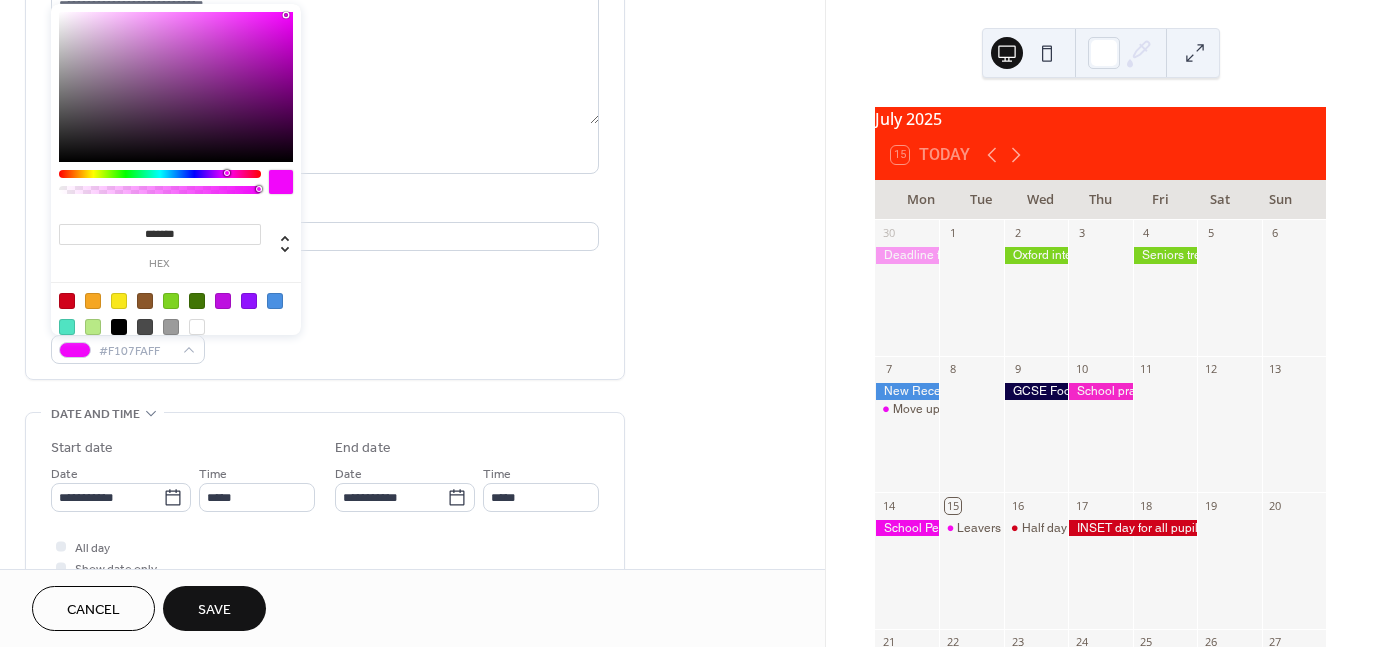 click at bounding box center [176, 87] 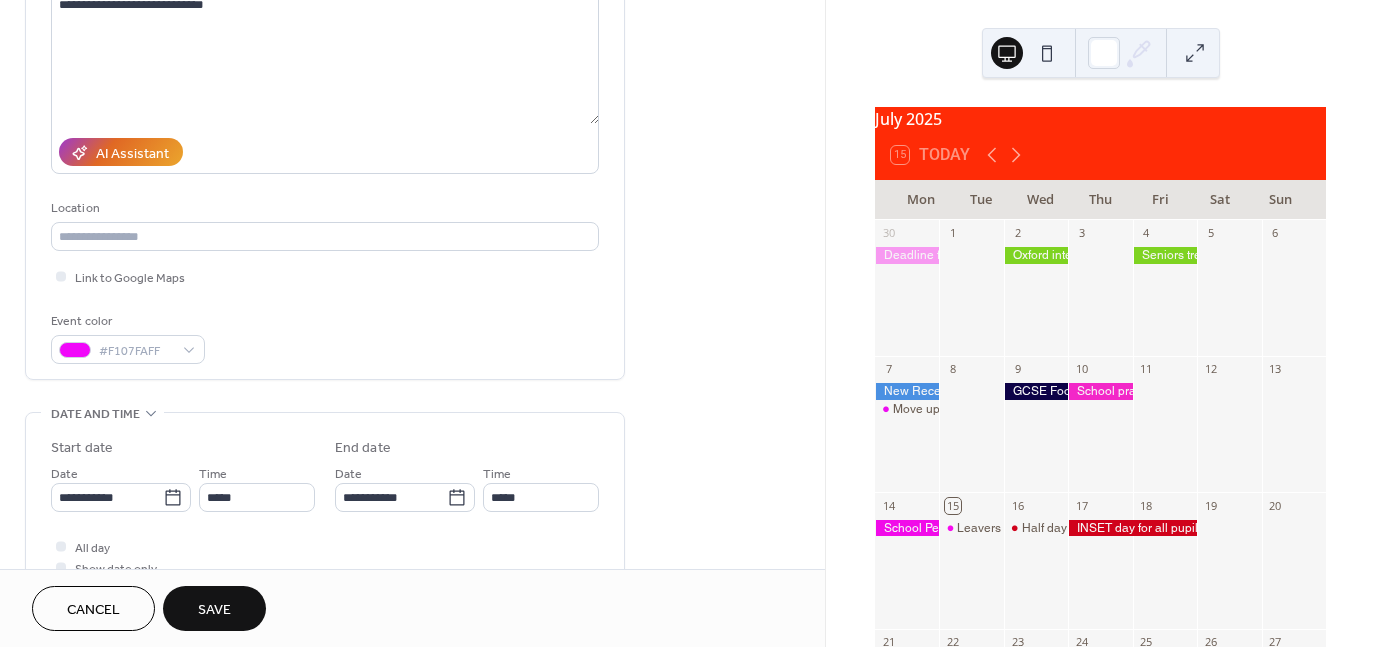 click on "Event color #F107FAFF" at bounding box center [325, 337] 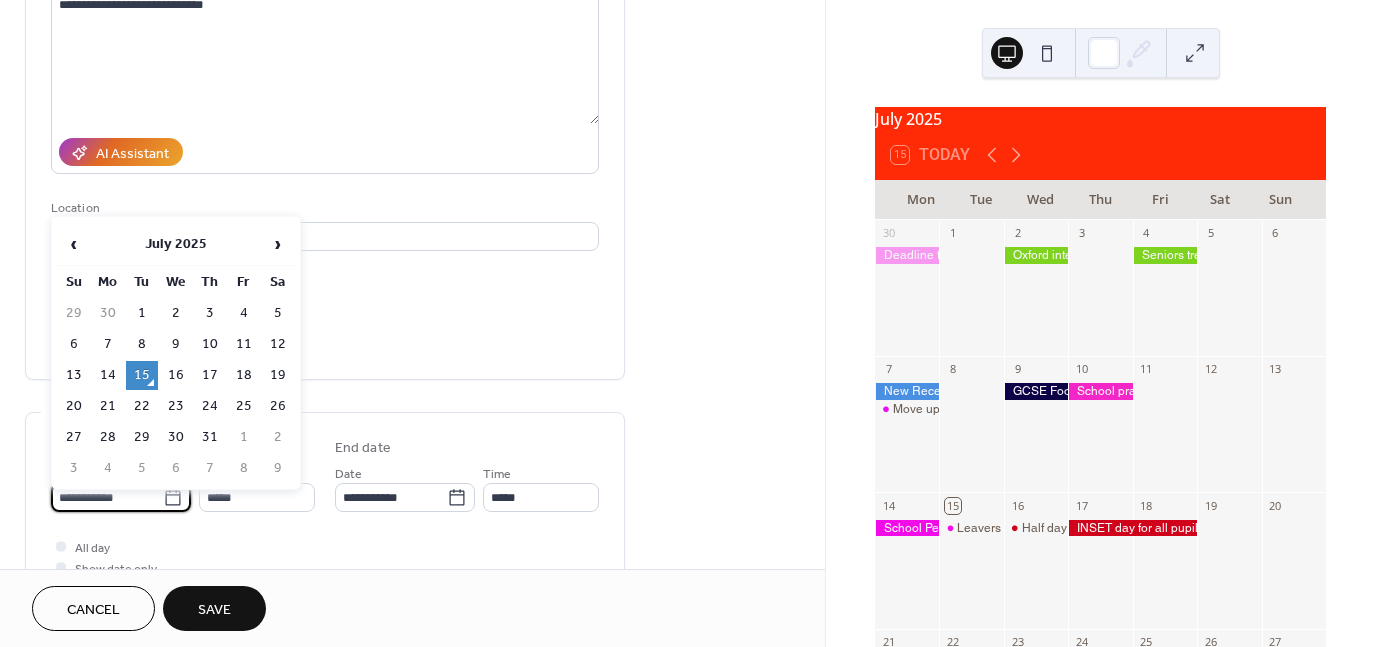 click on "**********" at bounding box center (107, 497) 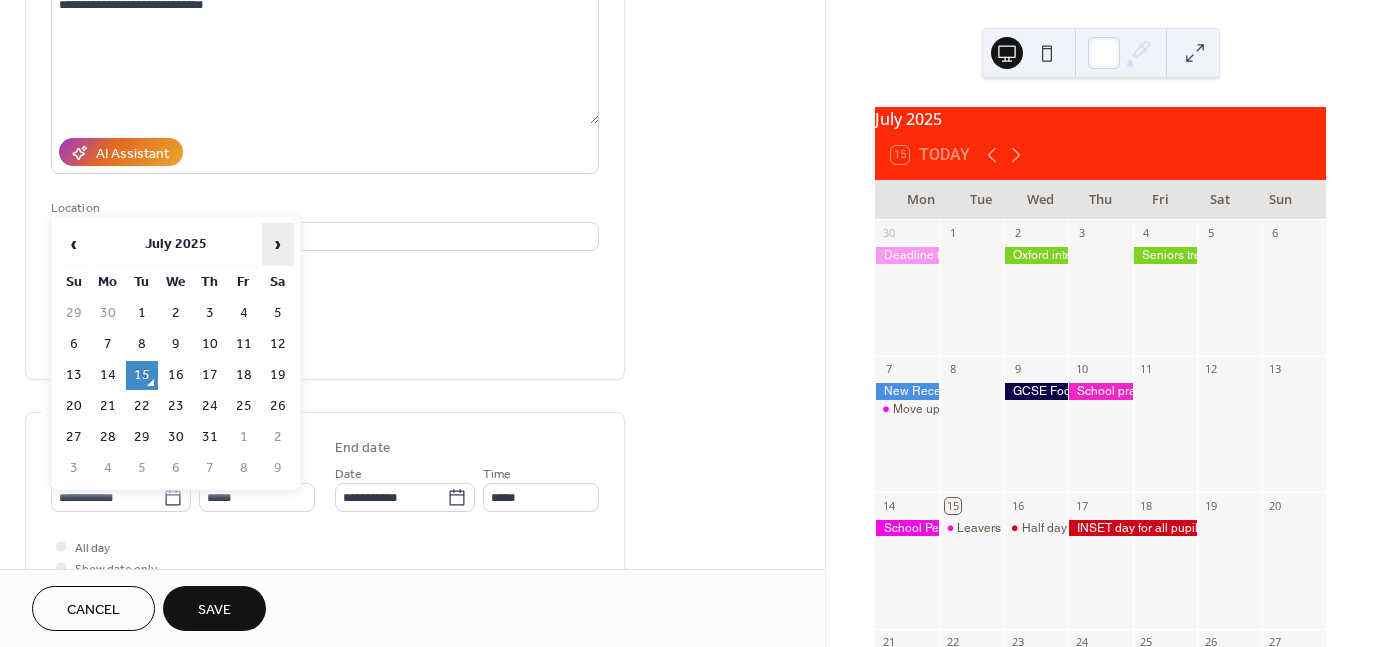 click on "›" at bounding box center (278, 244) 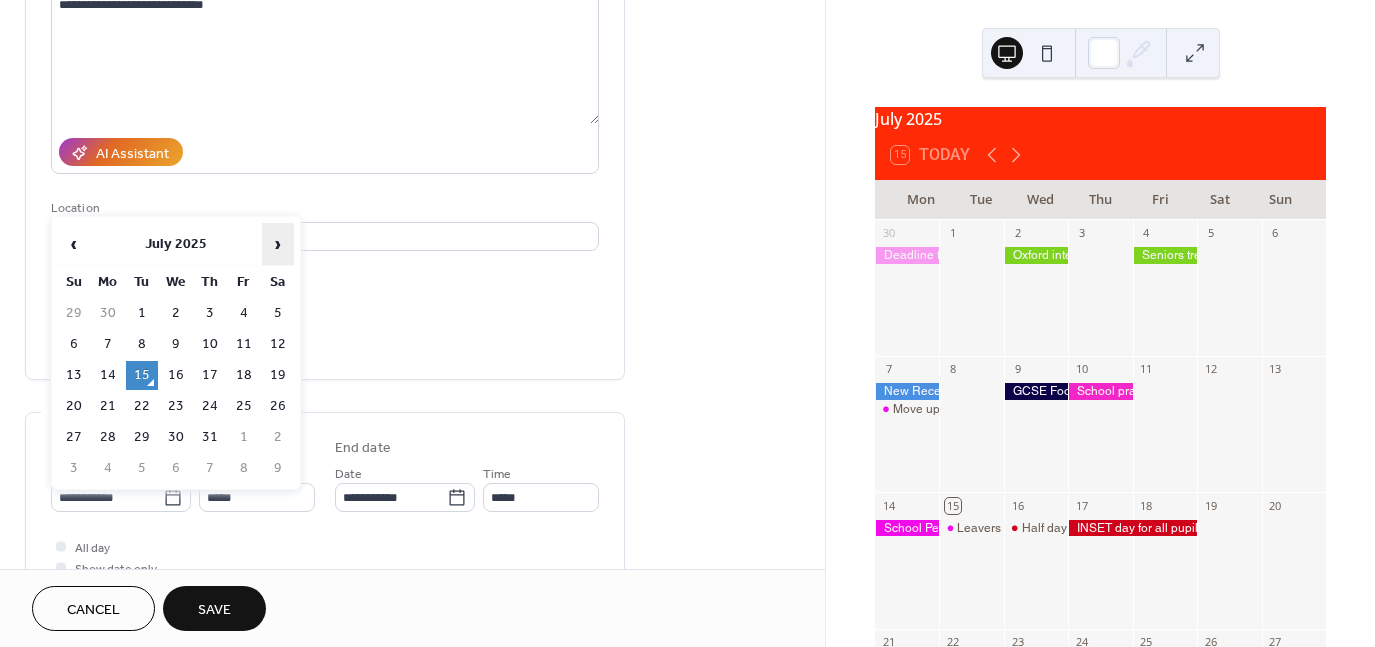click on "›" at bounding box center (278, 244) 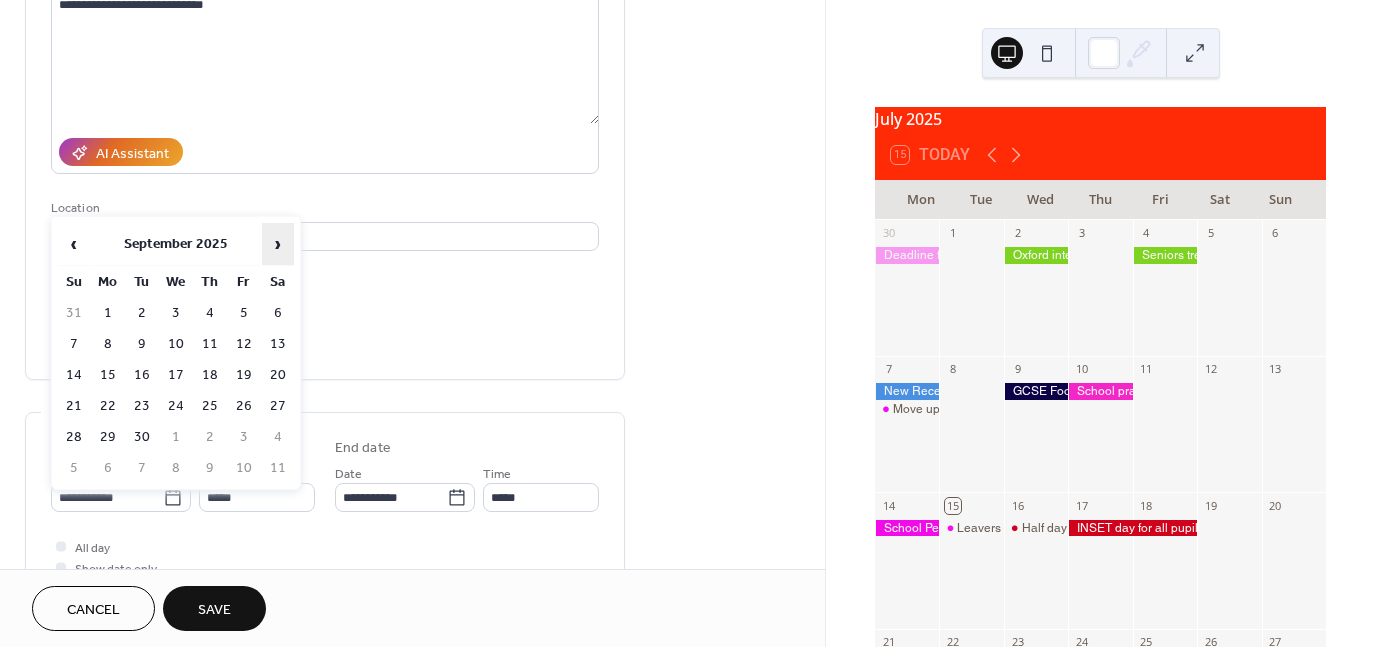 click on "›" at bounding box center [278, 244] 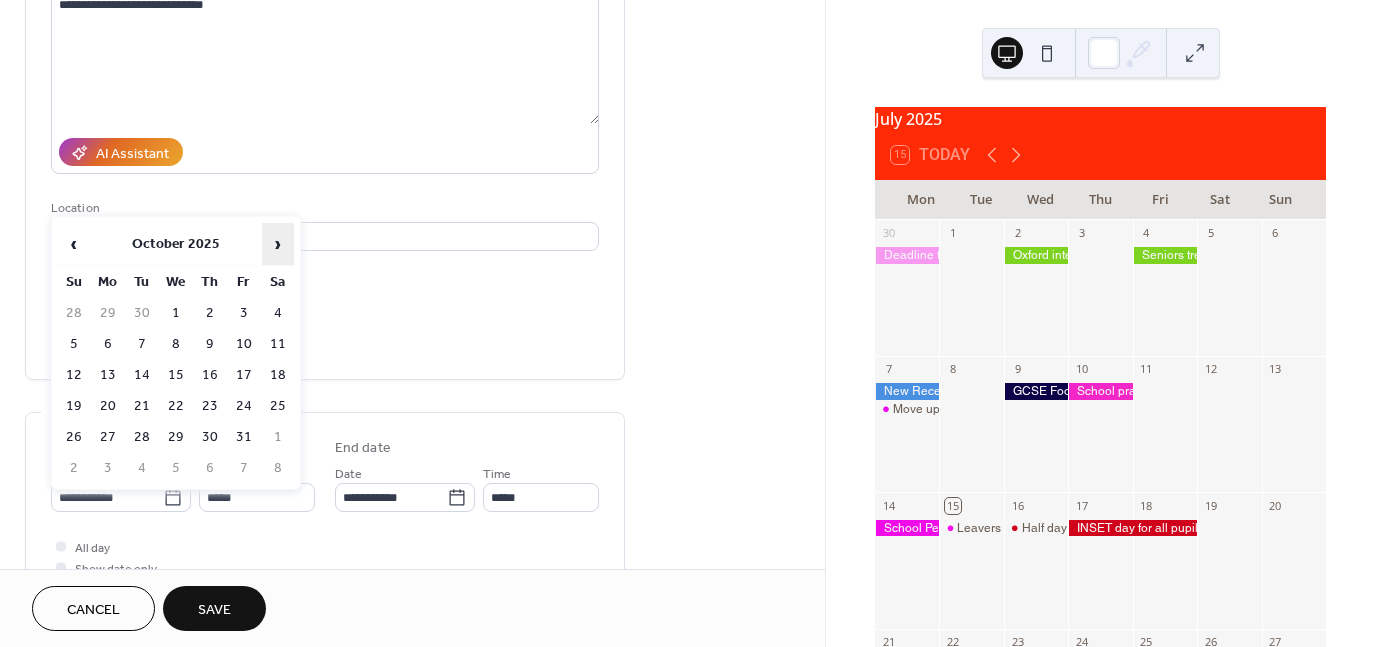 click on "›" at bounding box center (278, 244) 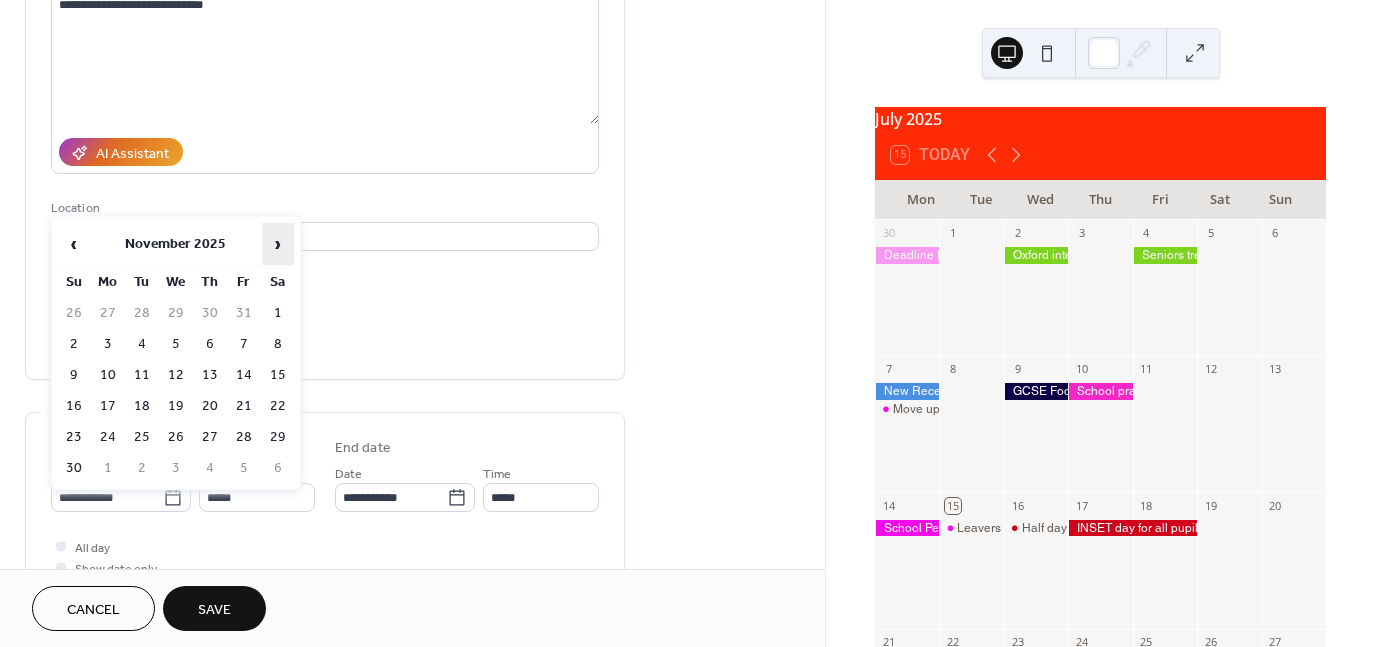 click on "›" at bounding box center [278, 244] 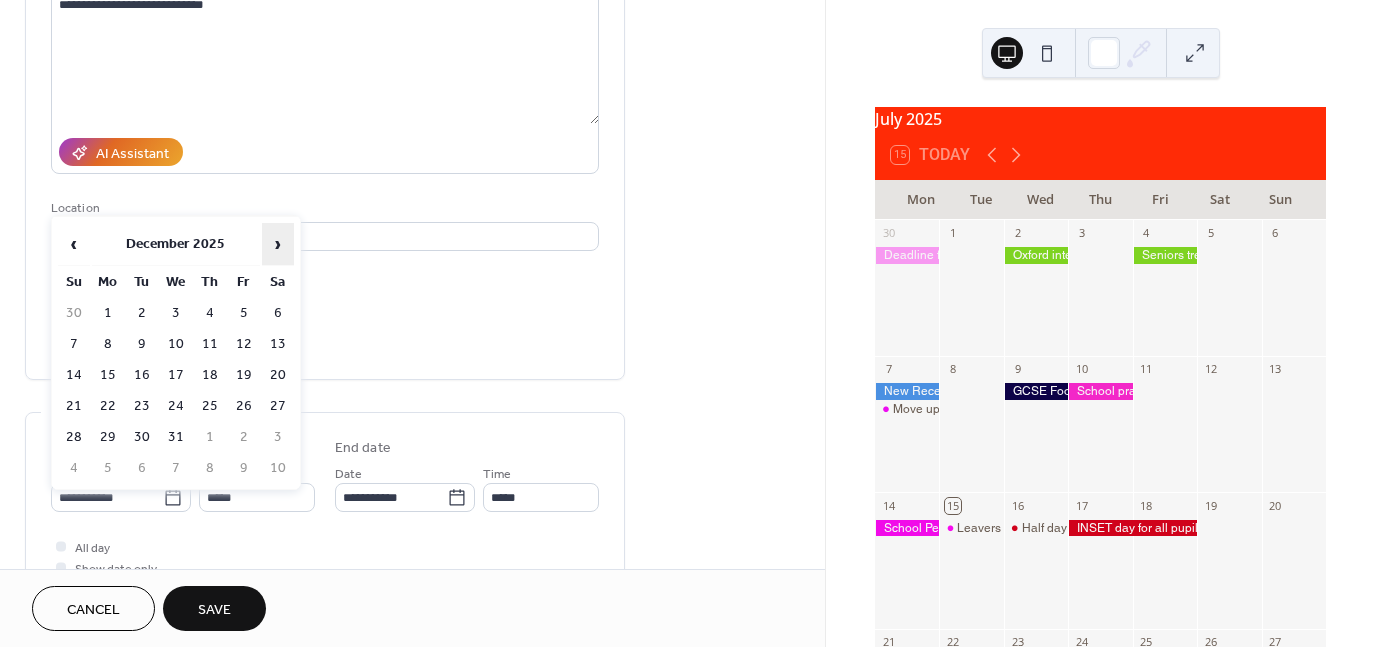 click on "›" at bounding box center [278, 244] 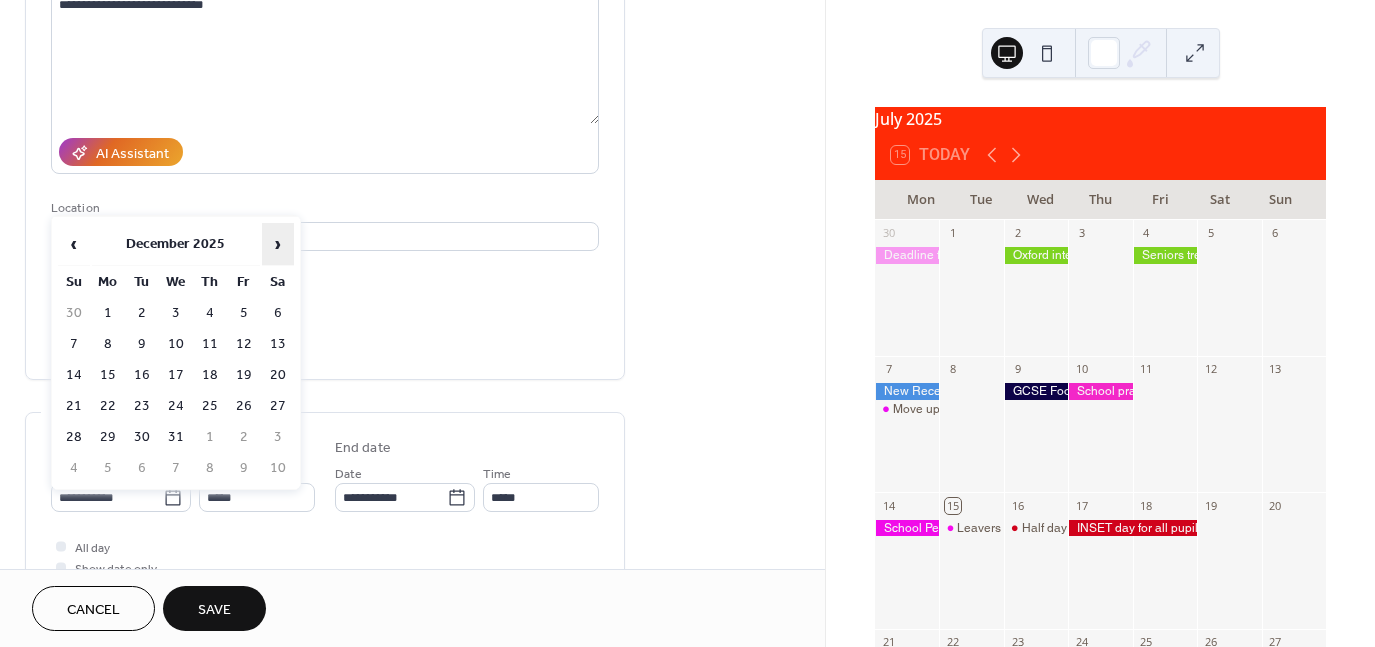 click on "›" at bounding box center [278, 244] 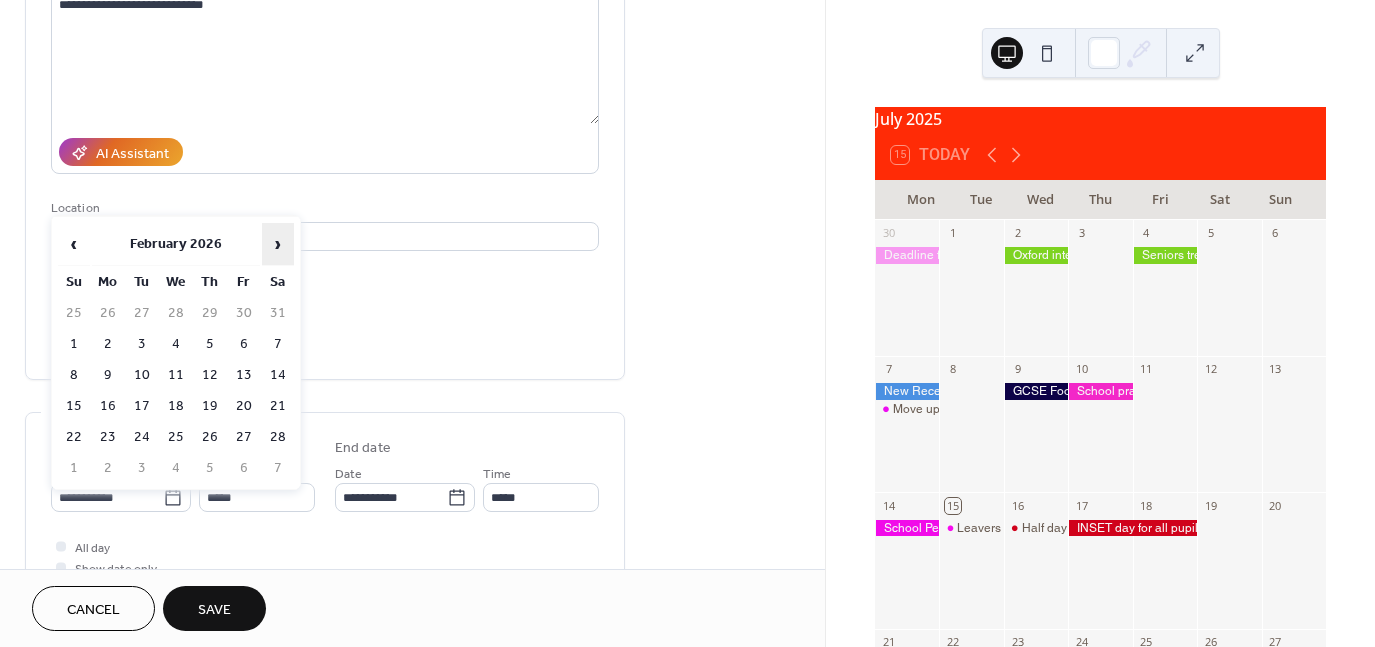 click on "›" at bounding box center [278, 244] 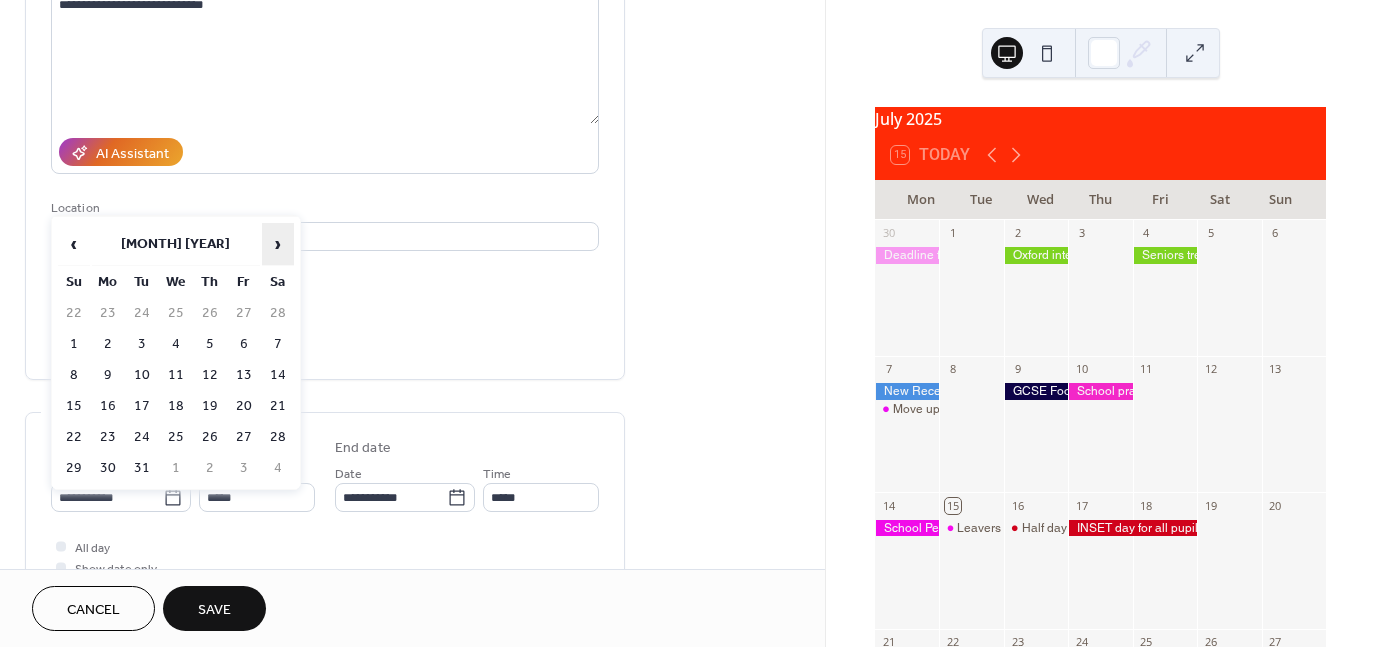 click on "›" at bounding box center (278, 244) 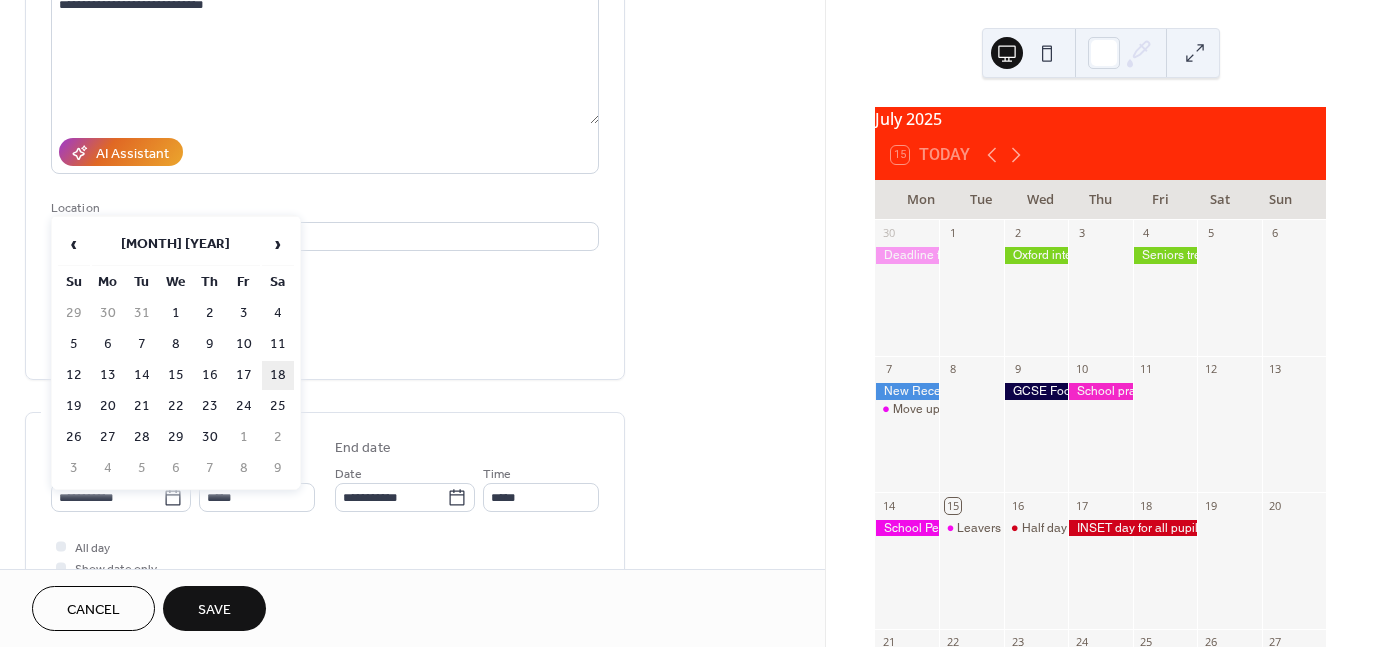 click on "18" at bounding box center (278, 375) 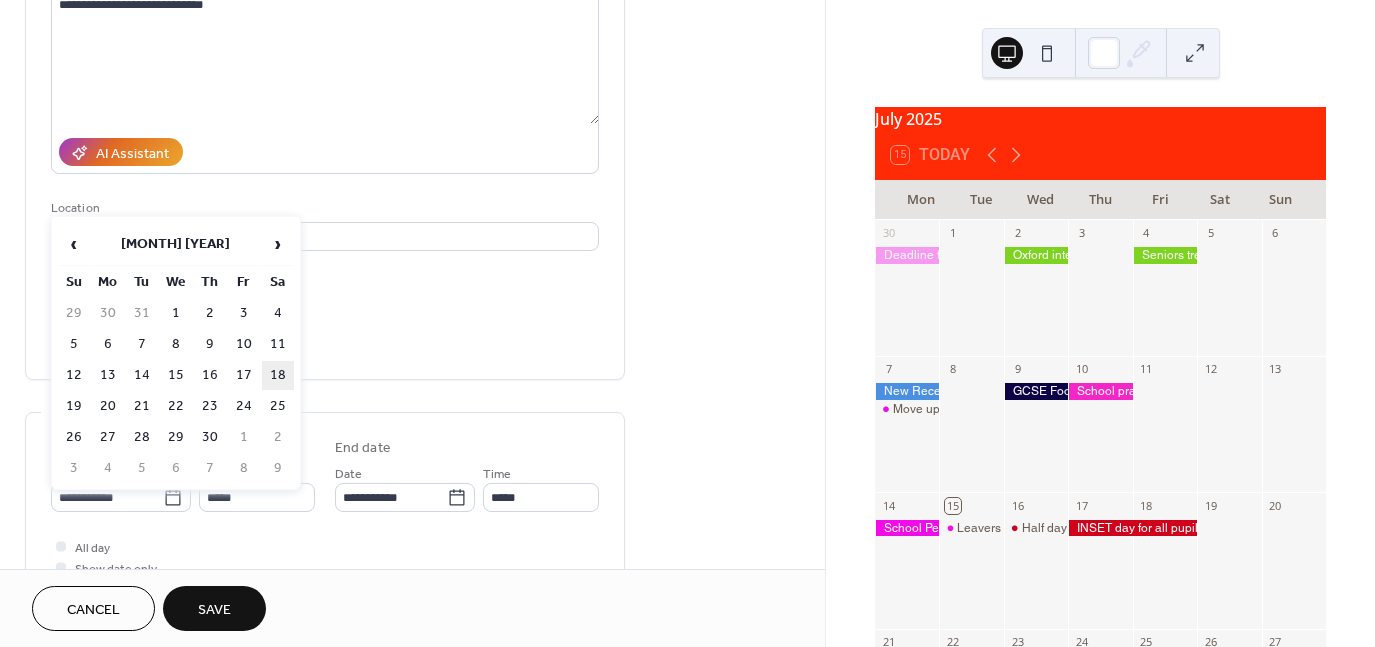 type on "**********" 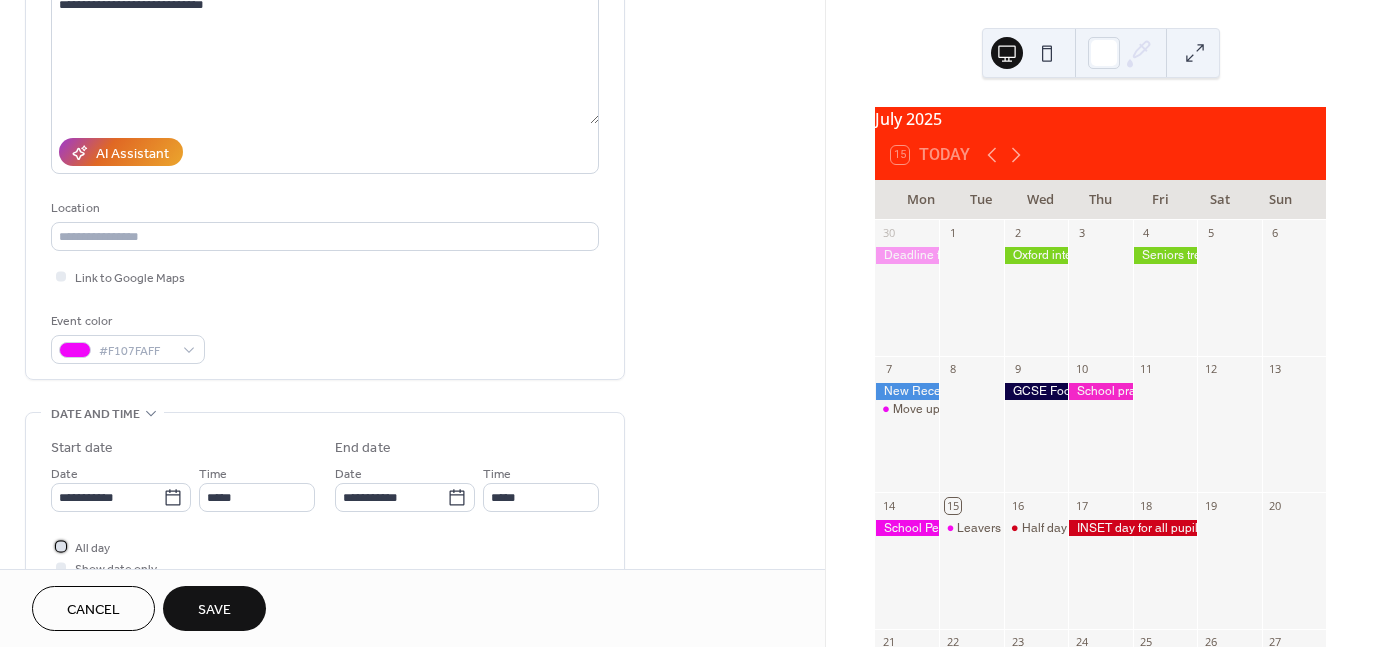 click at bounding box center [61, 546] 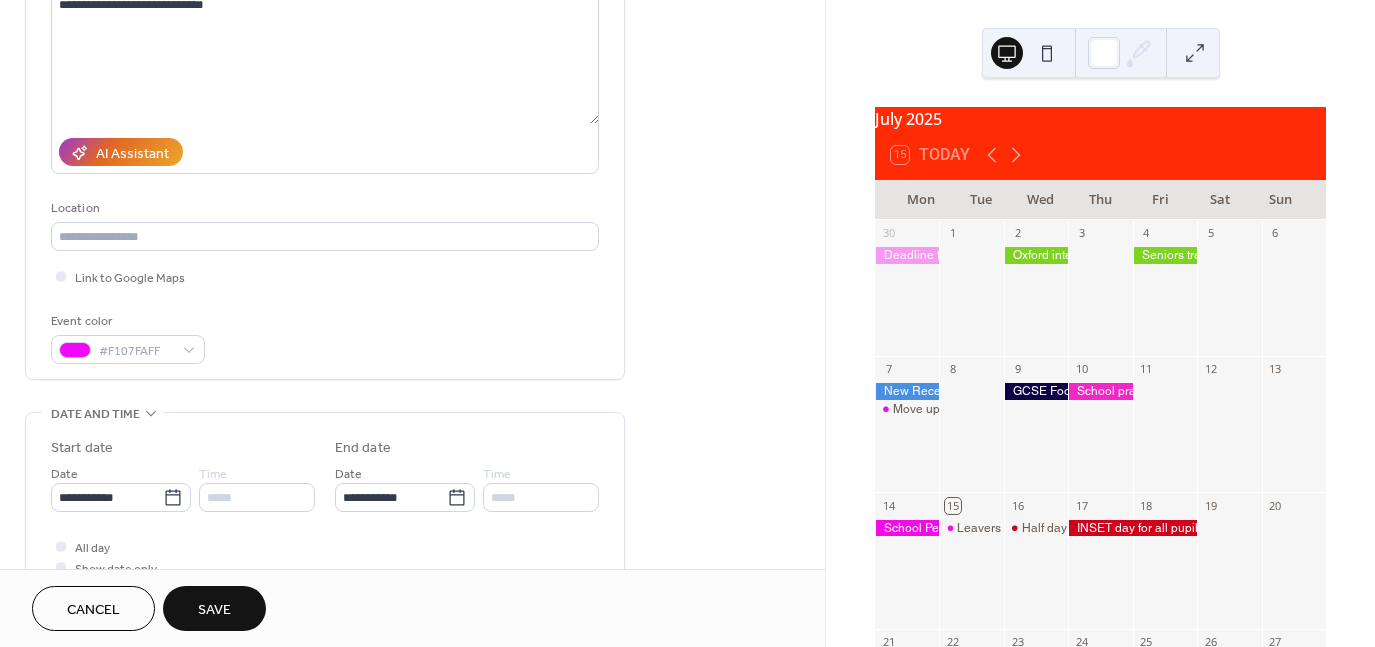 click on "Save" at bounding box center (214, 610) 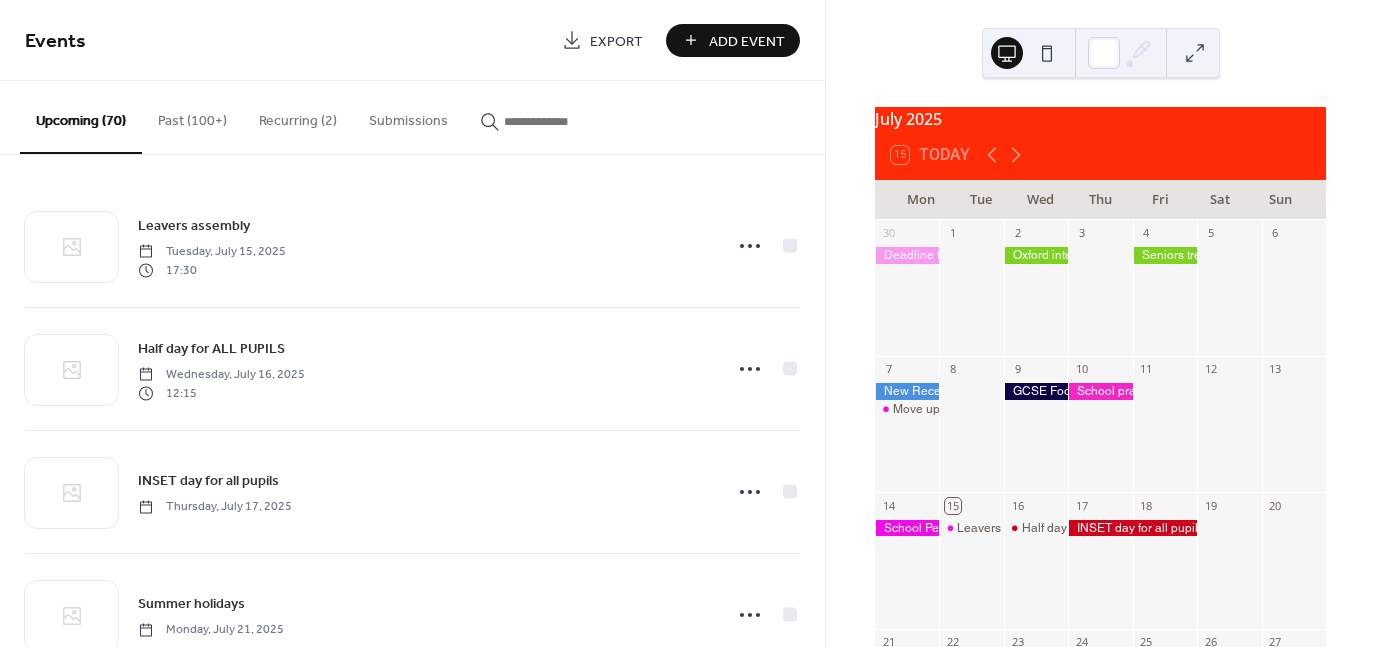 click on "Add Event" at bounding box center (747, 41) 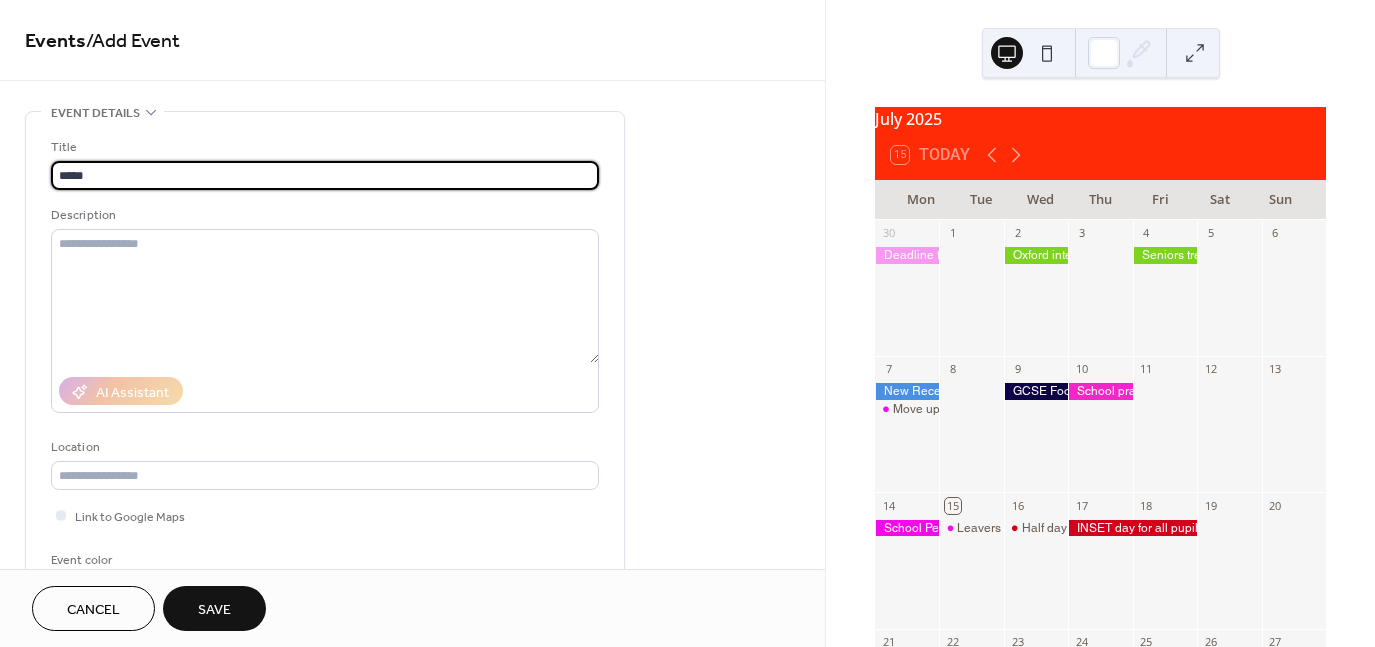 type on "**********" 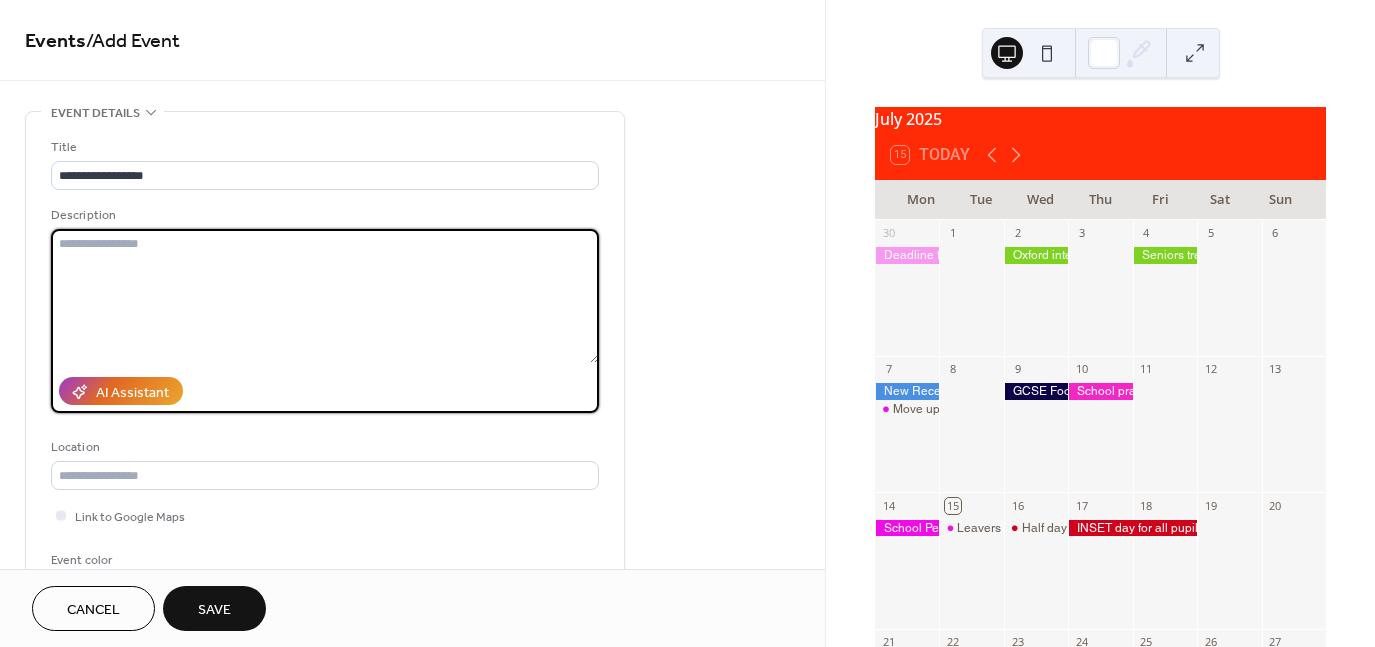 click at bounding box center (325, 296) 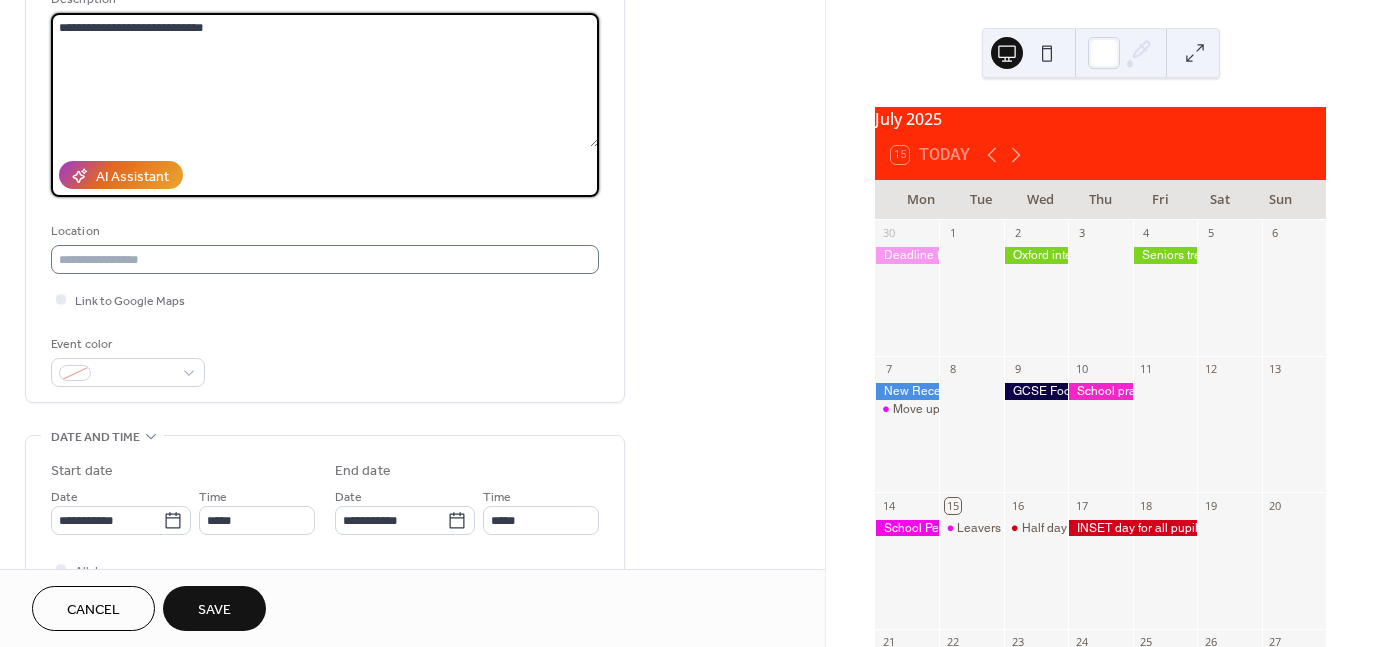 scroll, scrollTop: 219, scrollLeft: 0, axis: vertical 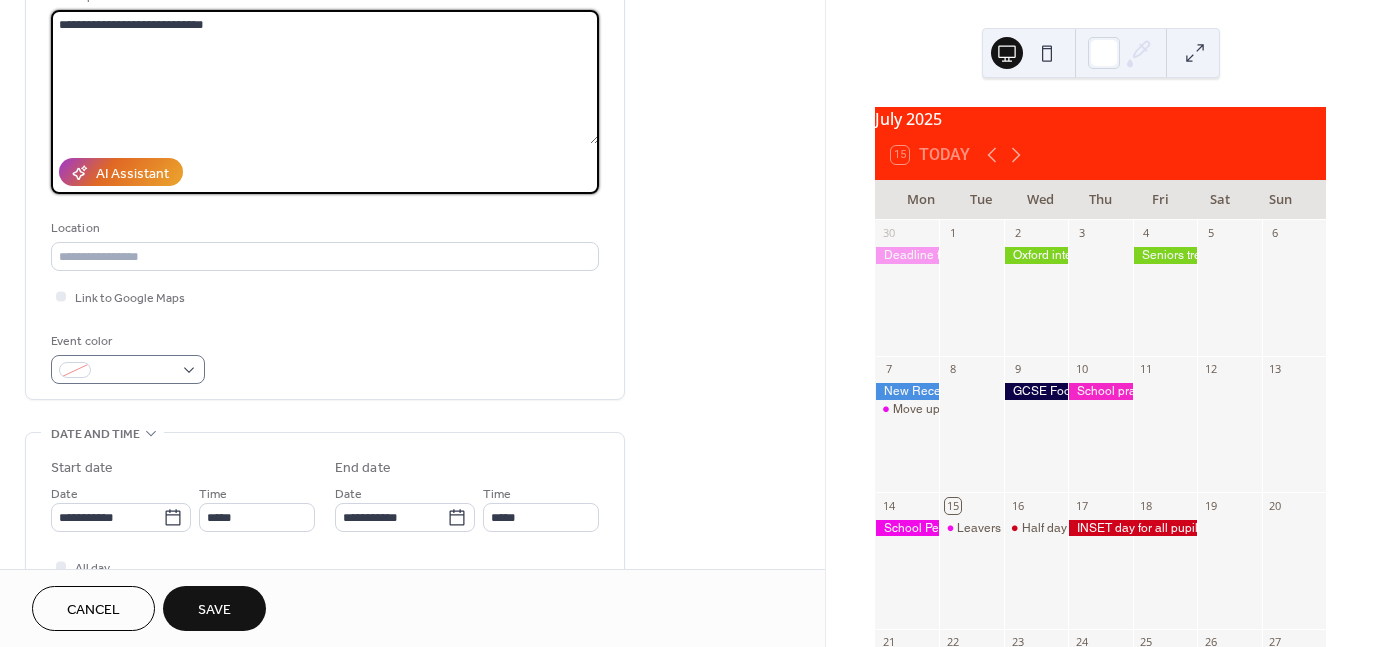 type on "**********" 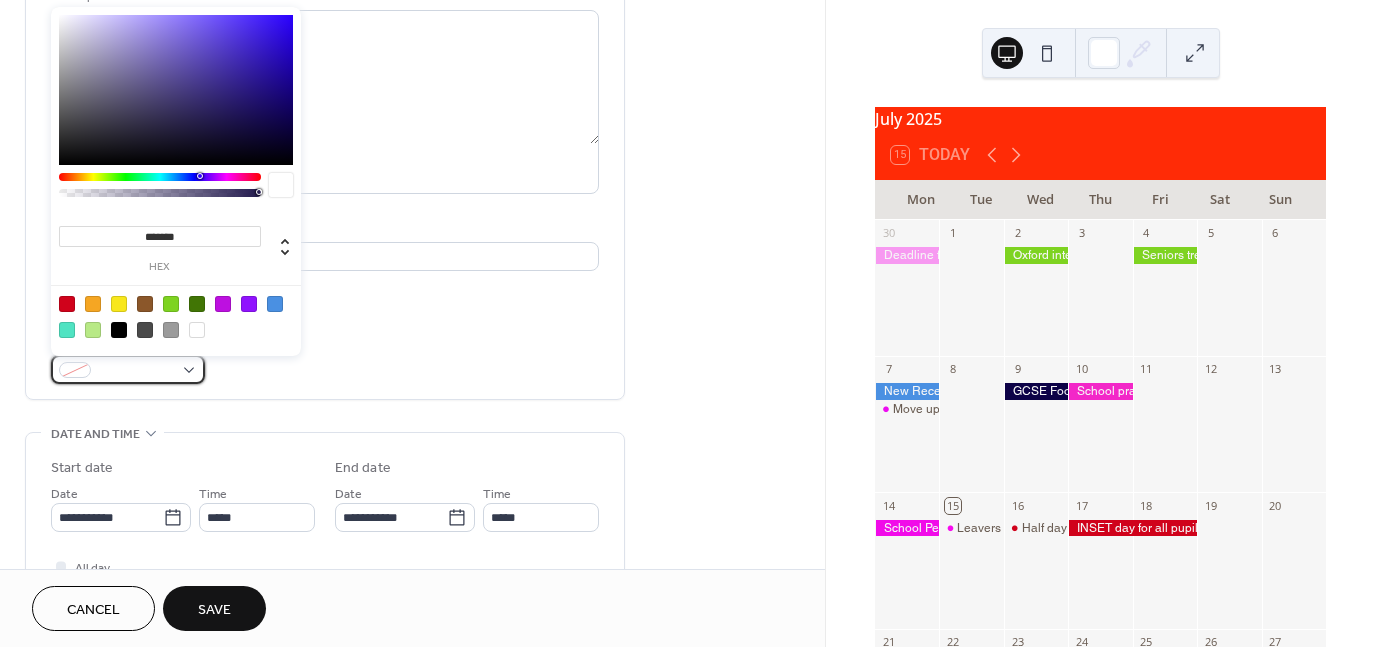 click at bounding box center [136, 371] 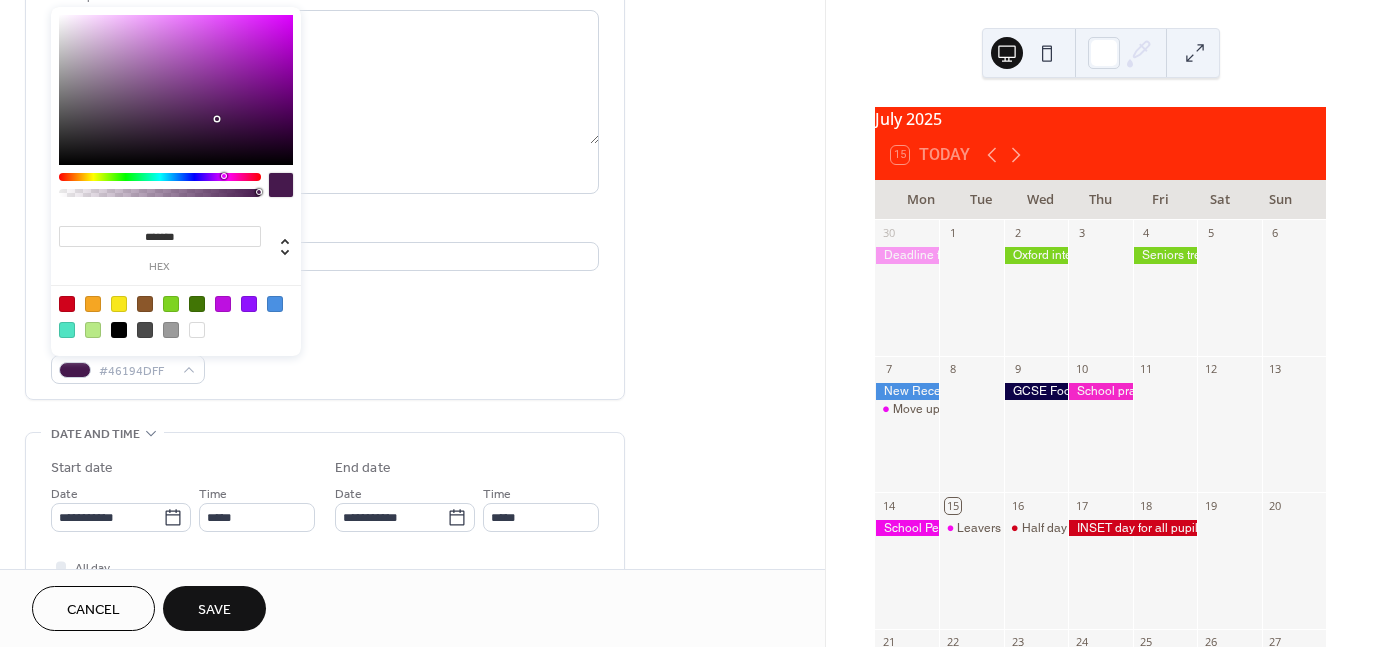 click at bounding box center (160, 177) 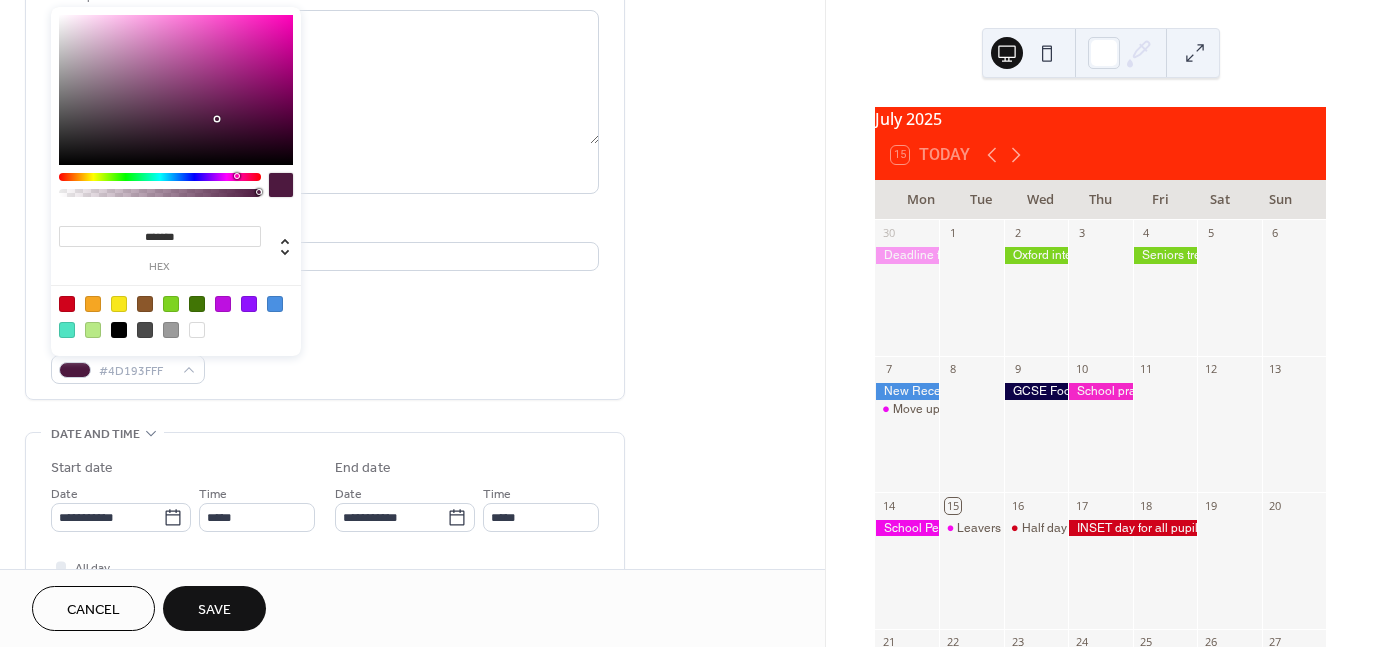 click at bounding box center [160, 177] 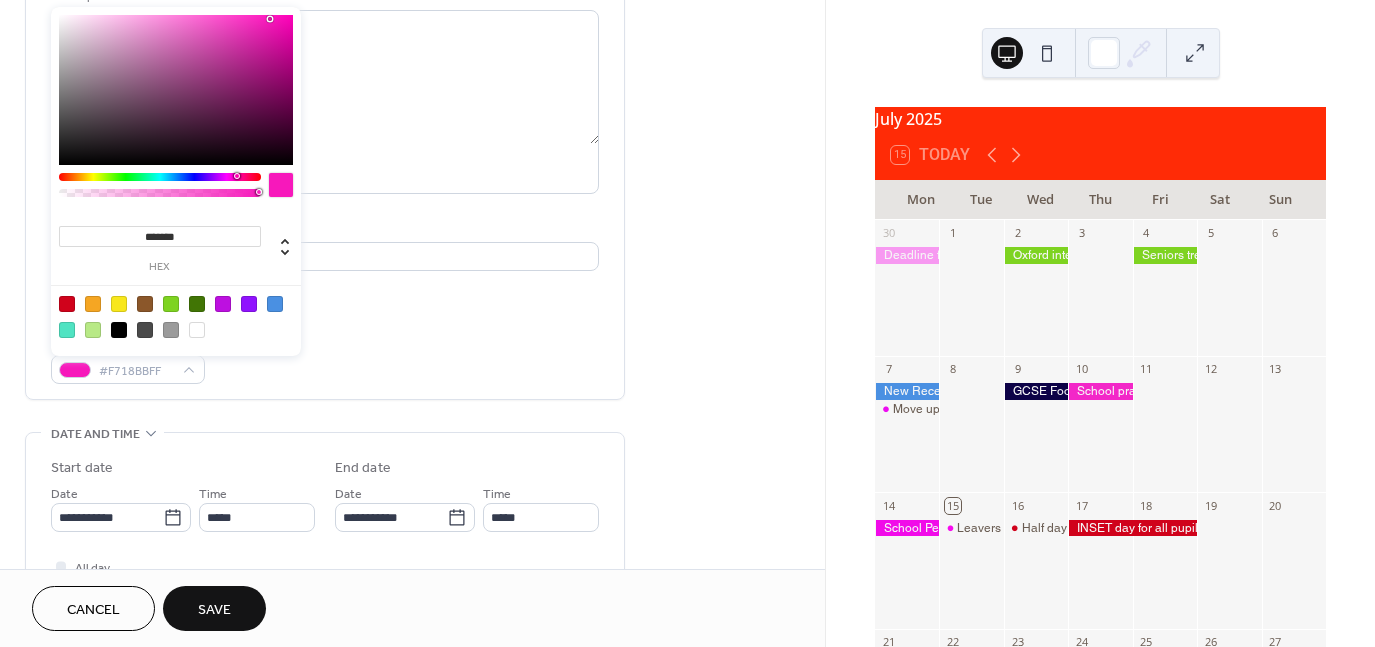 click at bounding box center [176, 90] 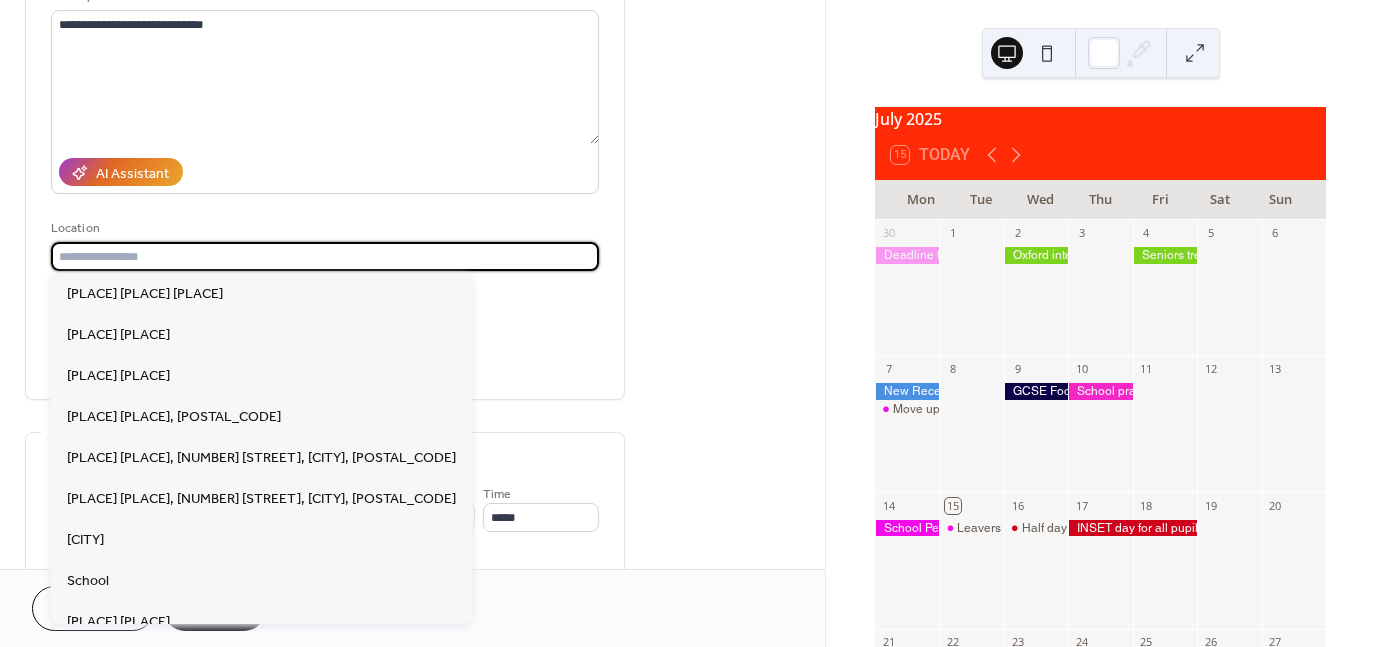 click at bounding box center [325, 256] 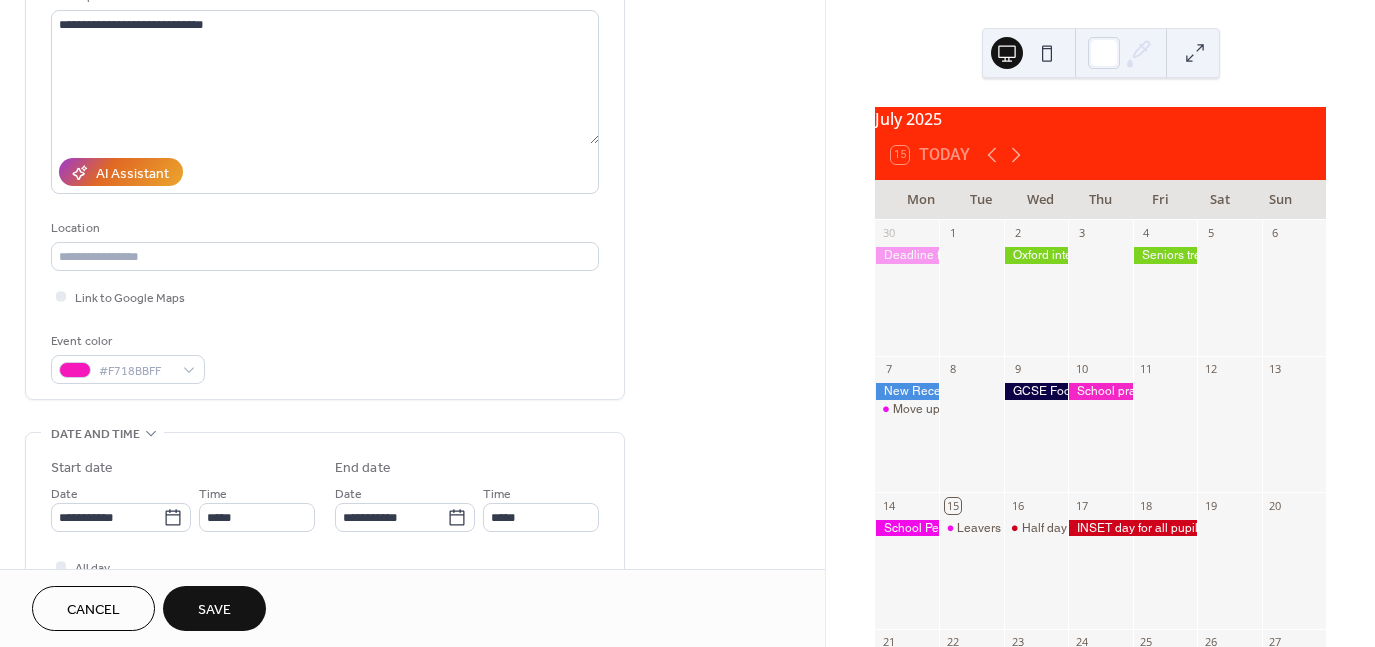 click on "**********" at bounding box center (325, 151) 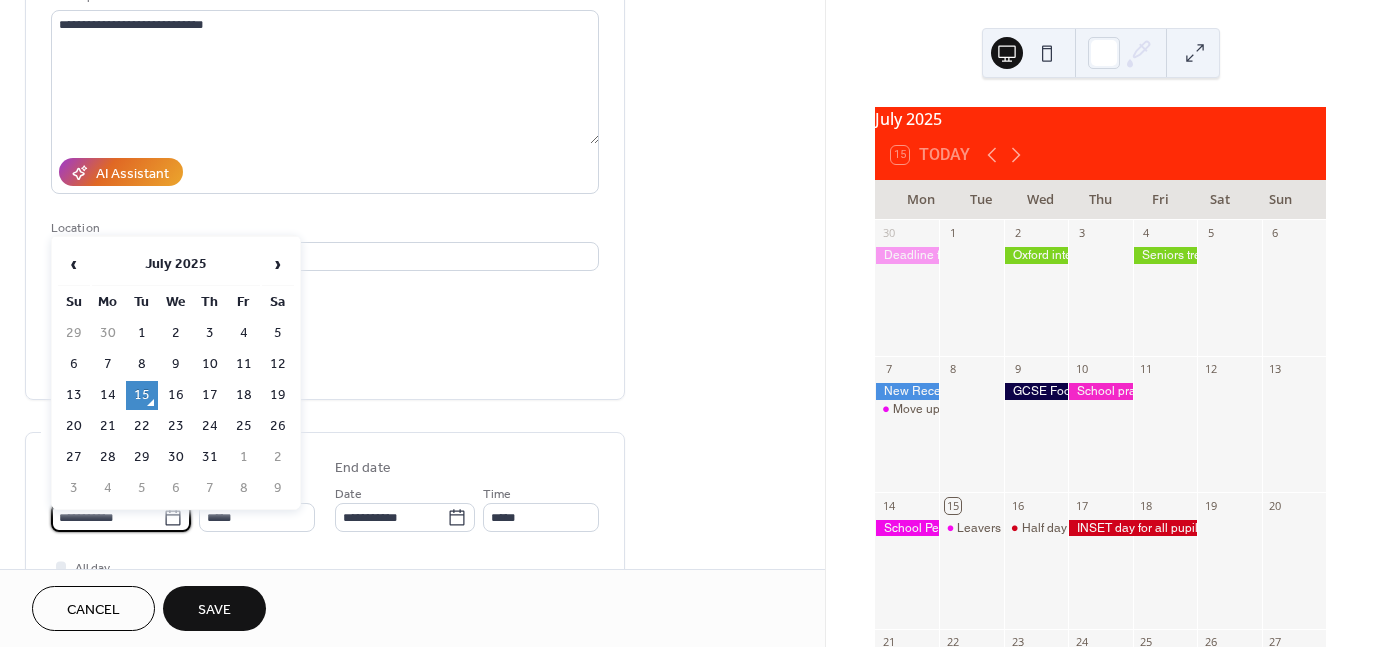 click on "**********" at bounding box center [107, 517] 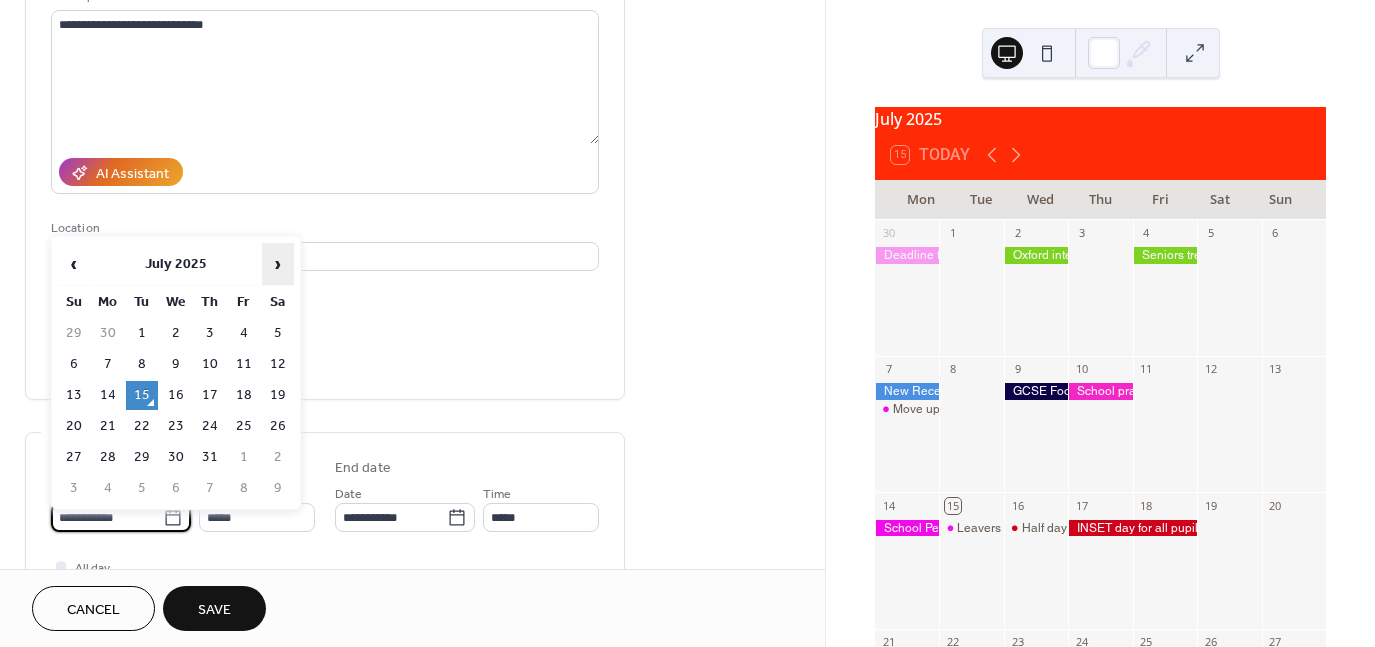 click on "›" at bounding box center (278, 264) 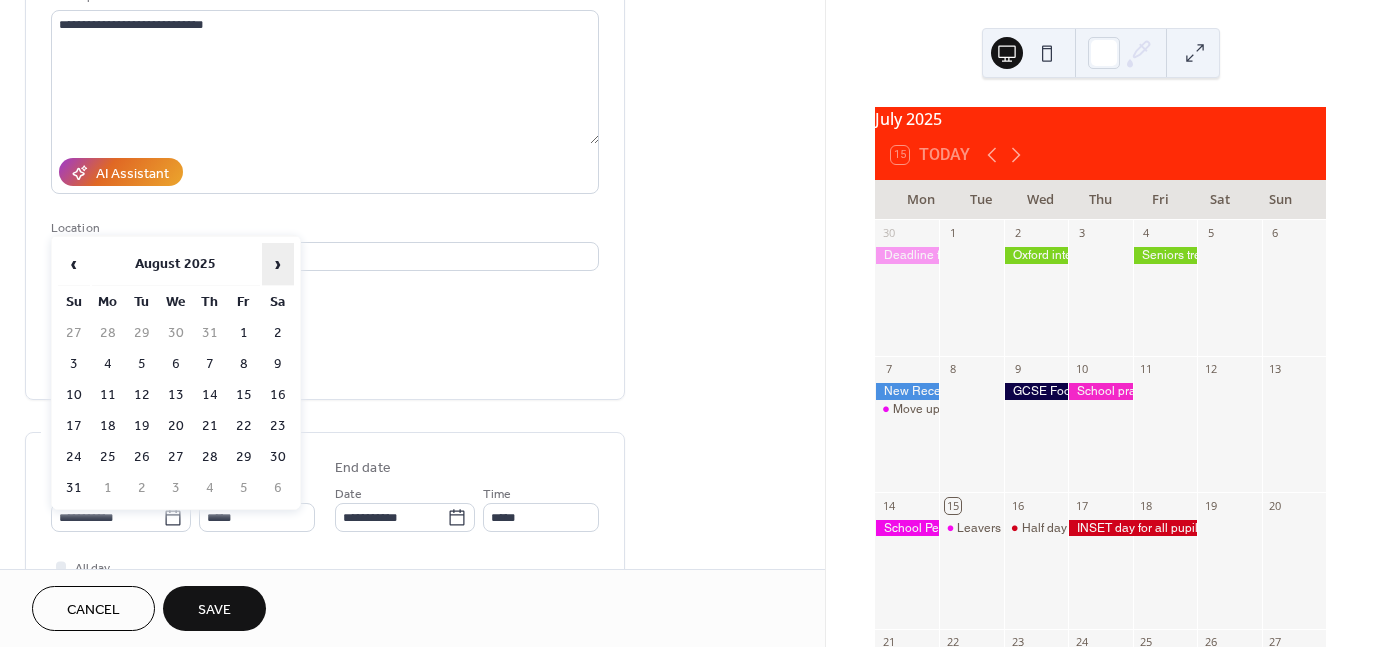 click on "›" at bounding box center [278, 264] 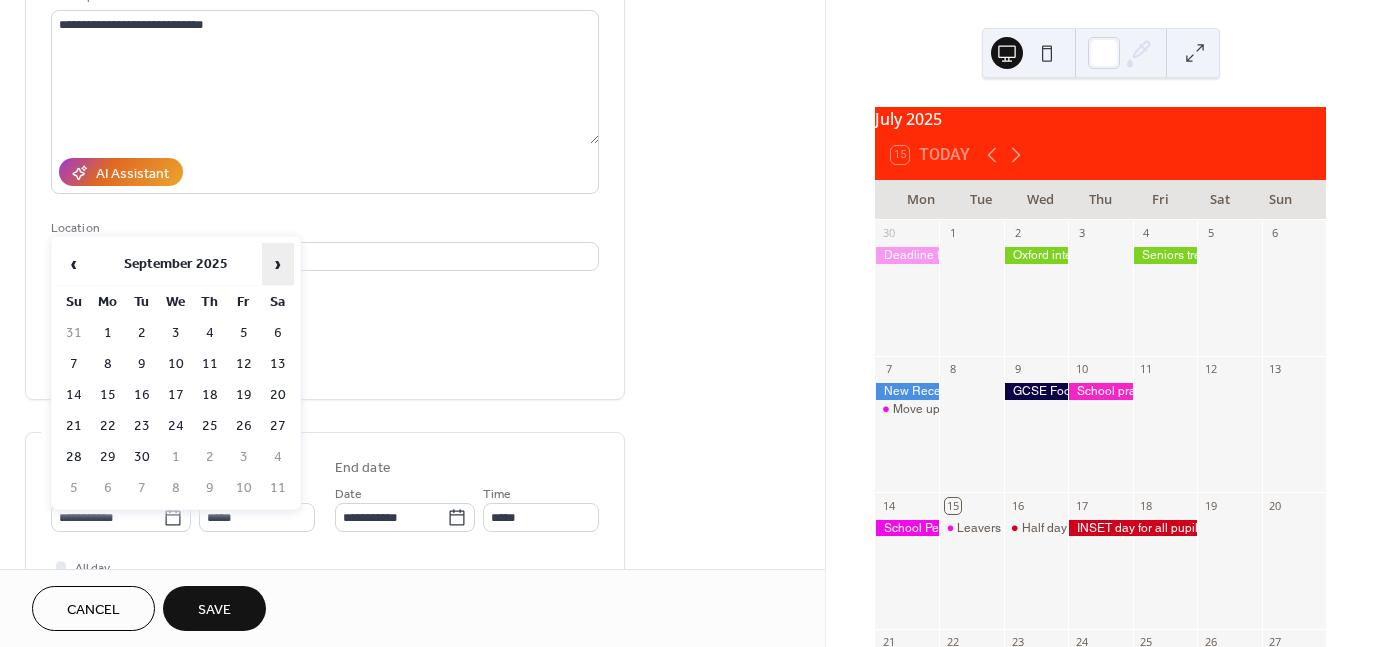 click on "›" at bounding box center (278, 264) 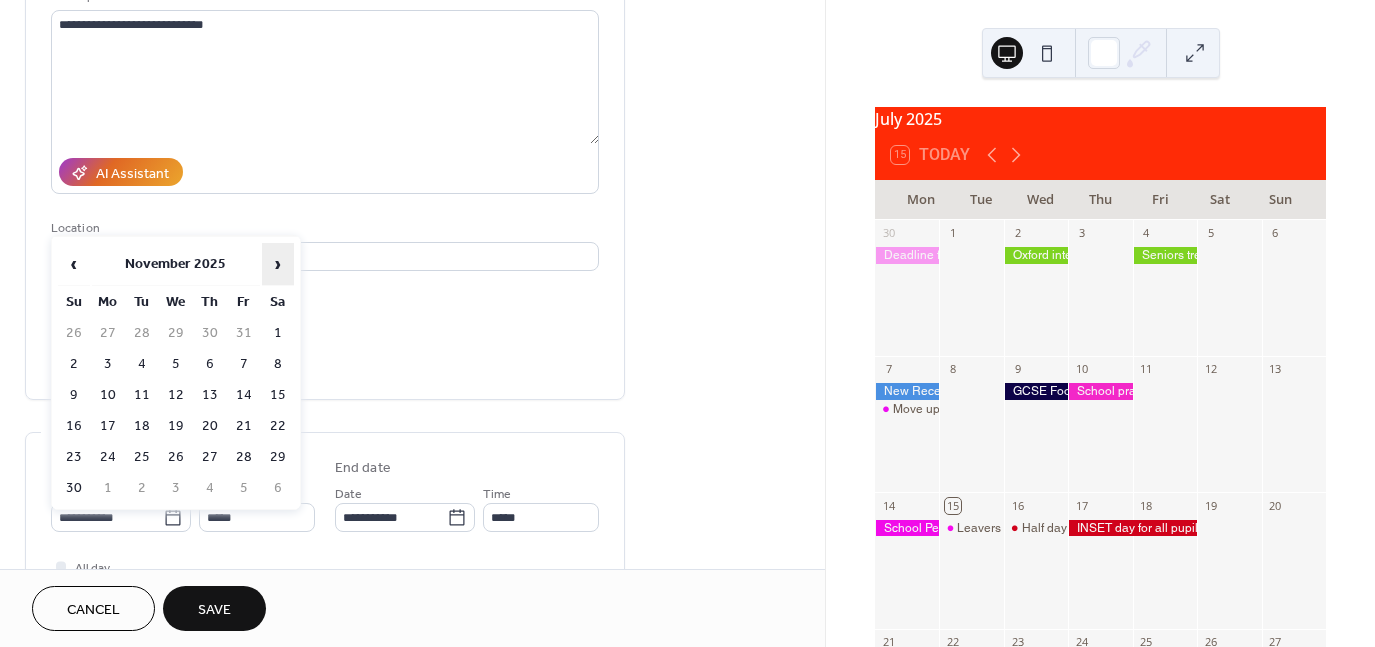 click on "›" at bounding box center (278, 264) 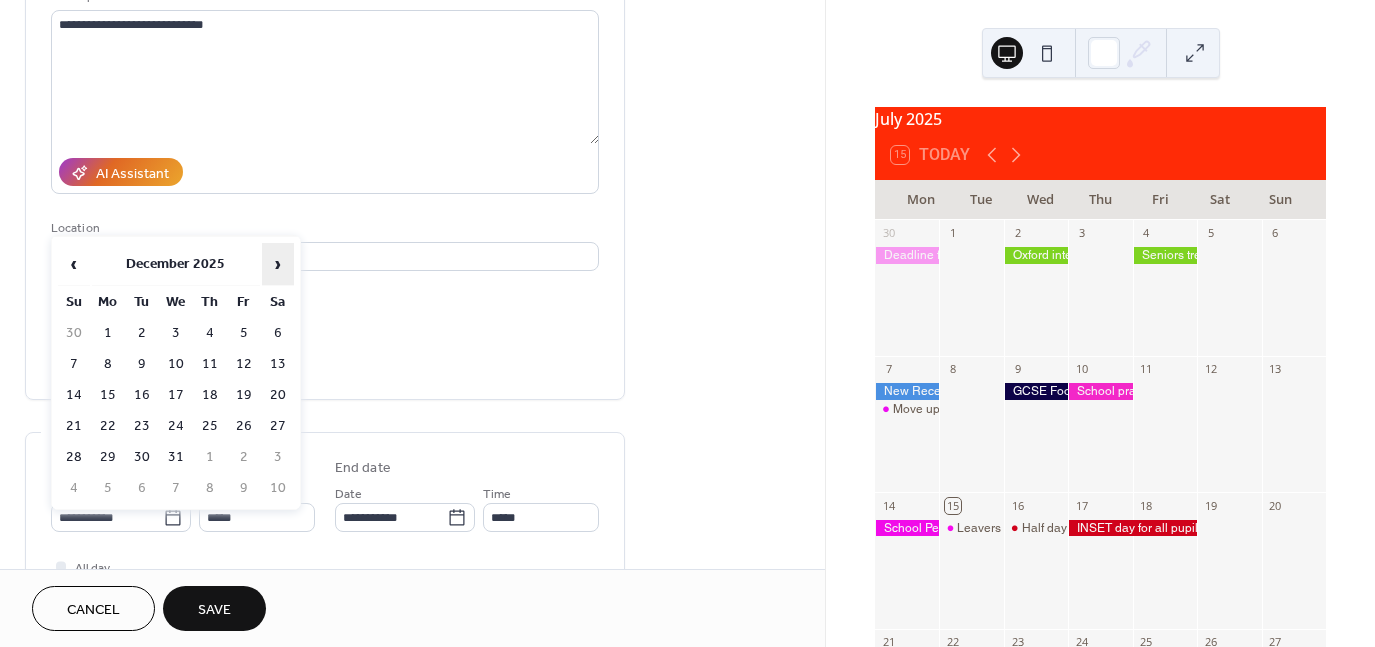click on "›" at bounding box center [278, 264] 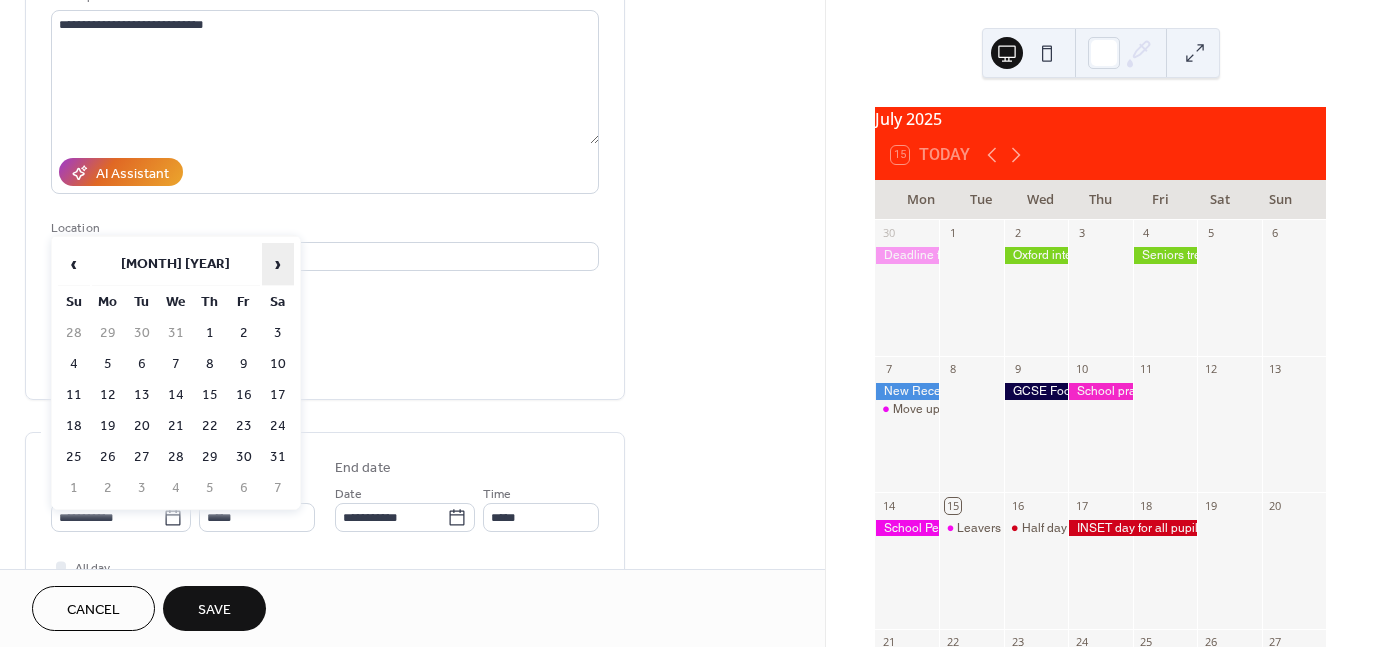 click on "›" at bounding box center (278, 264) 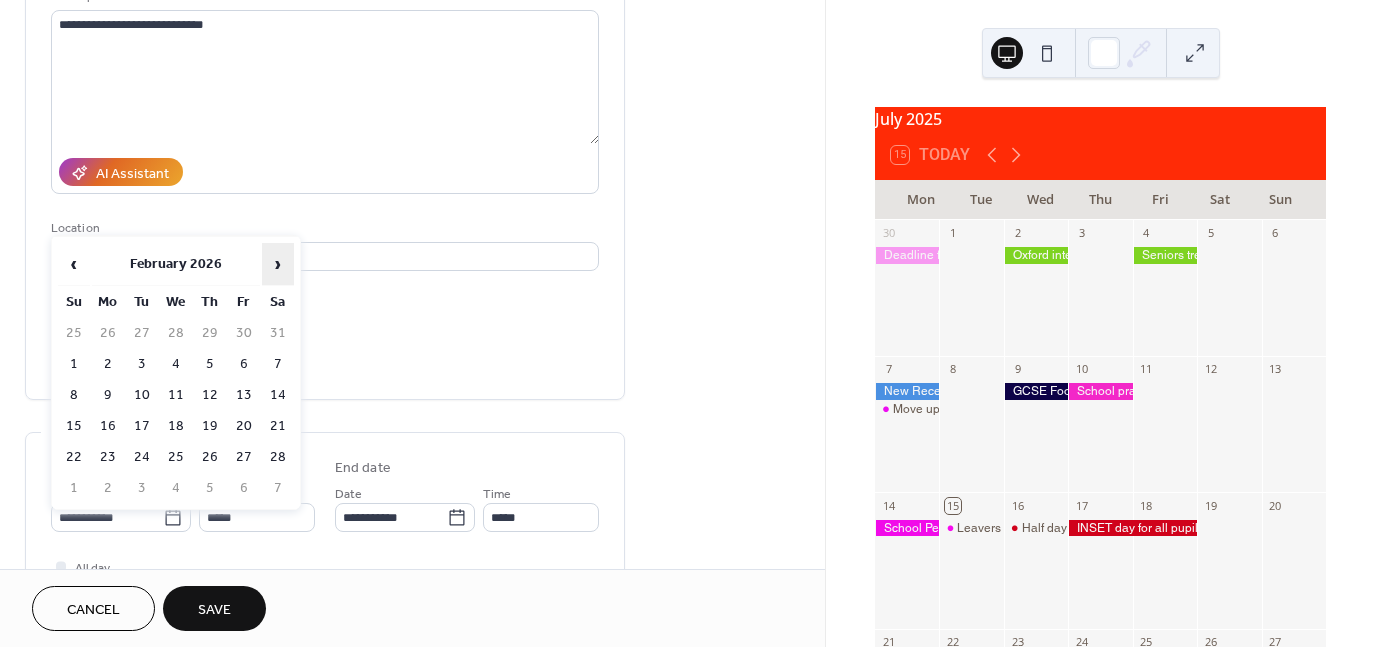 click on "›" at bounding box center (278, 264) 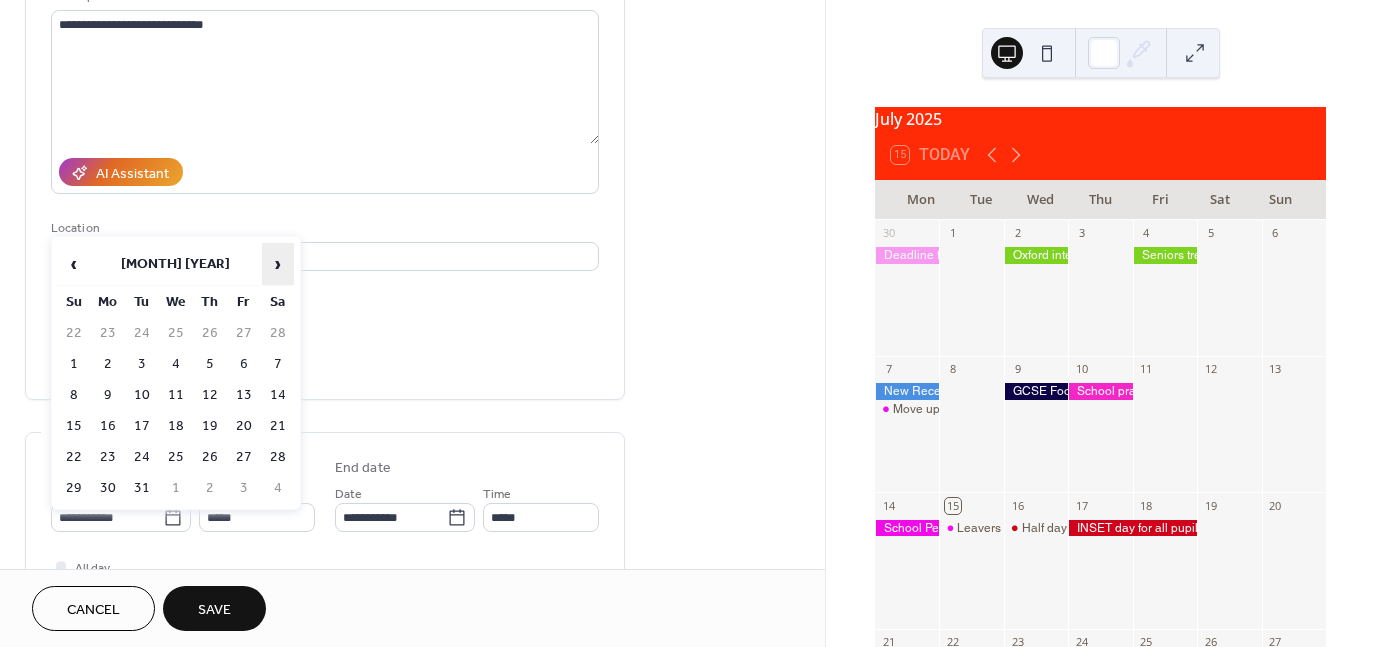 click on "›" at bounding box center (278, 264) 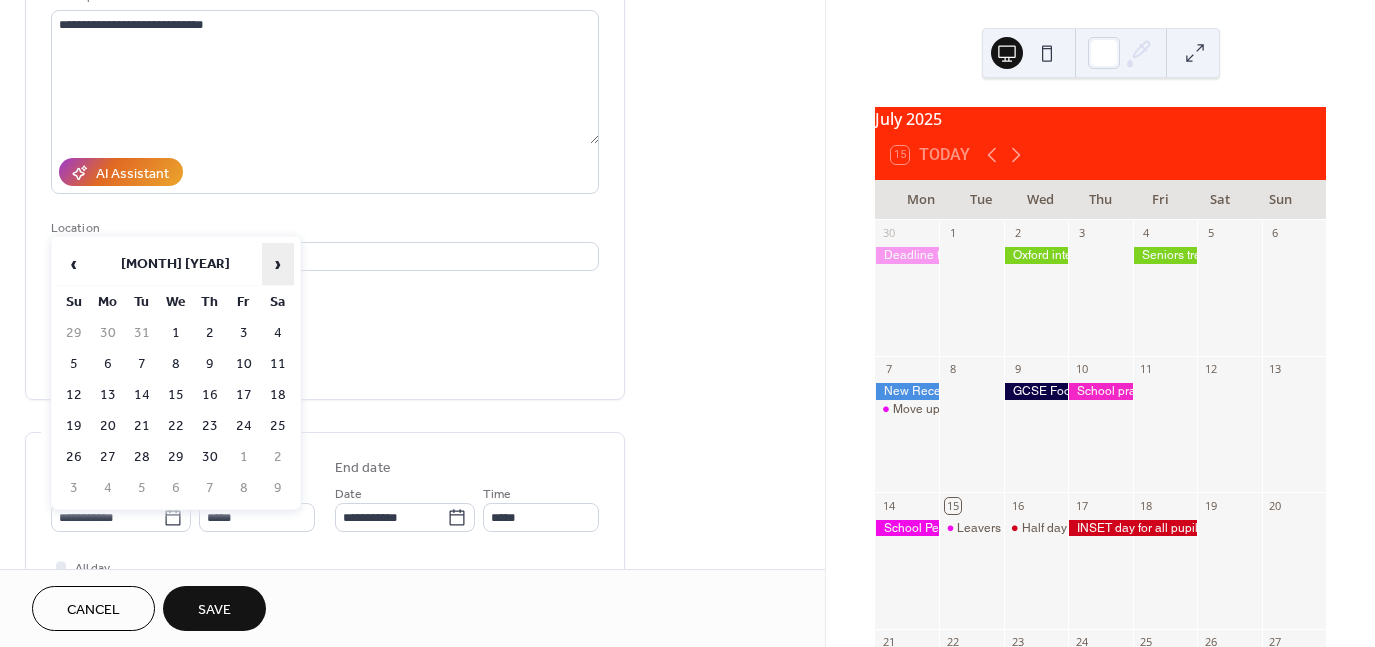 click on "›" at bounding box center [278, 264] 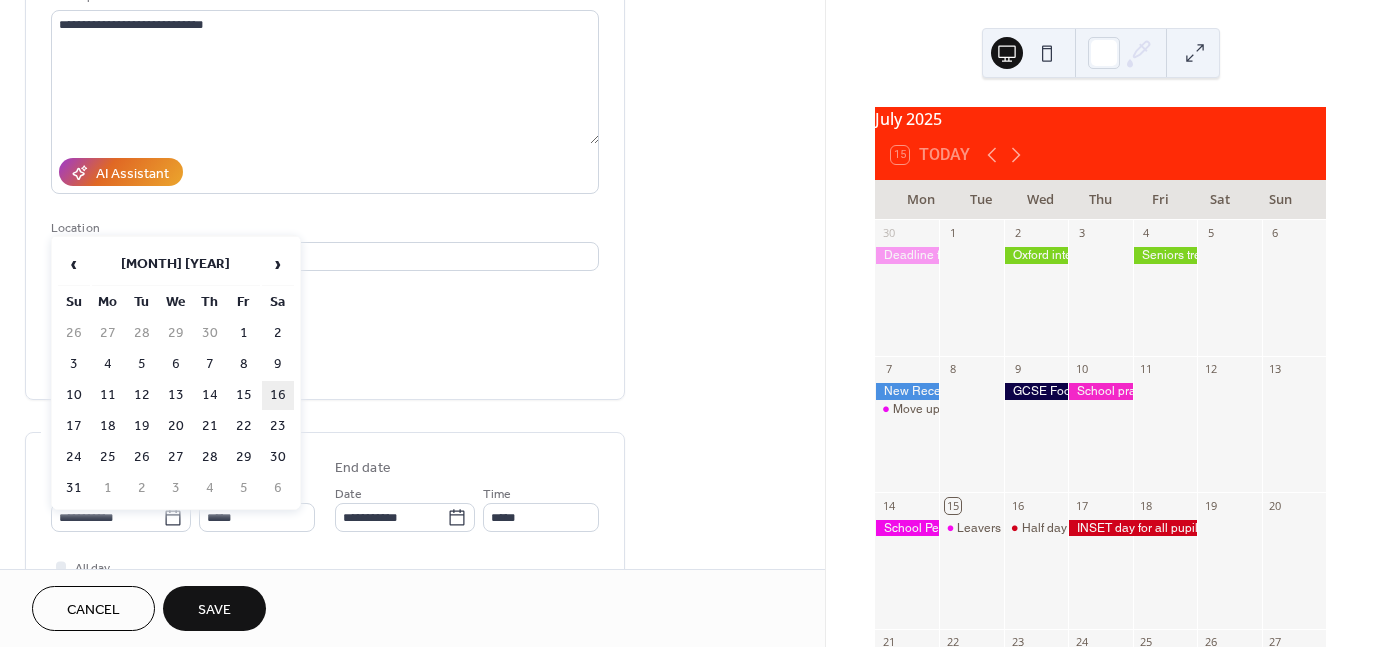click on "16" at bounding box center [278, 395] 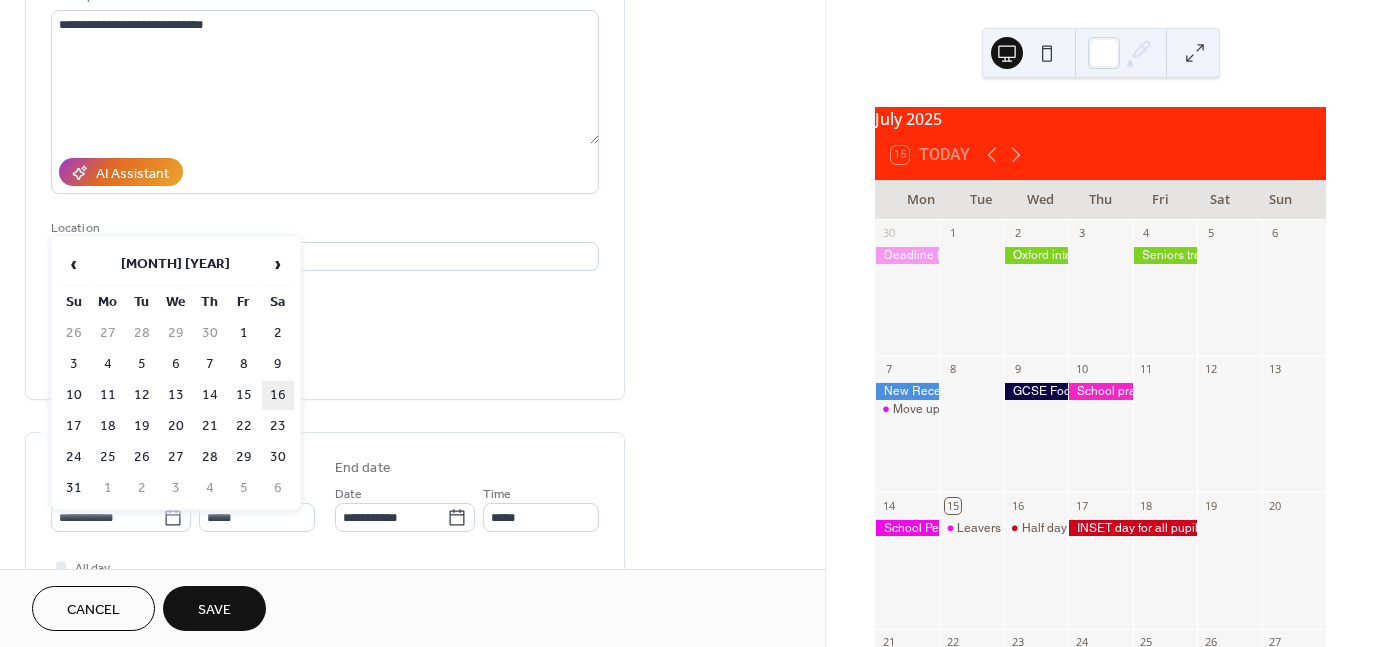 type on "**********" 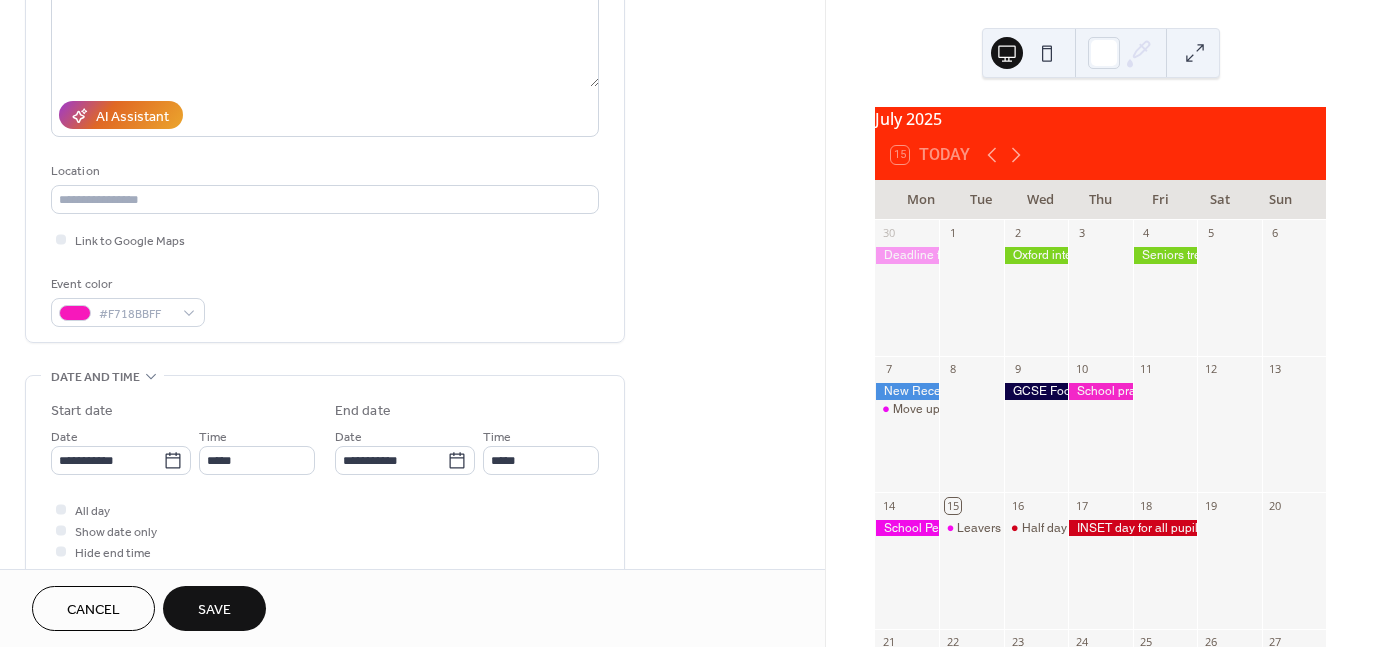 scroll, scrollTop: 278, scrollLeft: 0, axis: vertical 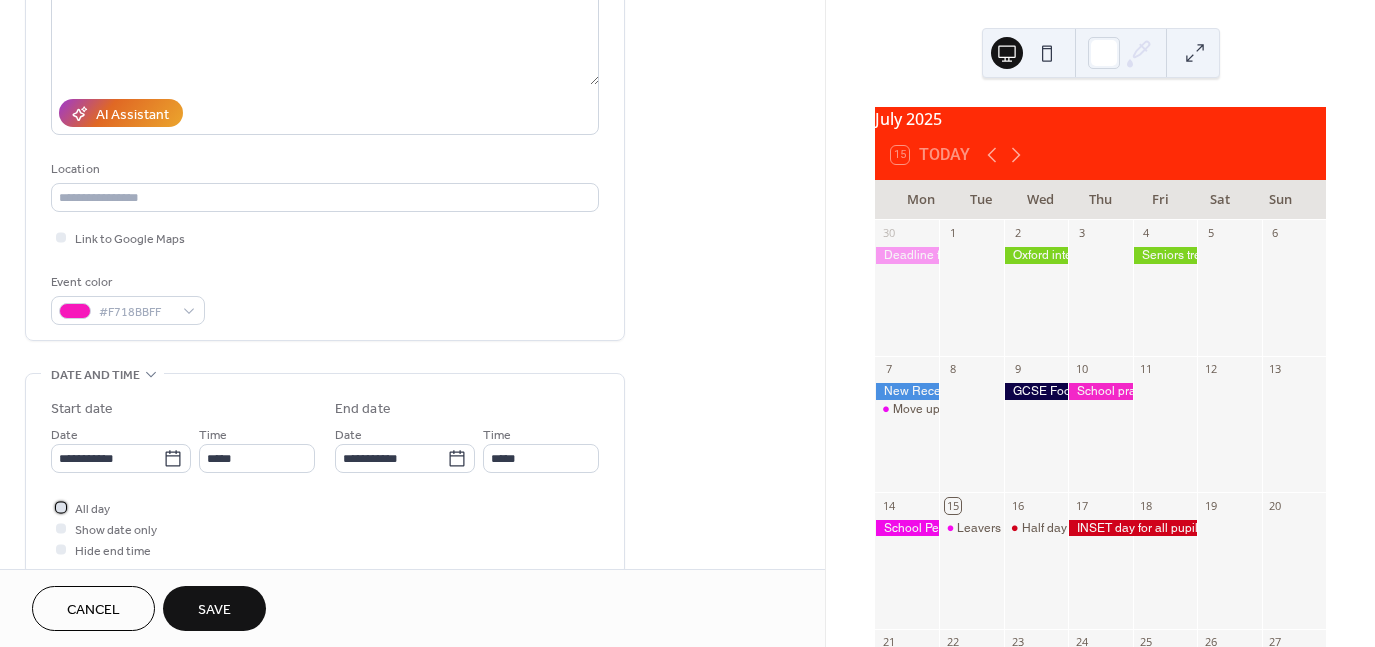 click at bounding box center (61, 507) 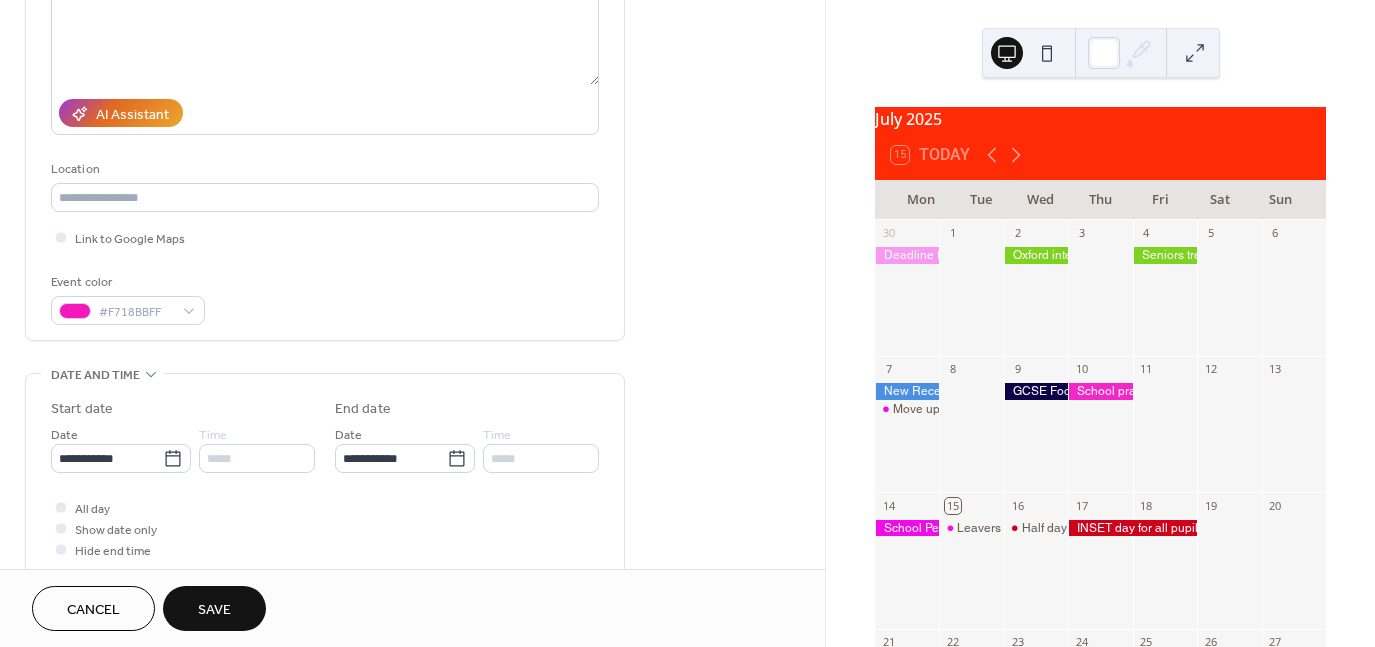 click on "Save" at bounding box center (214, 610) 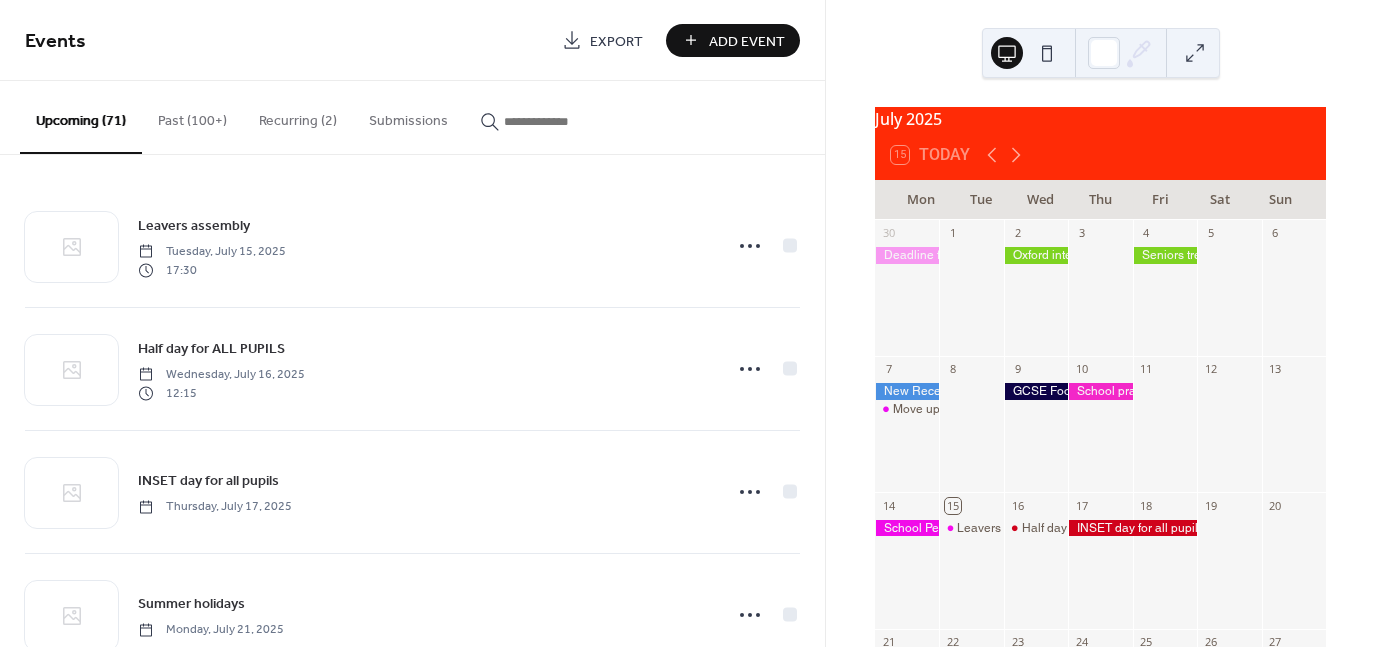 click on "Add Event" at bounding box center [747, 41] 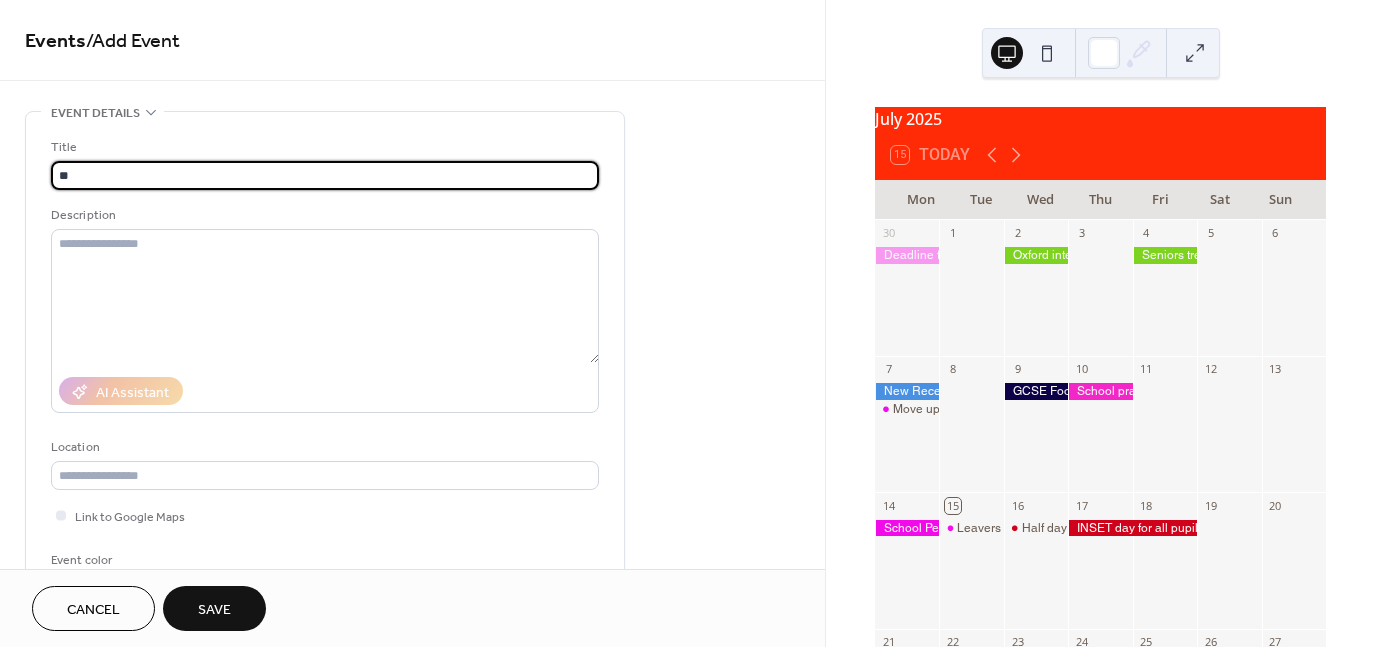 type on "**********" 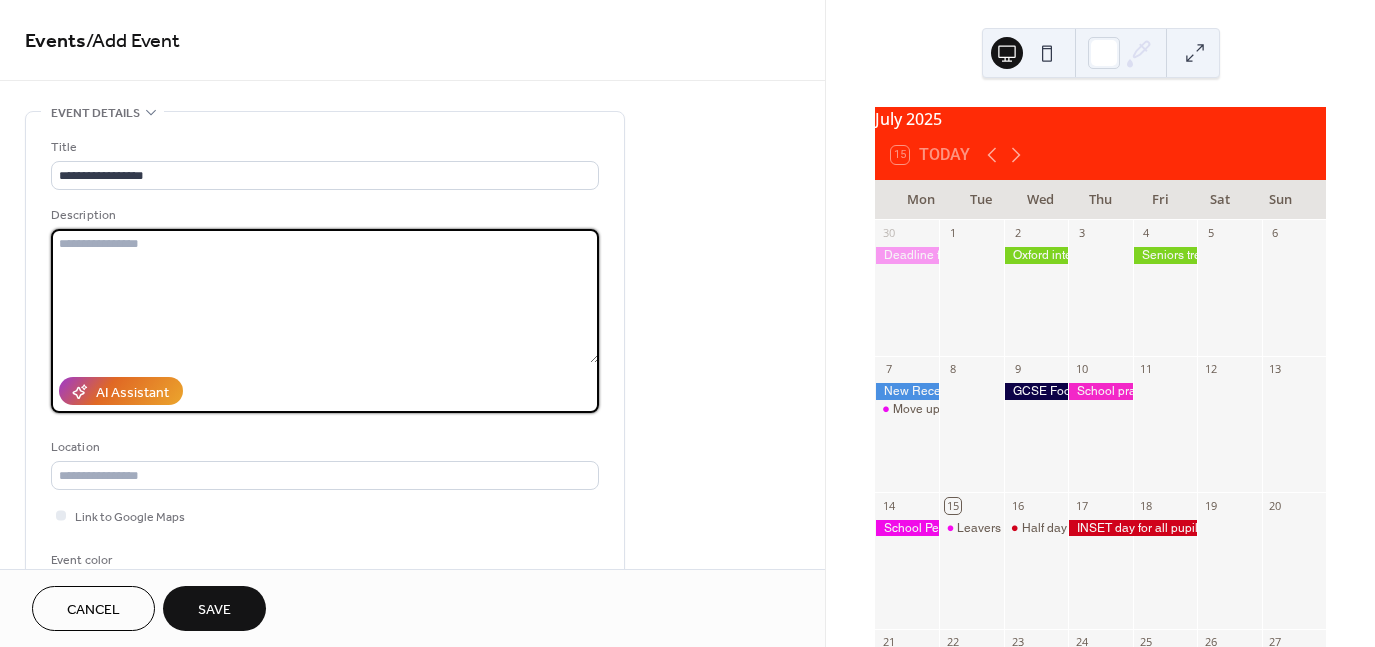 paste on "**********" 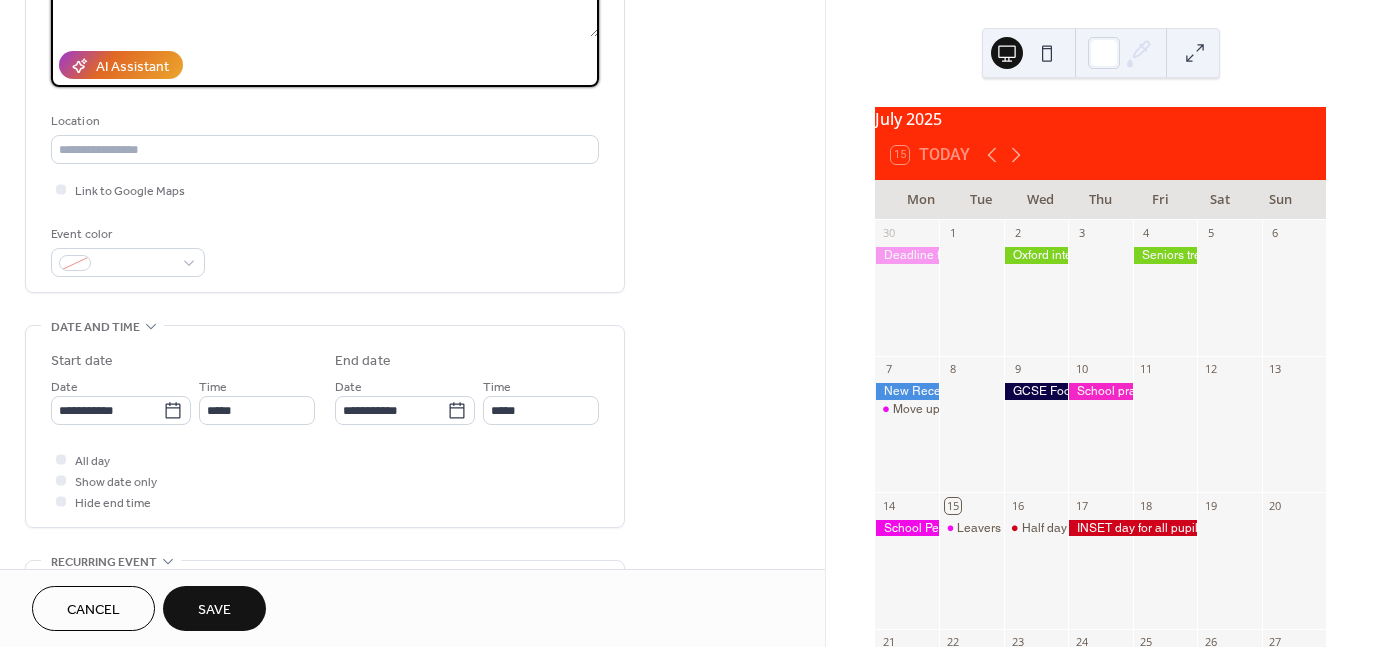 scroll, scrollTop: 367, scrollLeft: 0, axis: vertical 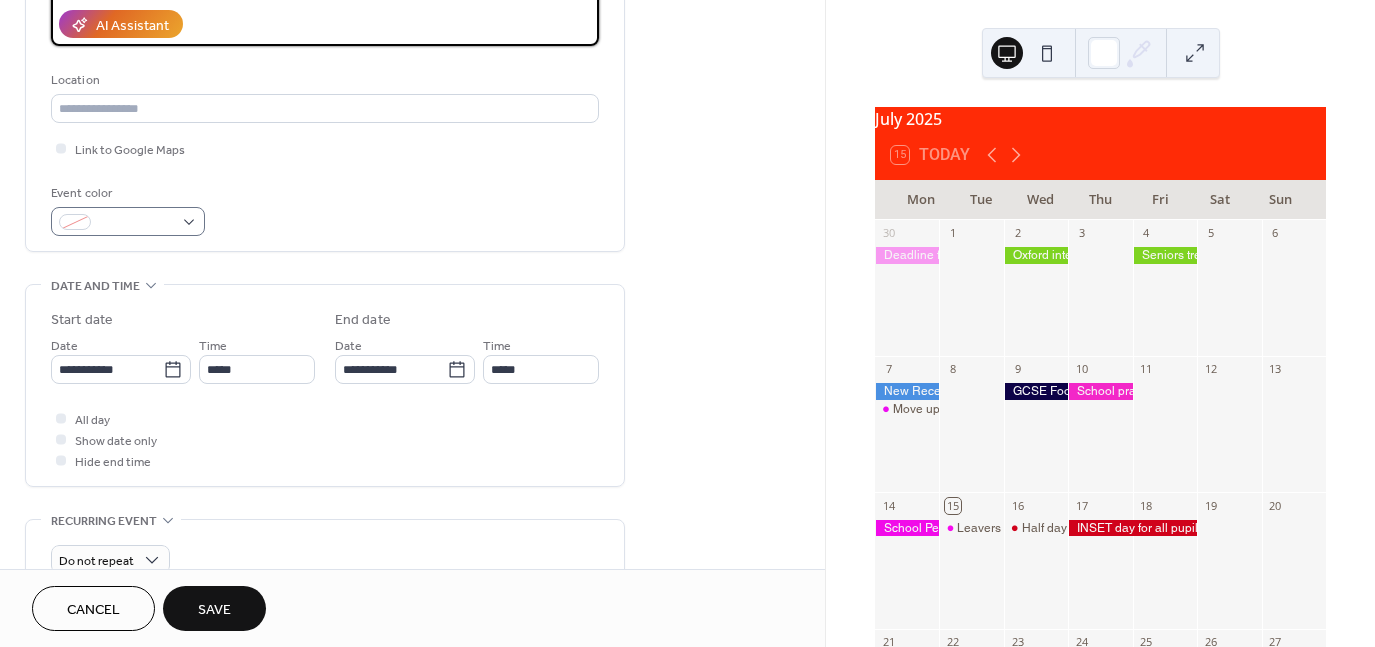 type on "**********" 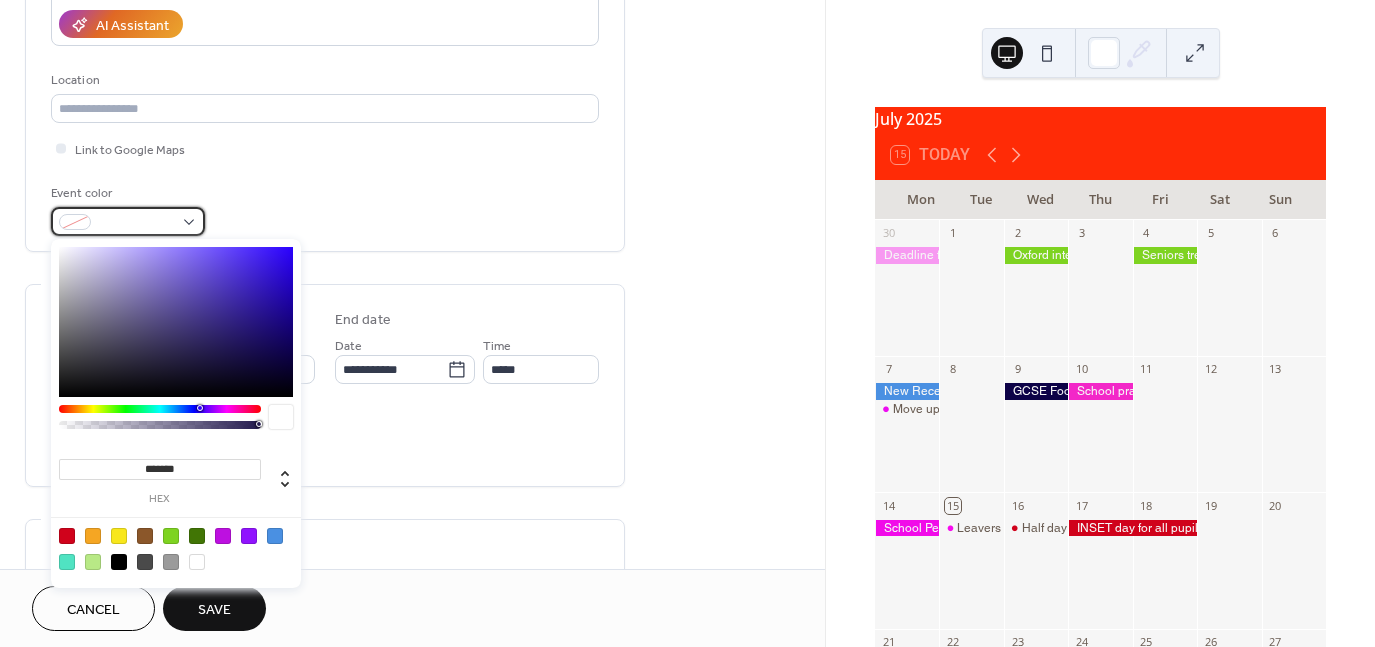 click at bounding box center (128, 221) 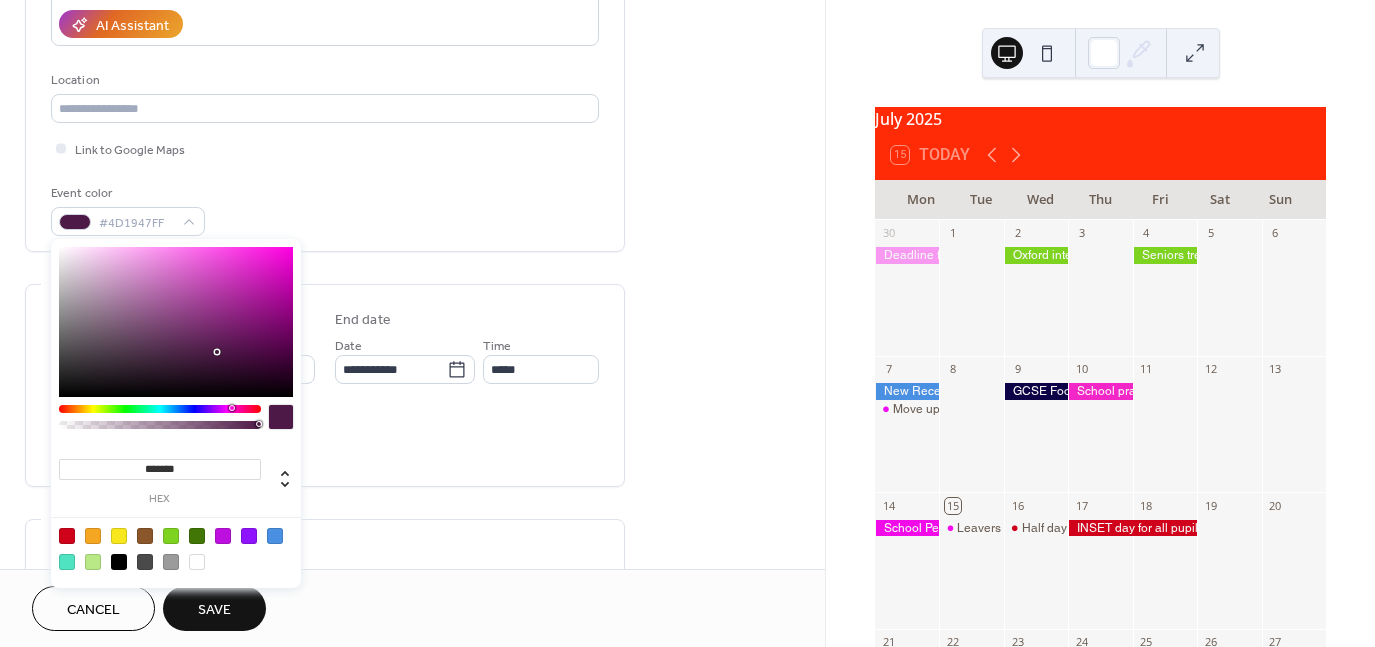 click at bounding box center [160, 409] 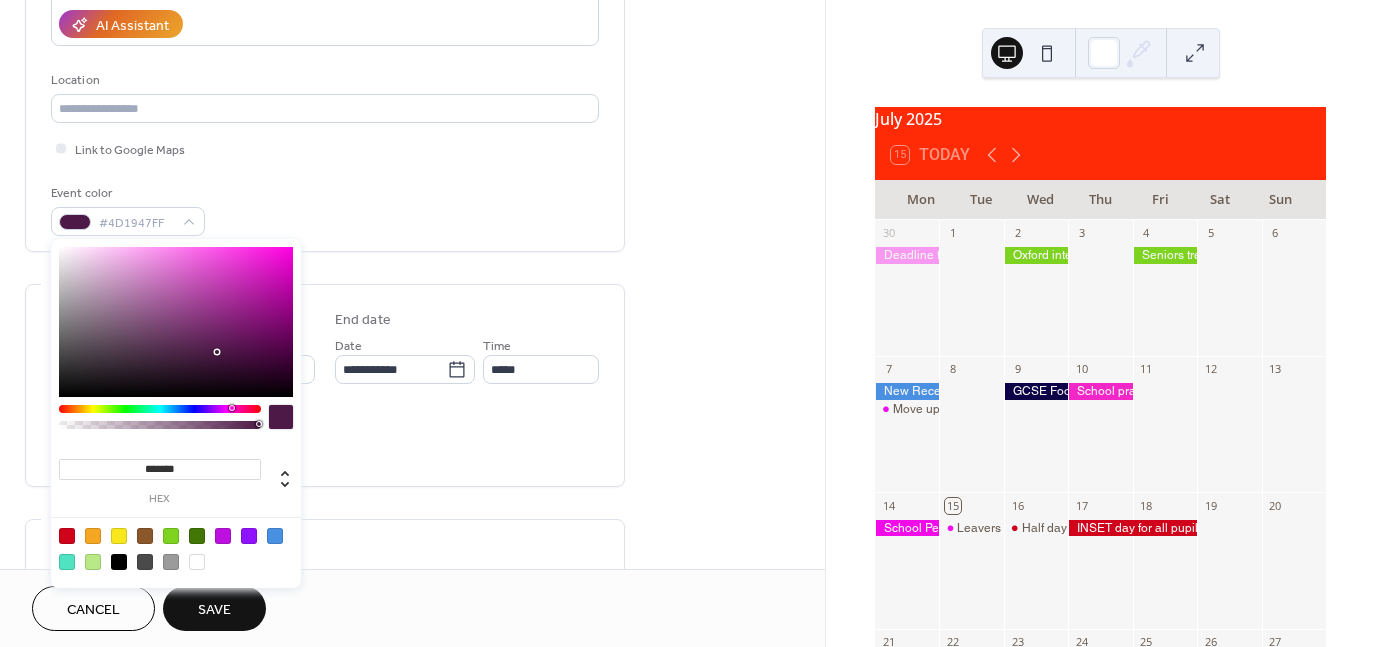click at bounding box center (176, 322) 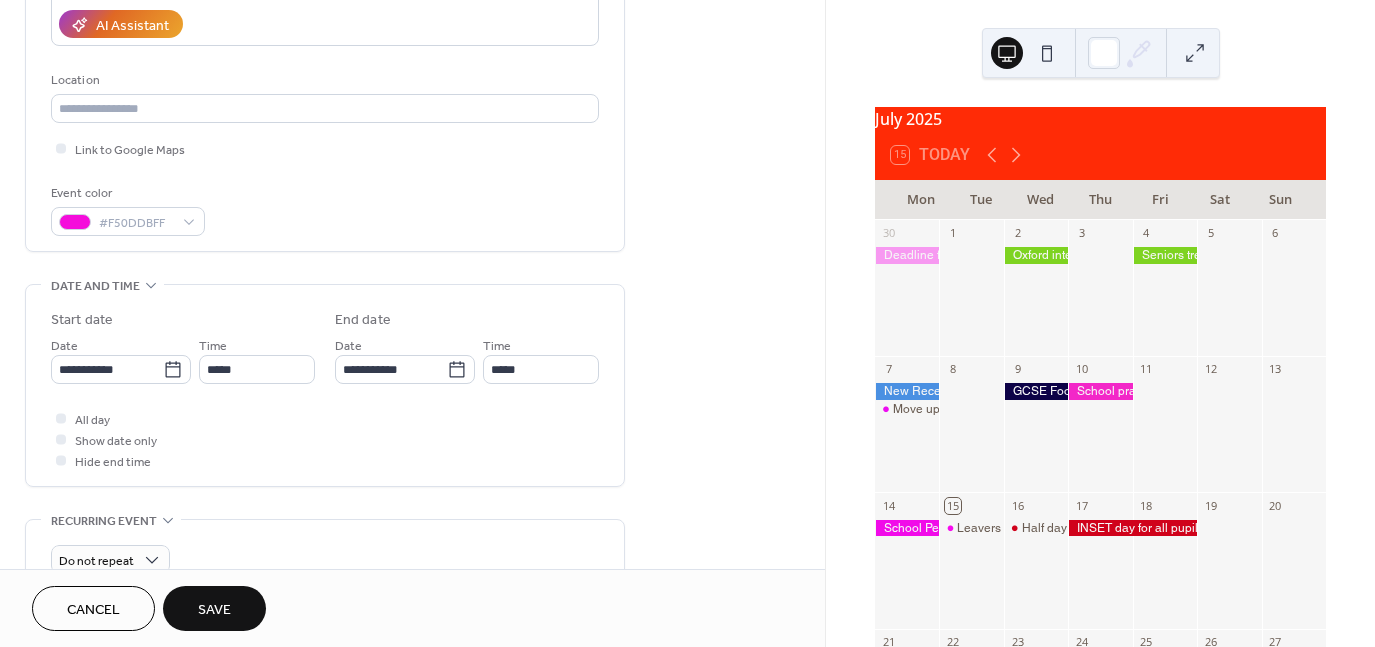 click on "All day Show date only Hide end time" at bounding box center [325, 439] 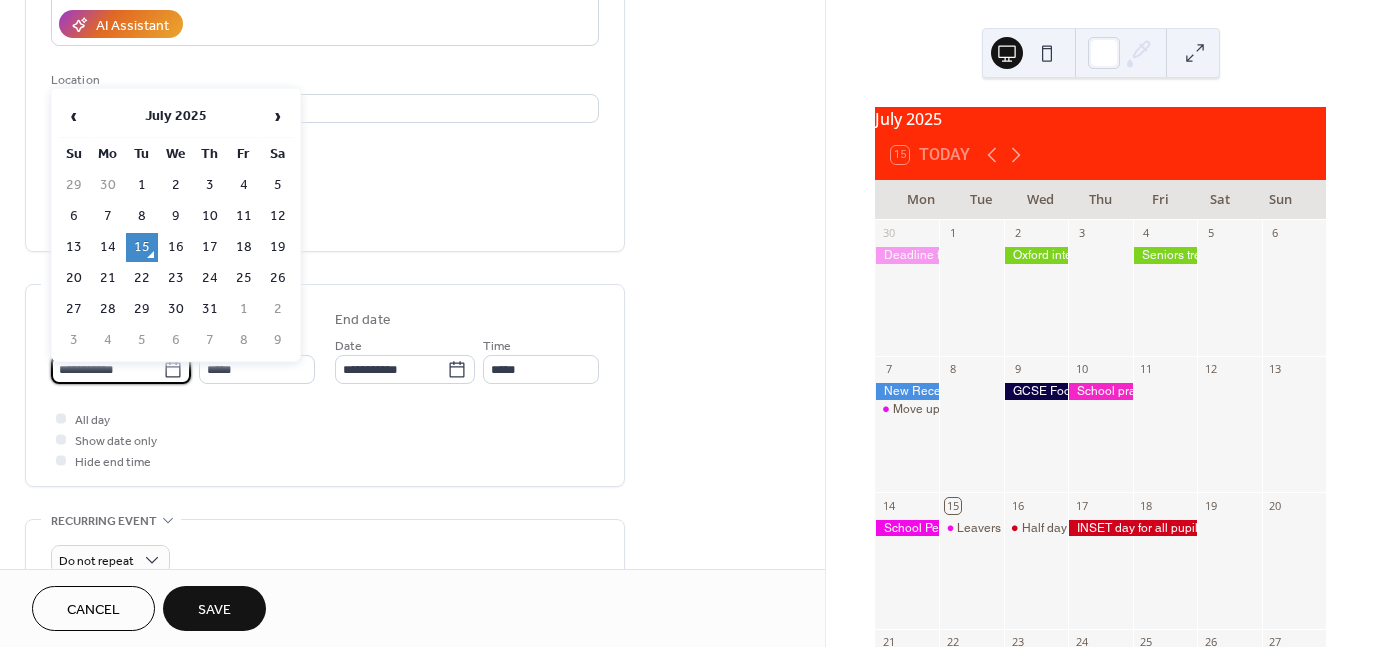 click on "**********" at bounding box center [107, 369] 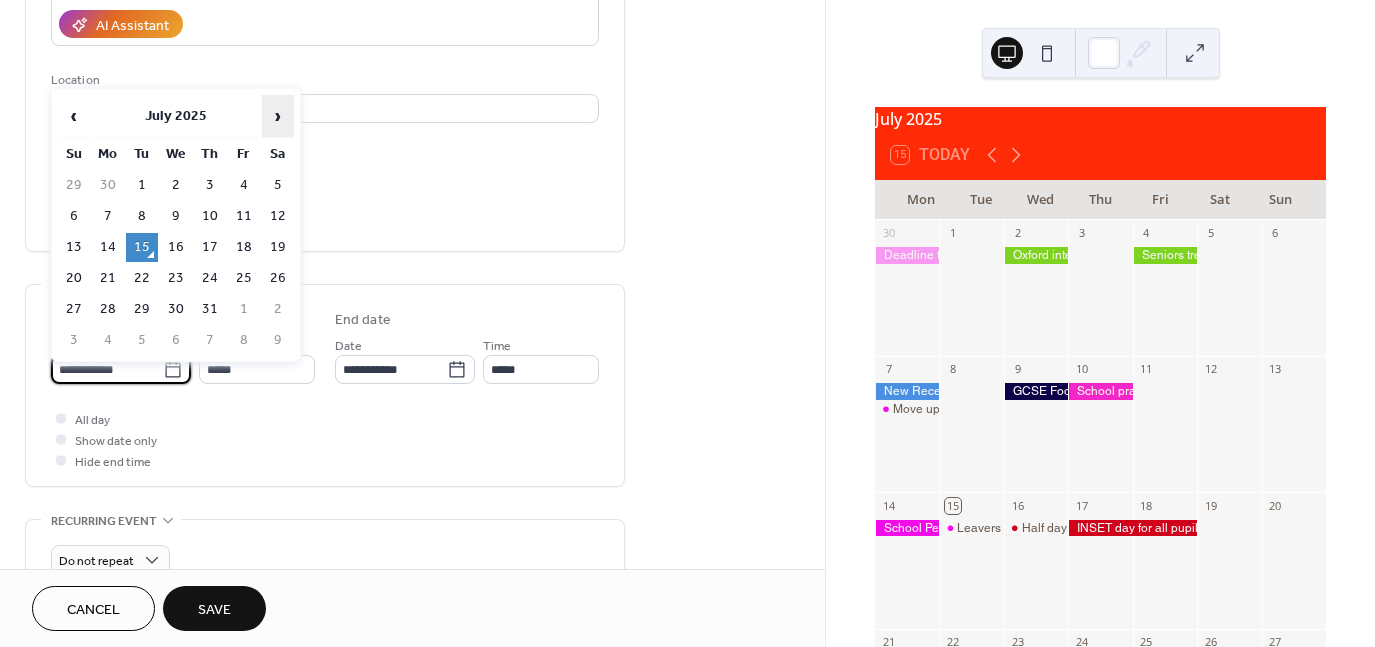 click on "›" at bounding box center (278, 116) 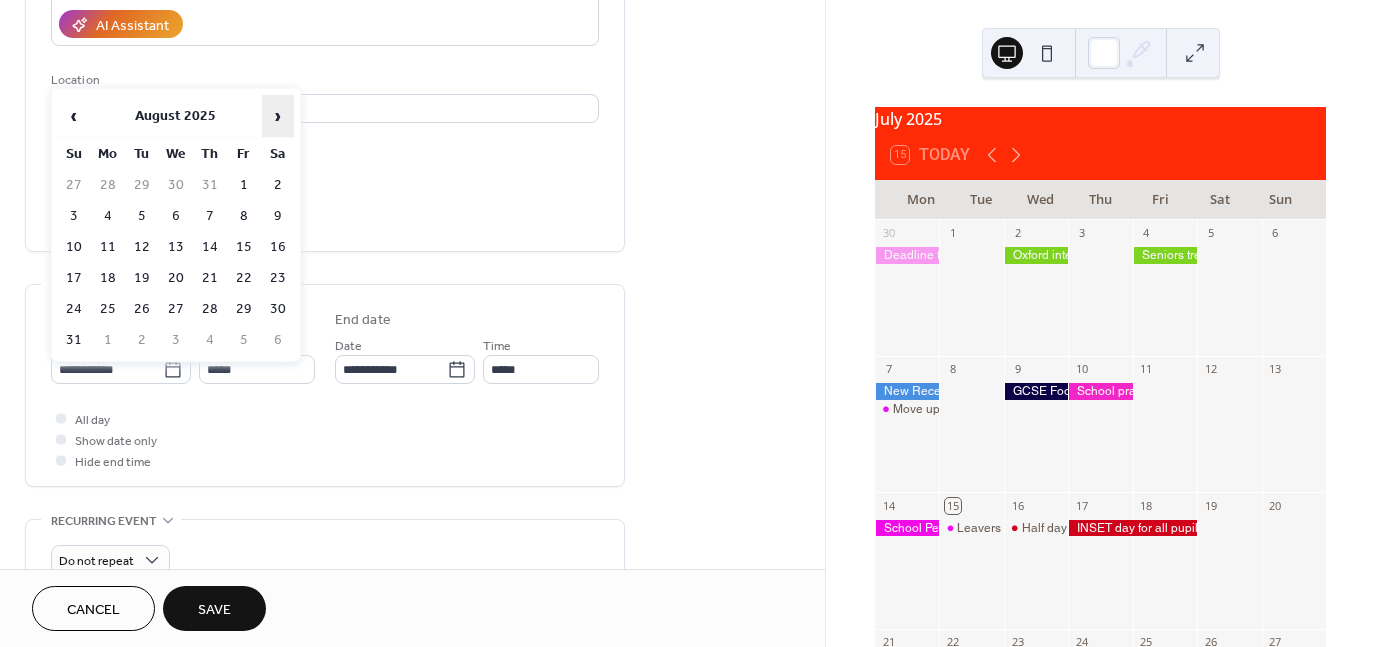 click on "›" at bounding box center [278, 116] 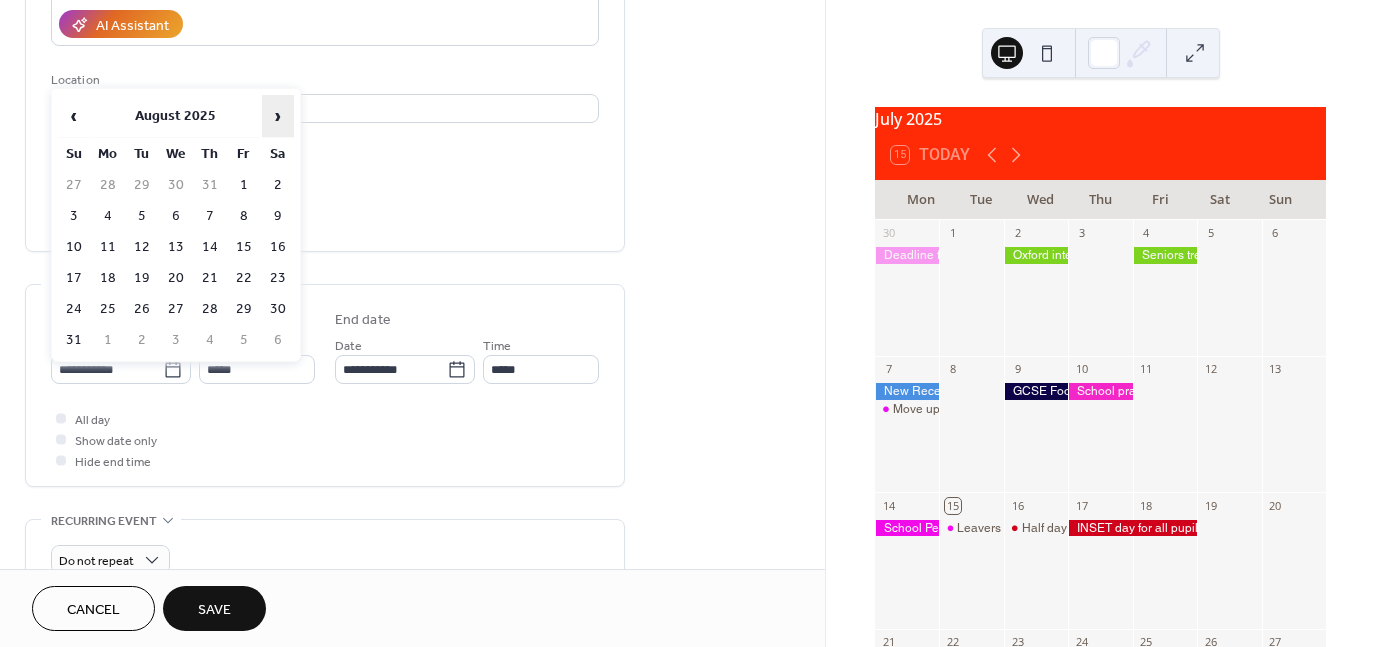 click on "›" at bounding box center [278, 116] 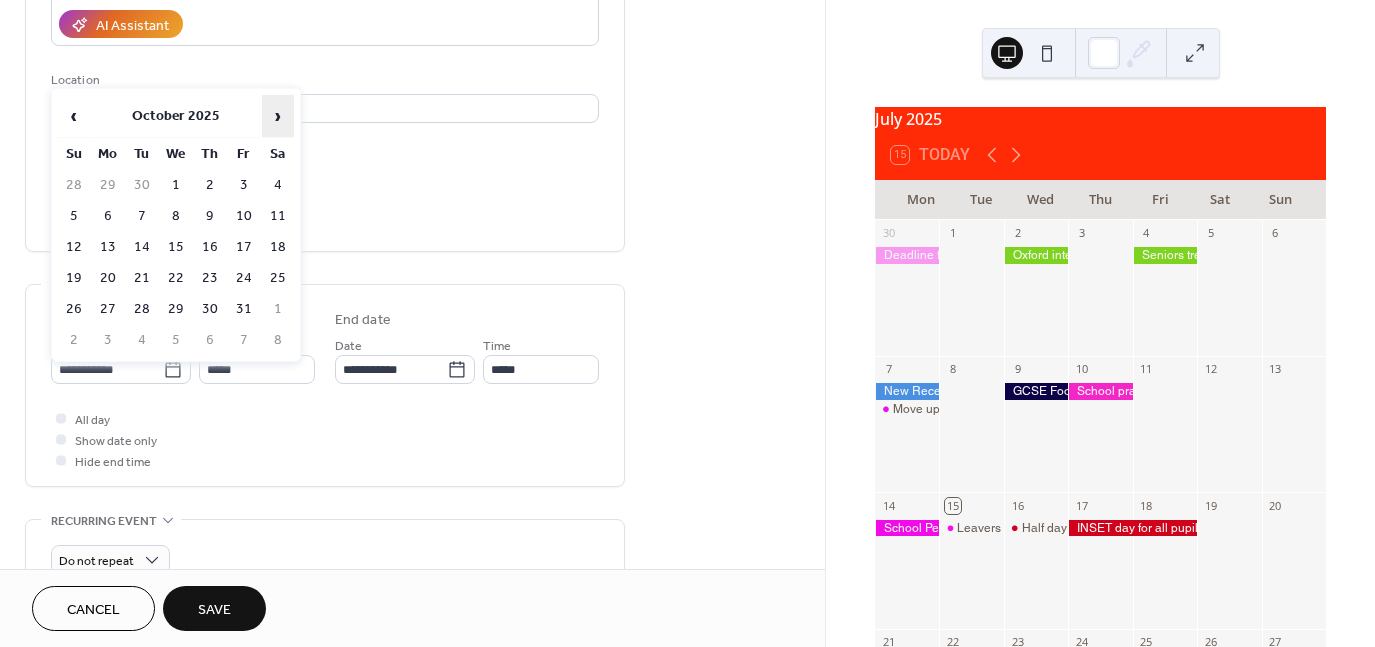 click on "›" at bounding box center (278, 116) 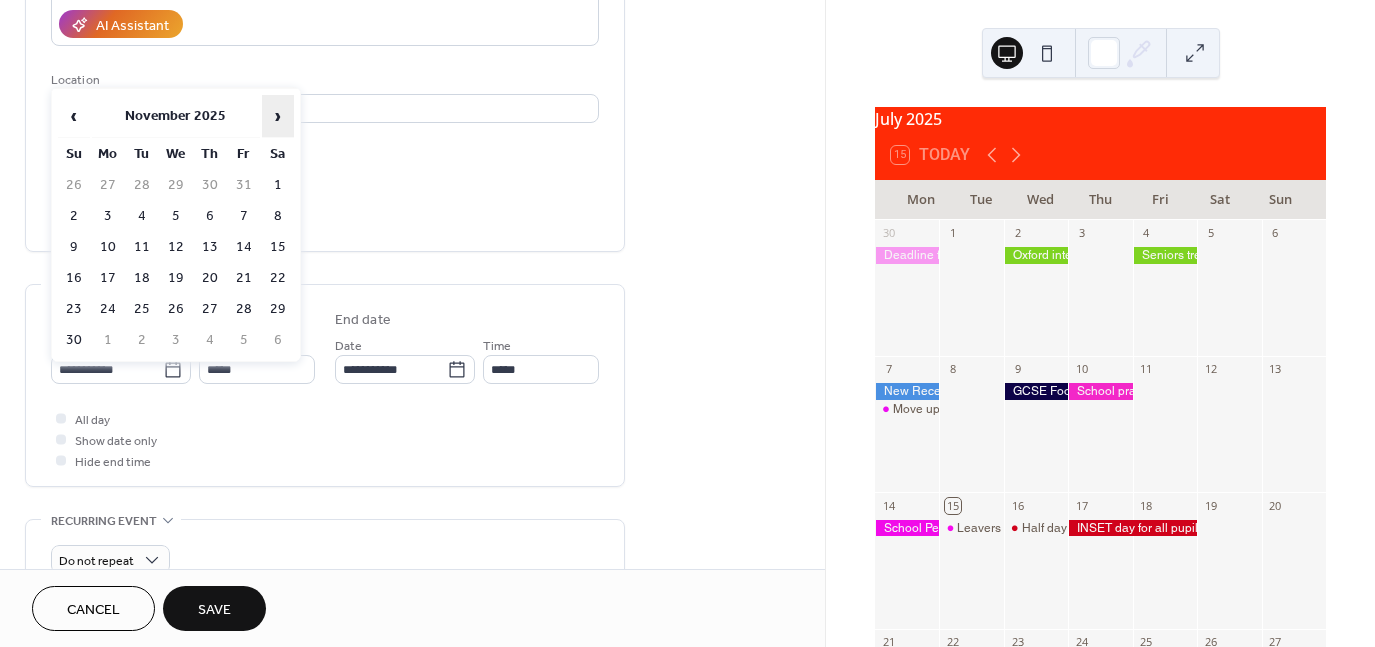 click on "›" at bounding box center [278, 116] 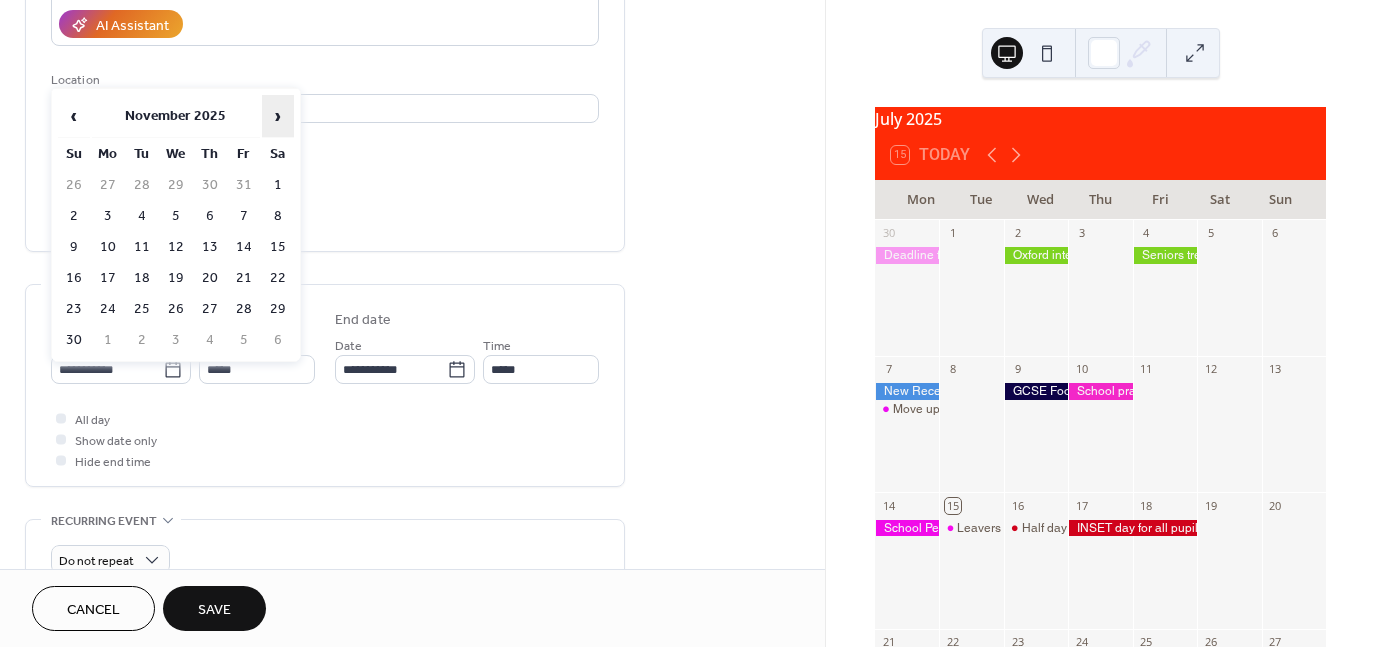 click on "›" at bounding box center [278, 116] 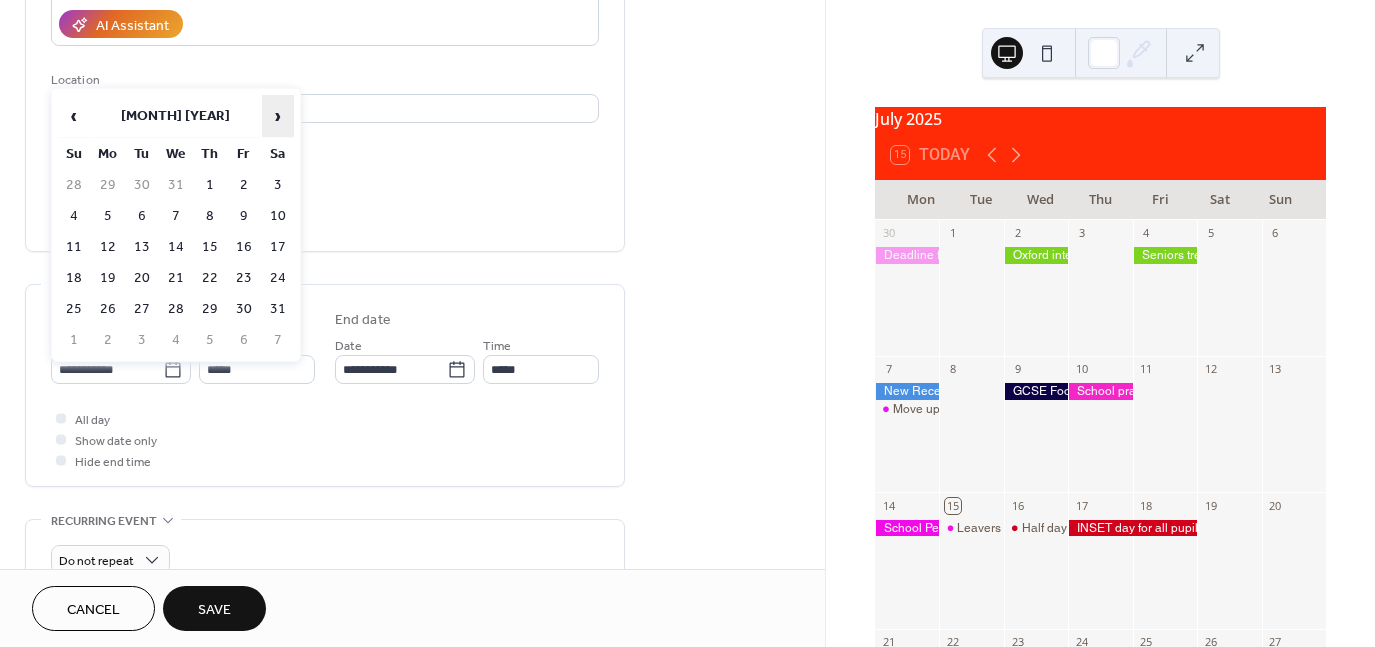 click on "›" at bounding box center (278, 116) 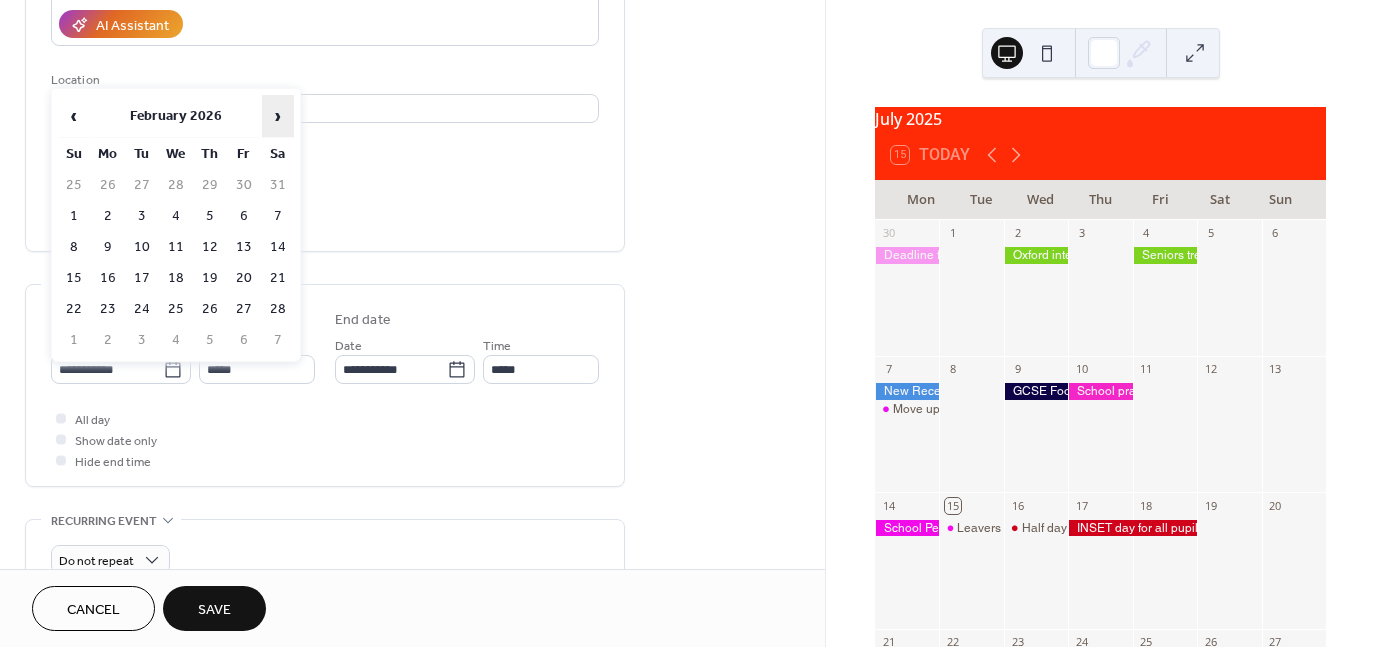 click on "›" at bounding box center (278, 116) 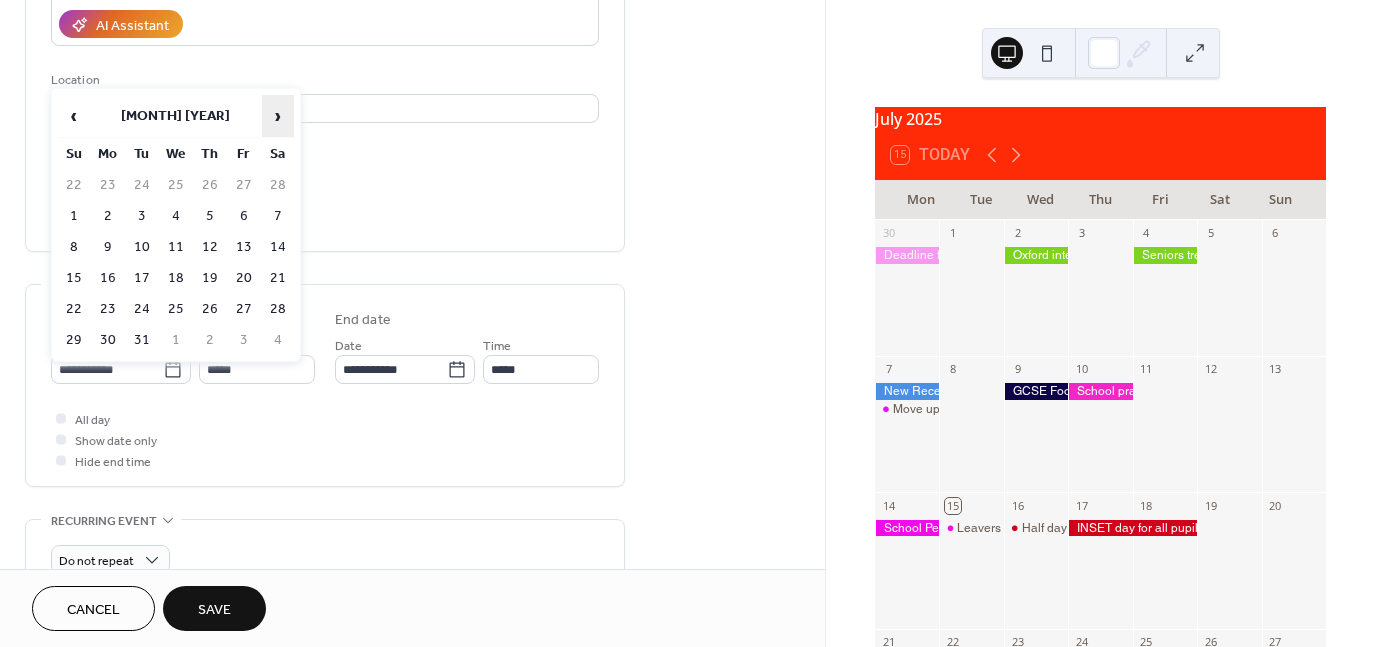 click on "›" at bounding box center [278, 116] 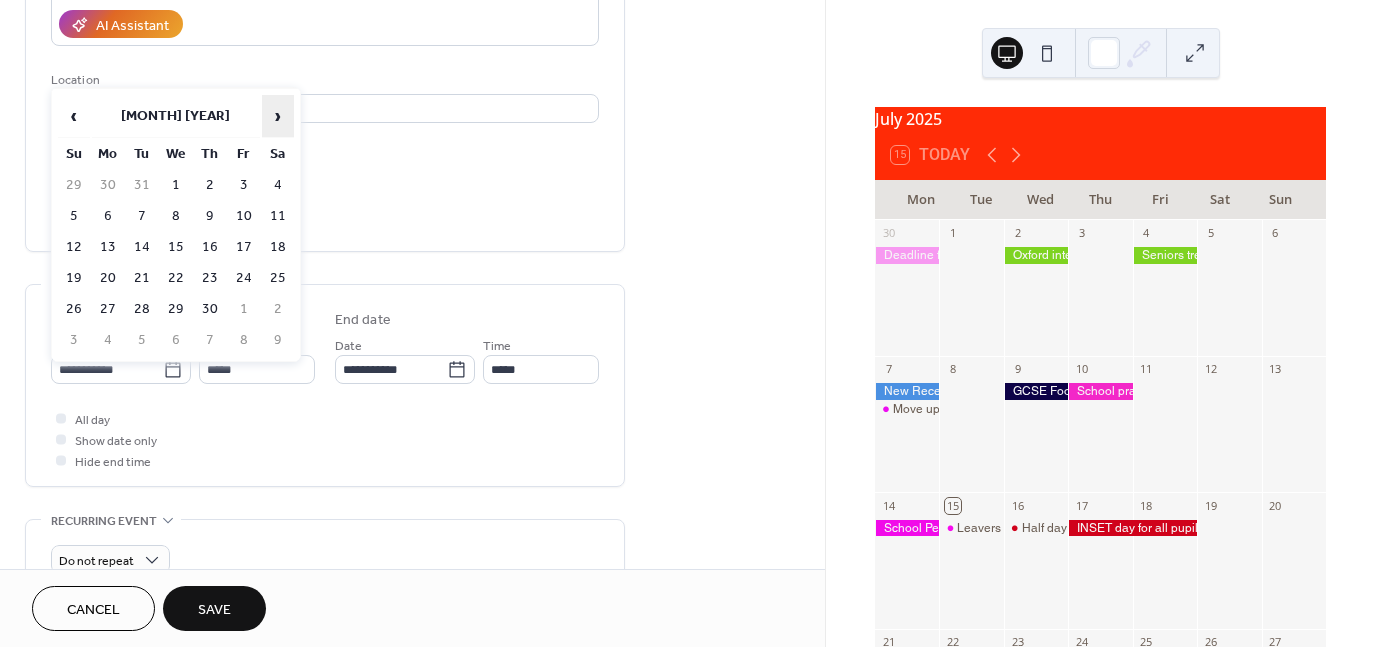 click on "›" at bounding box center (278, 116) 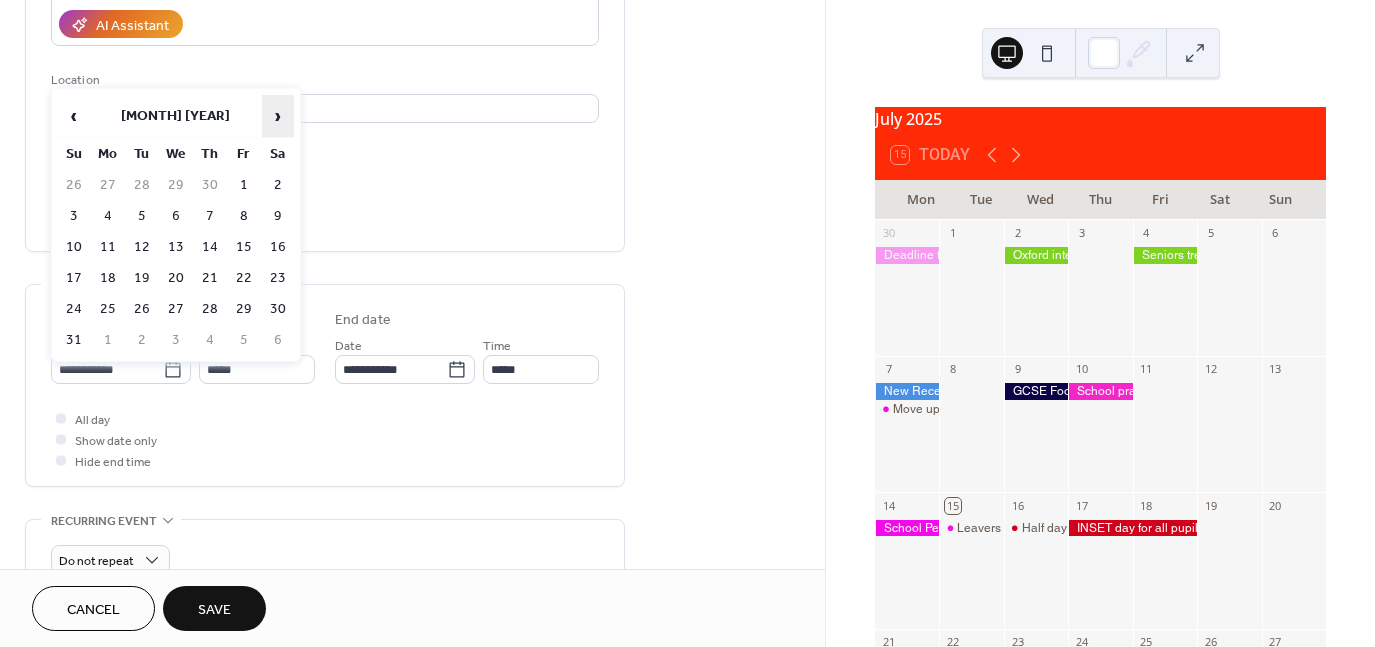 click on "›" at bounding box center (278, 116) 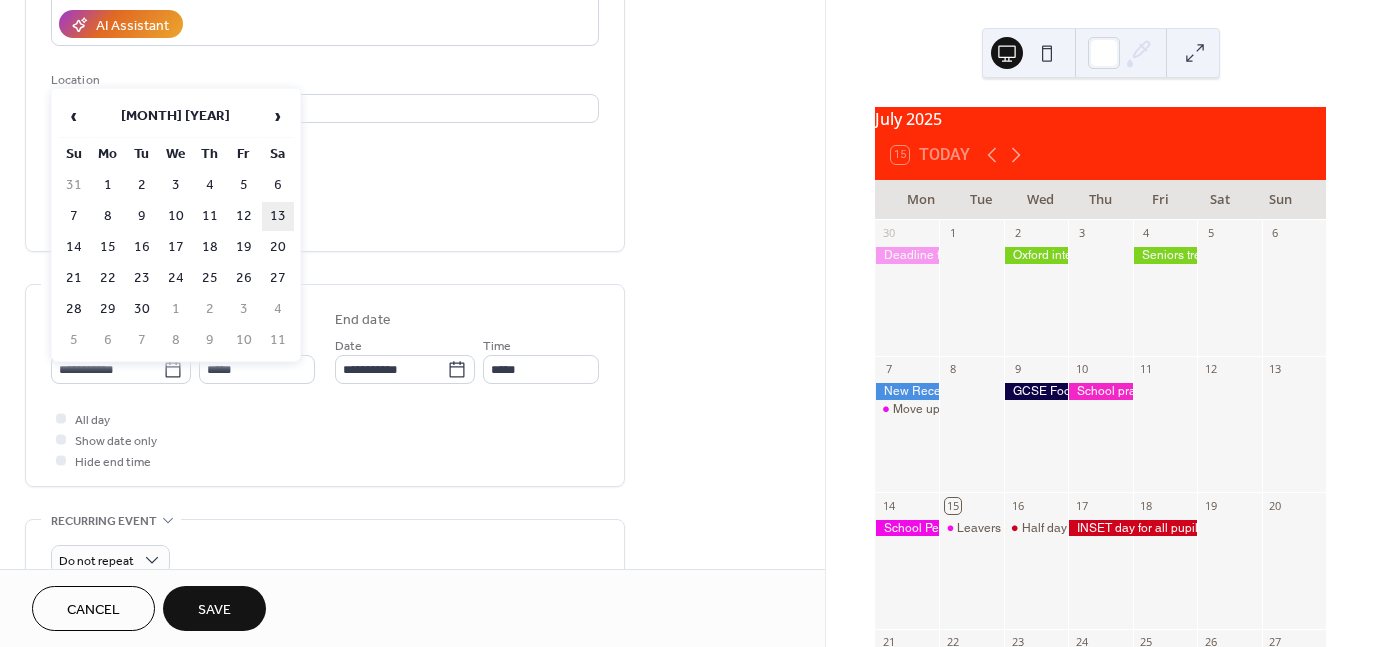 click on "13" at bounding box center (278, 216) 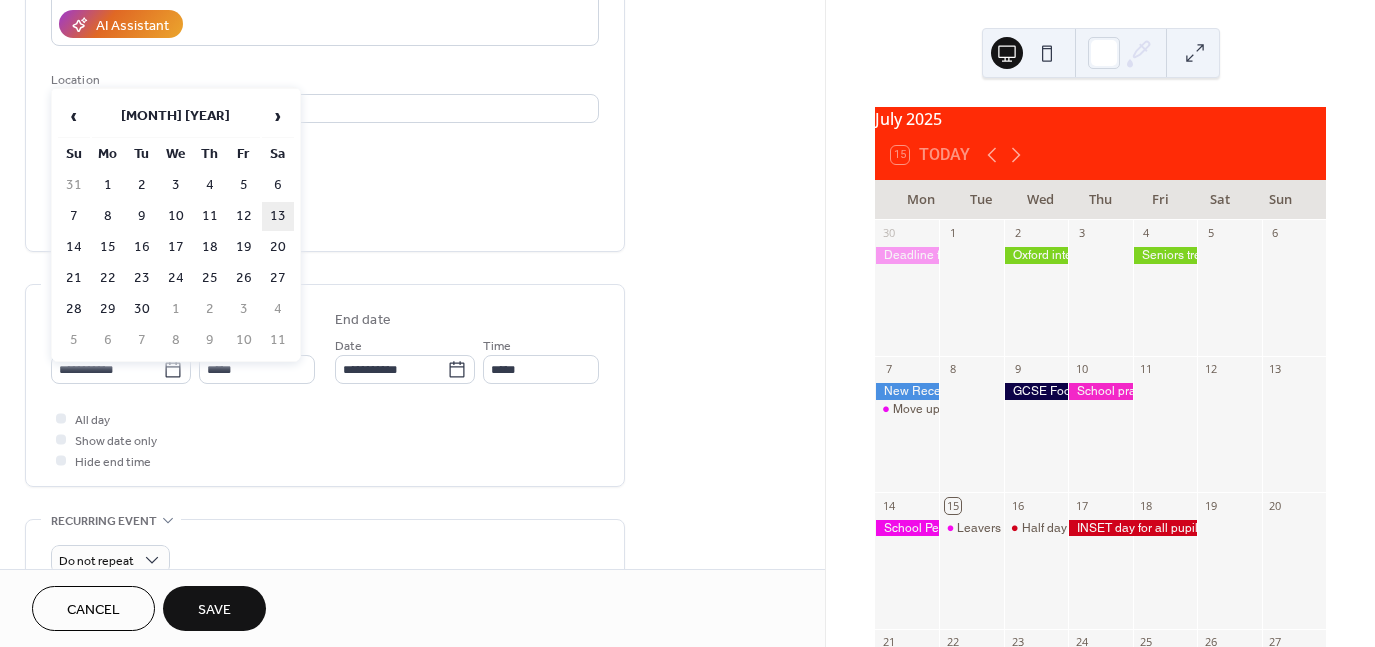 type on "**********" 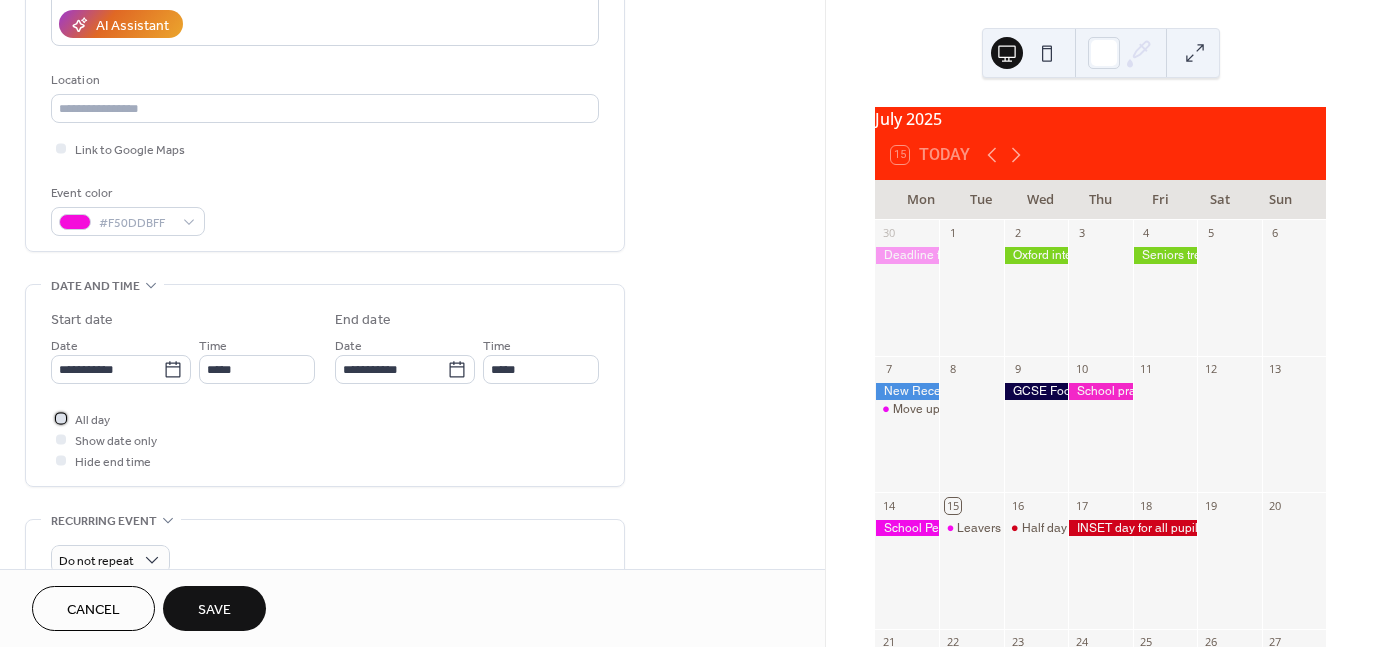click at bounding box center (61, 418) 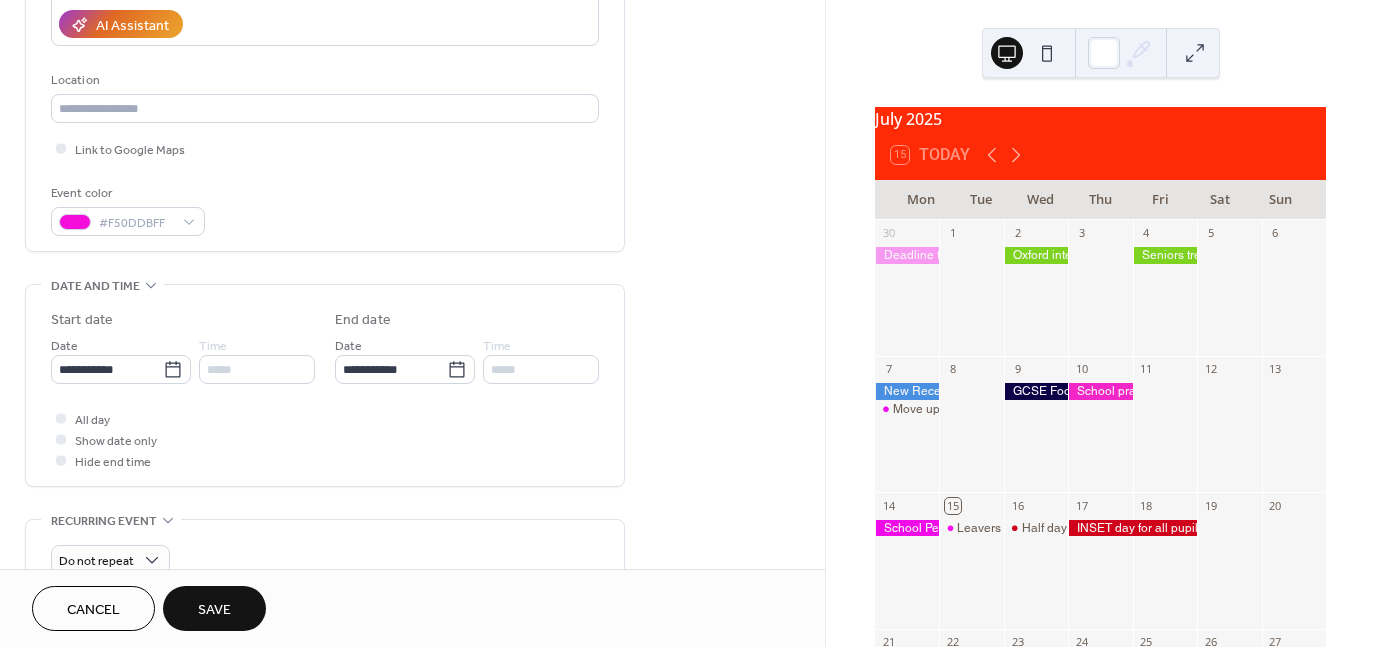 click on "Save" at bounding box center [214, 610] 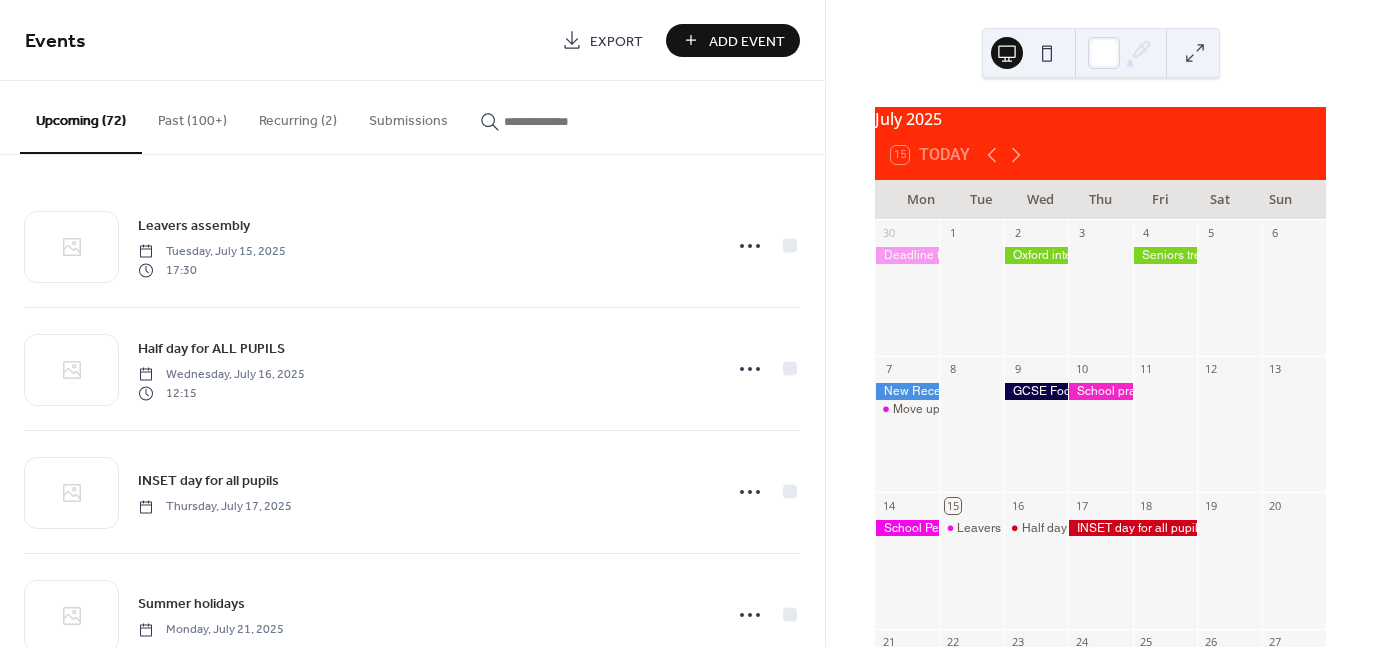 click on "Add Event" at bounding box center (747, 41) 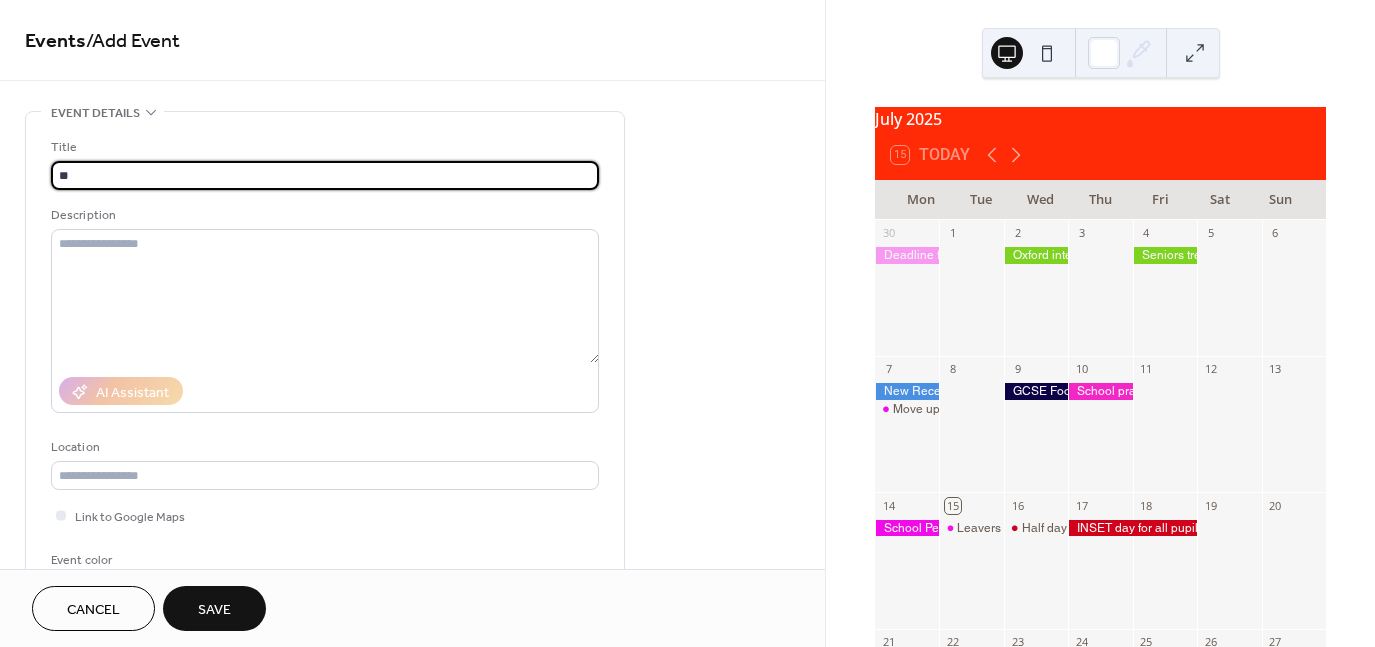 type on "**********" 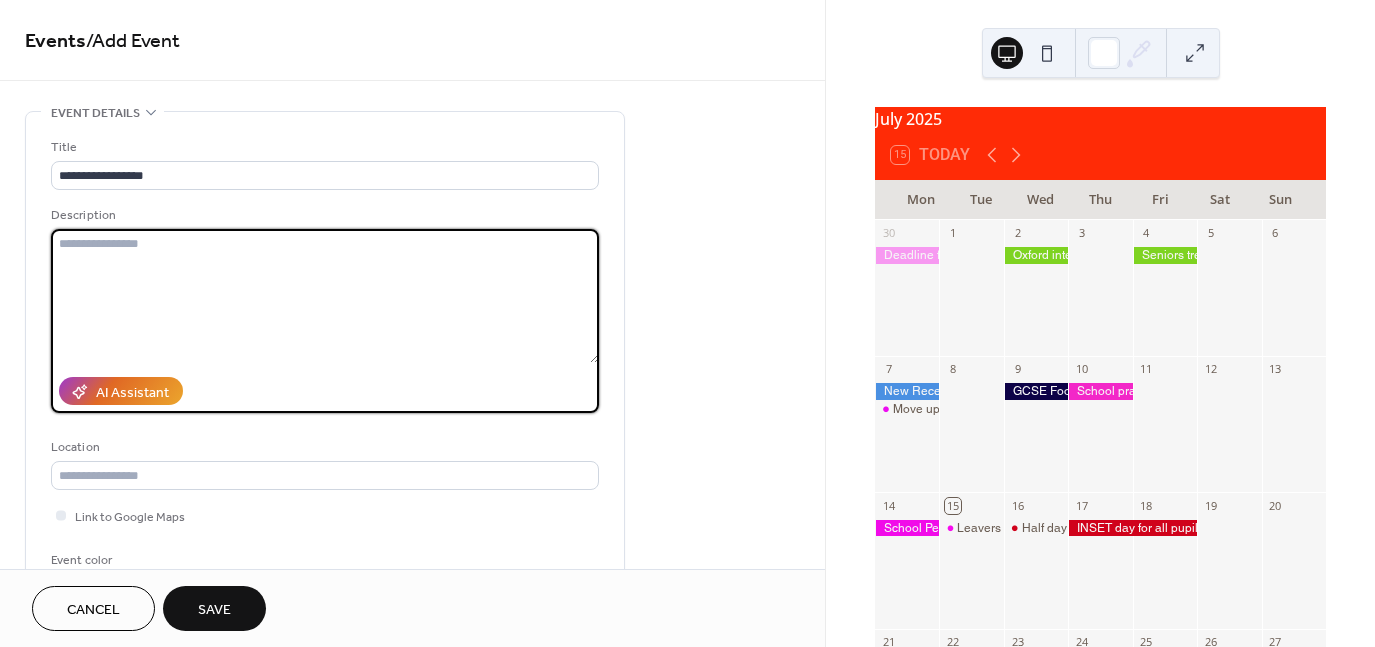 paste on "**********" 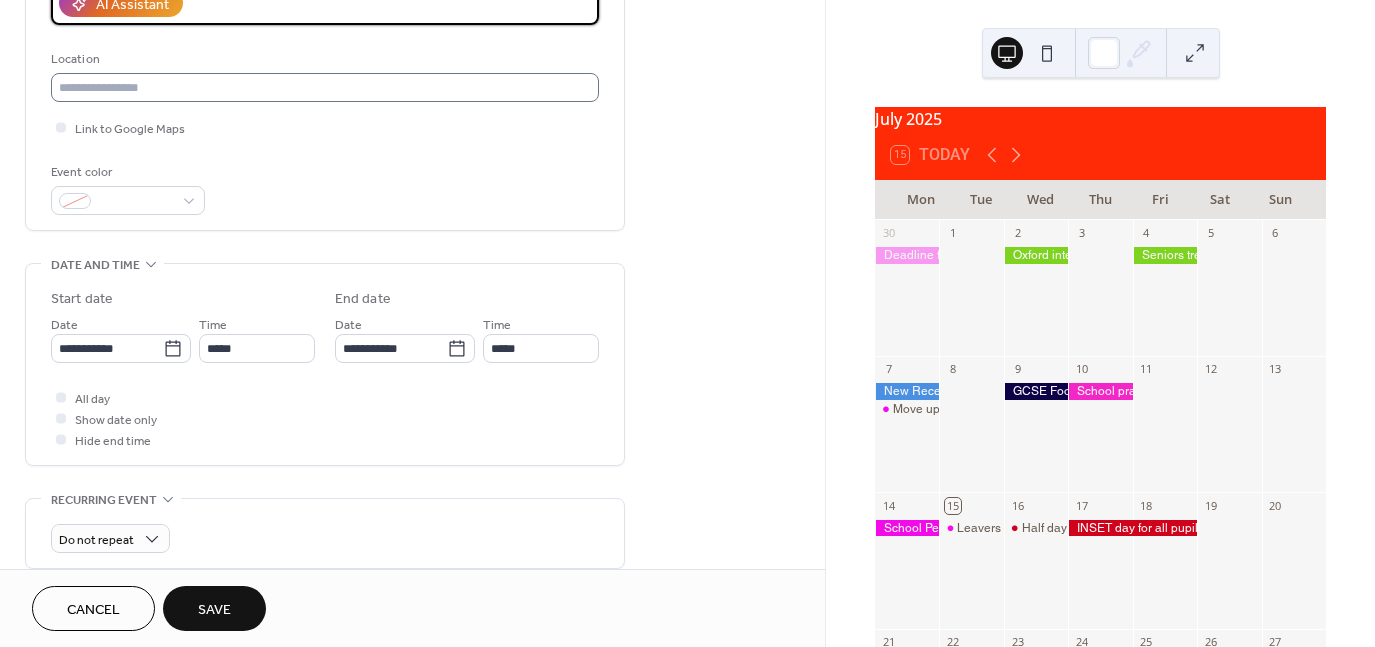 scroll, scrollTop: 396, scrollLeft: 0, axis: vertical 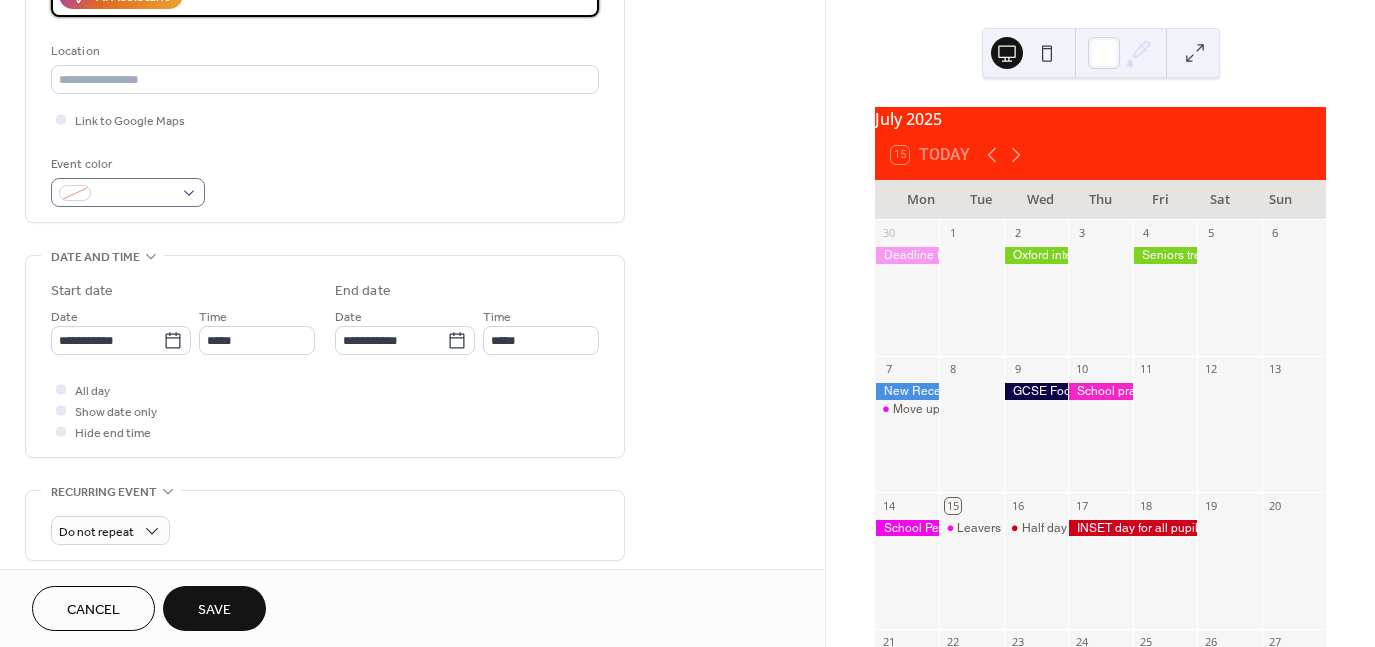 type on "**********" 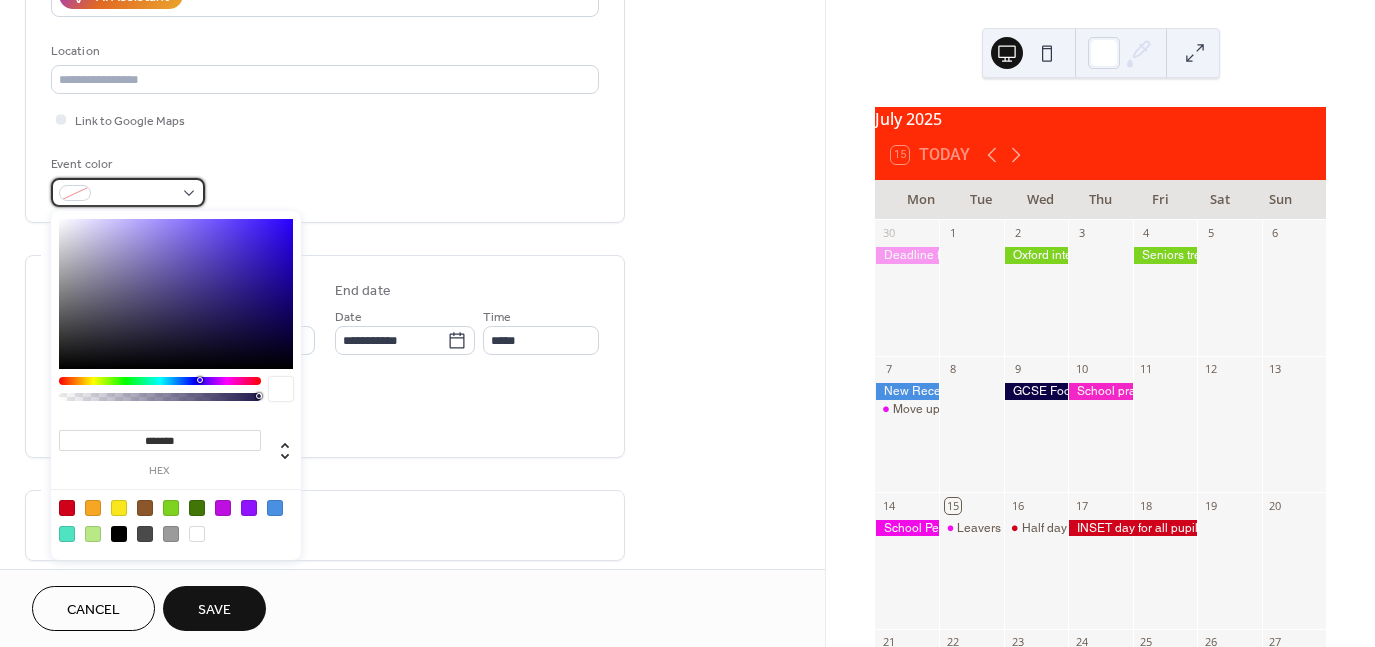 click at bounding box center [128, 192] 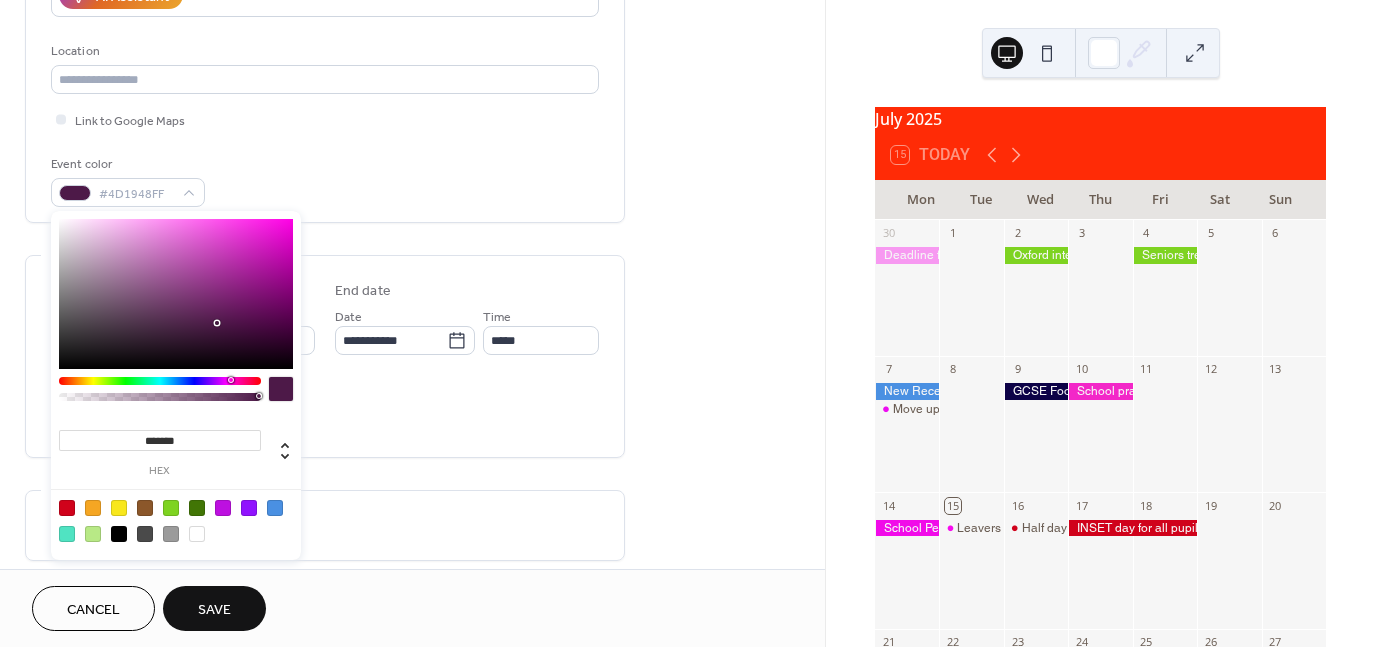 click at bounding box center [160, 381] 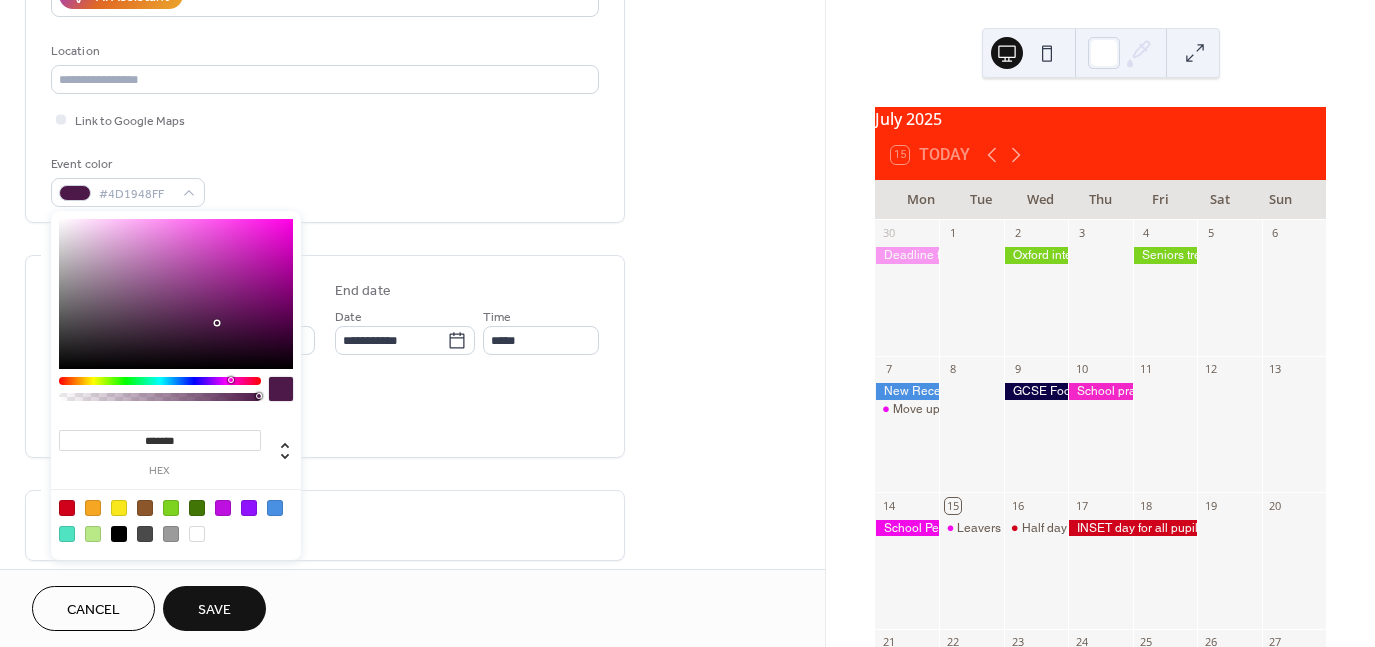 type on "*******" 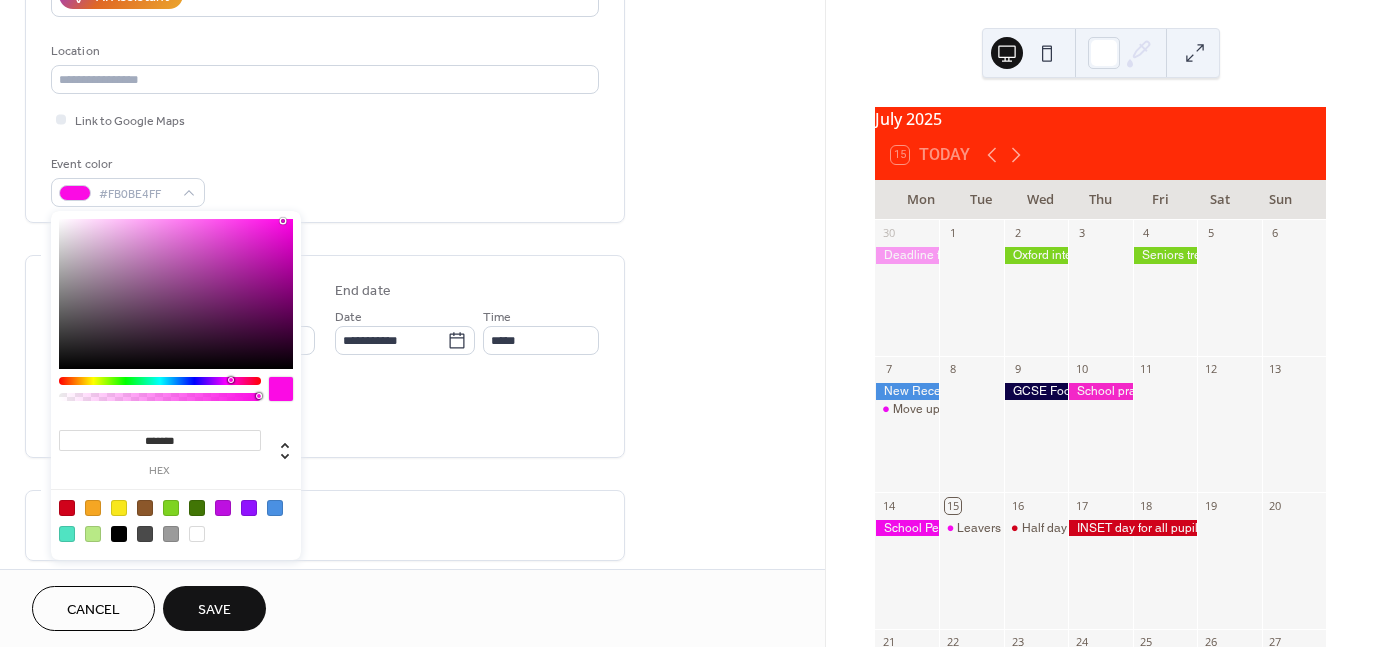 click at bounding box center (176, 294) 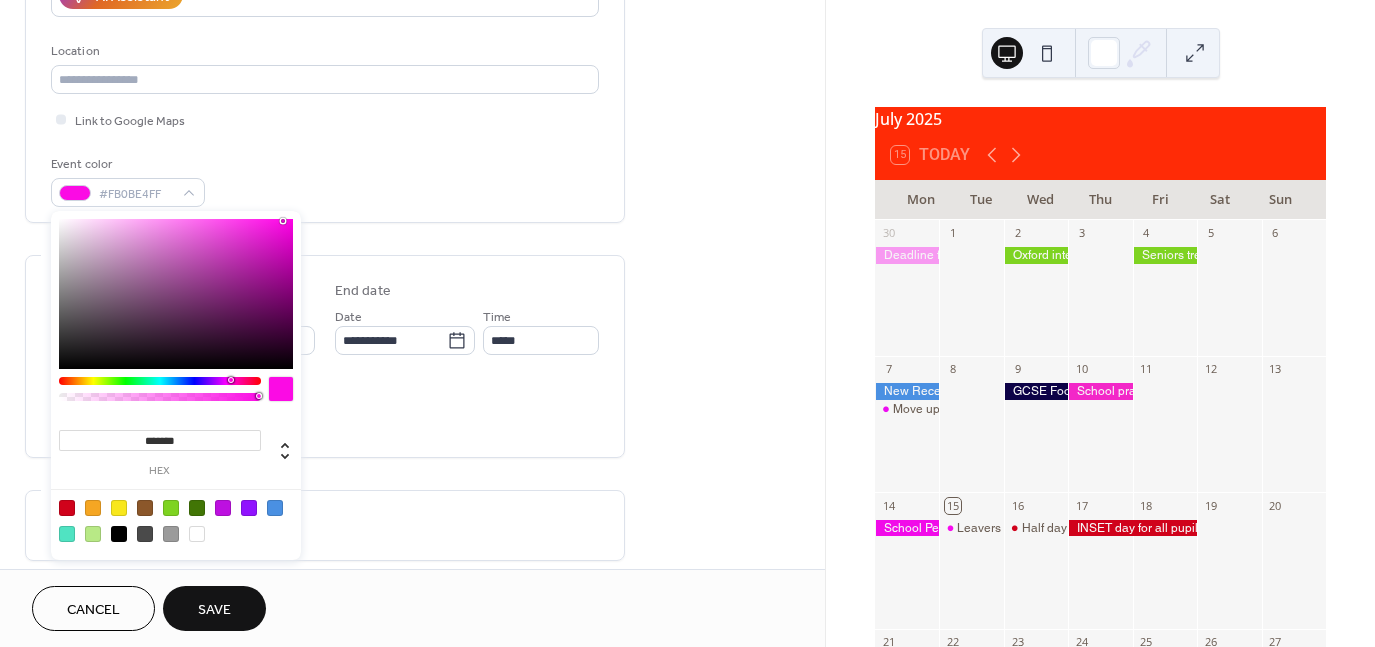 click on "All day Show date only Hide end time" at bounding box center (325, 410) 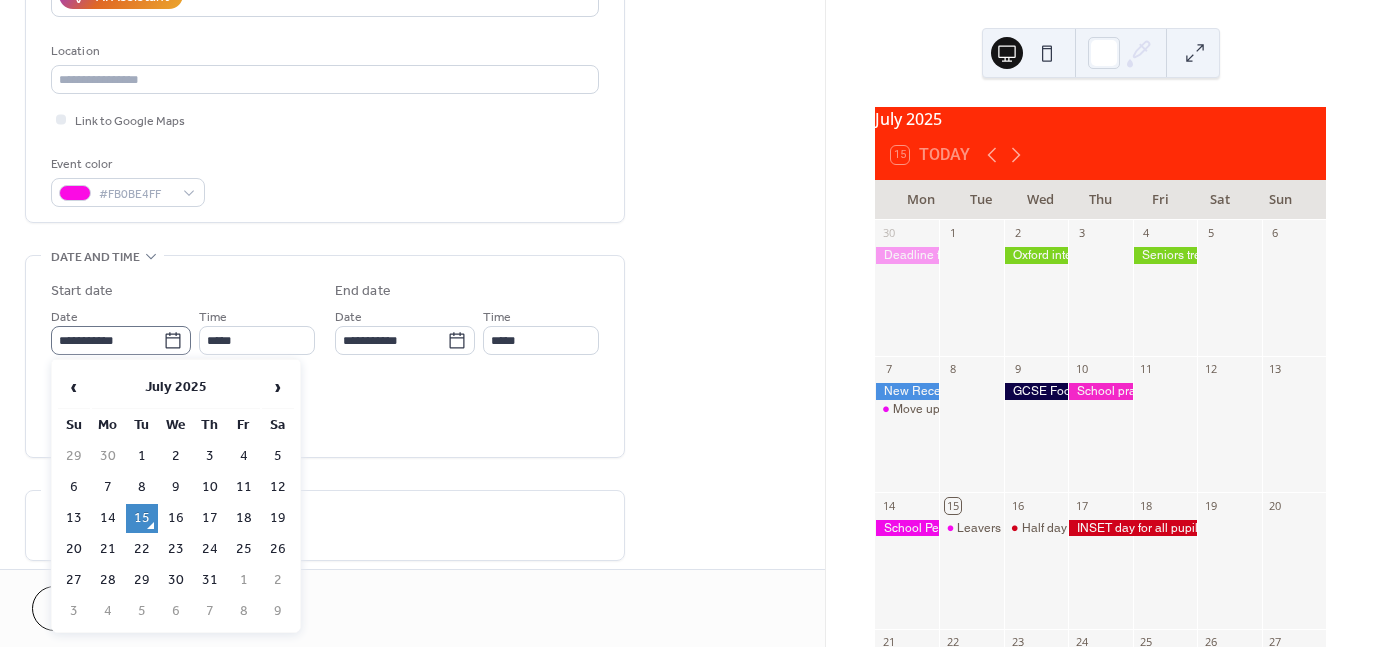 click 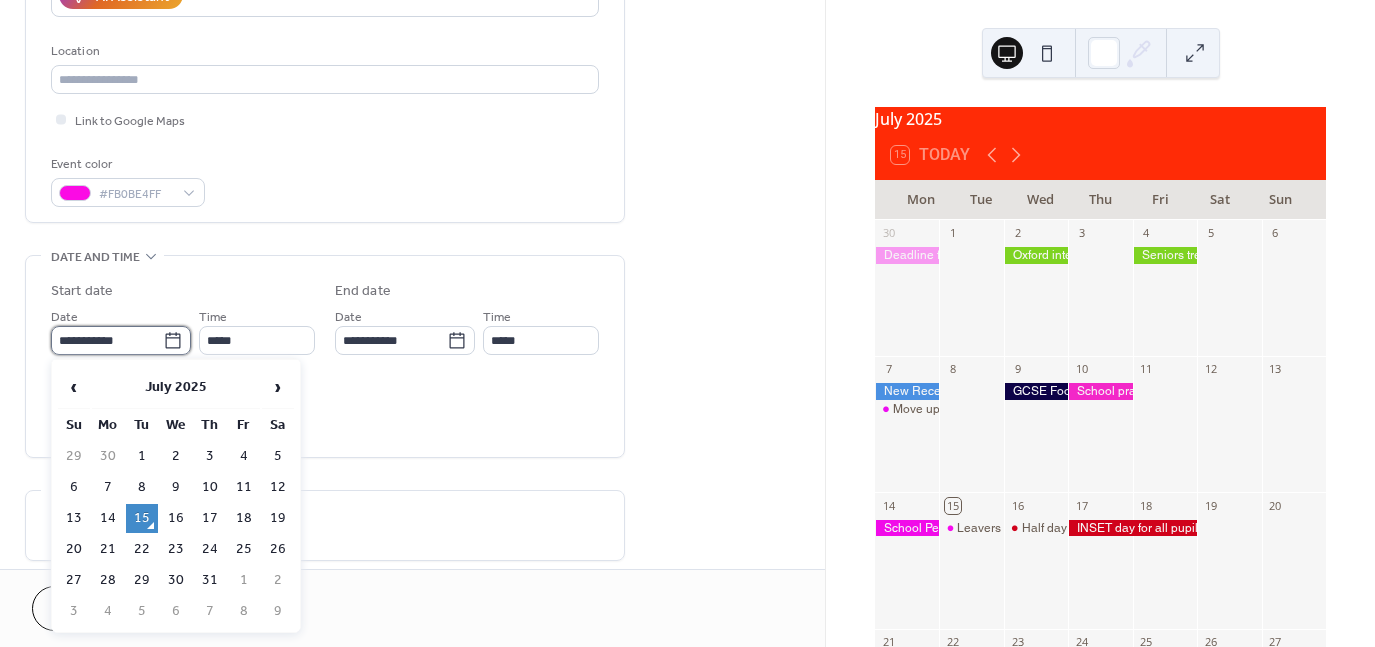 click on "**********" at bounding box center [107, 340] 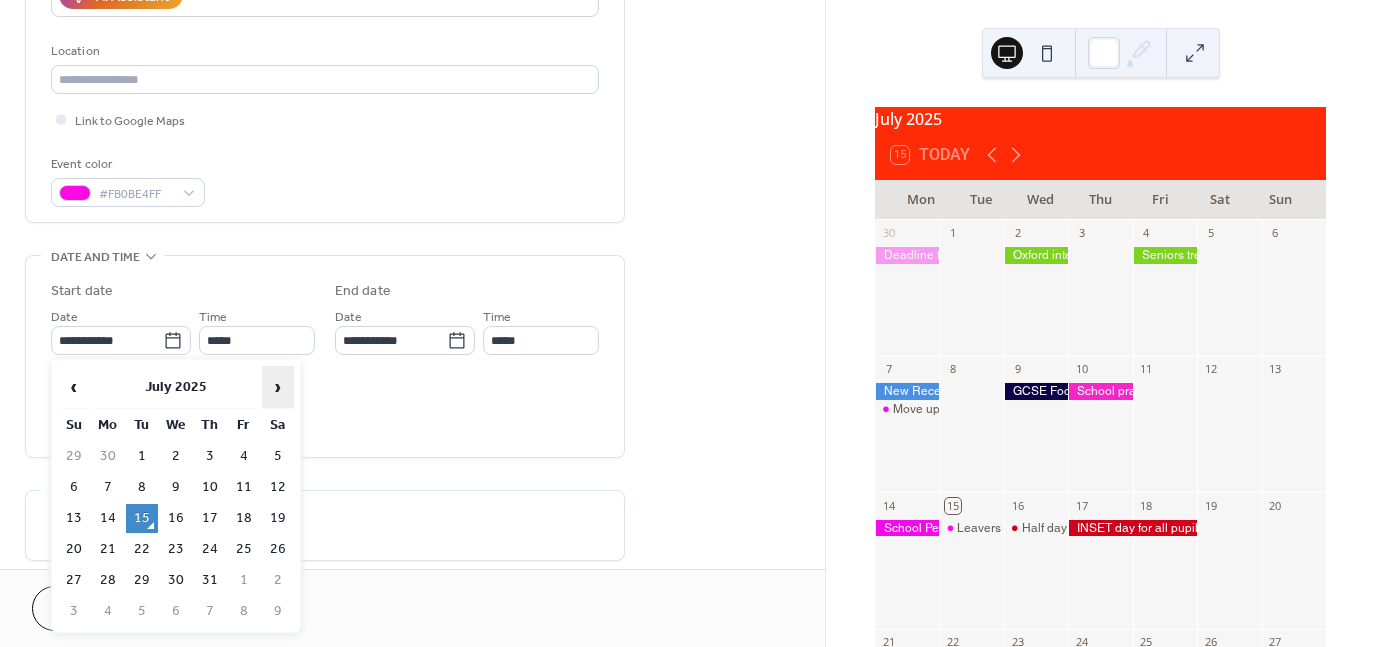 click on "›" at bounding box center [278, 387] 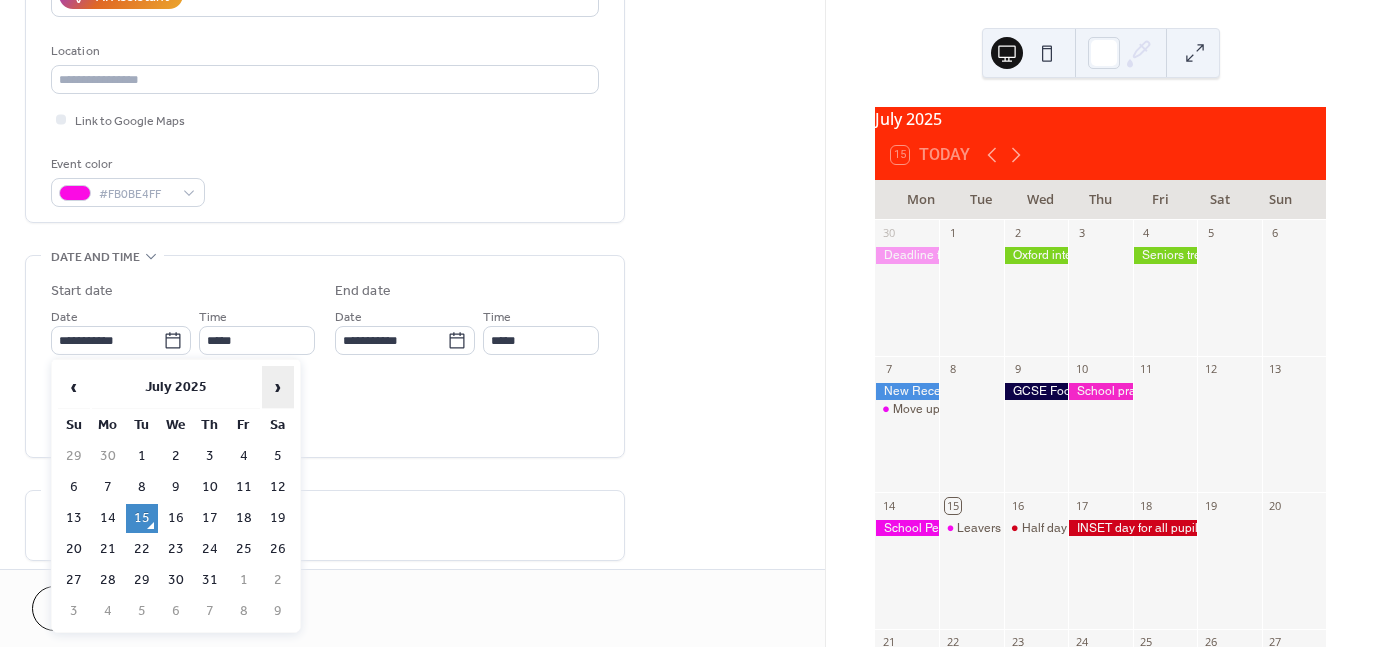 click on "›" at bounding box center [278, 387] 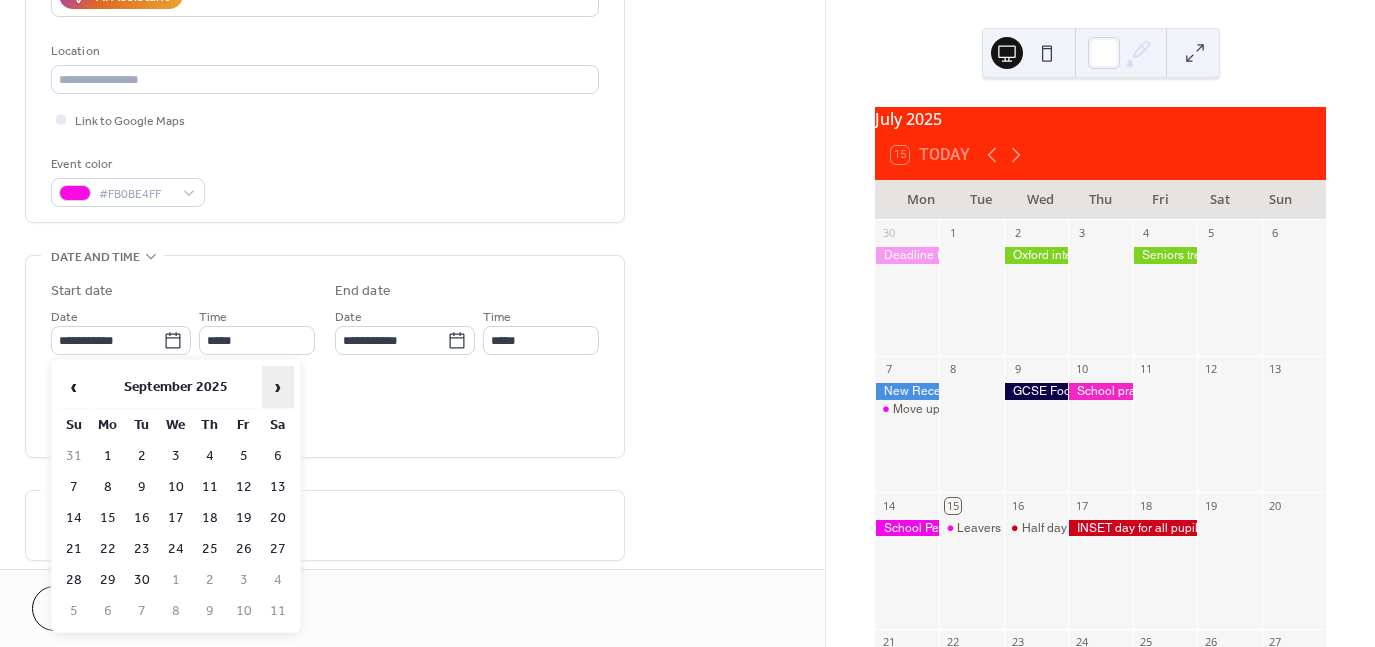 click on "›" at bounding box center (278, 387) 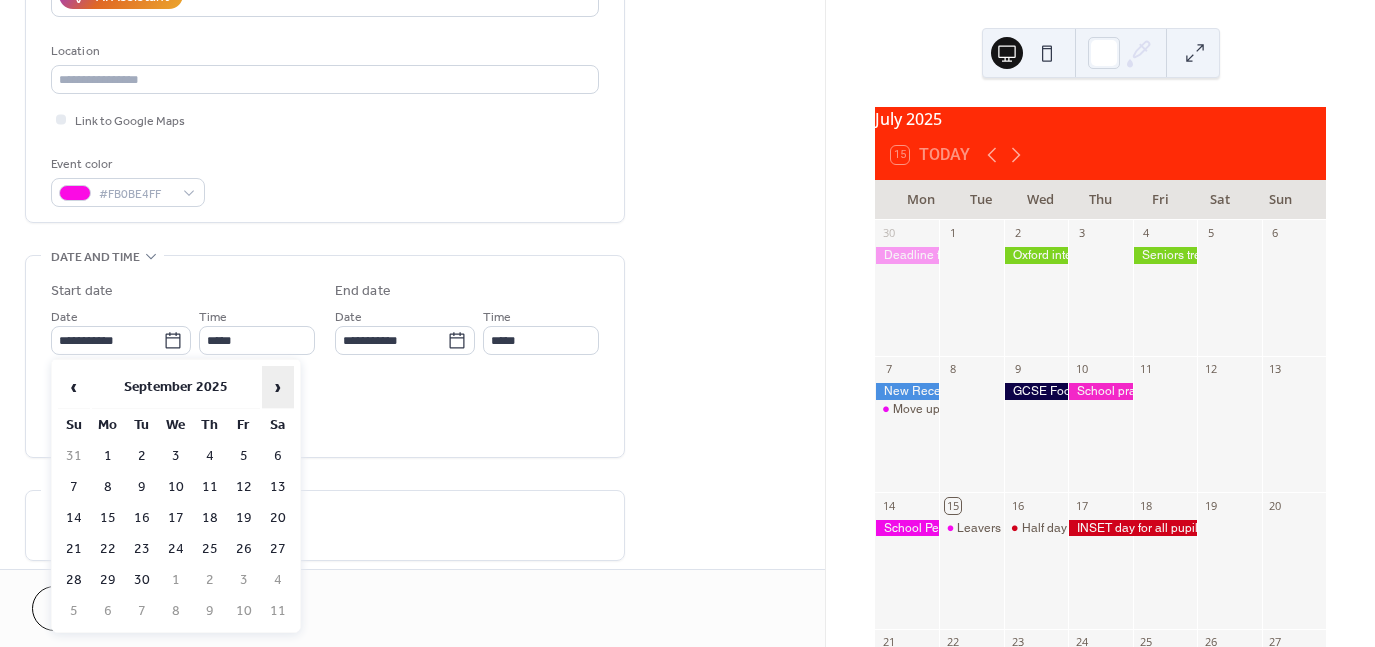 click on "›" at bounding box center [278, 387] 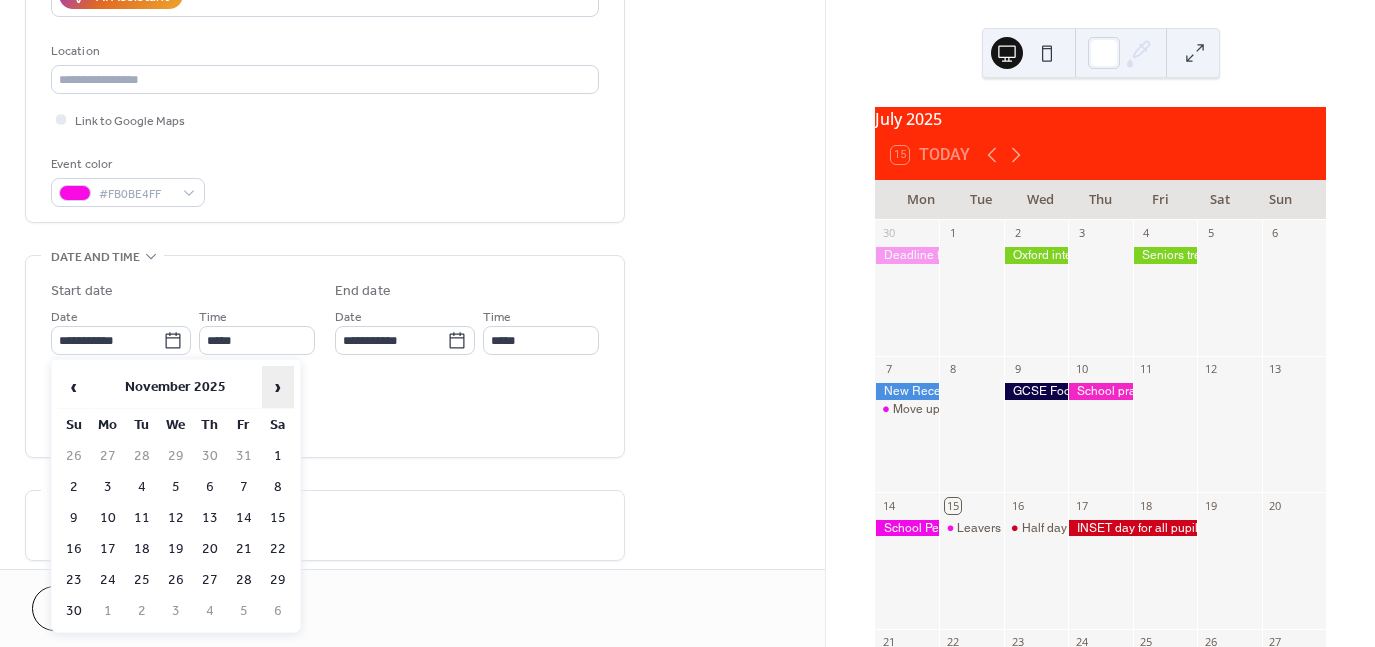 click on "›" at bounding box center (278, 387) 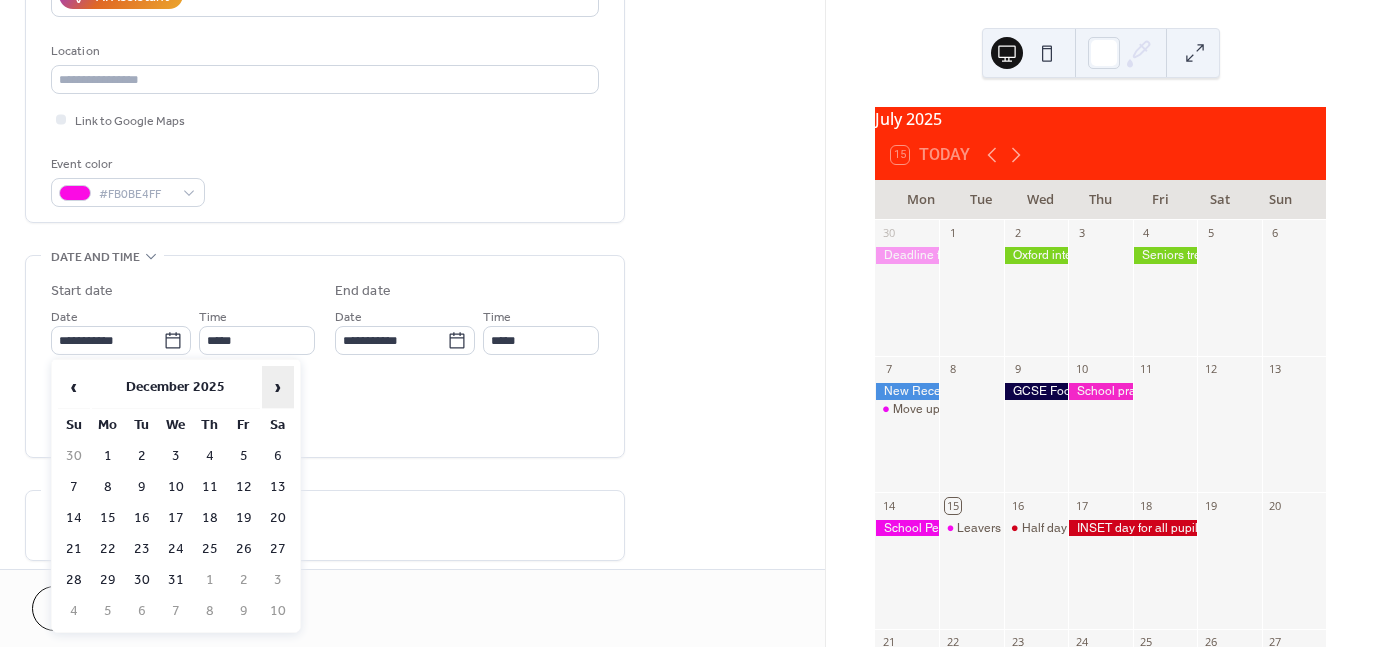 click on "›" at bounding box center [278, 387] 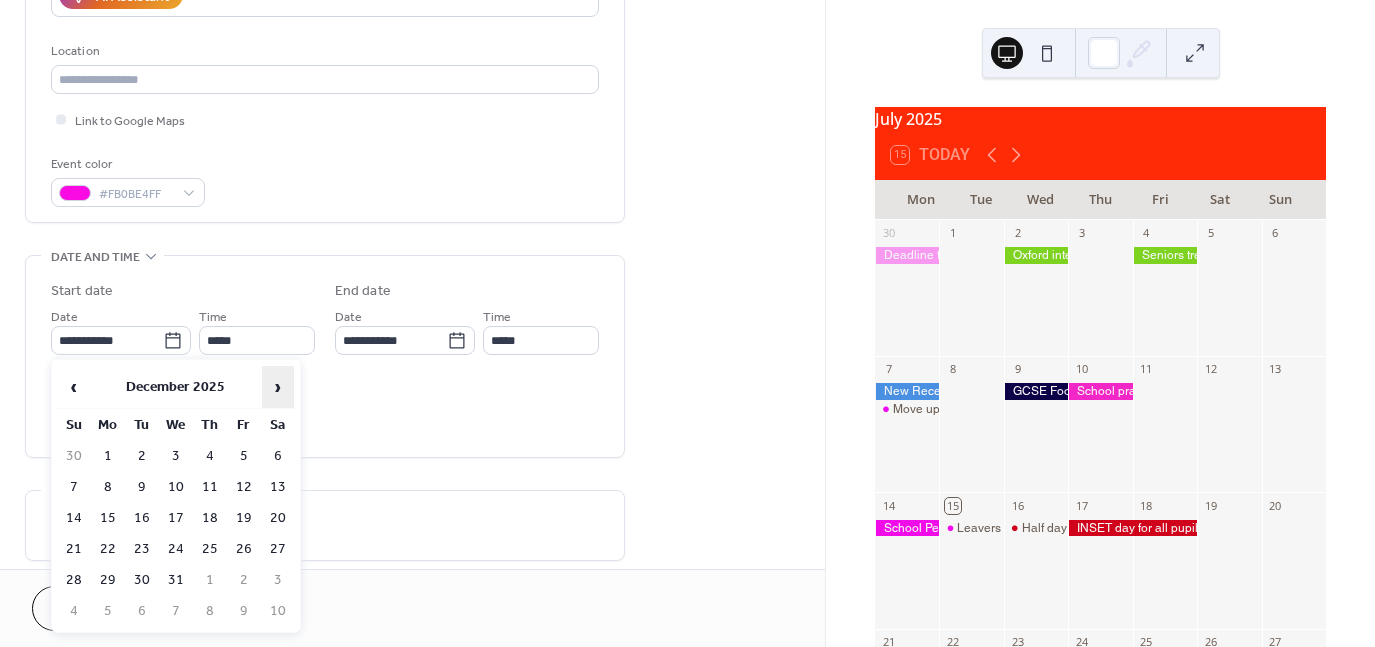 click on "›" at bounding box center [278, 387] 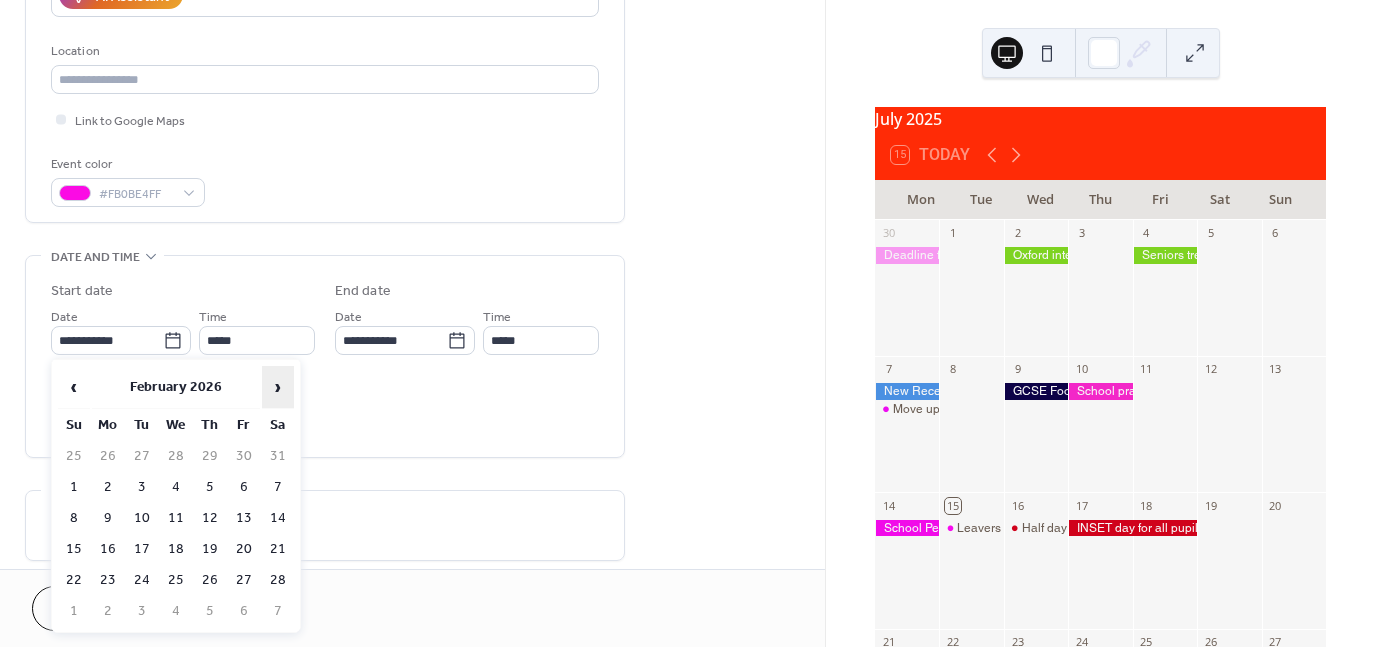 click on "›" at bounding box center [278, 387] 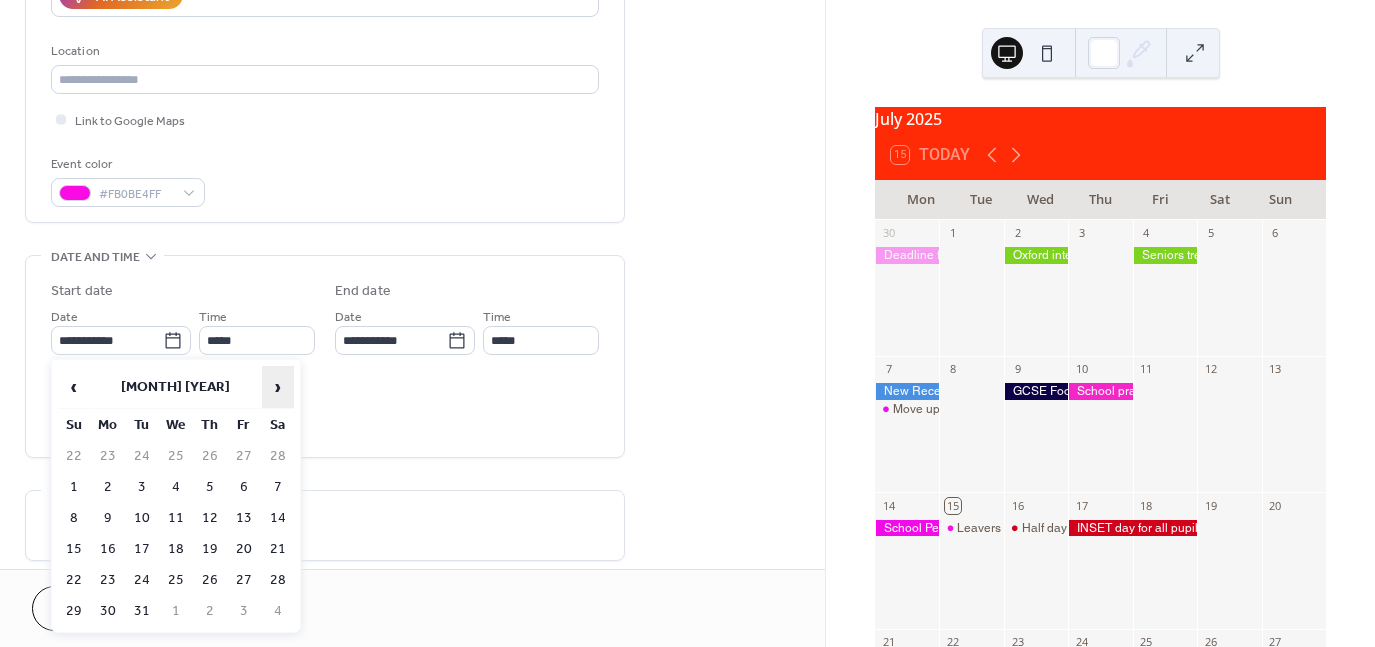 click on "›" at bounding box center (278, 387) 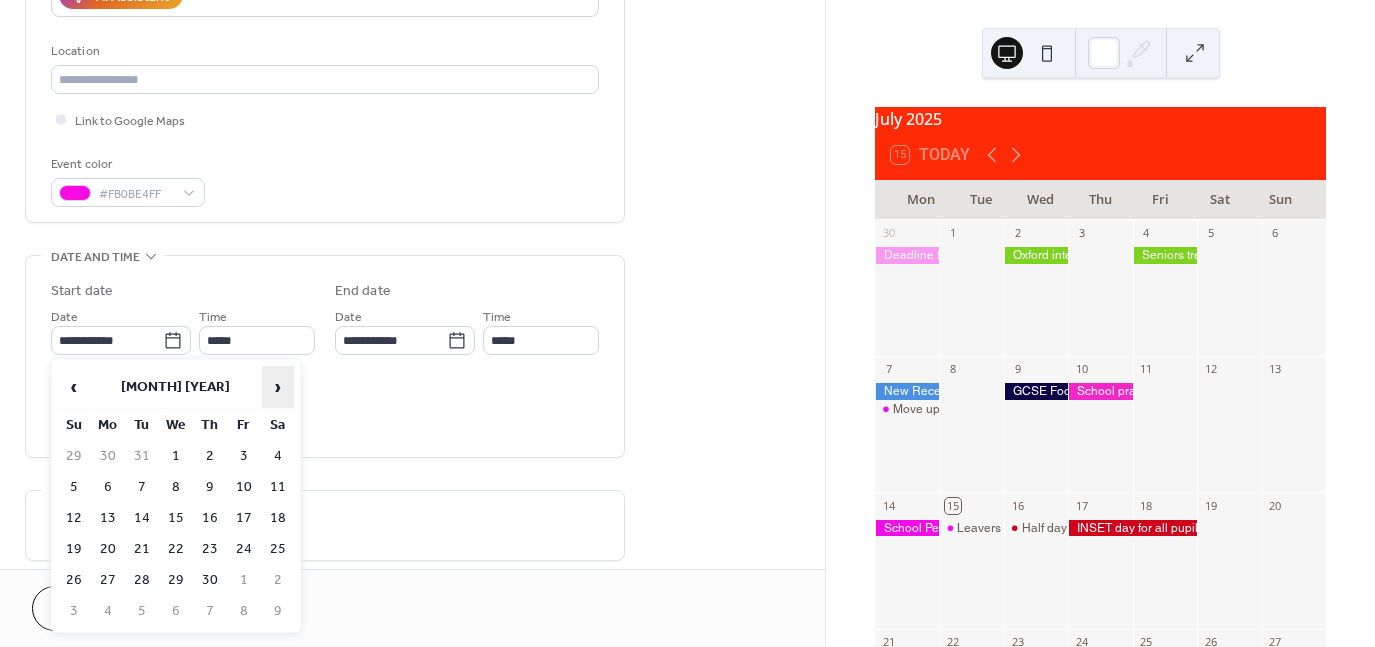 click on "›" at bounding box center (278, 387) 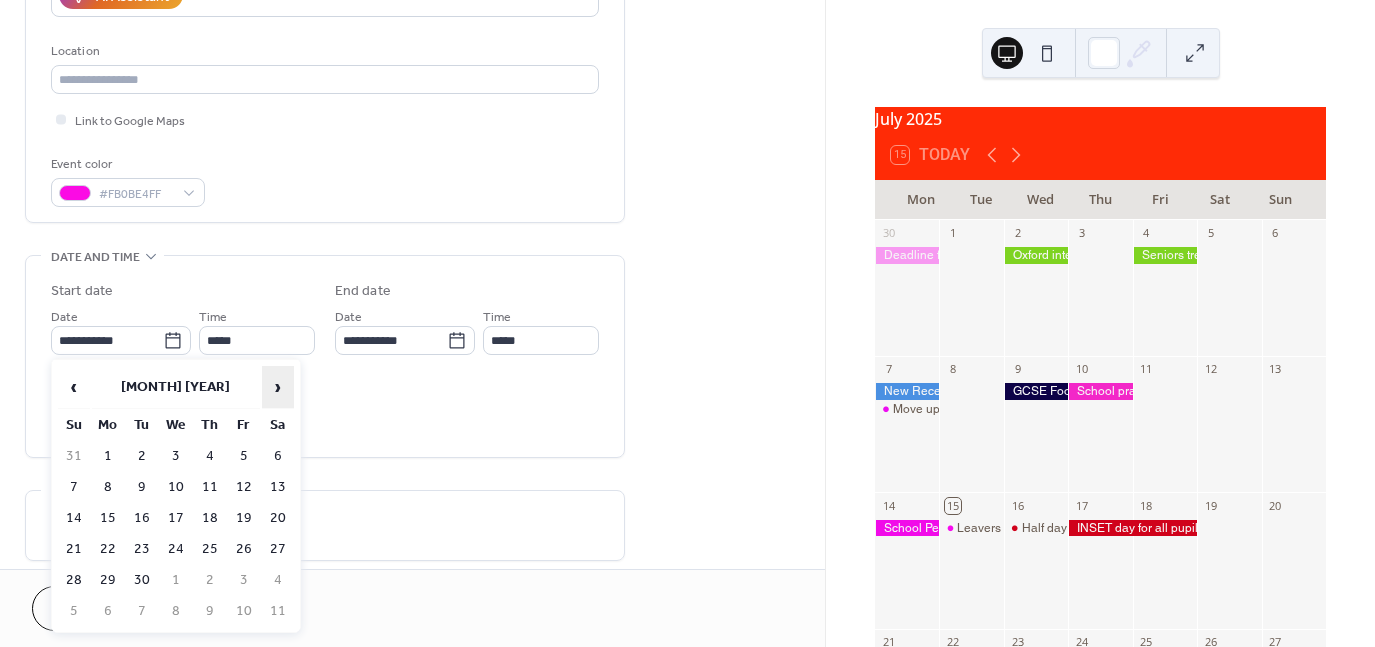 click on "›" at bounding box center [278, 387] 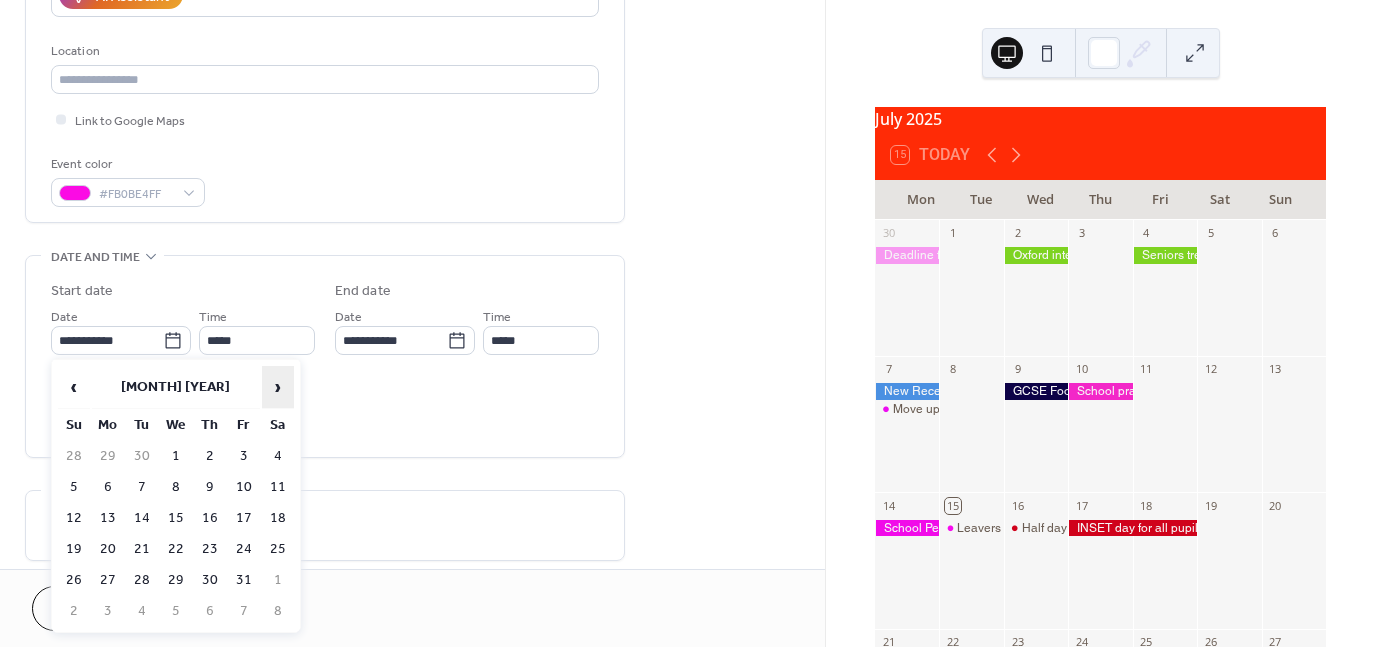 click on "›" at bounding box center [278, 387] 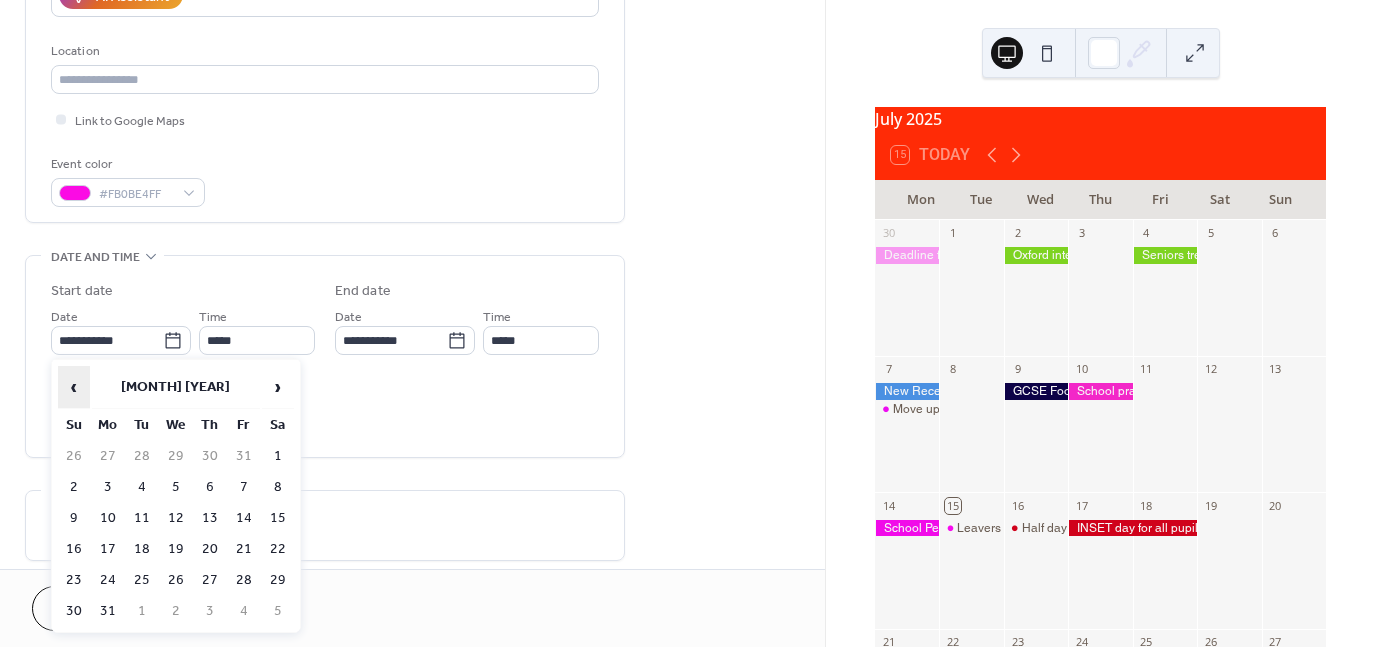 click on "‹" at bounding box center (74, 387) 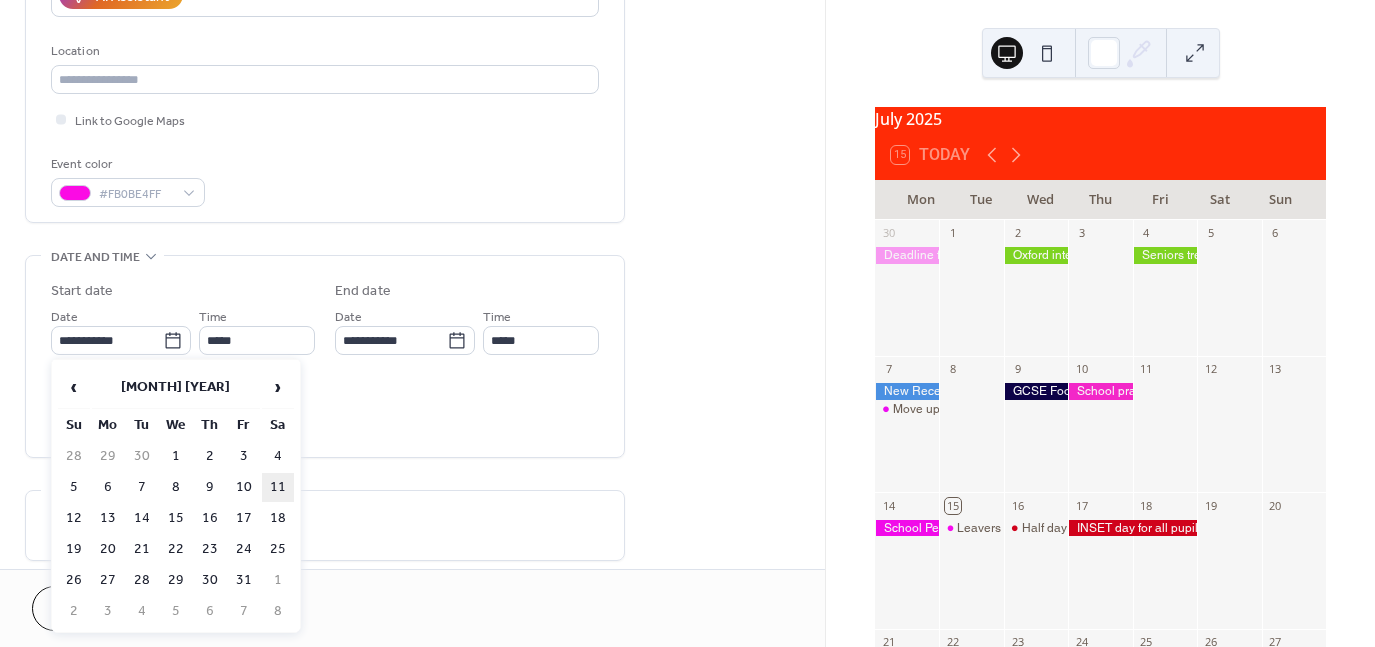 click on "11" at bounding box center (278, 487) 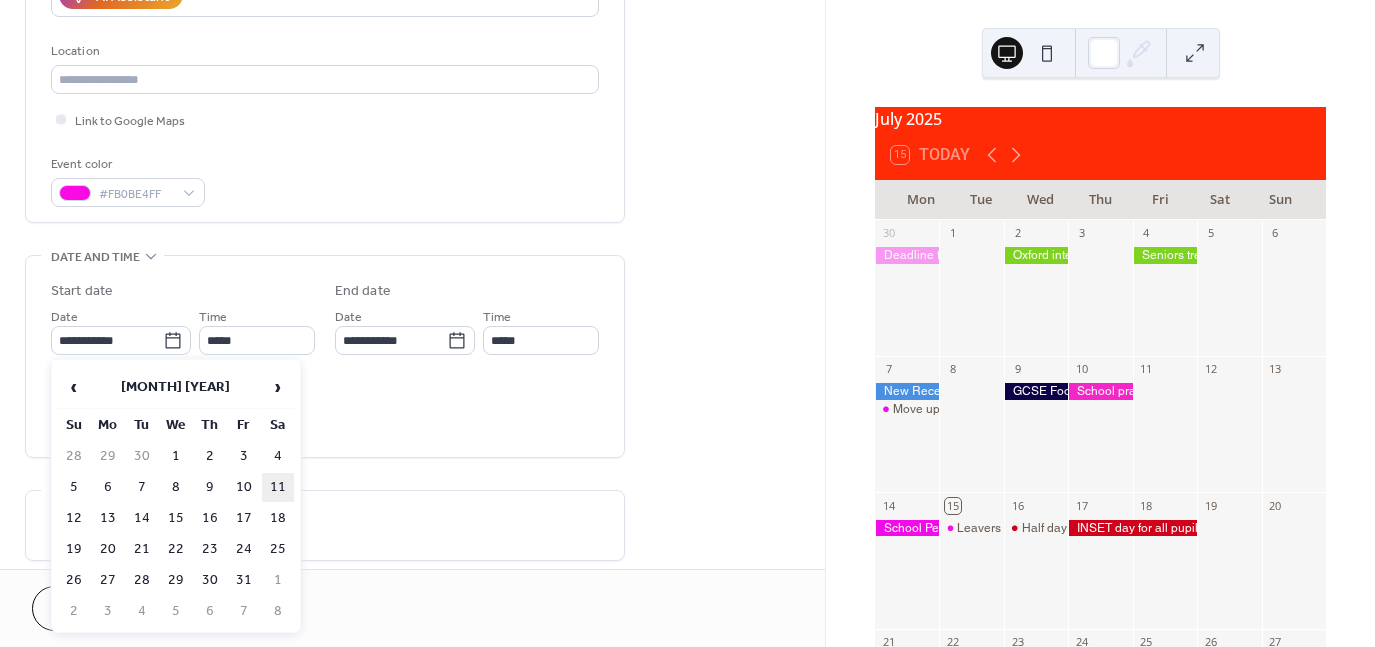 type on "**********" 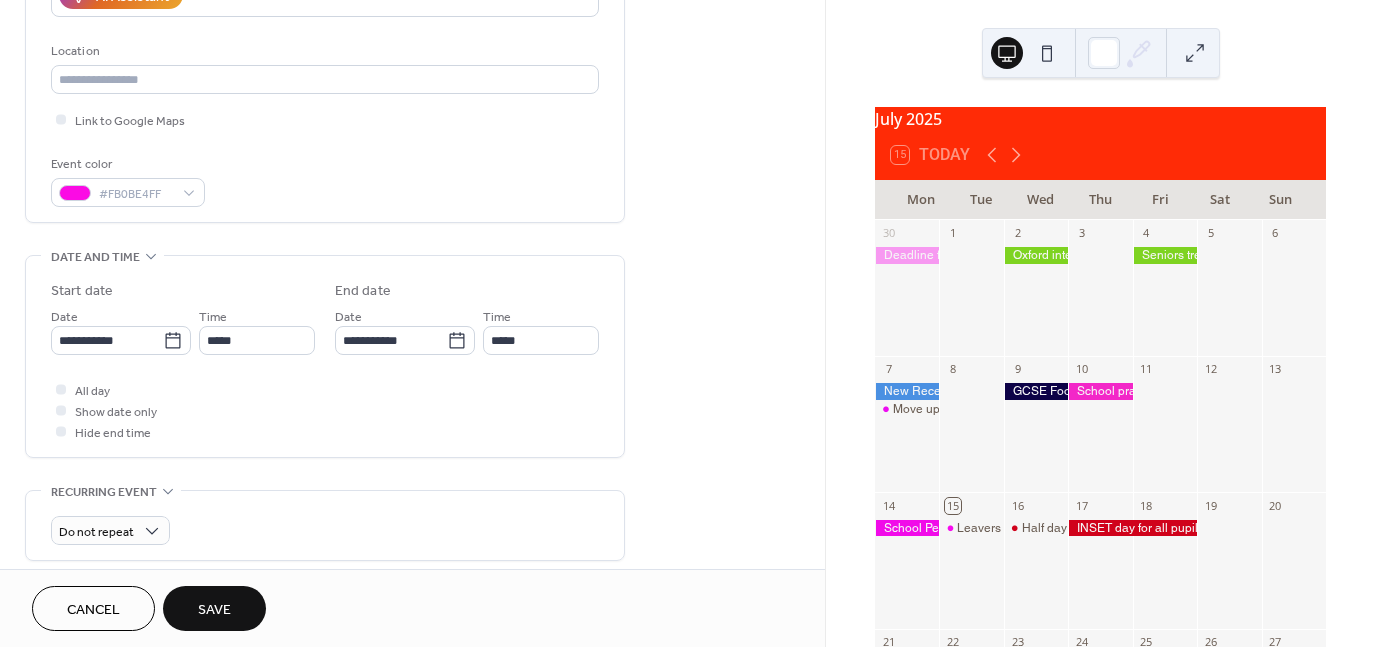 click on "**********" at bounding box center (325, 361) 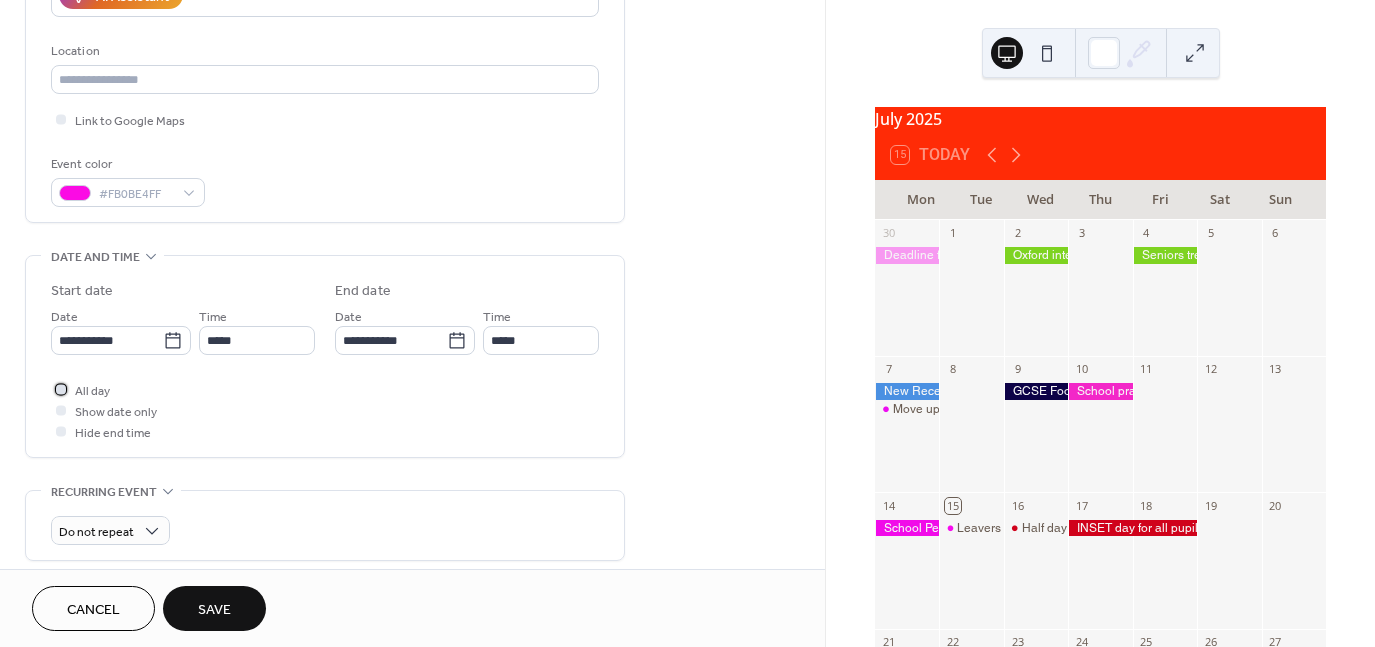 click at bounding box center (61, 389) 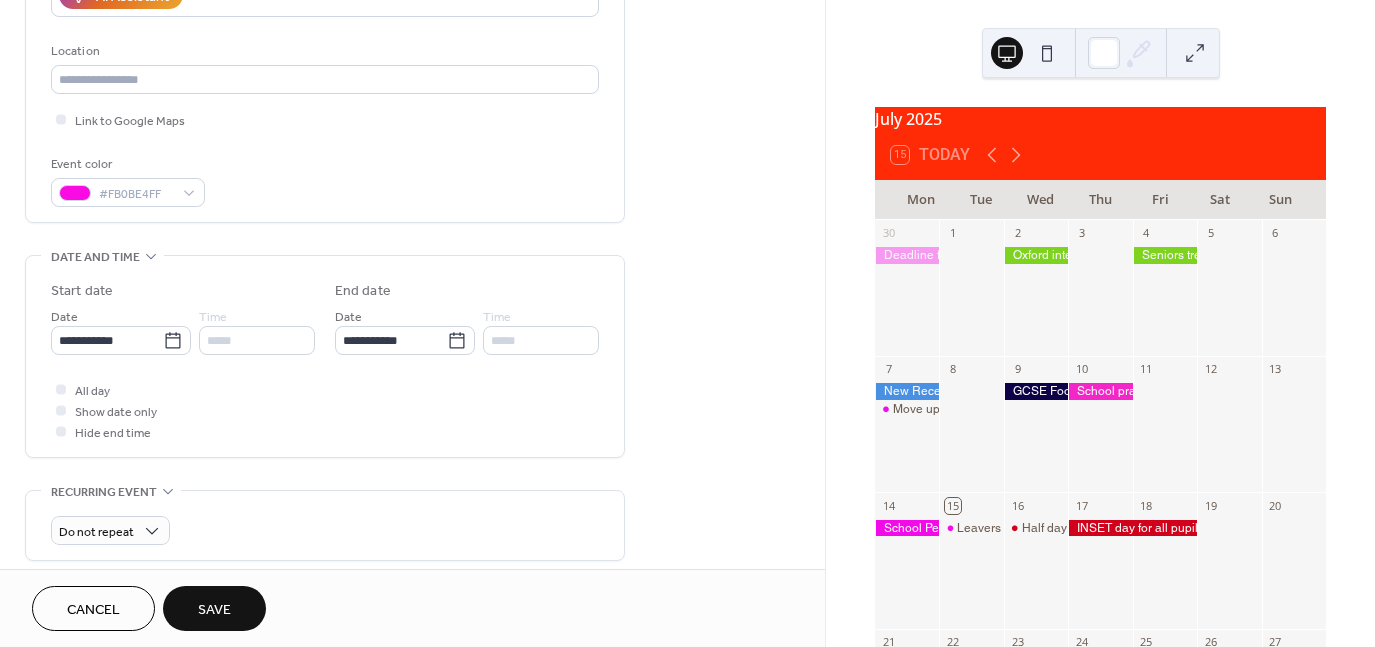 click on "Save" at bounding box center [214, 610] 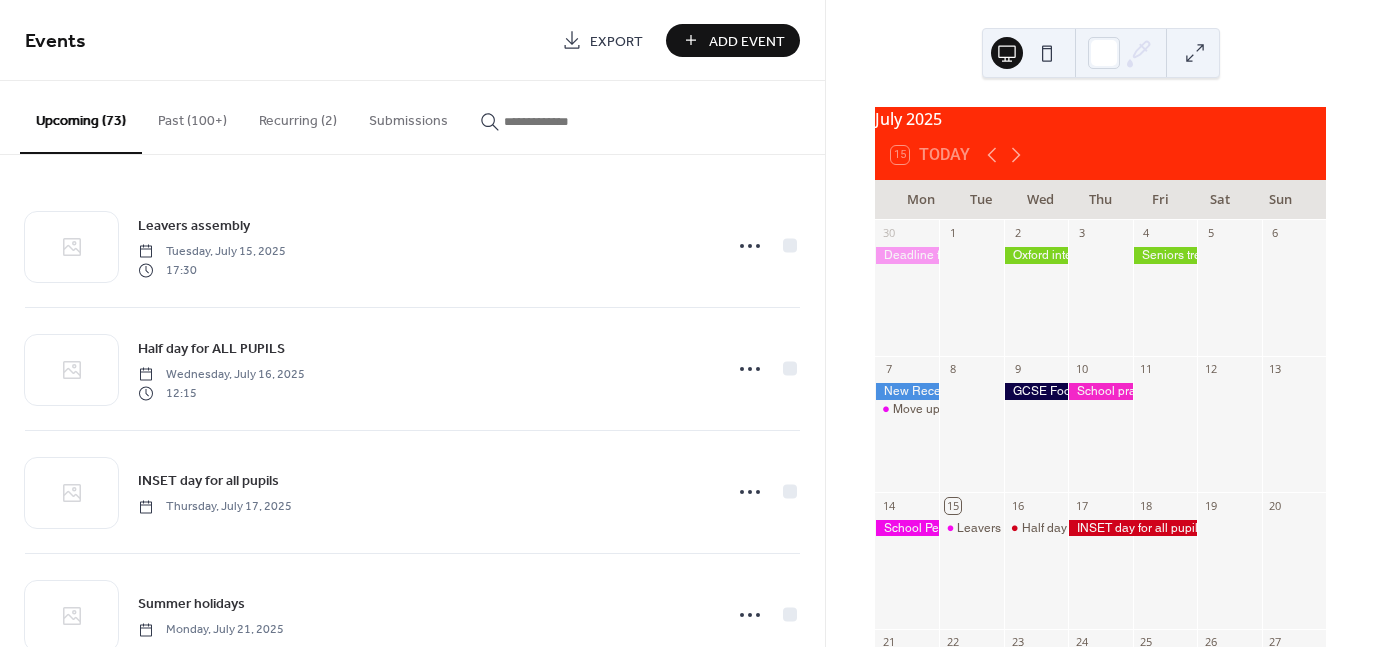 click on "Add Event" at bounding box center (747, 41) 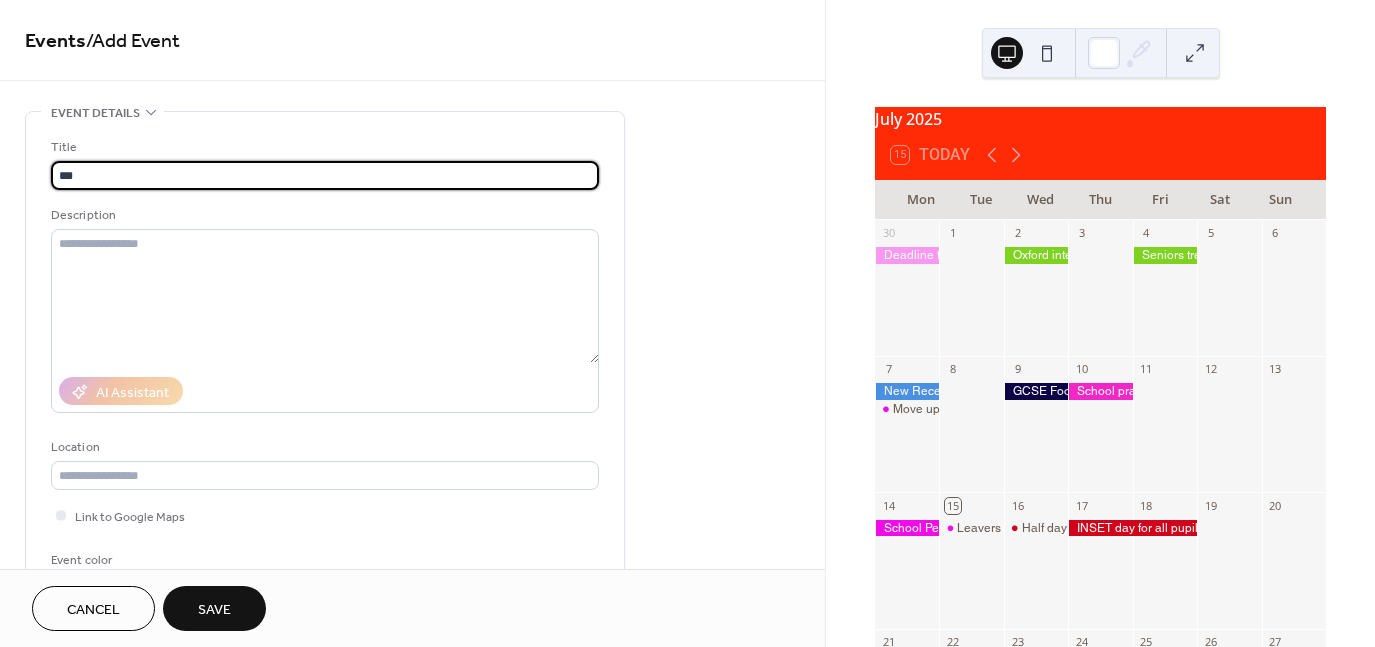 type on "**********" 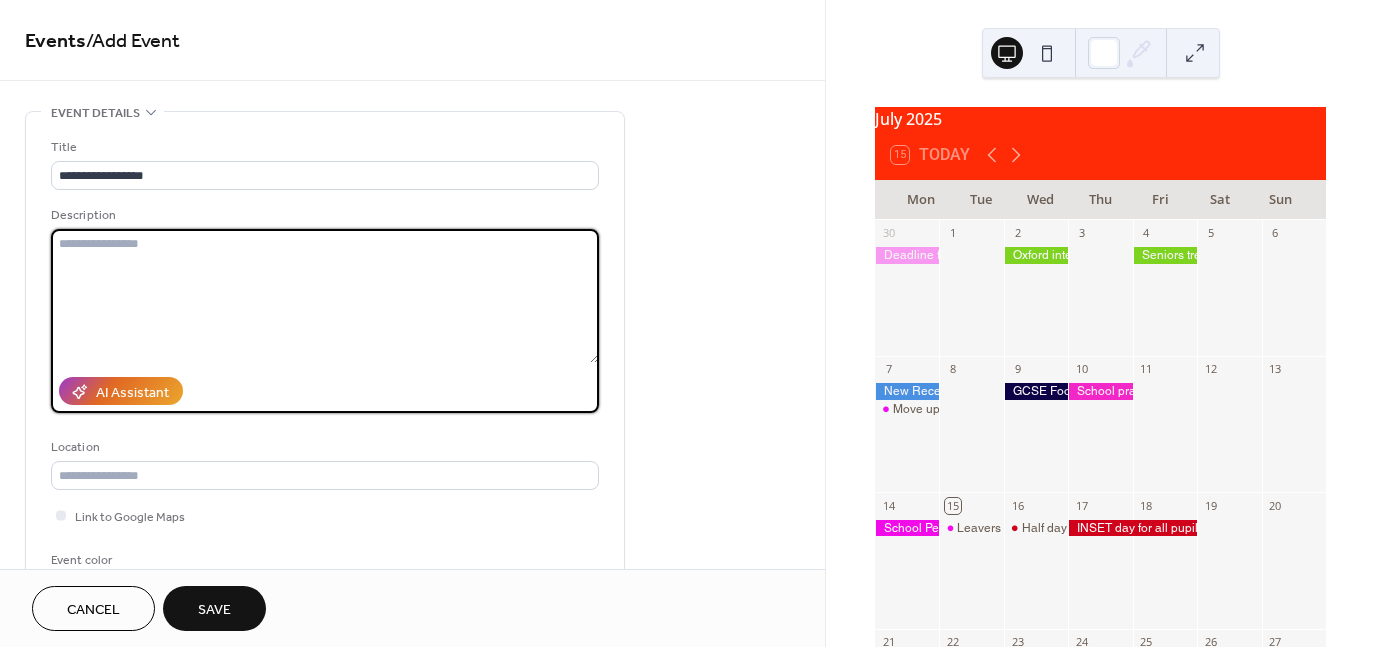paste on "**********" 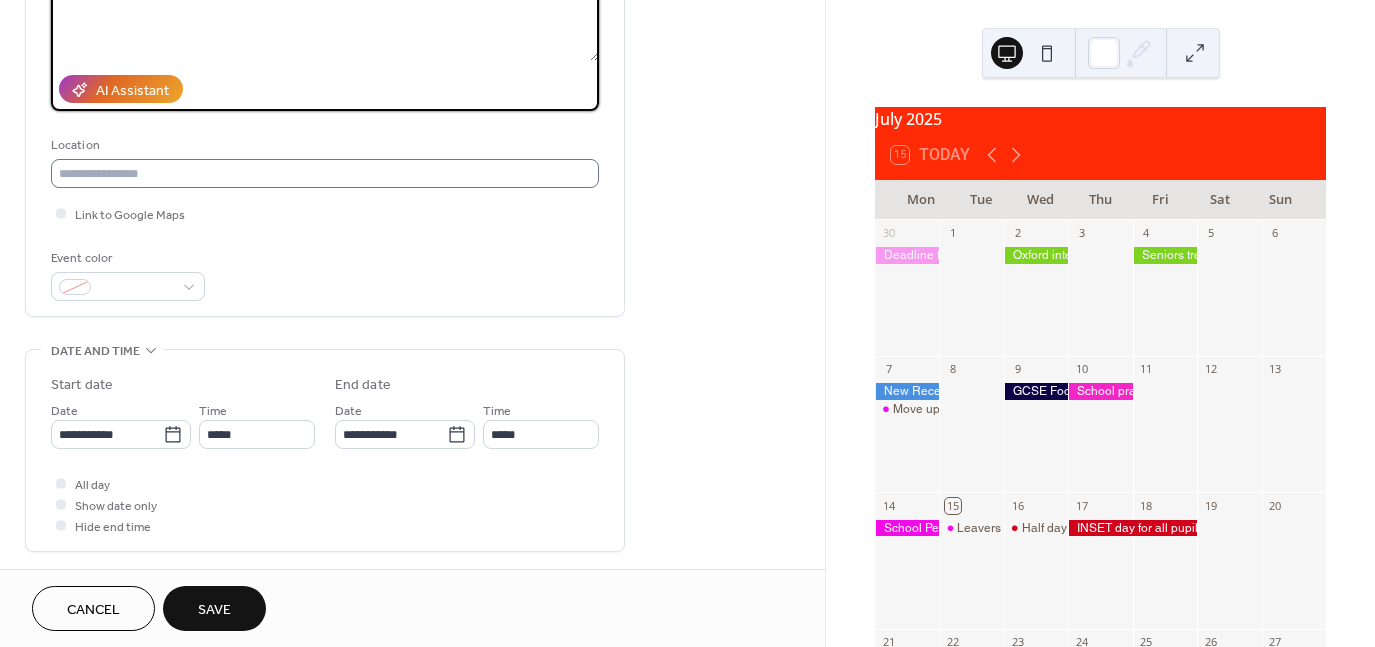 scroll, scrollTop: 304, scrollLeft: 0, axis: vertical 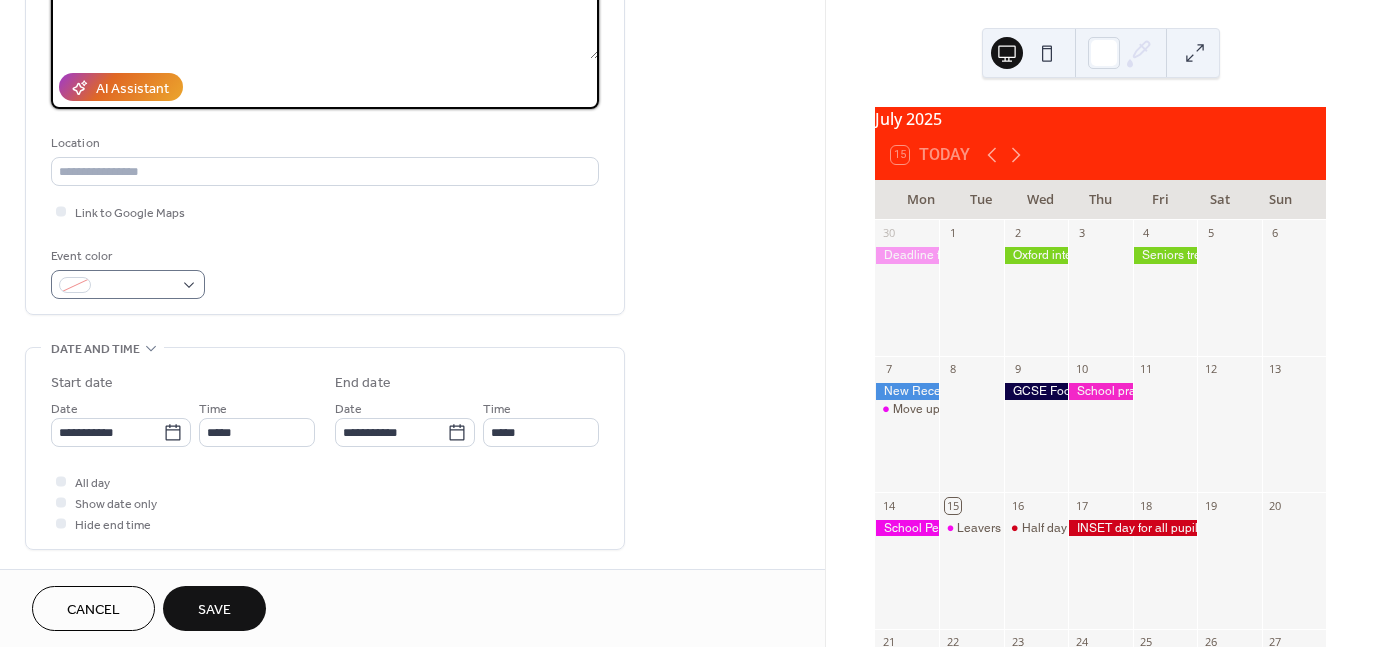 type on "**********" 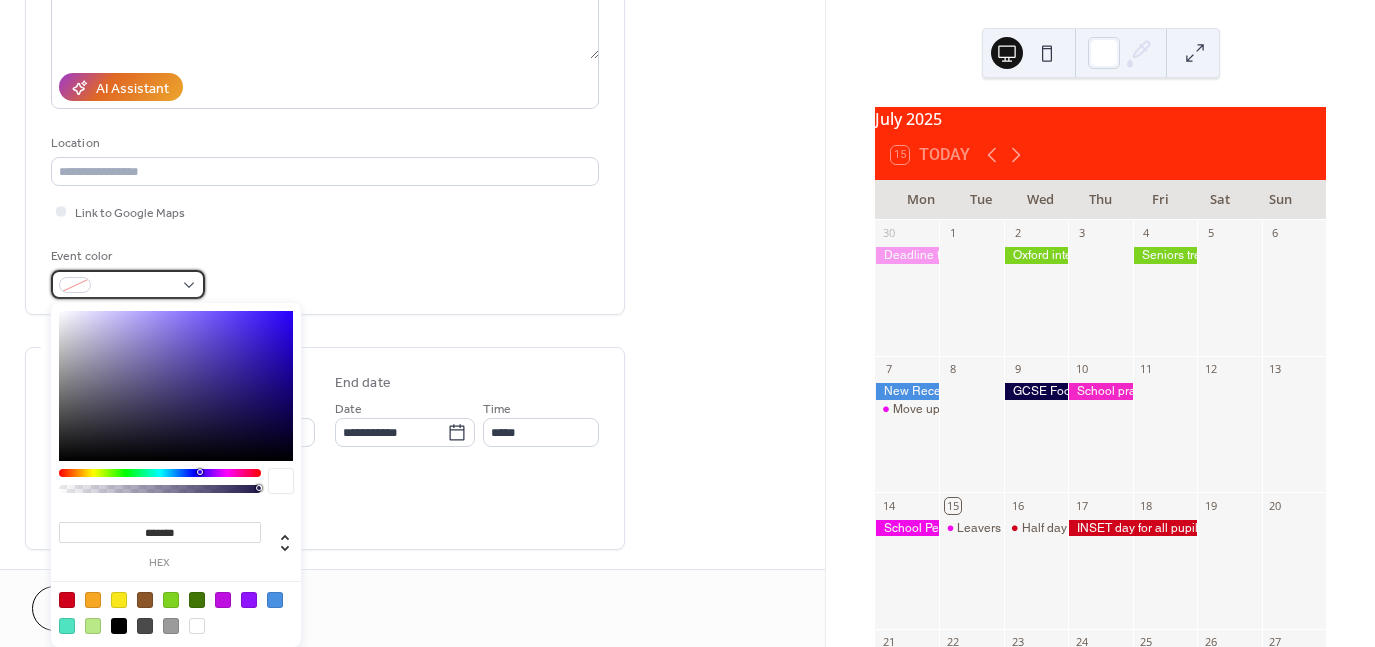 click at bounding box center [128, 284] 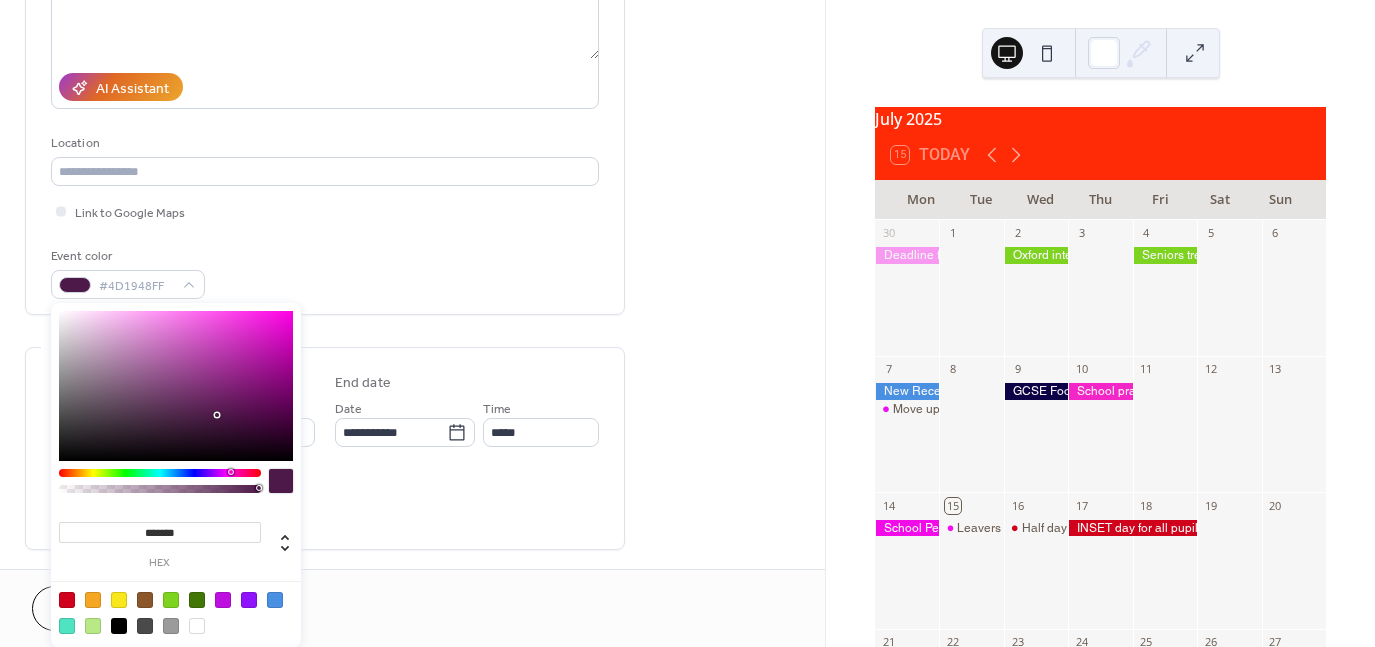click at bounding box center (160, 473) 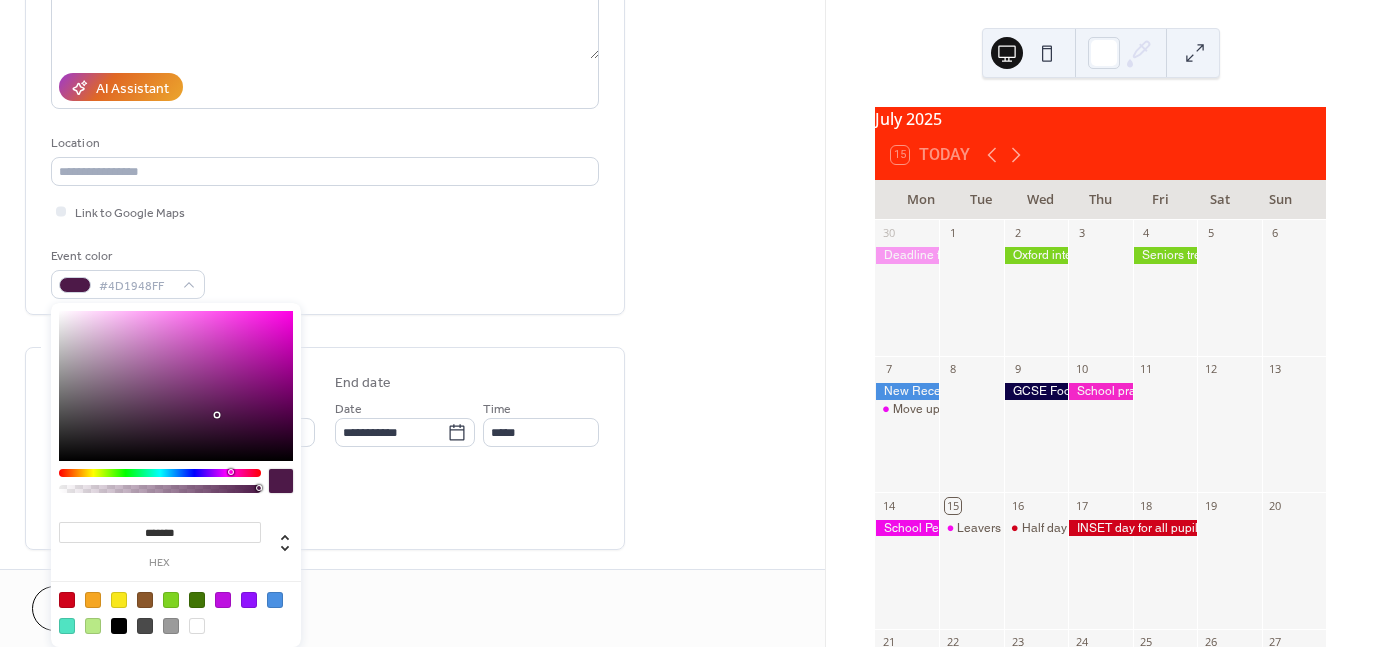 type on "*******" 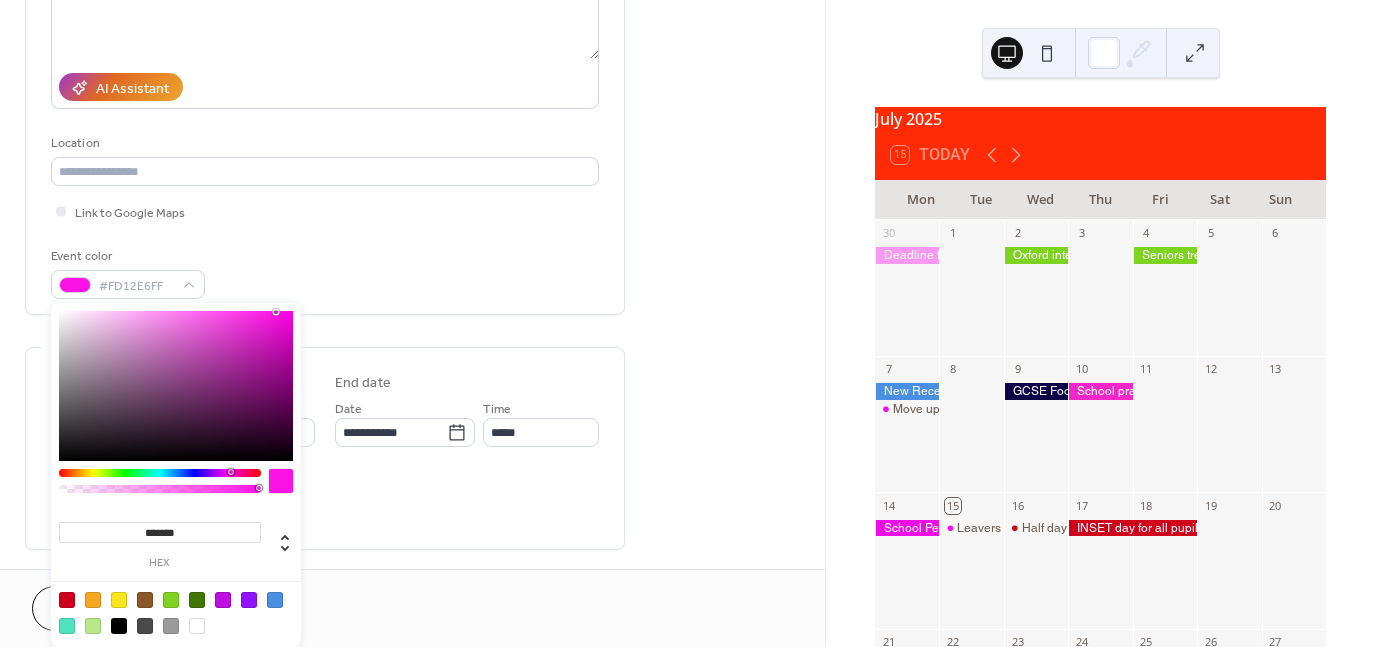 click at bounding box center [176, 386] 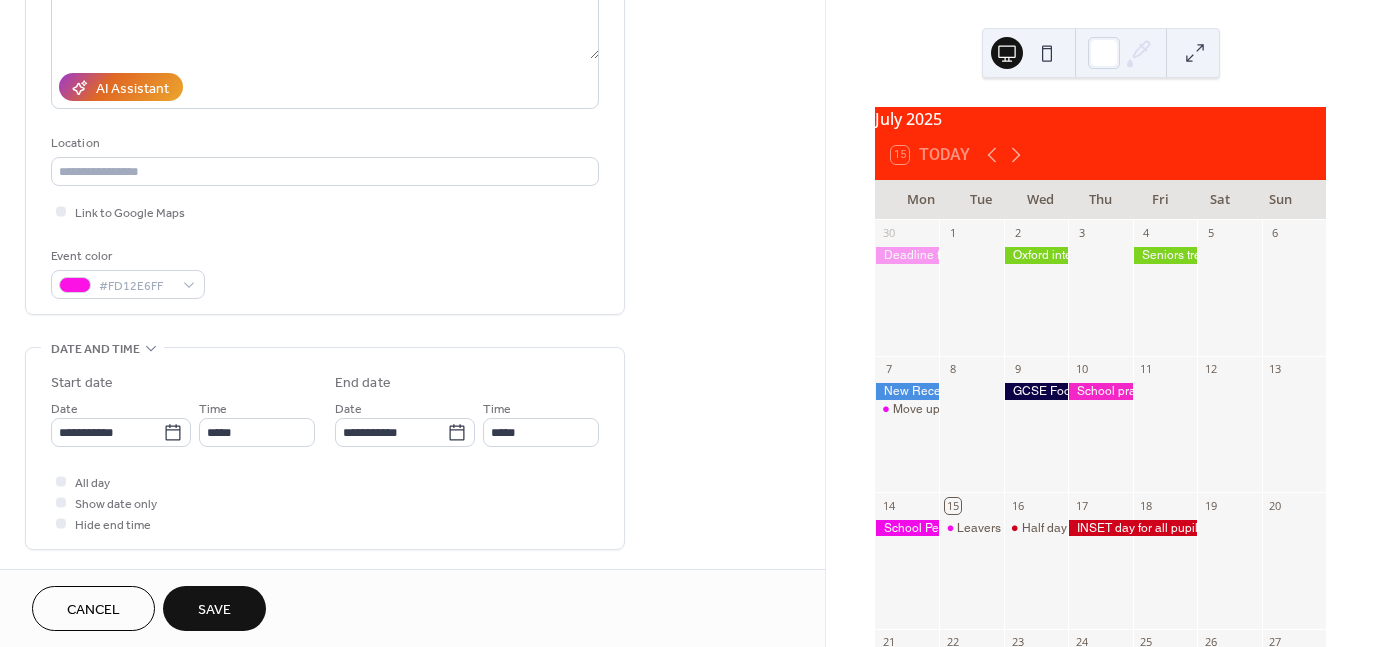click on "**********" at bounding box center (325, 448) 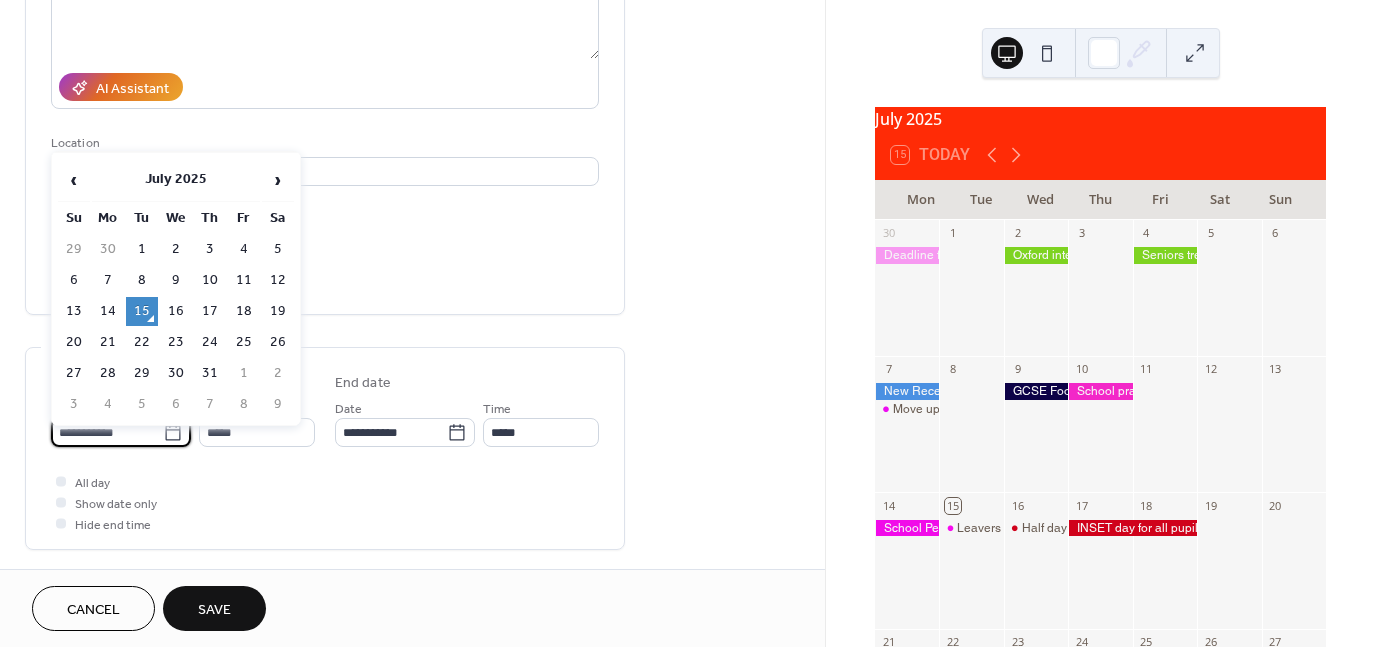 click on "**********" at bounding box center (107, 432) 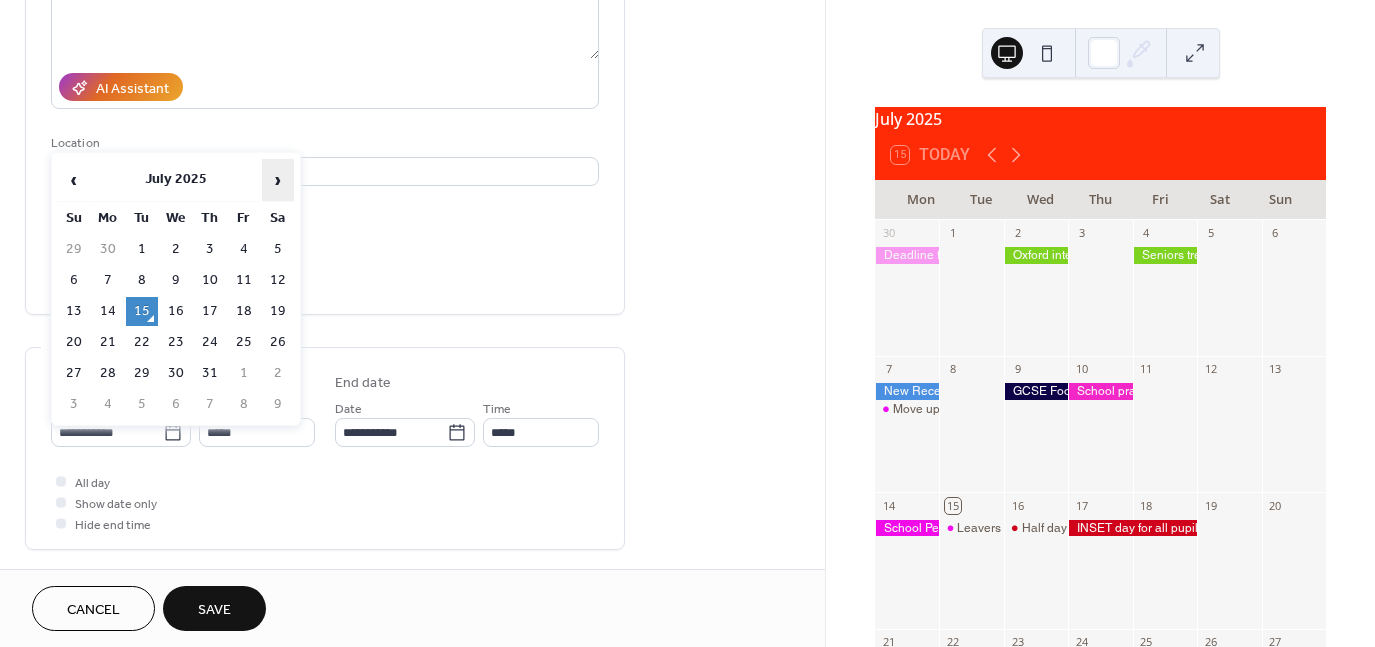 click on "›" at bounding box center (278, 180) 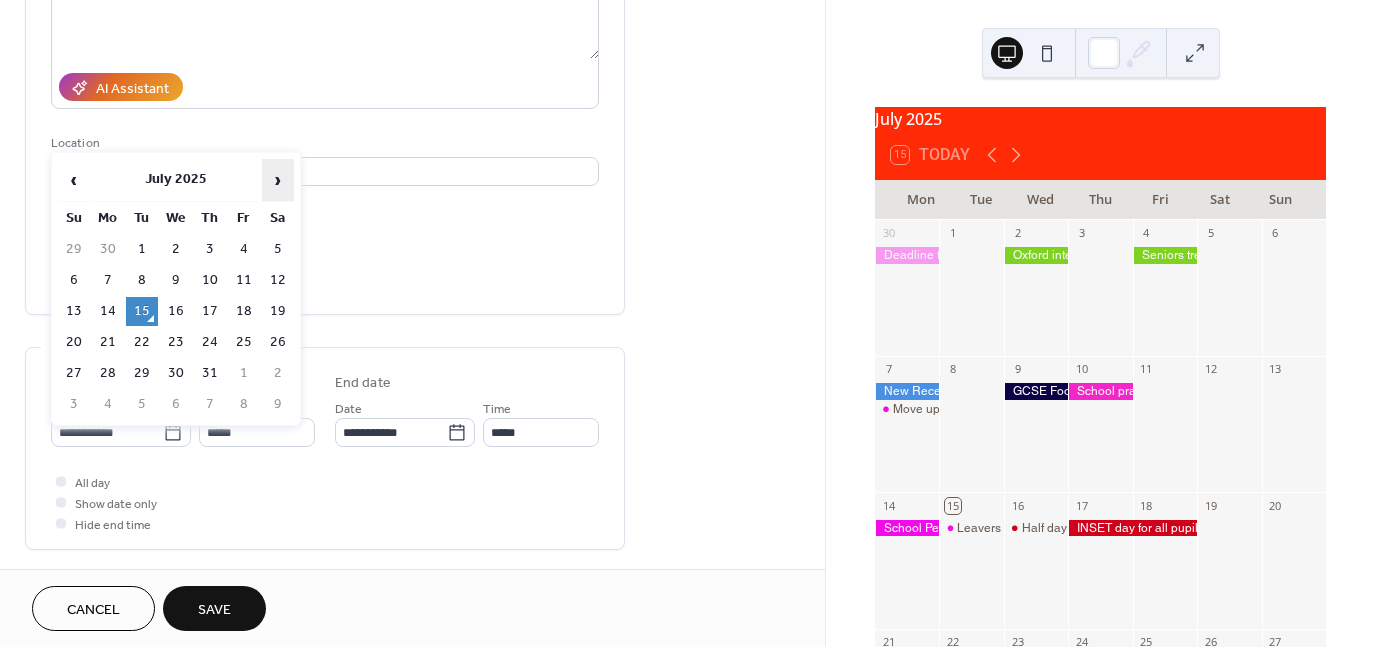click on "›" at bounding box center [278, 180] 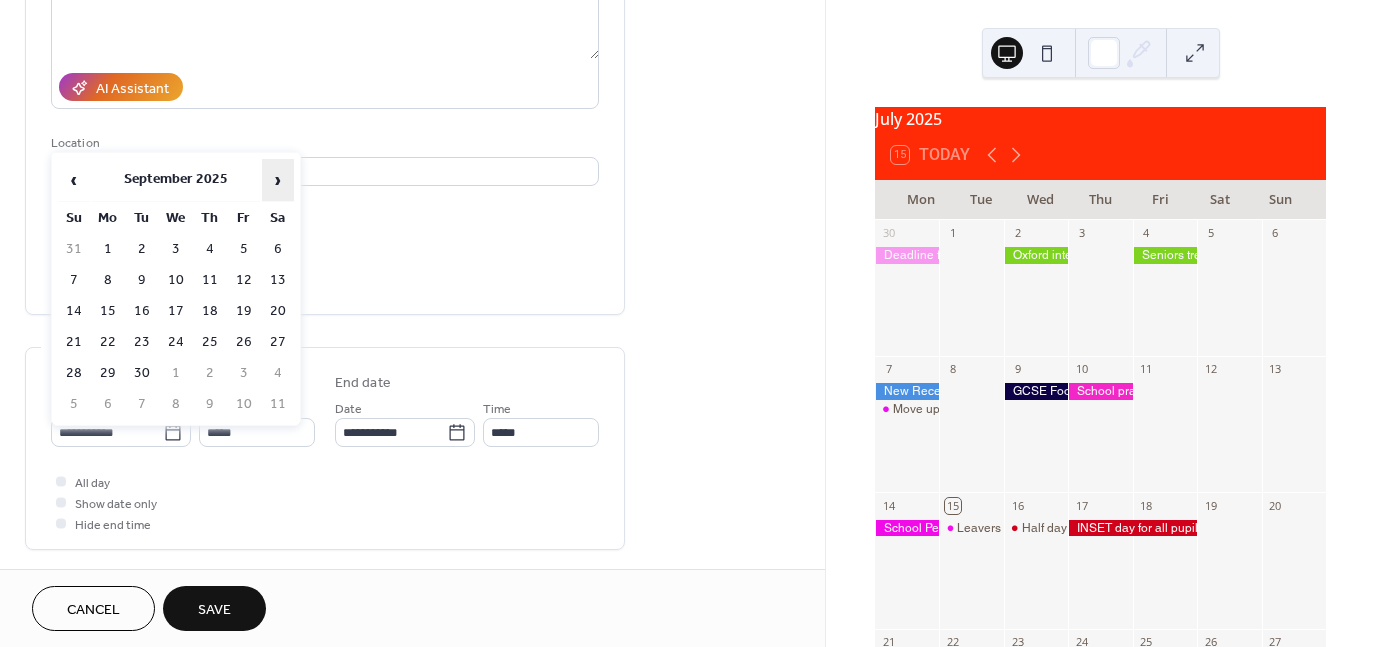 click on "›" at bounding box center (278, 180) 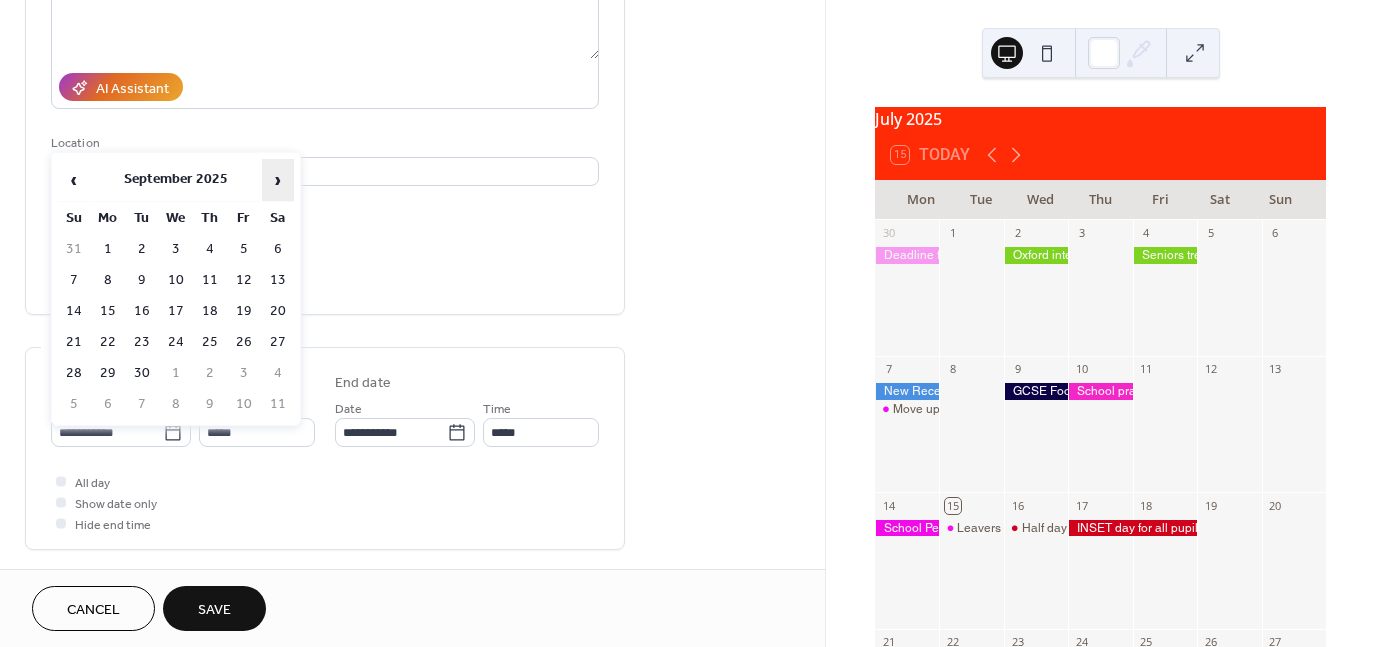 click on "›" at bounding box center (278, 180) 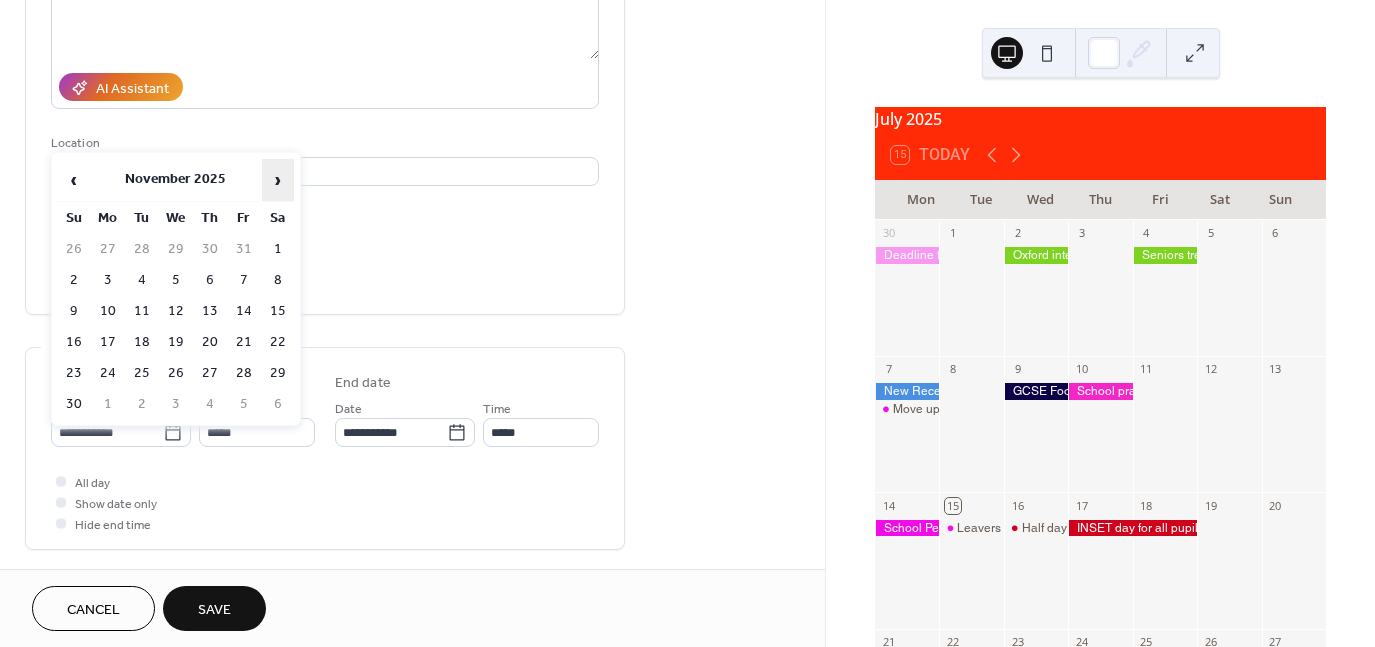 click on "›" at bounding box center [278, 180] 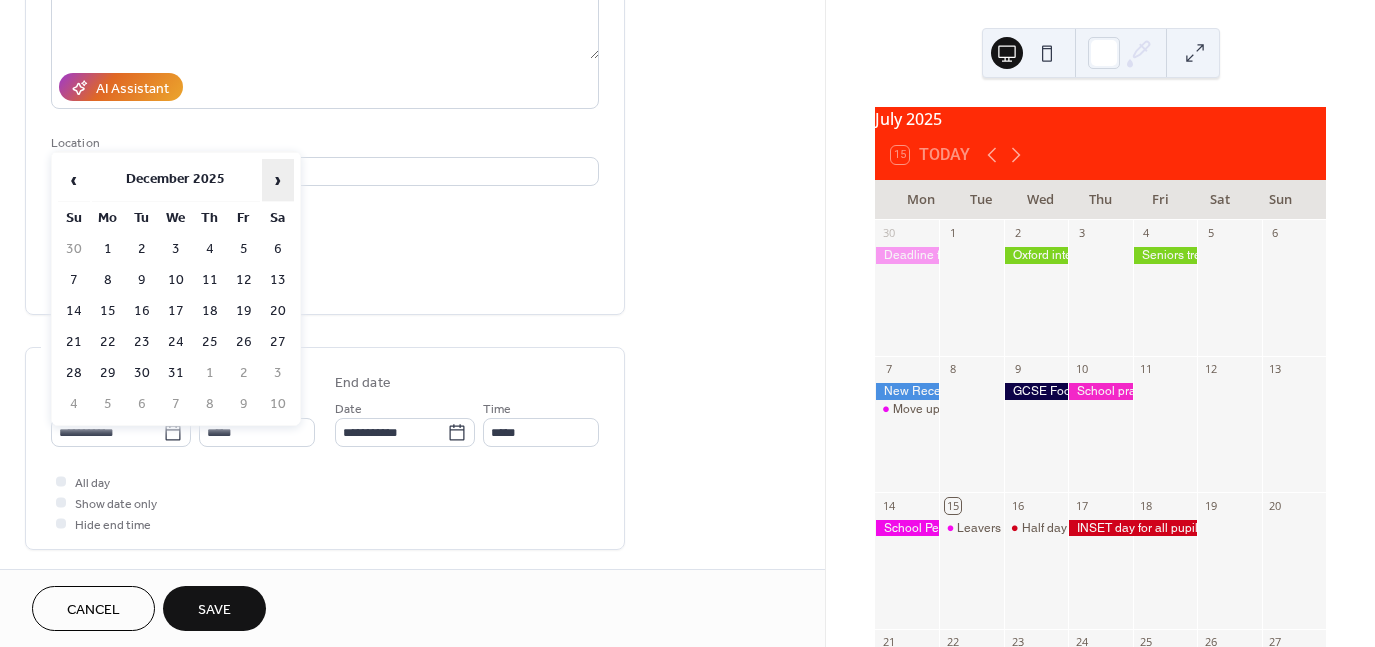 click on "›" at bounding box center (278, 180) 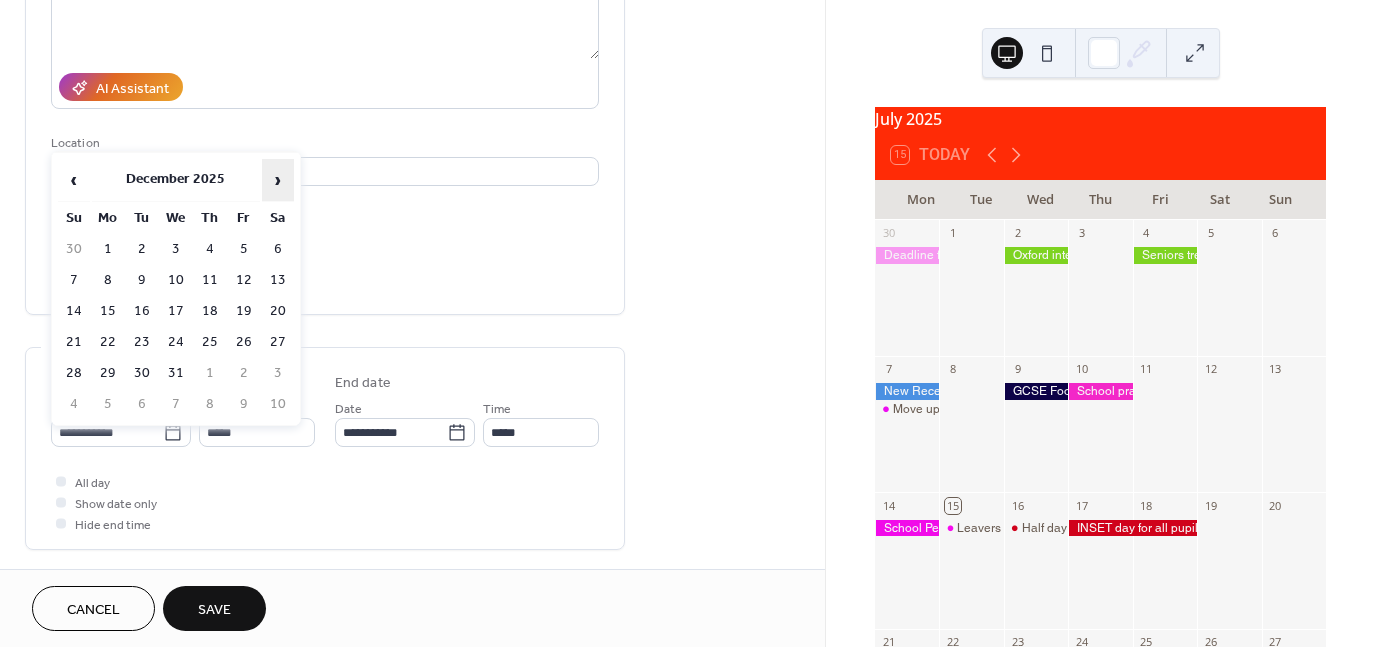 click on "›" at bounding box center [278, 180] 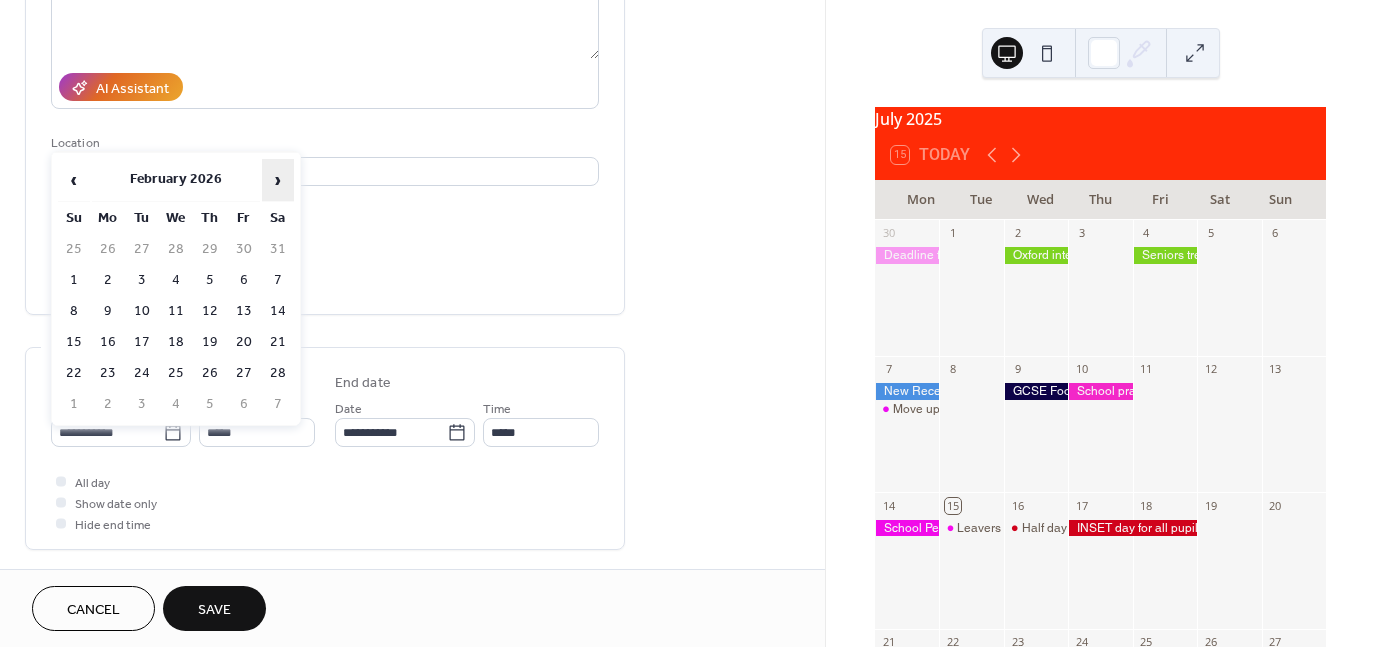 click on "›" at bounding box center (278, 180) 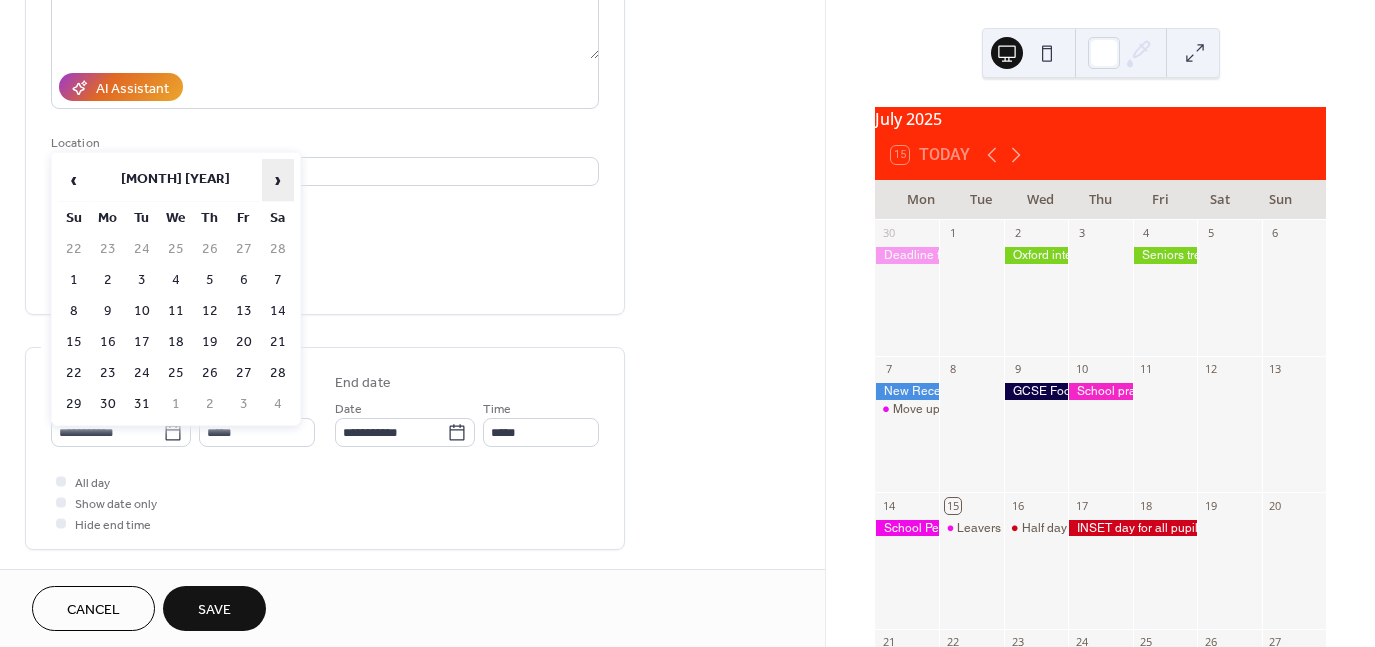 click on "›" at bounding box center [278, 180] 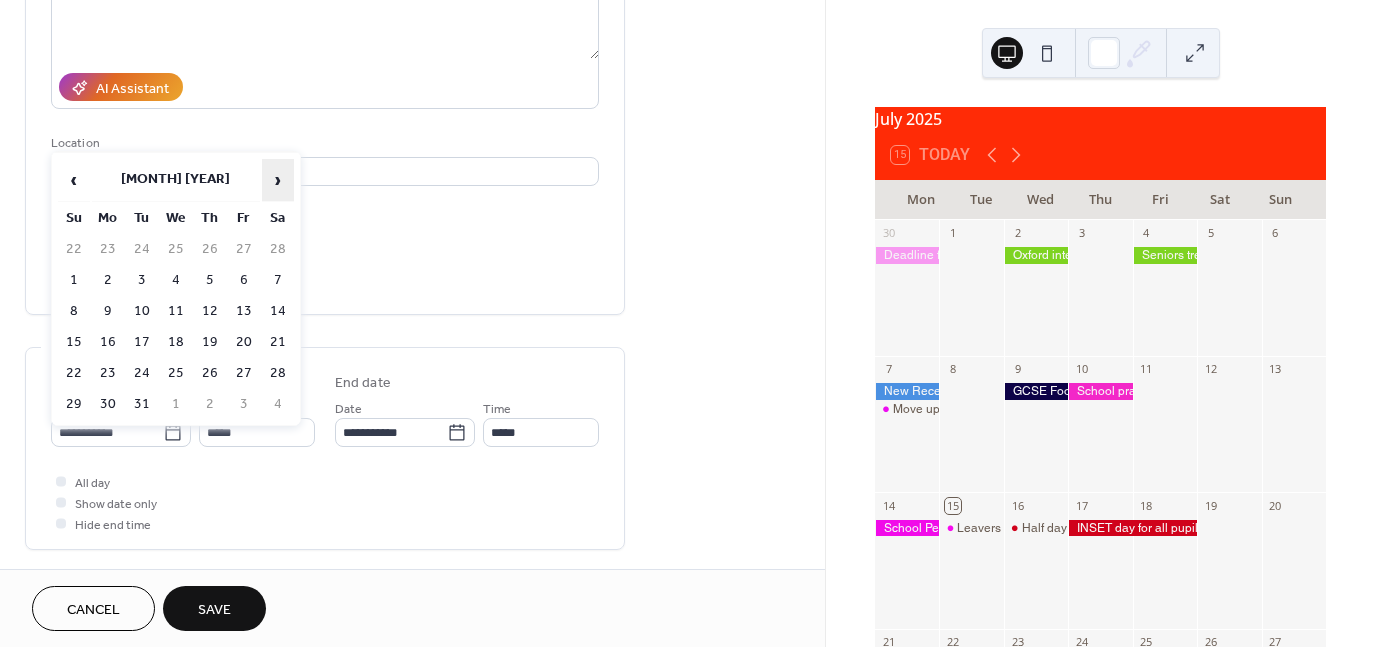click on "›" at bounding box center (278, 180) 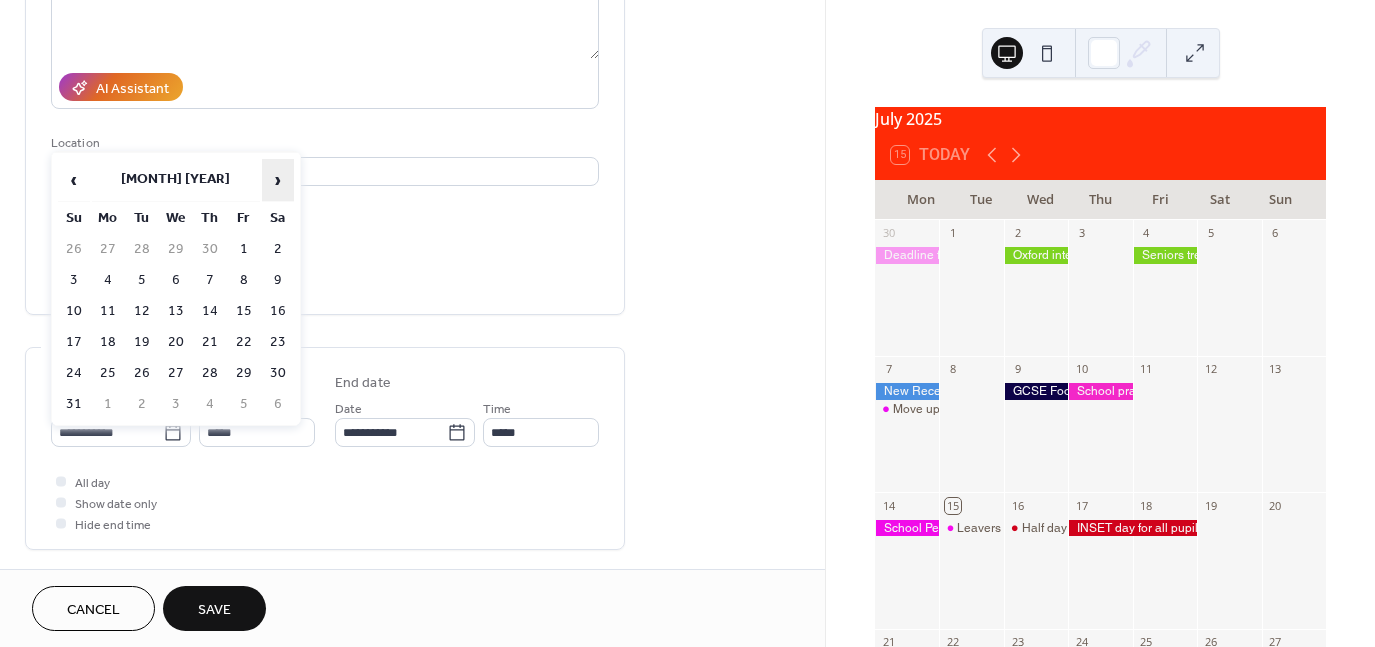 click on "›" at bounding box center (278, 180) 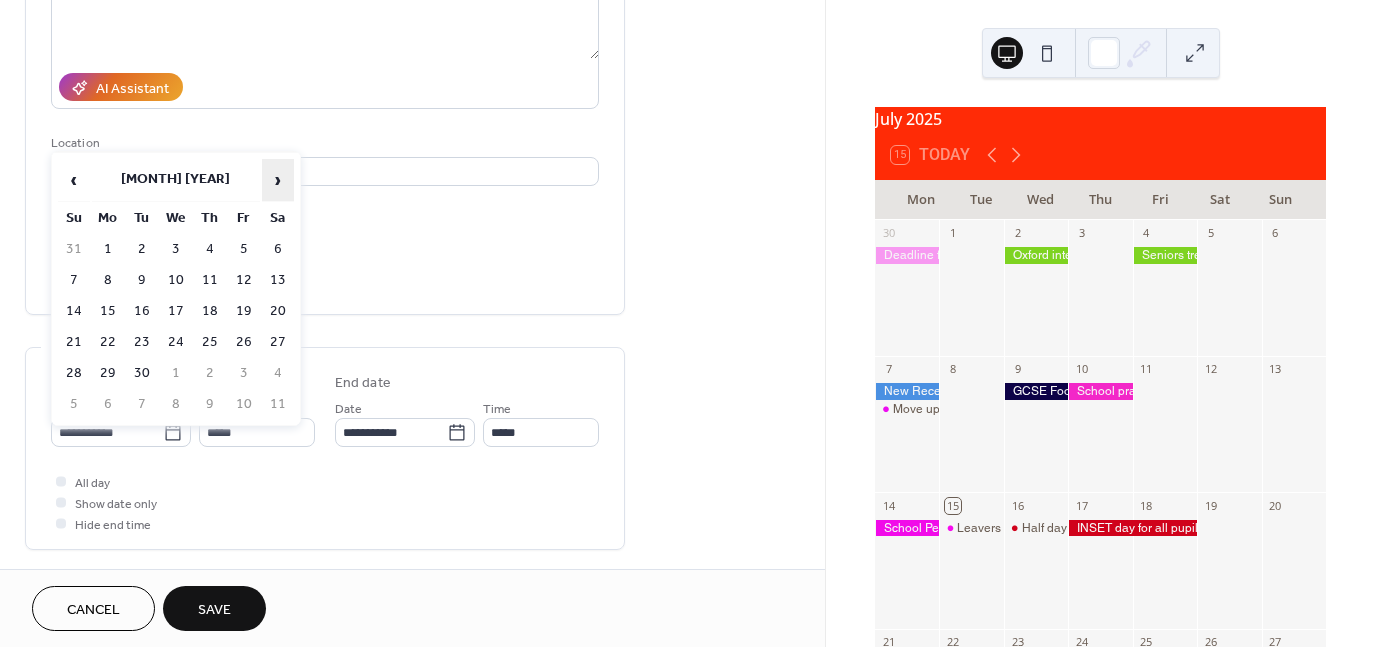 click on "›" at bounding box center [278, 180] 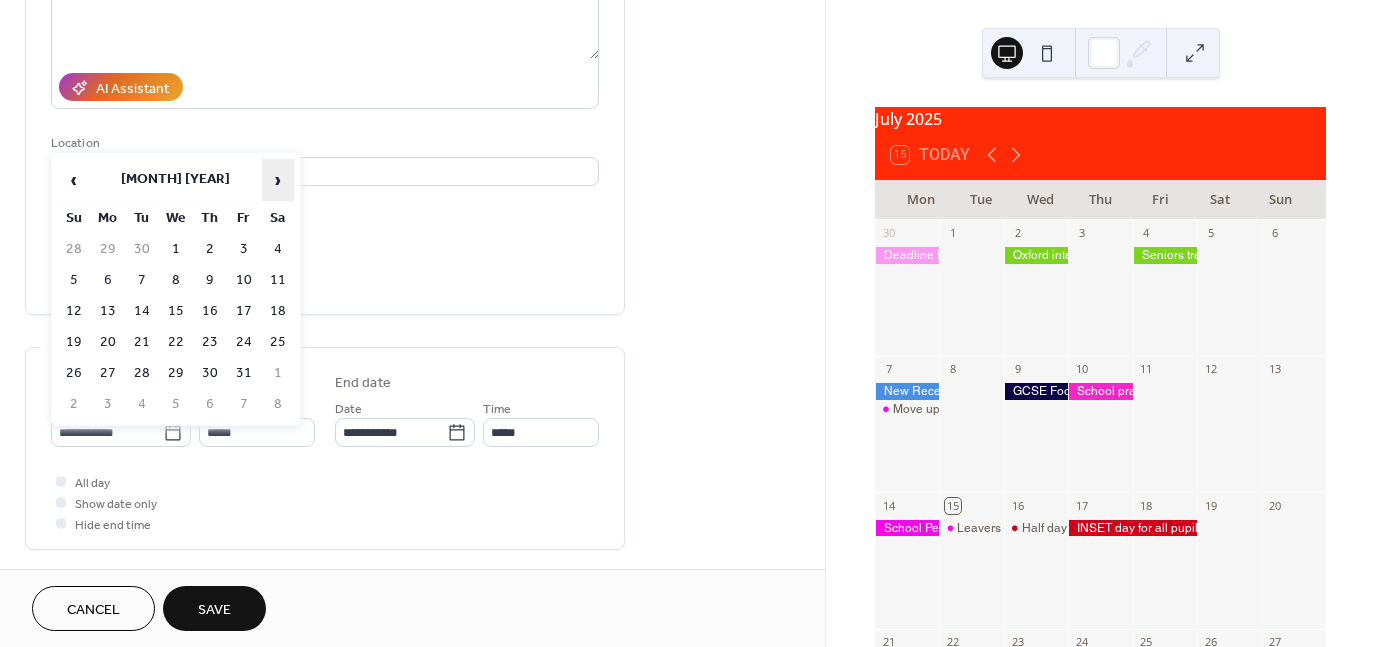 click on "›" at bounding box center (278, 180) 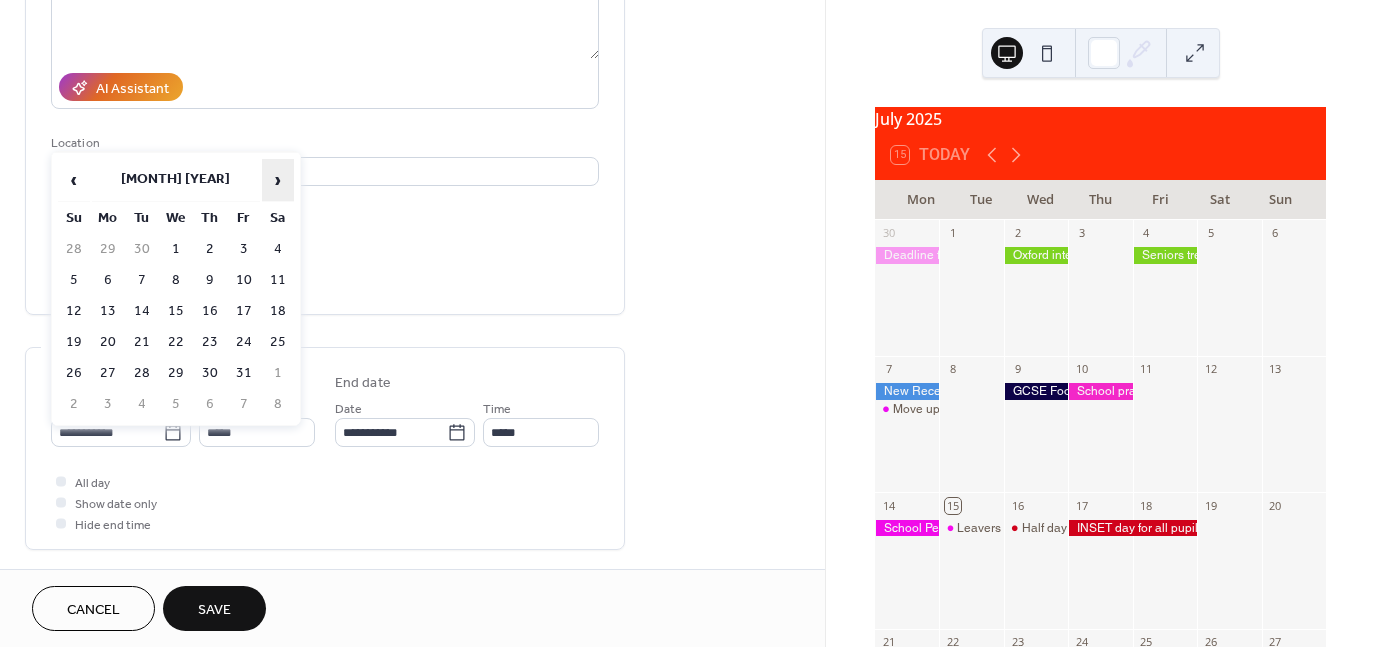 click on "›" at bounding box center (278, 180) 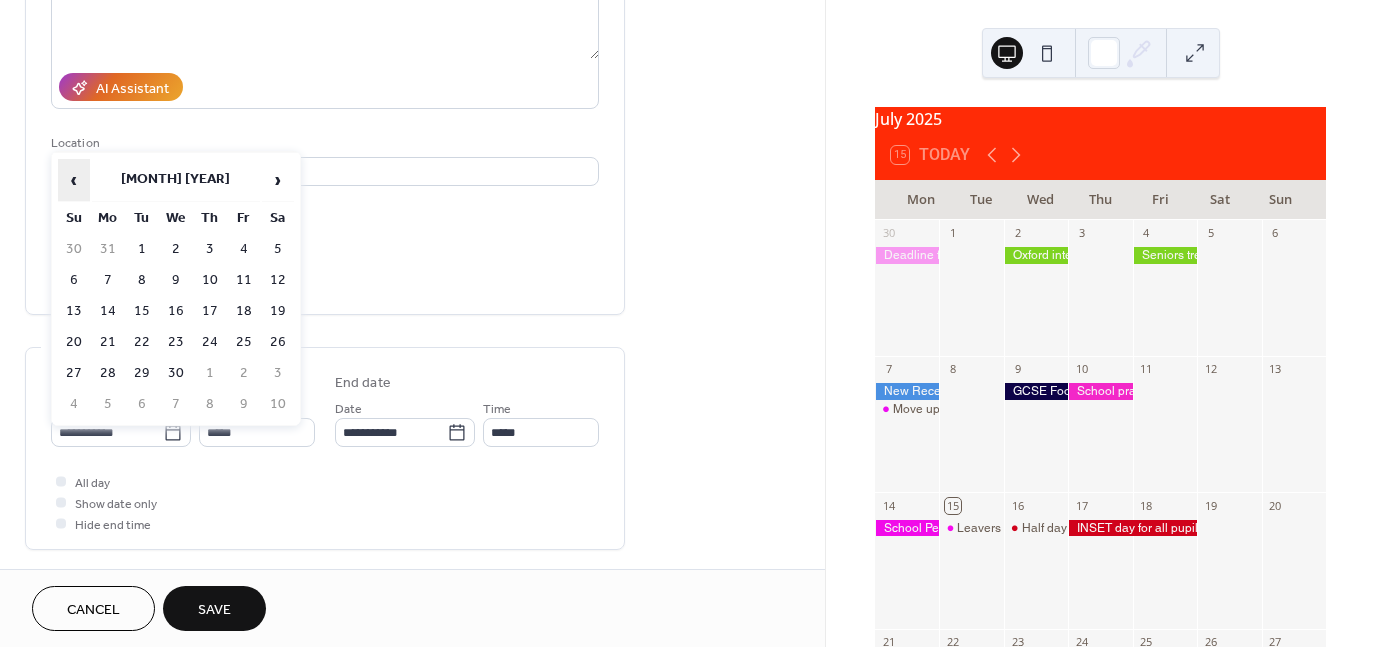 drag, startPoint x: 76, startPoint y: 180, endPoint x: 66, endPoint y: 185, distance: 11.18034 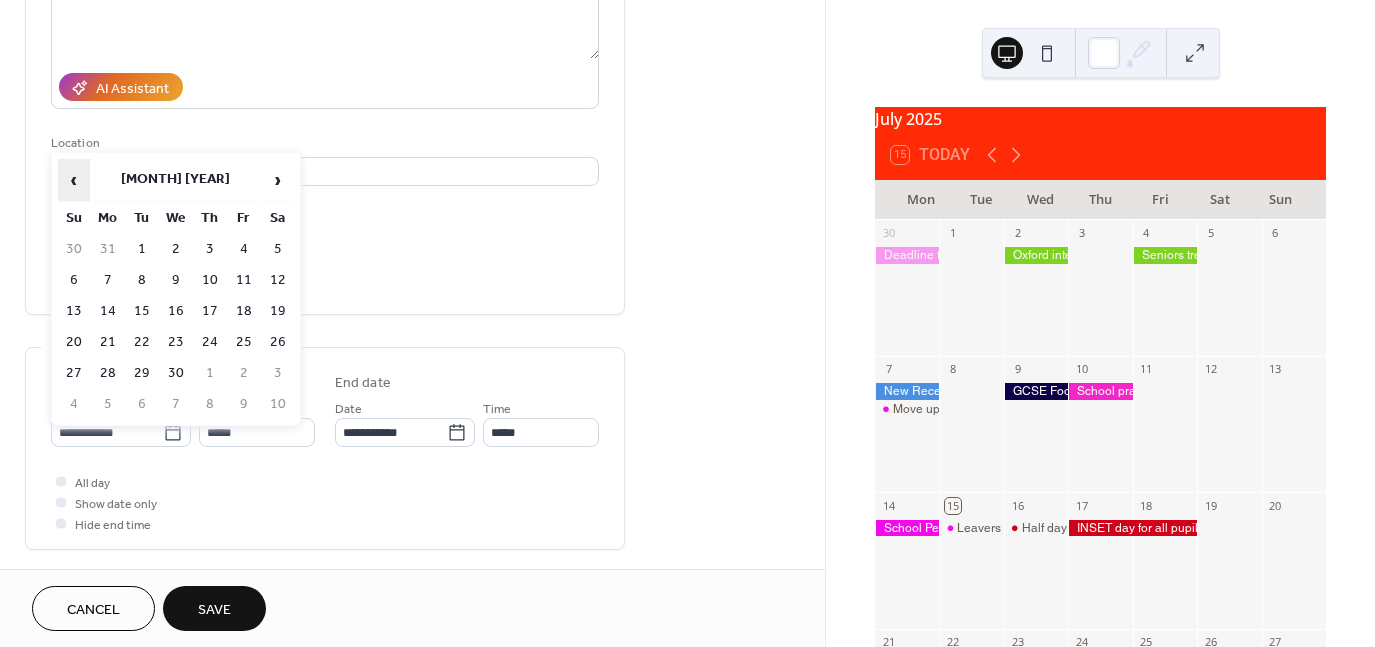 click on "‹" at bounding box center [74, 180] 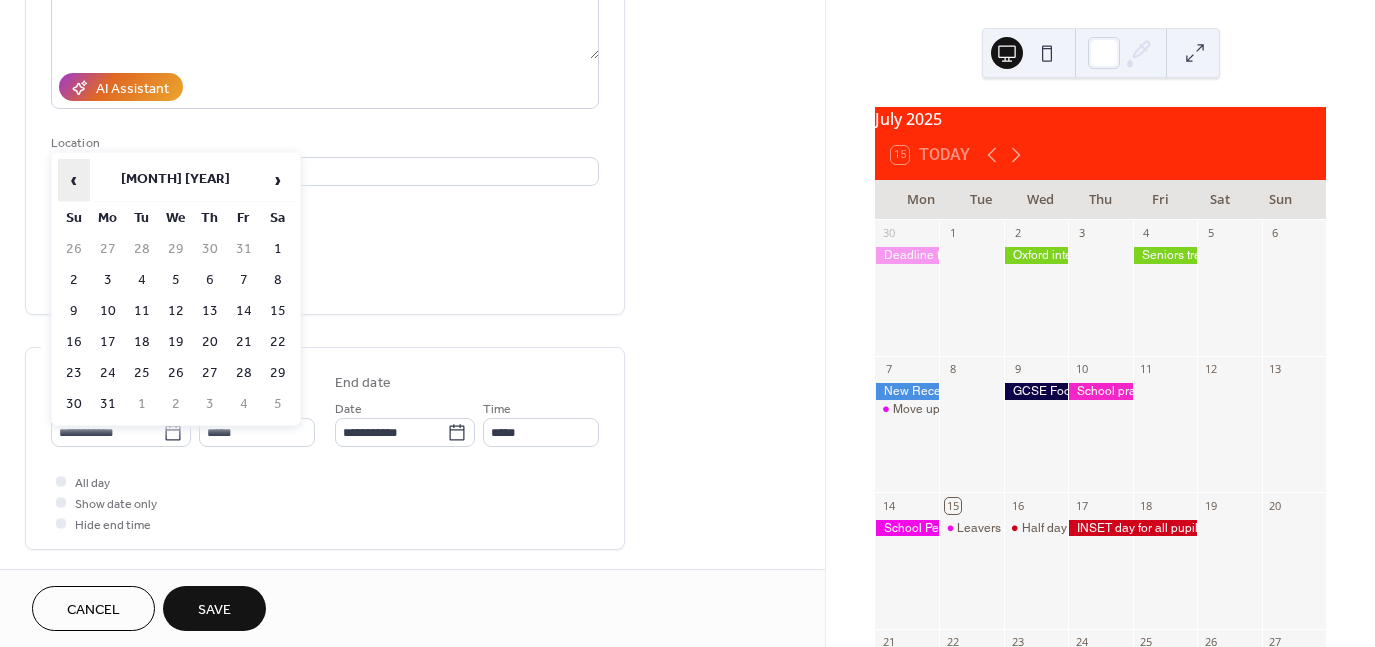 click on "‹" at bounding box center [74, 180] 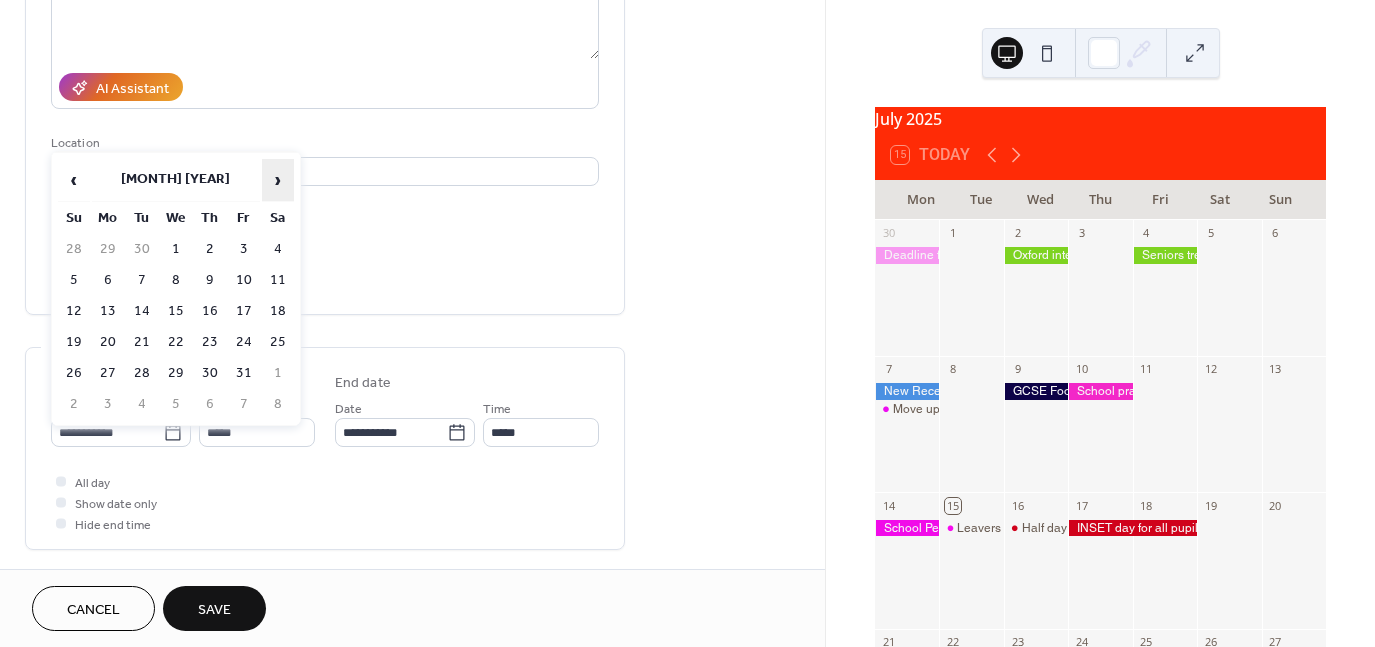 click on "›" at bounding box center (278, 180) 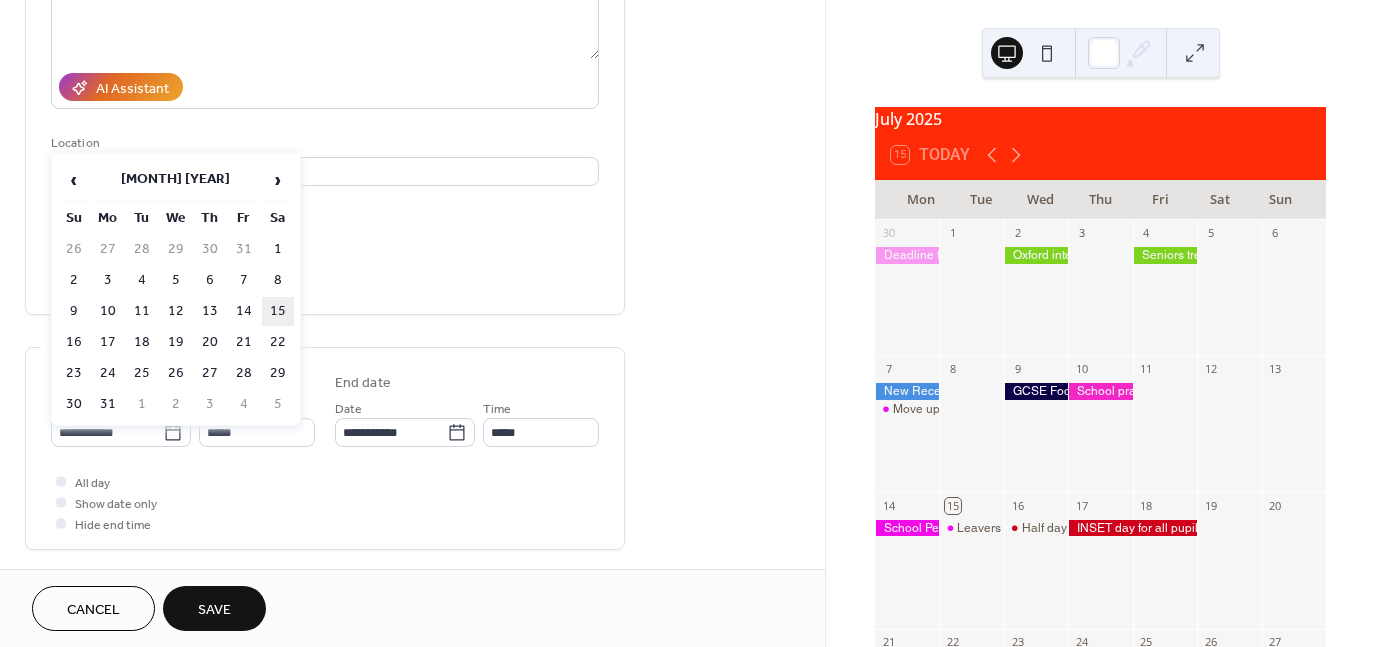 click on "15" at bounding box center (278, 311) 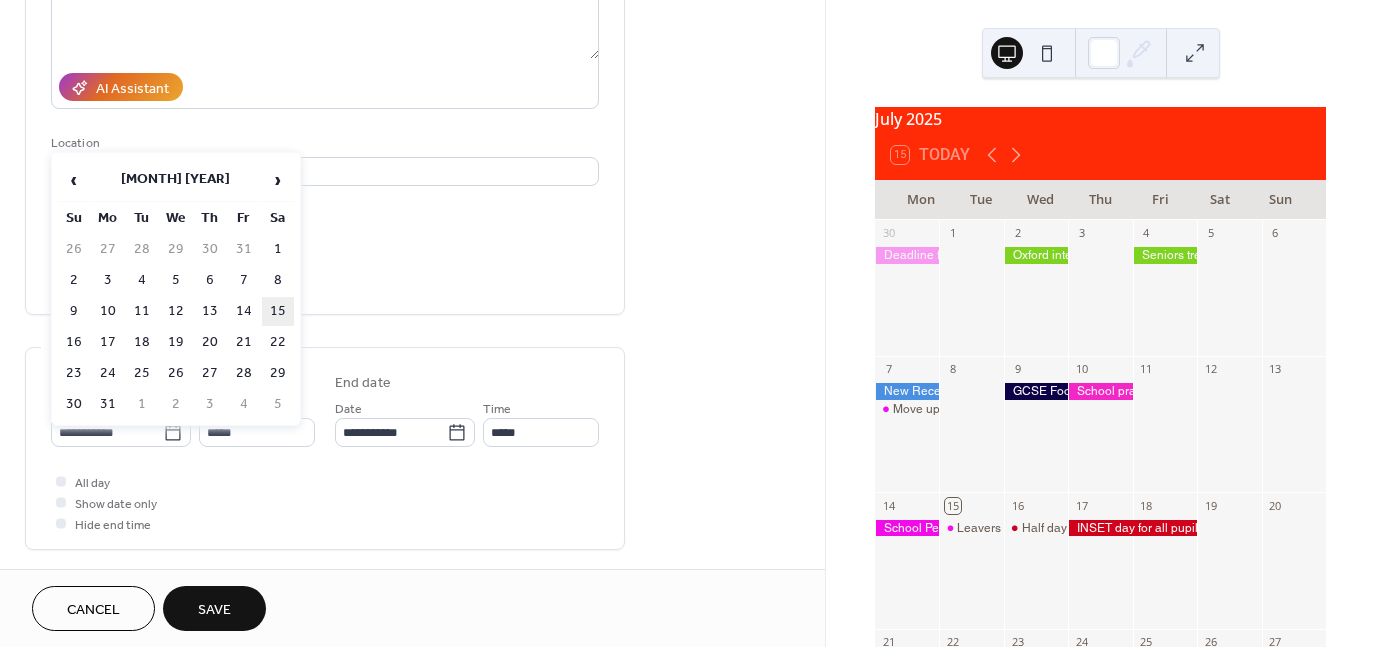 type on "**********" 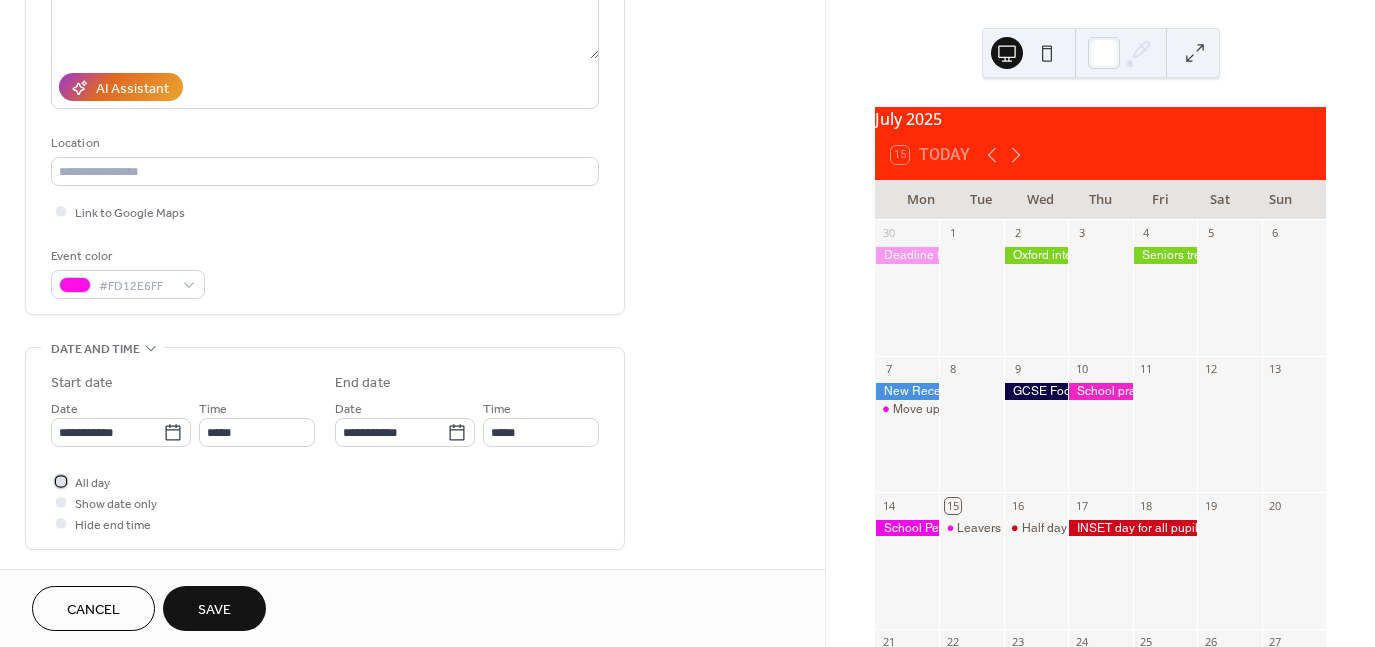 click at bounding box center [61, 481] 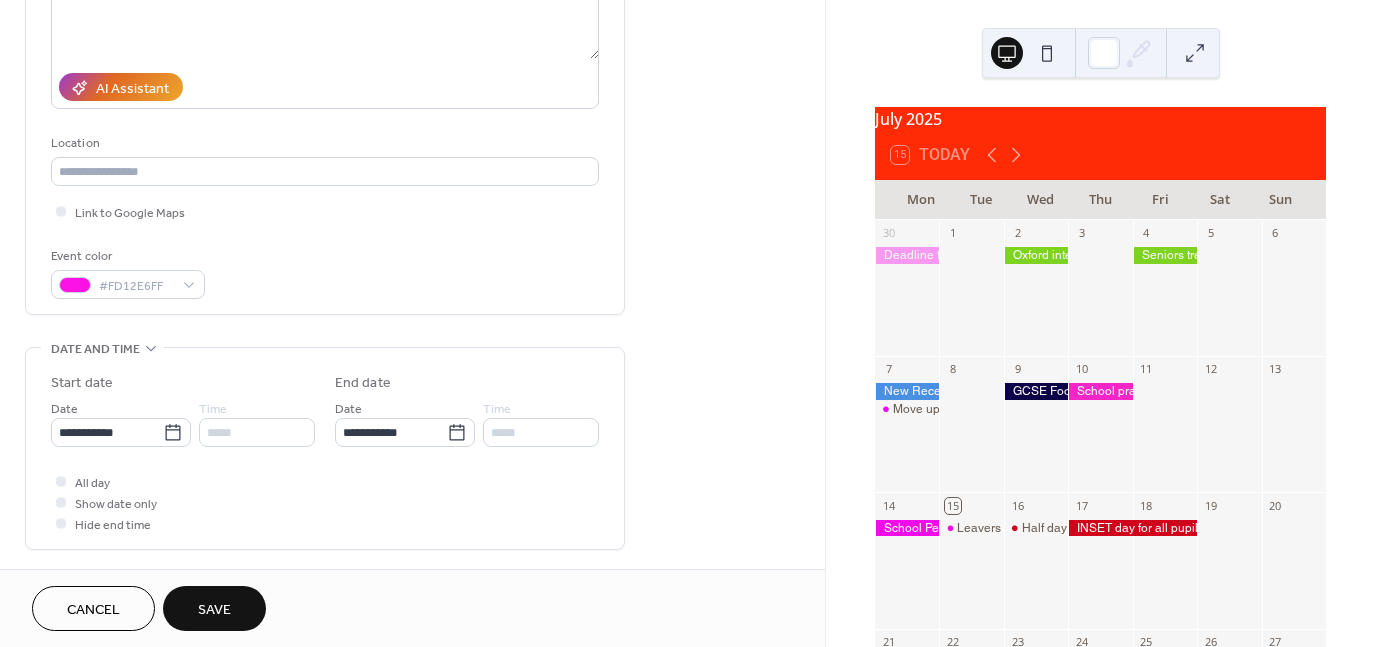 click on "Save" at bounding box center (214, 608) 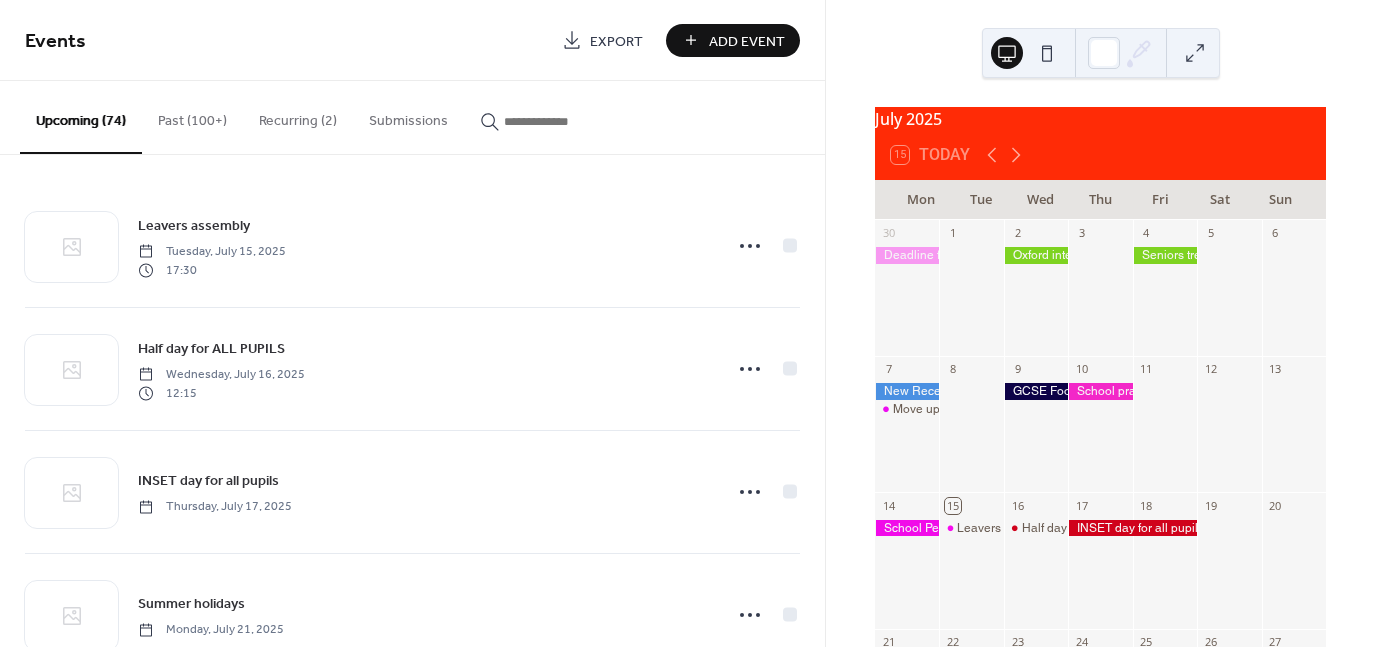 scroll, scrollTop: 0, scrollLeft: 0, axis: both 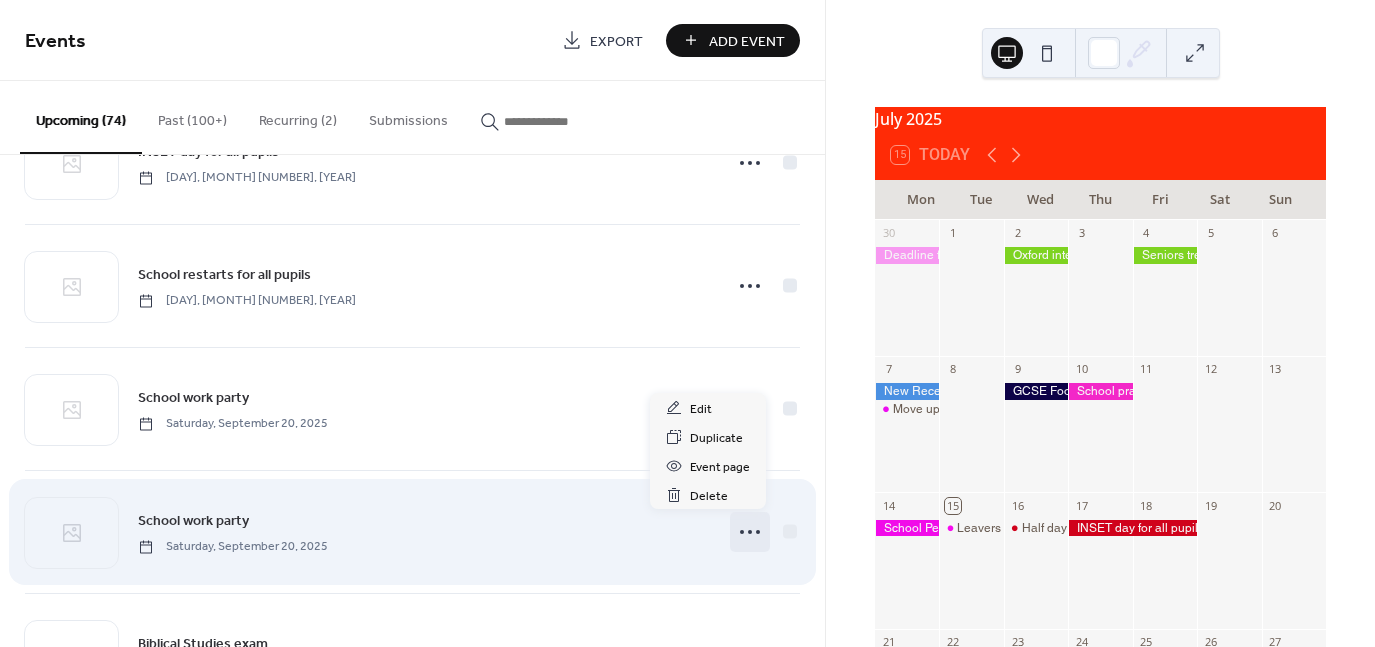 click 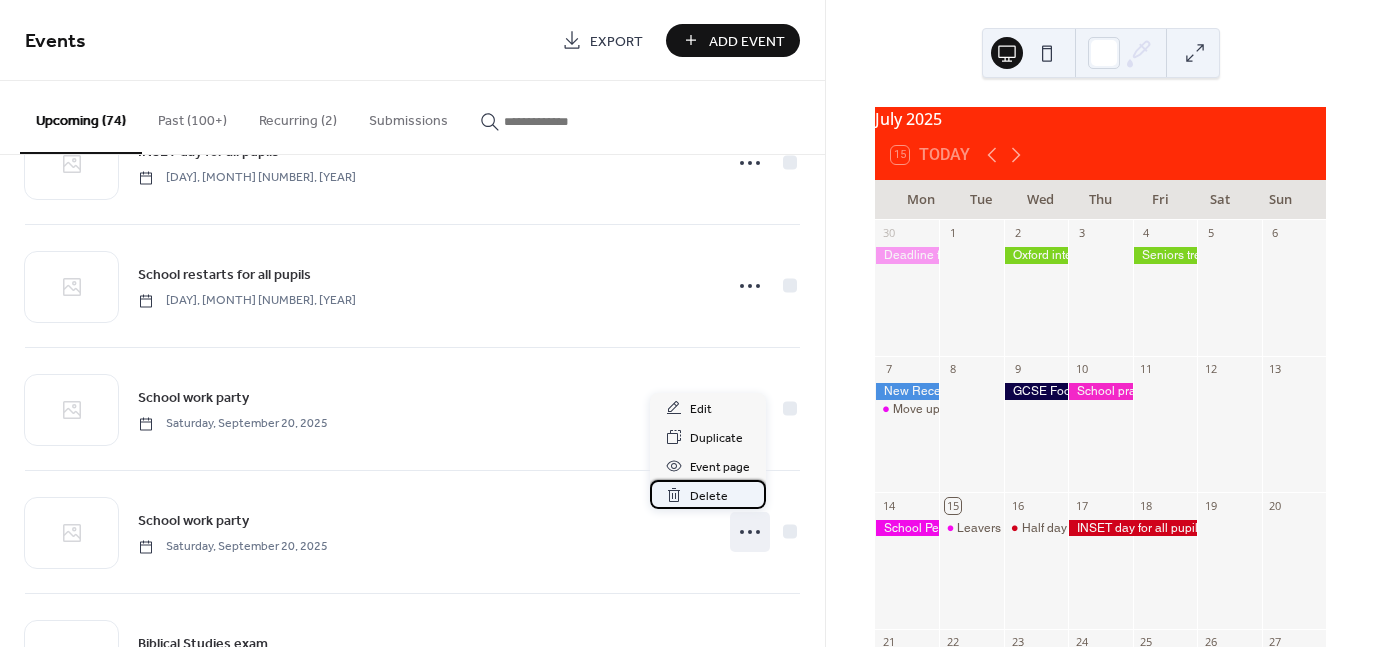 click on "Delete" at bounding box center [709, 496] 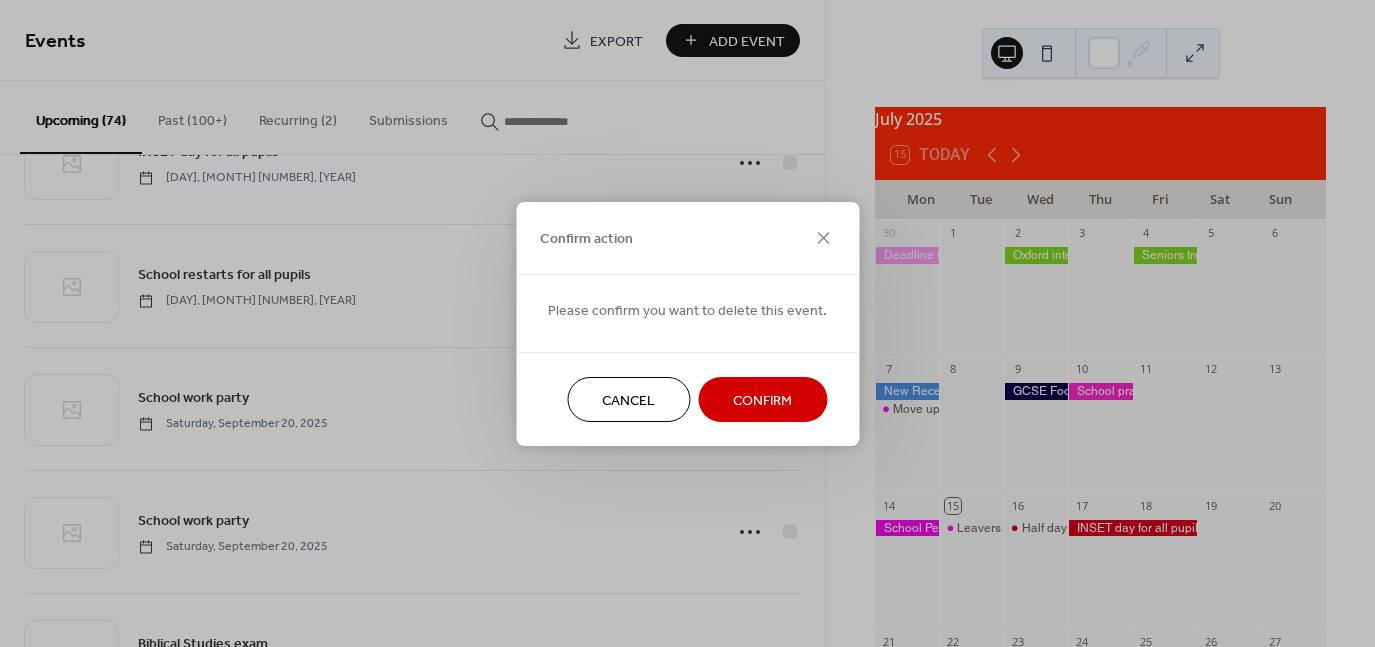 click on "Confirm" at bounding box center (762, 400) 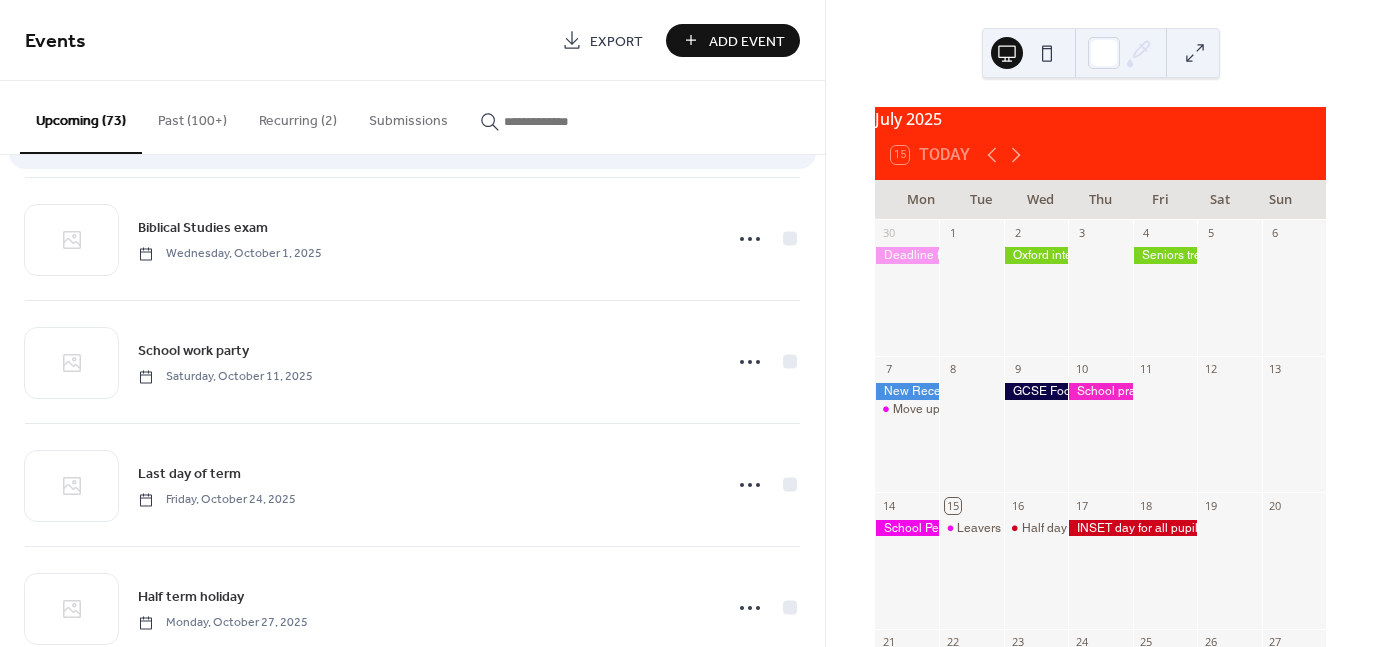 scroll, scrollTop: 1104, scrollLeft: 0, axis: vertical 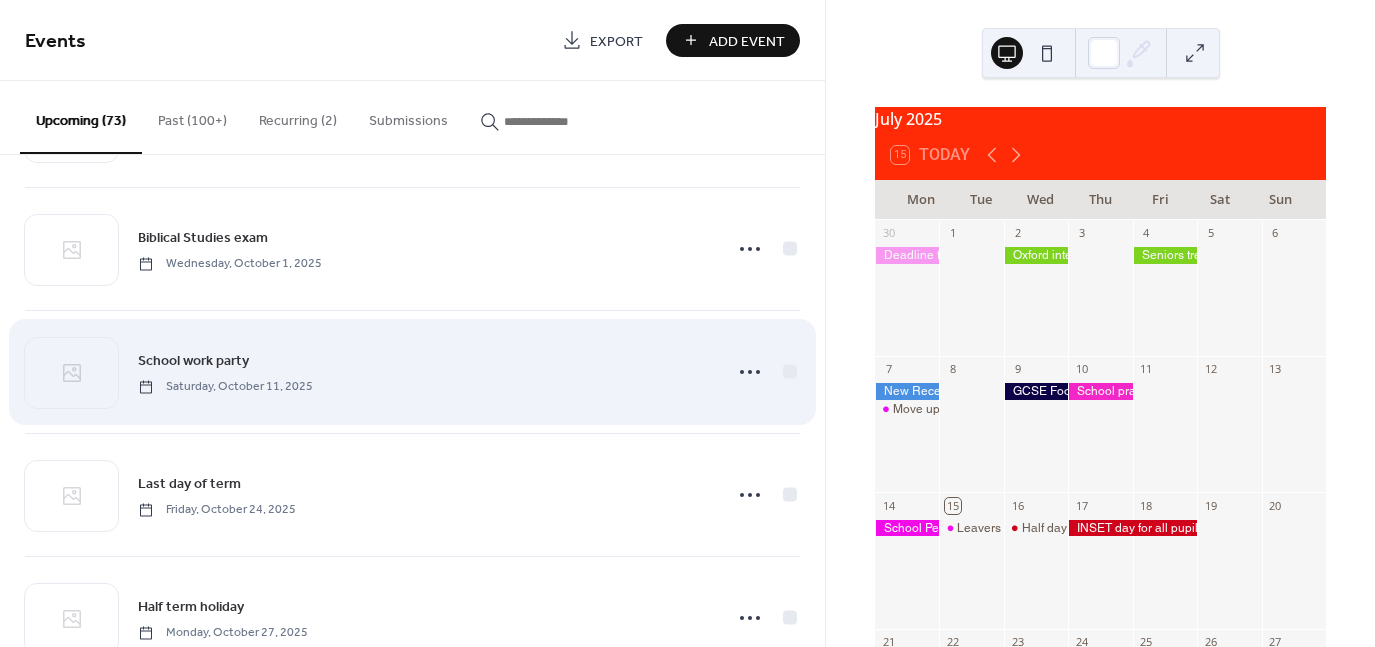 click on "School work party" at bounding box center (193, 361) 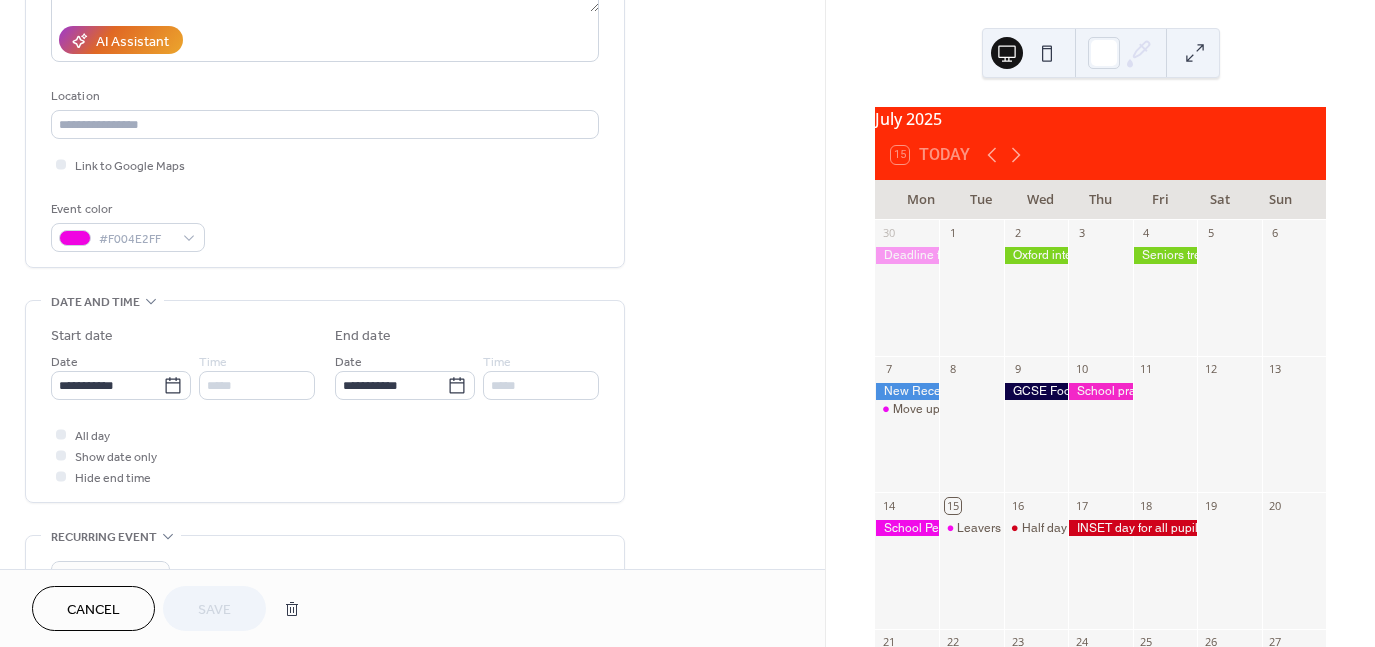 scroll, scrollTop: 364, scrollLeft: 0, axis: vertical 